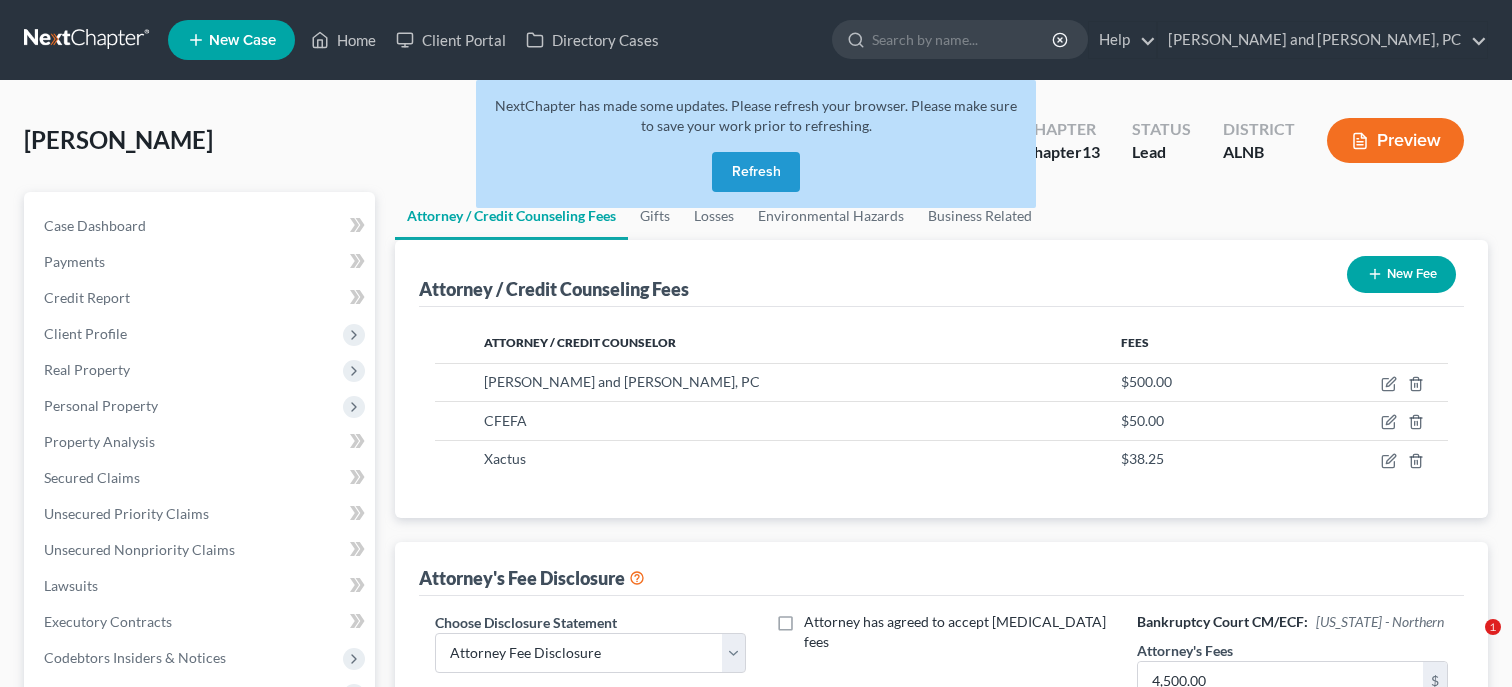 select on "0" 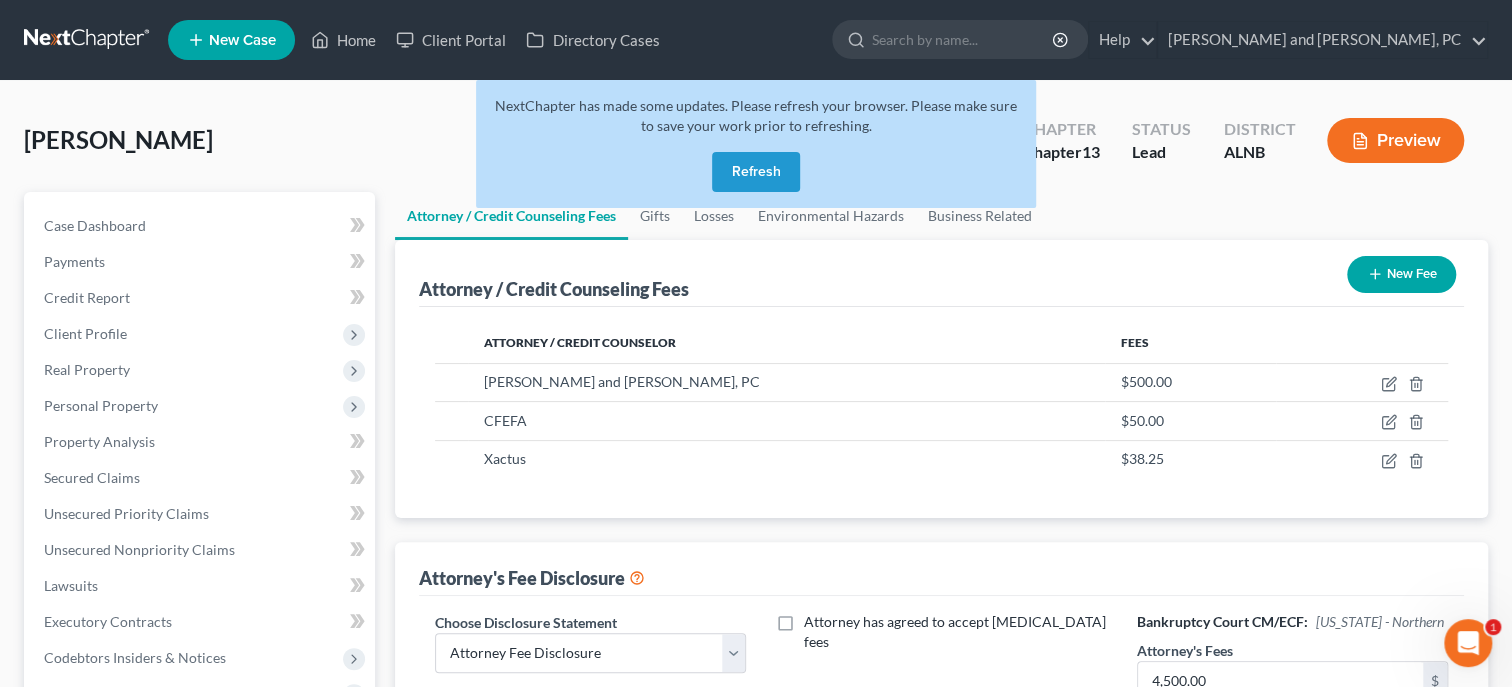 scroll, scrollTop: 0, scrollLeft: 0, axis: both 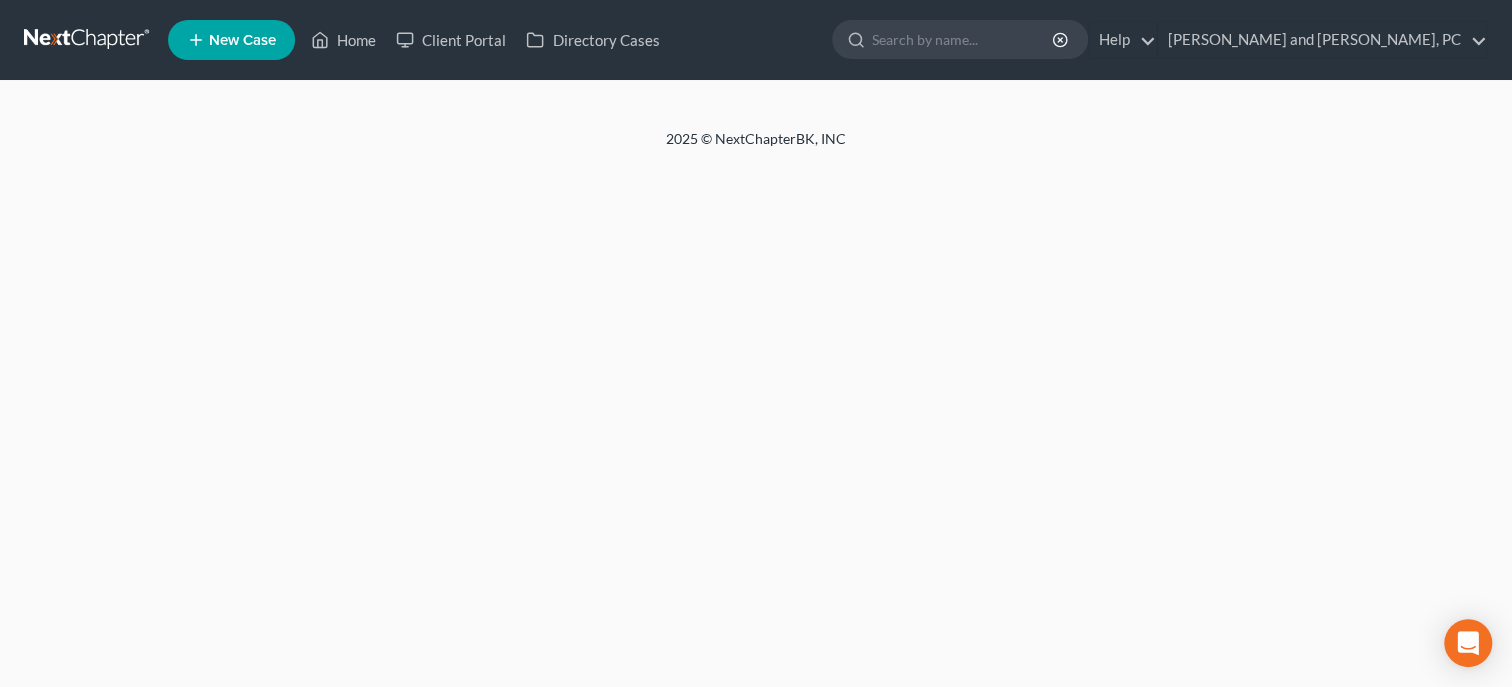 select on "0" 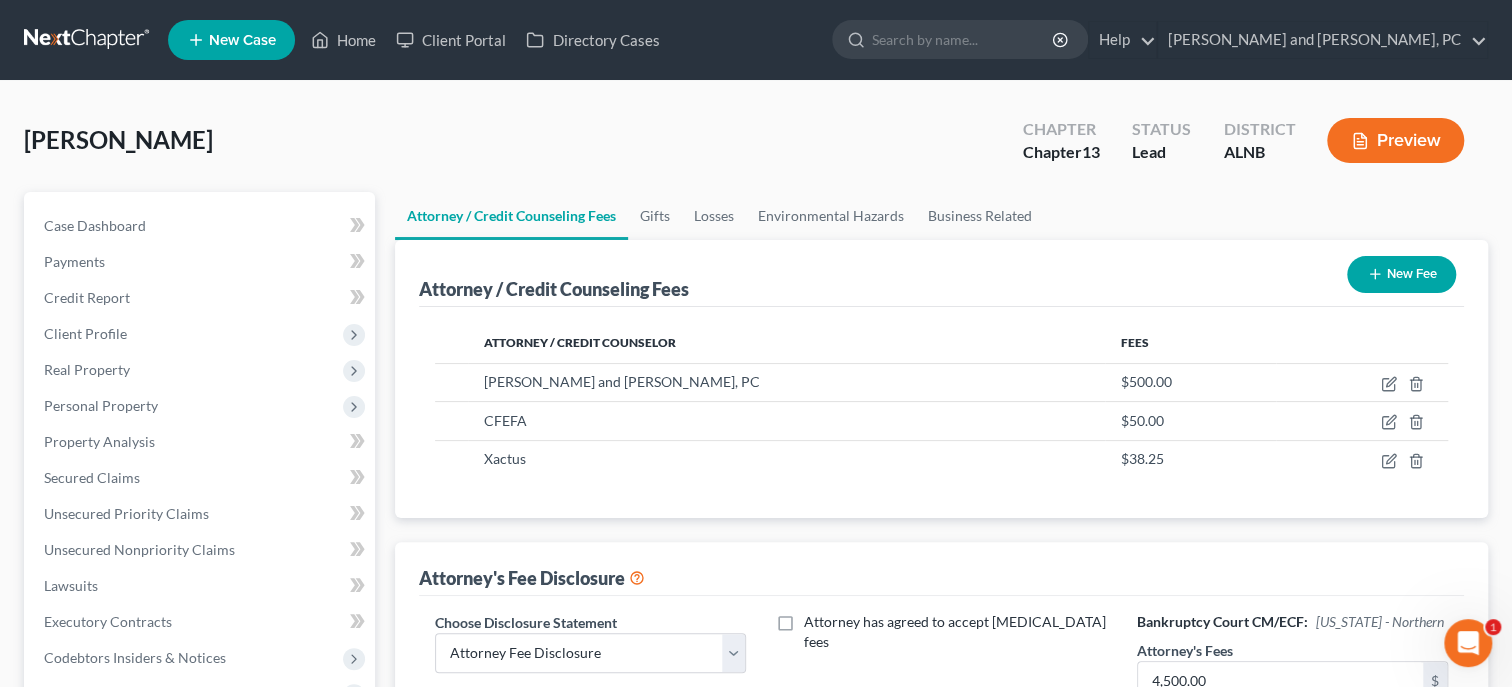 scroll, scrollTop: 0, scrollLeft: 0, axis: both 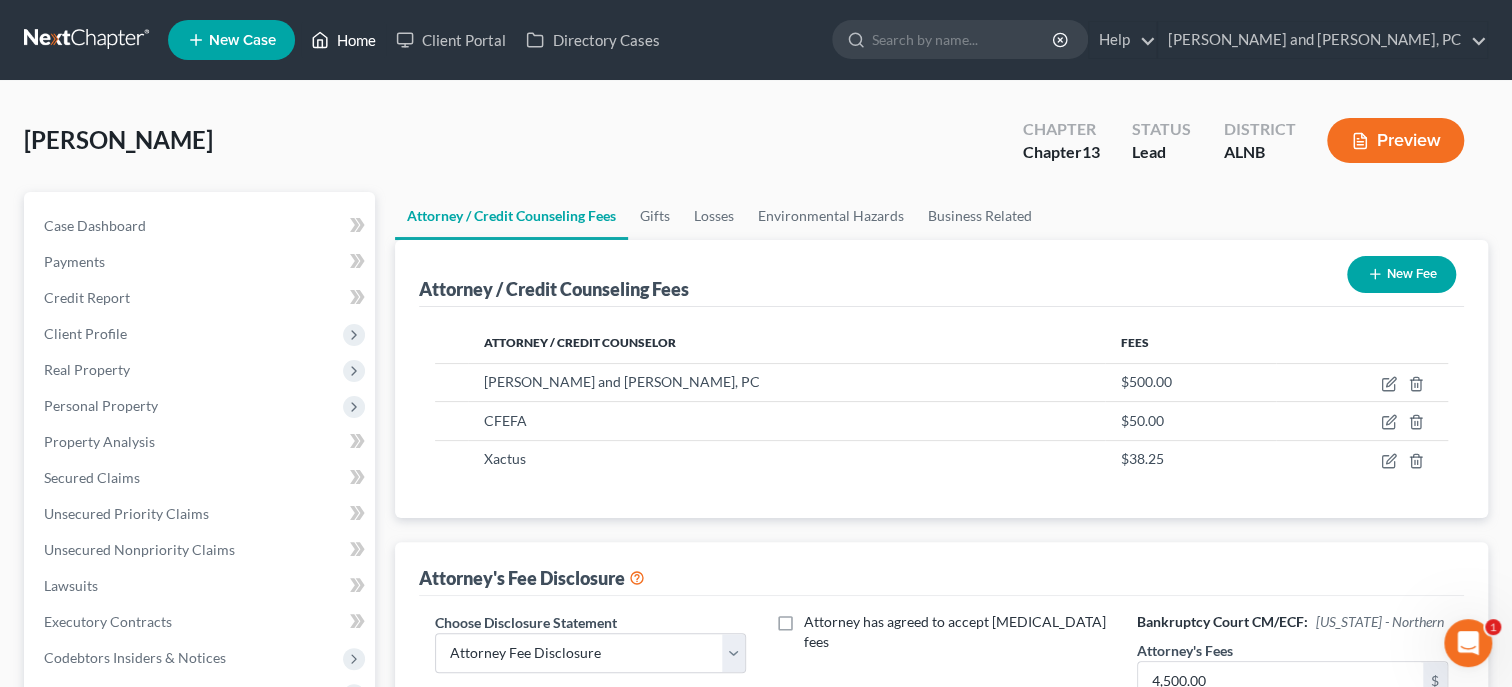 click on "Home" at bounding box center (343, 40) 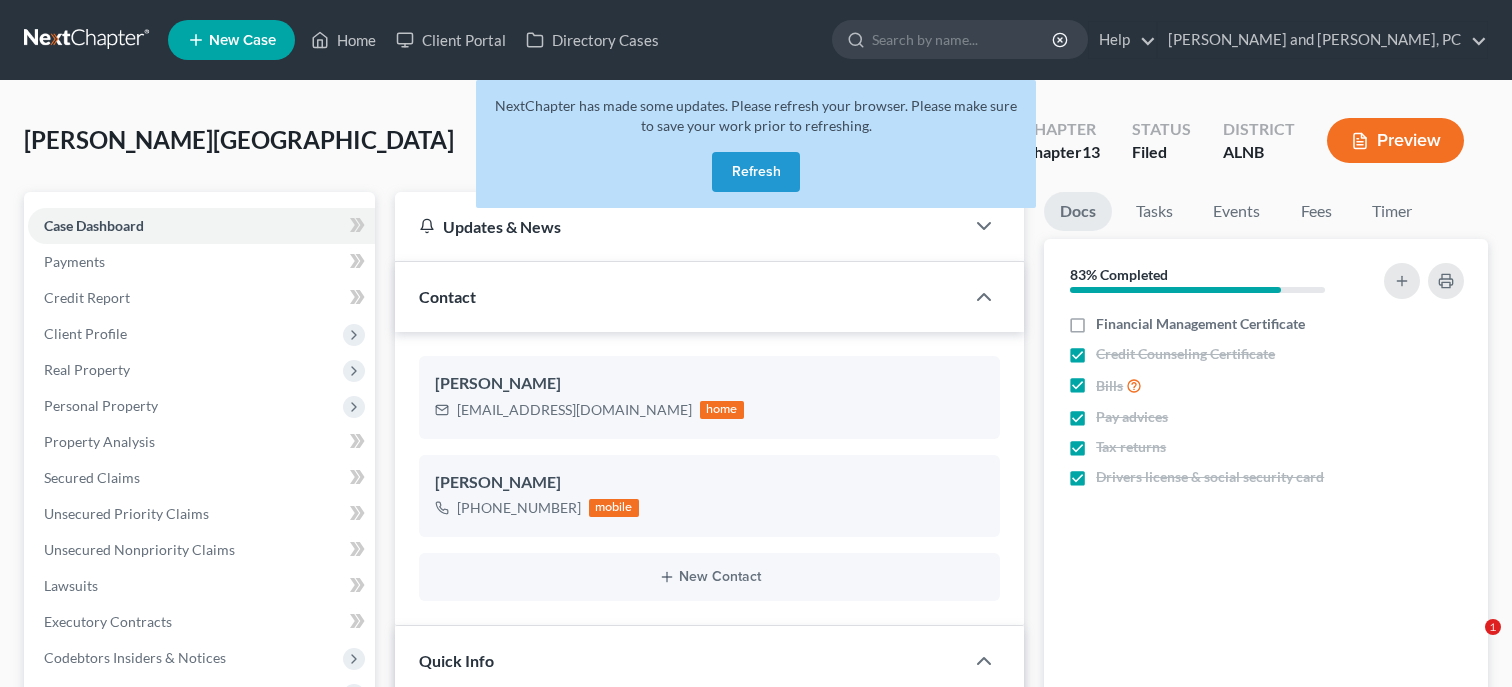 select on "6" 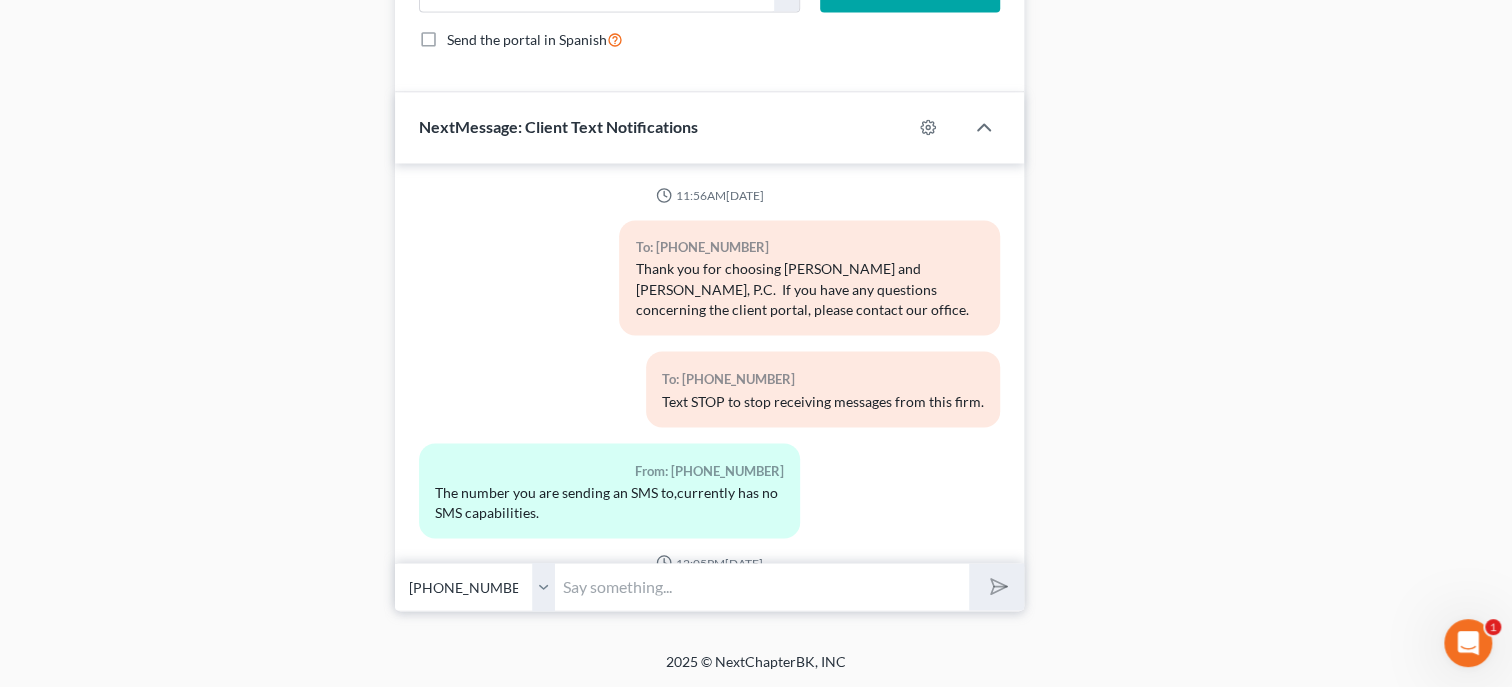 scroll, scrollTop: 0, scrollLeft: 0, axis: both 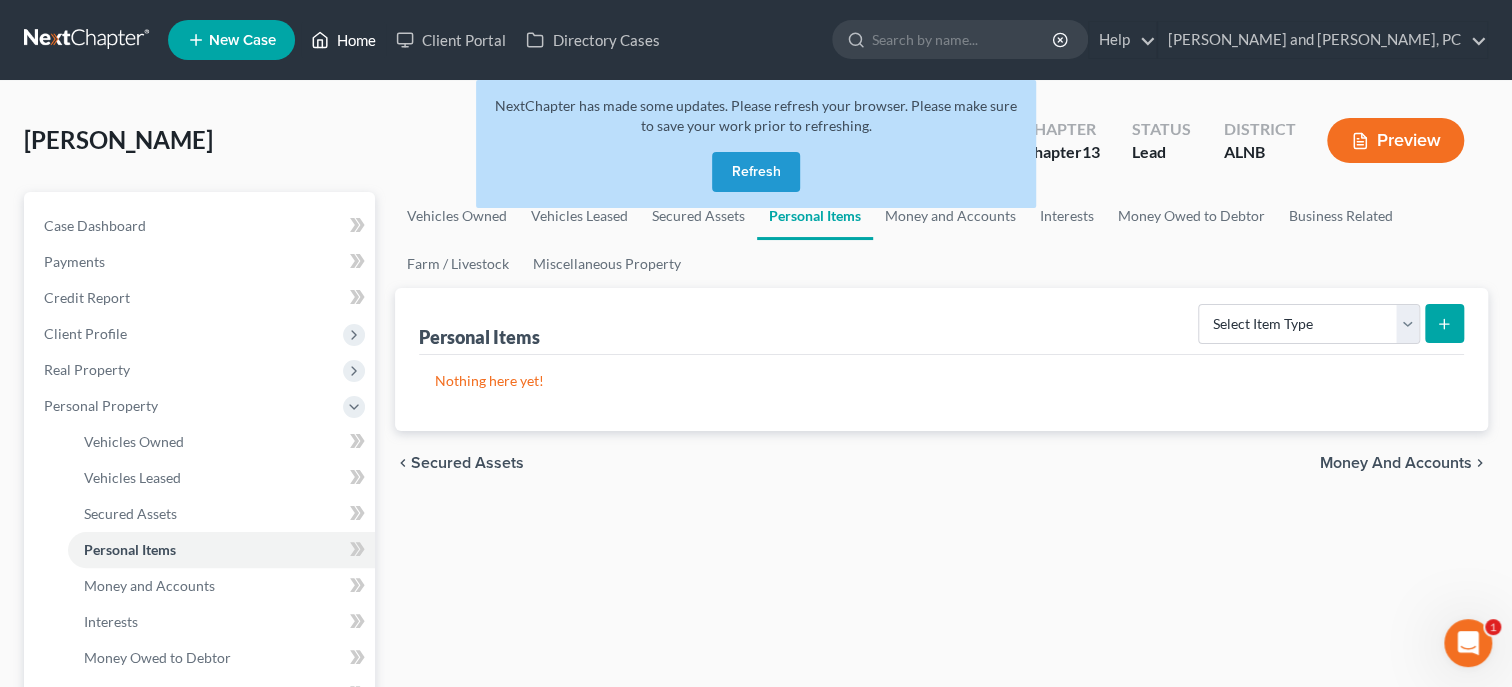click on "Home" at bounding box center (343, 40) 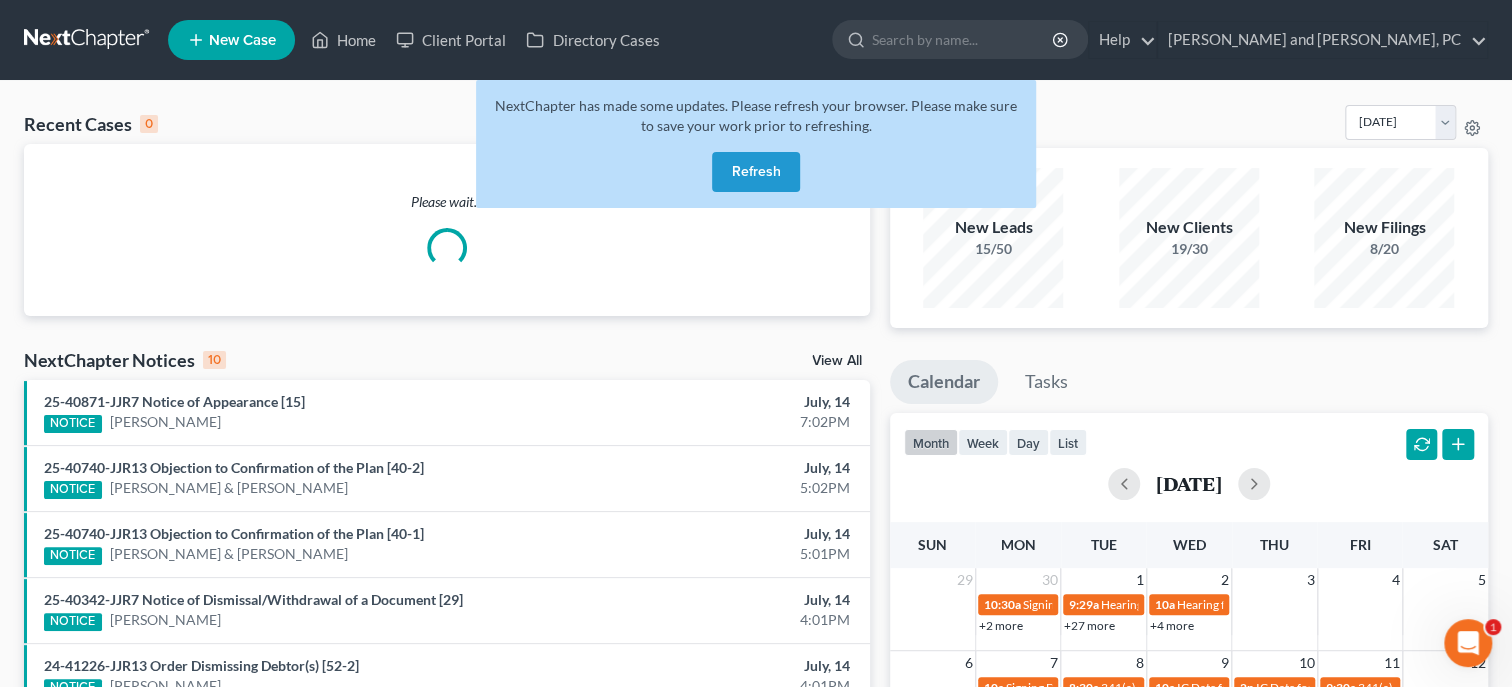 click on "Refresh" at bounding box center (756, 172) 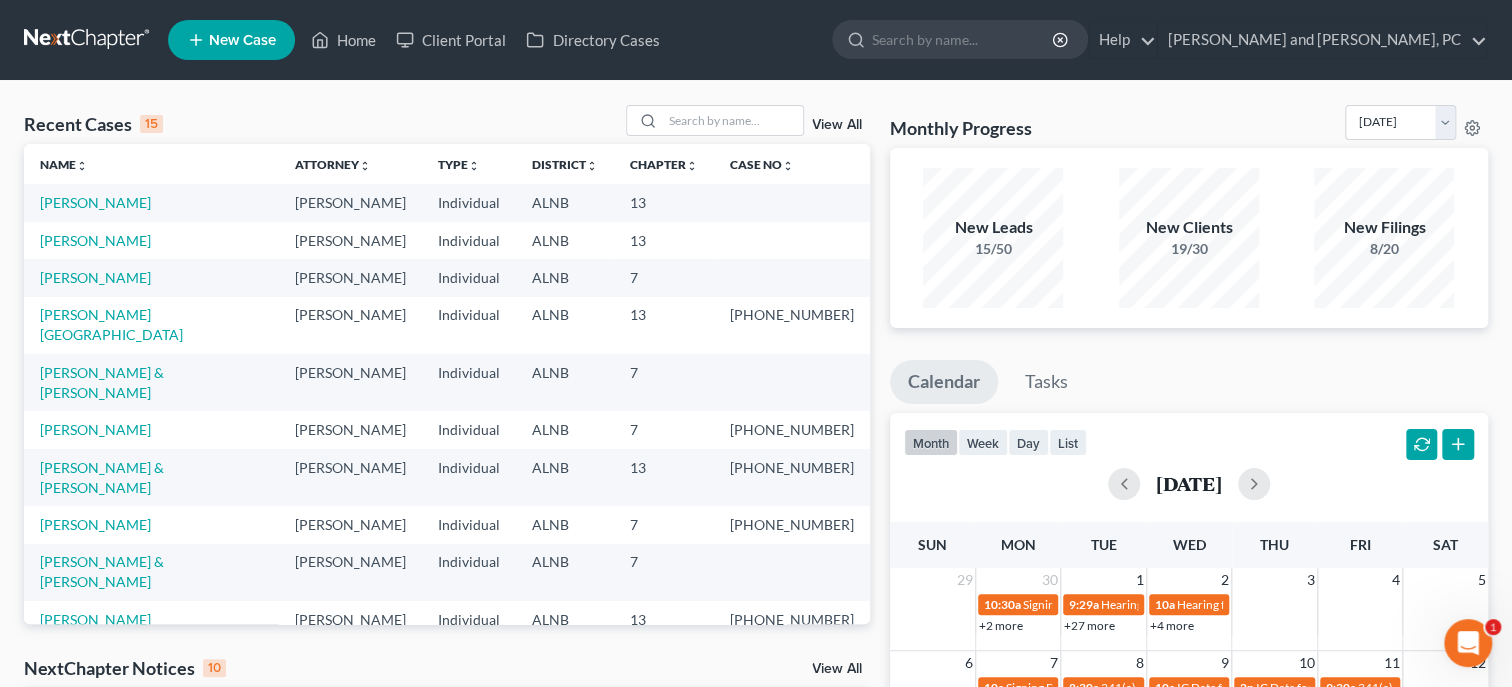 scroll, scrollTop: 0, scrollLeft: 0, axis: both 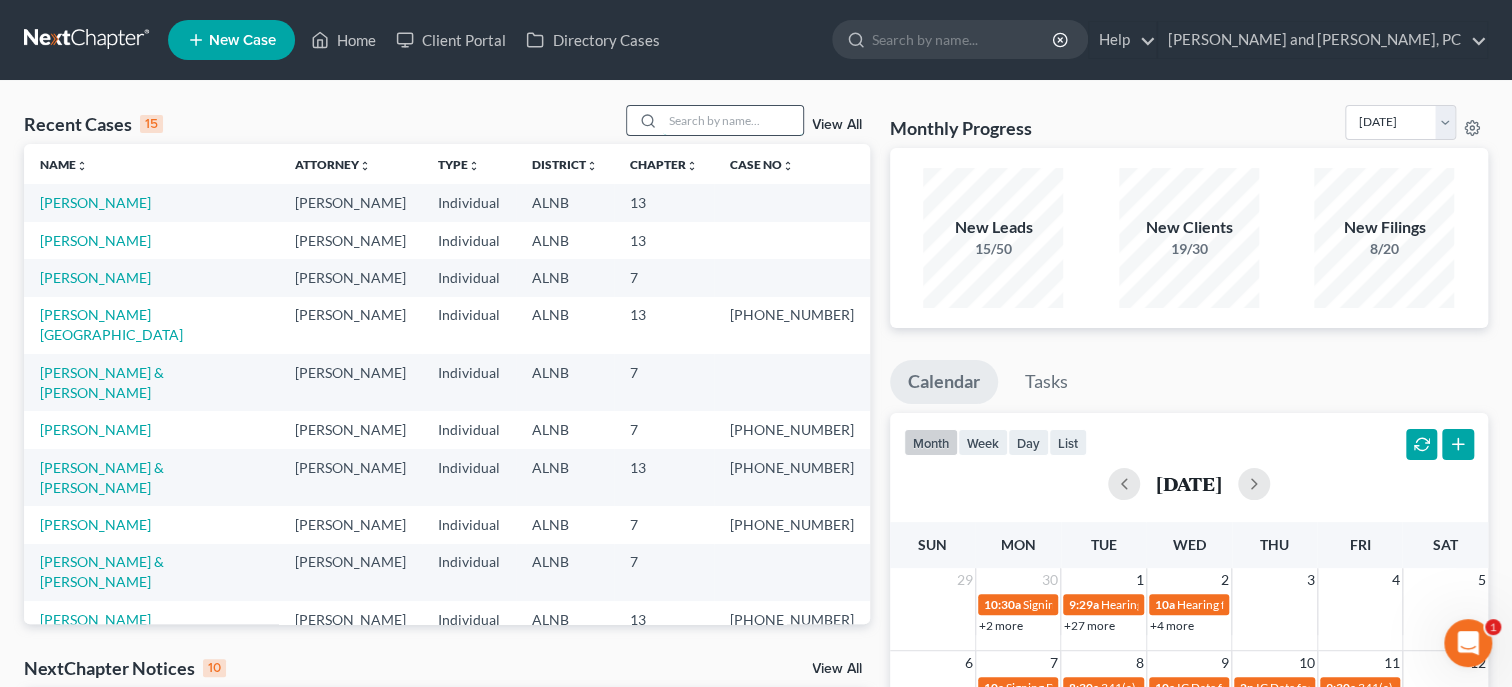 click at bounding box center [733, 120] 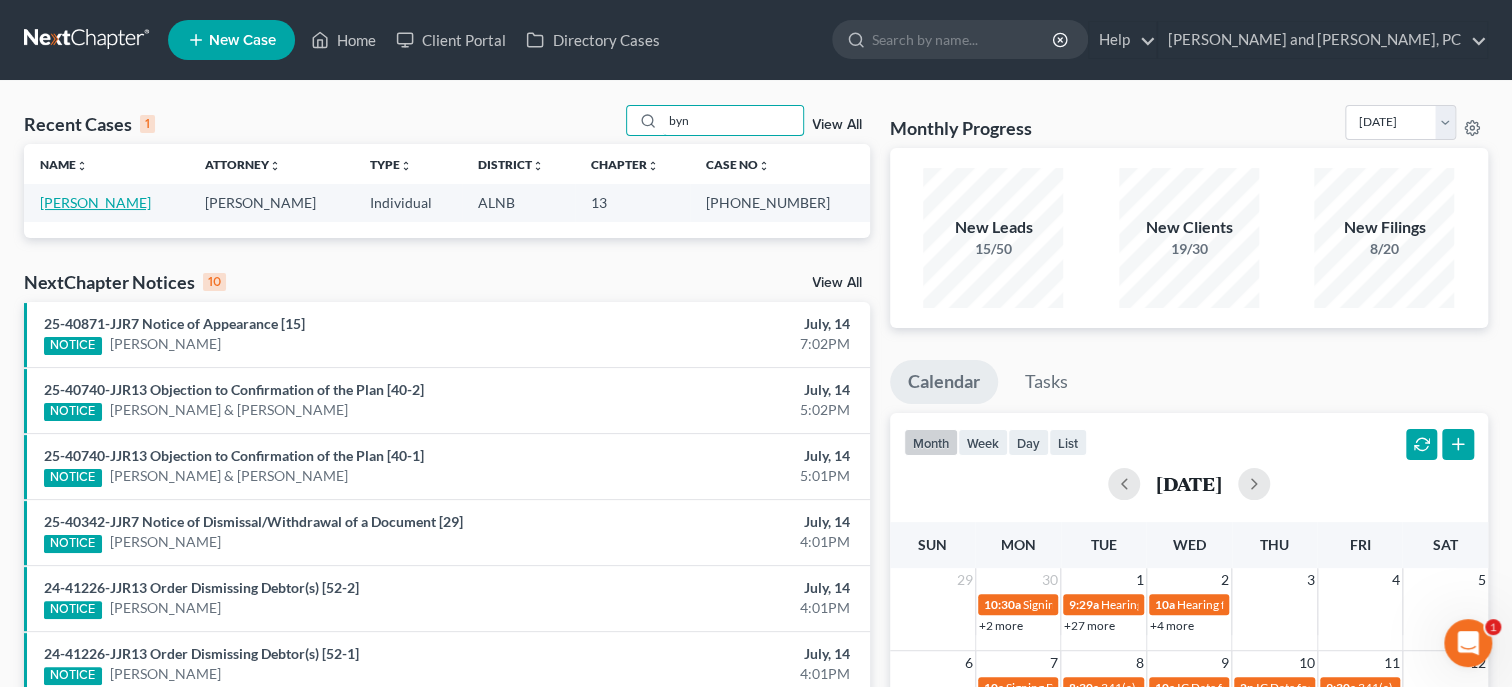 type on "byn" 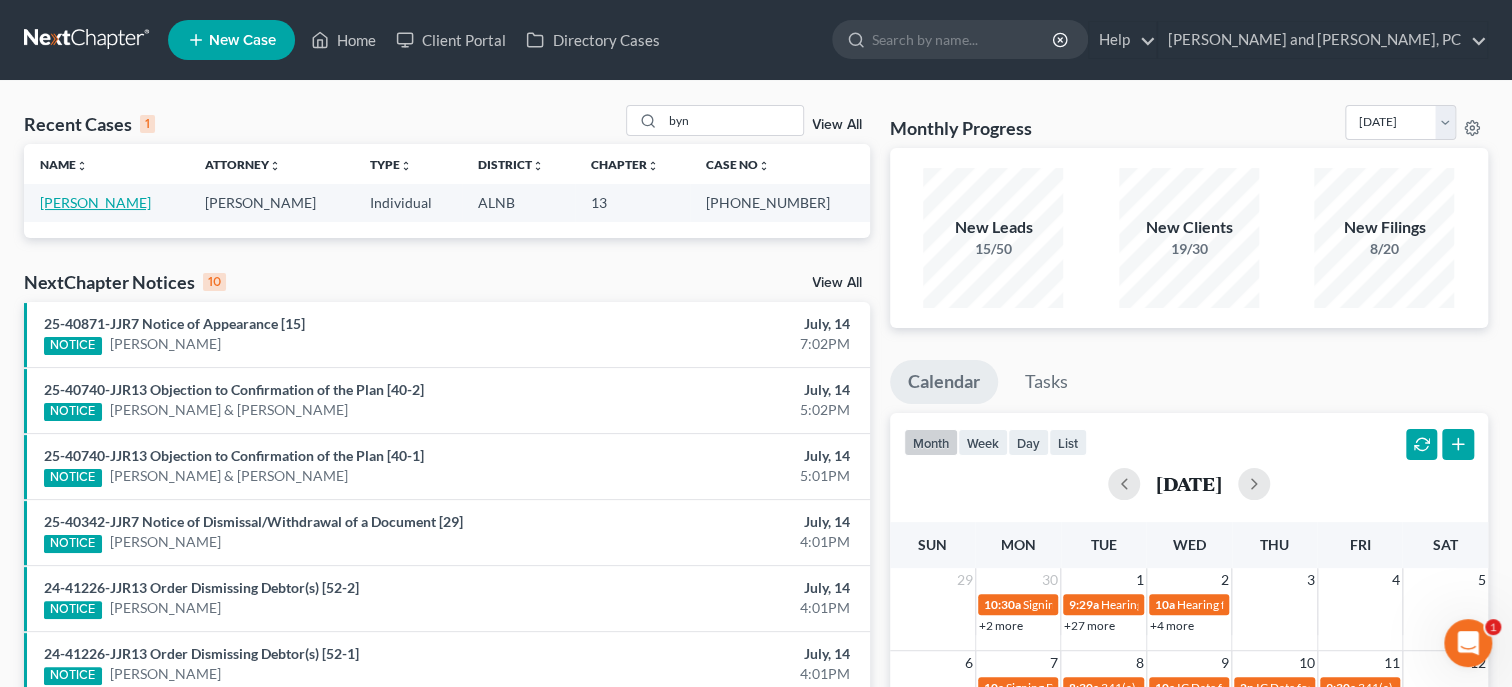 click on "Bynum, Elijah" at bounding box center [95, 202] 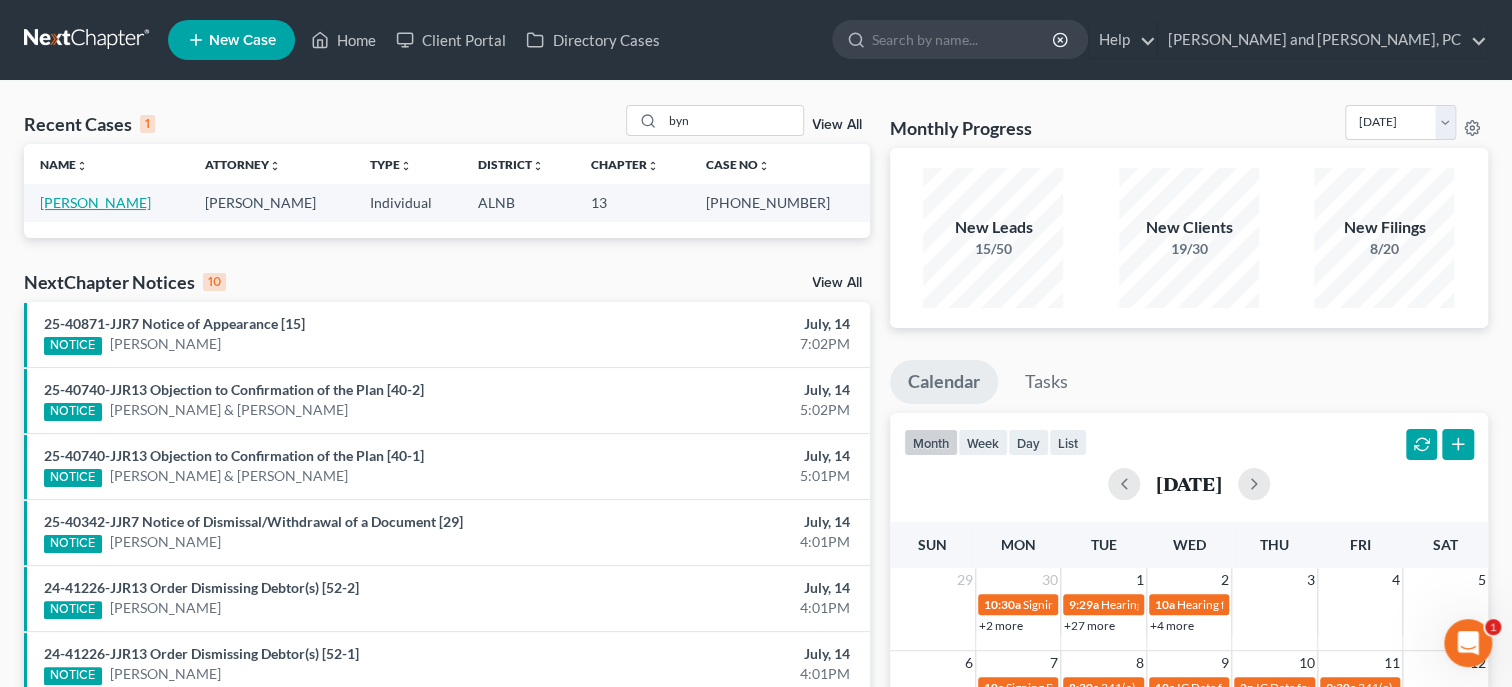 select on "6" 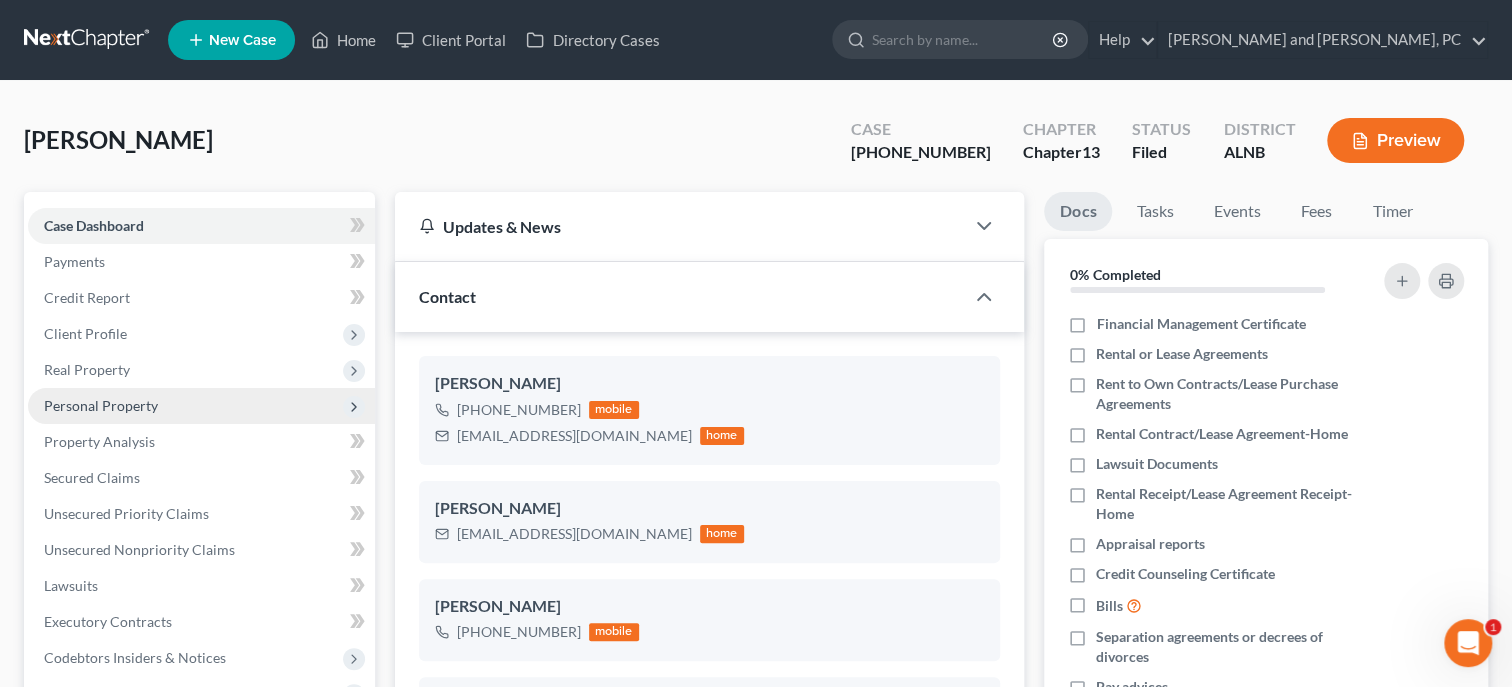 scroll, scrollTop: 338, scrollLeft: 0, axis: vertical 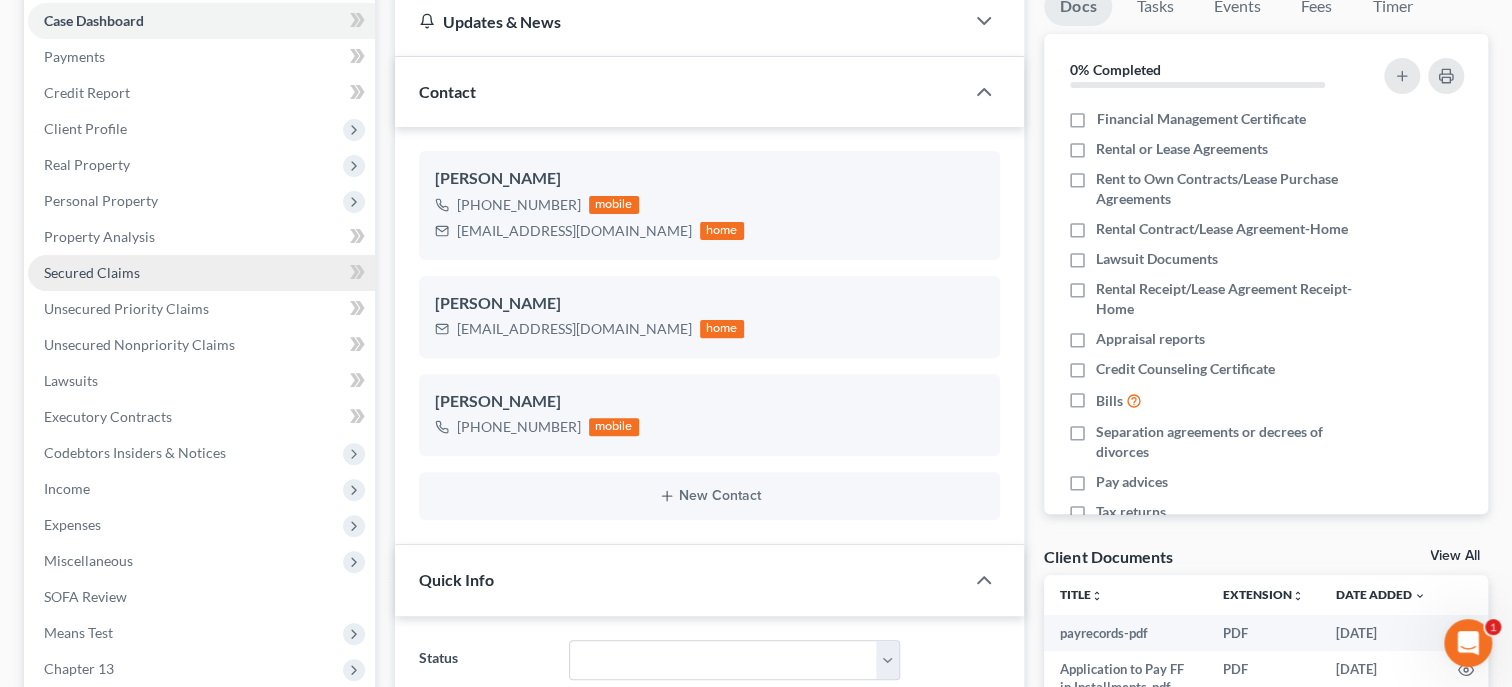 click on "Secured Claims" at bounding box center (92, 272) 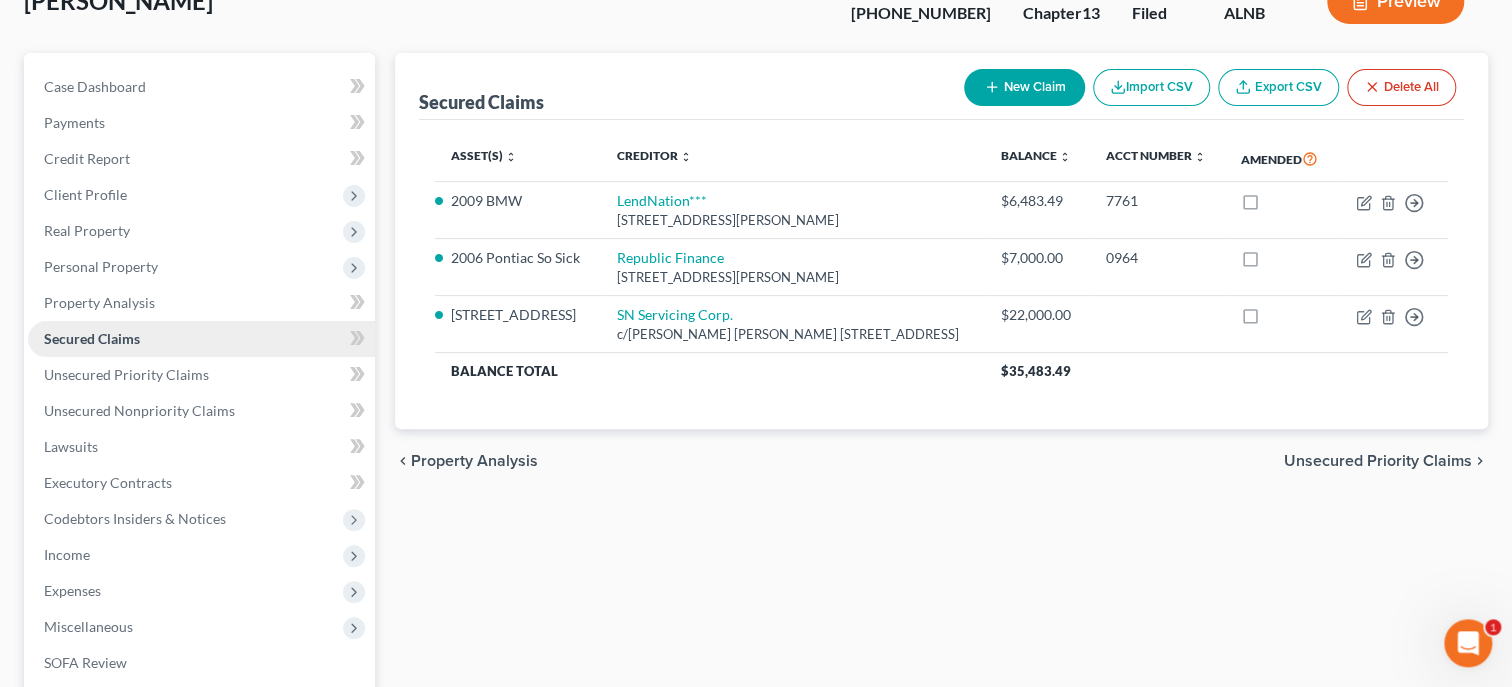 scroll, scrollTop: 102, scrollLeft: 0, axis: vertical 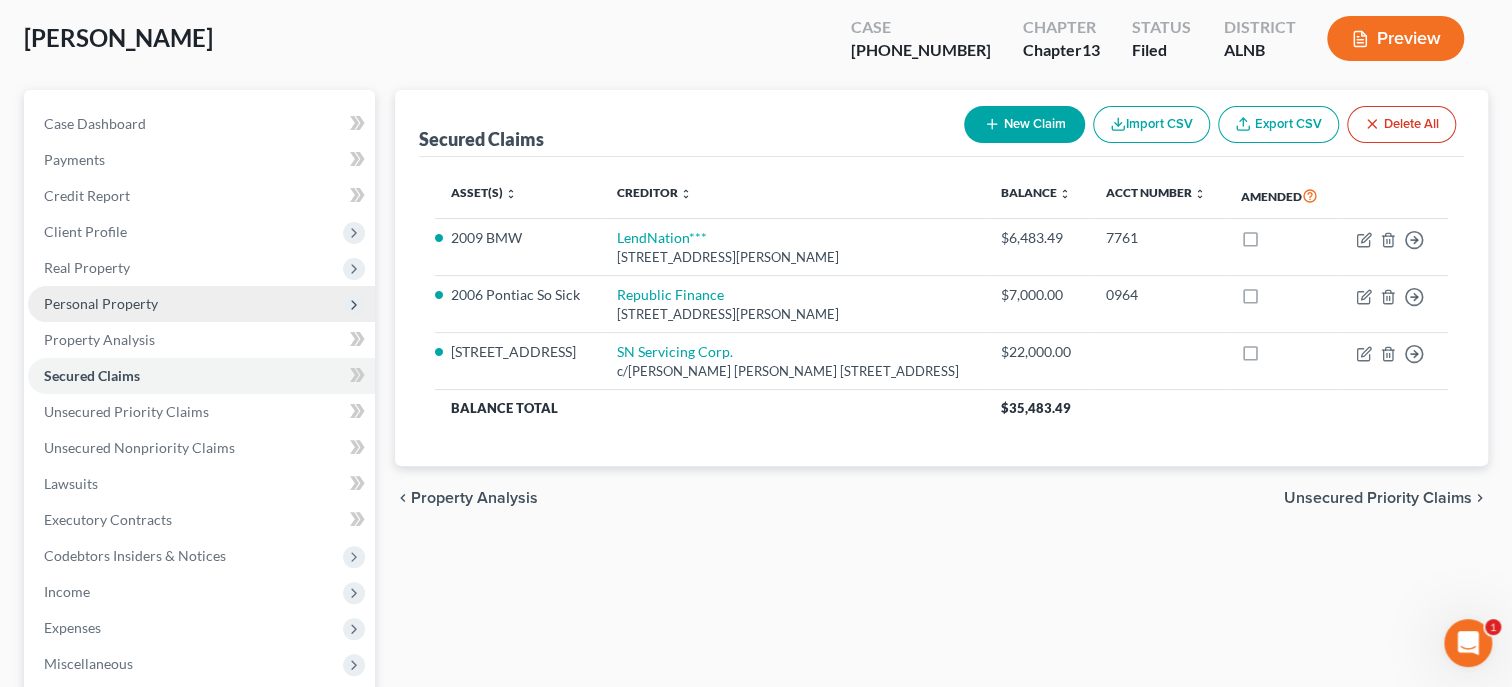 click on "Personal Property" at bounding box center [101, 303] 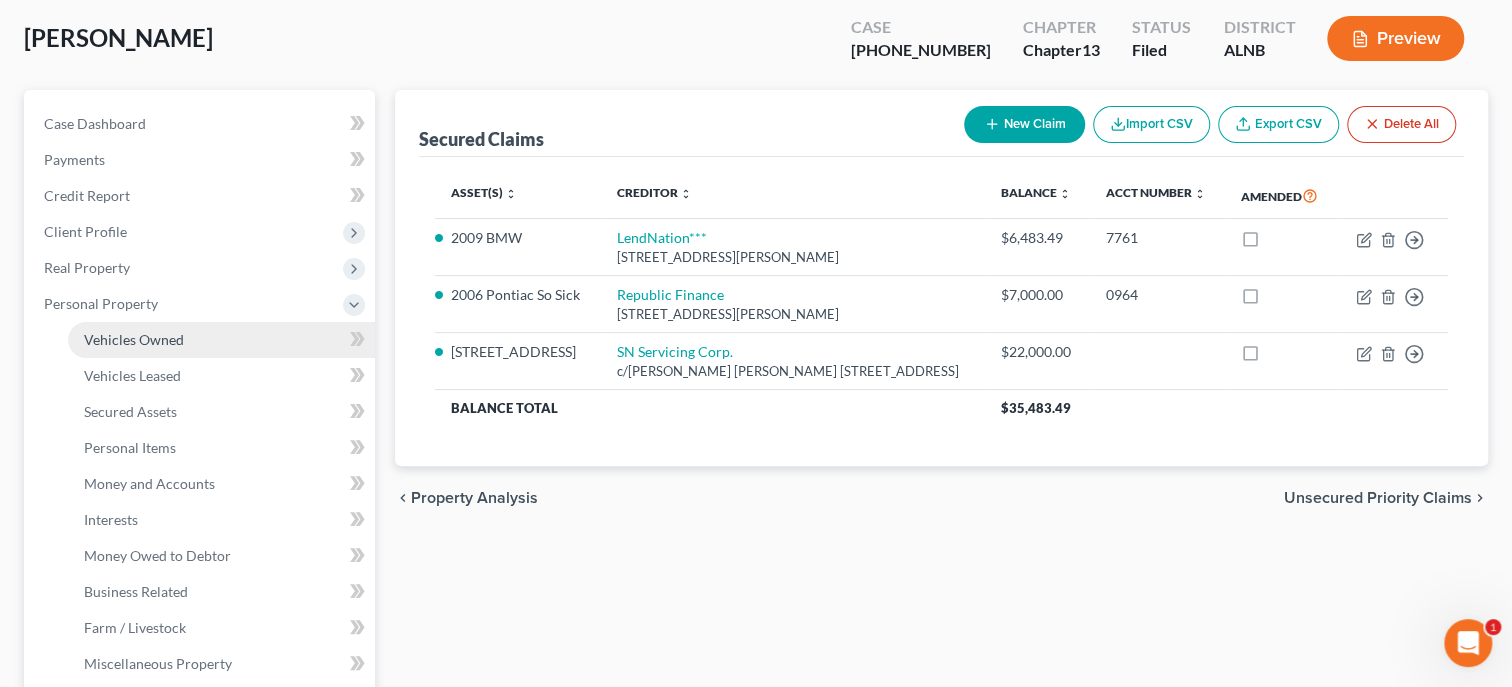 click on "Vehicles Owned" at bounding box center (134, 339) 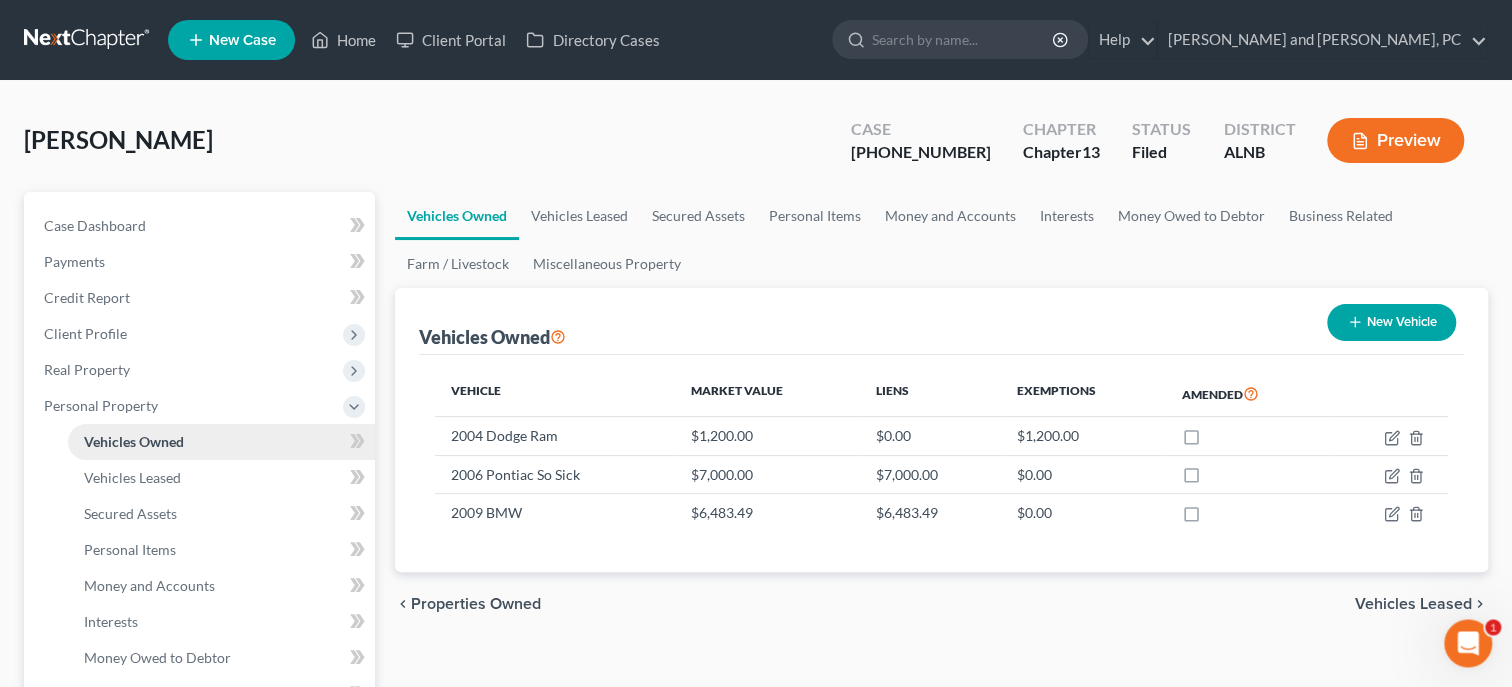 scroll, scrollTop: 0, scrollLeft: 0, axis: both 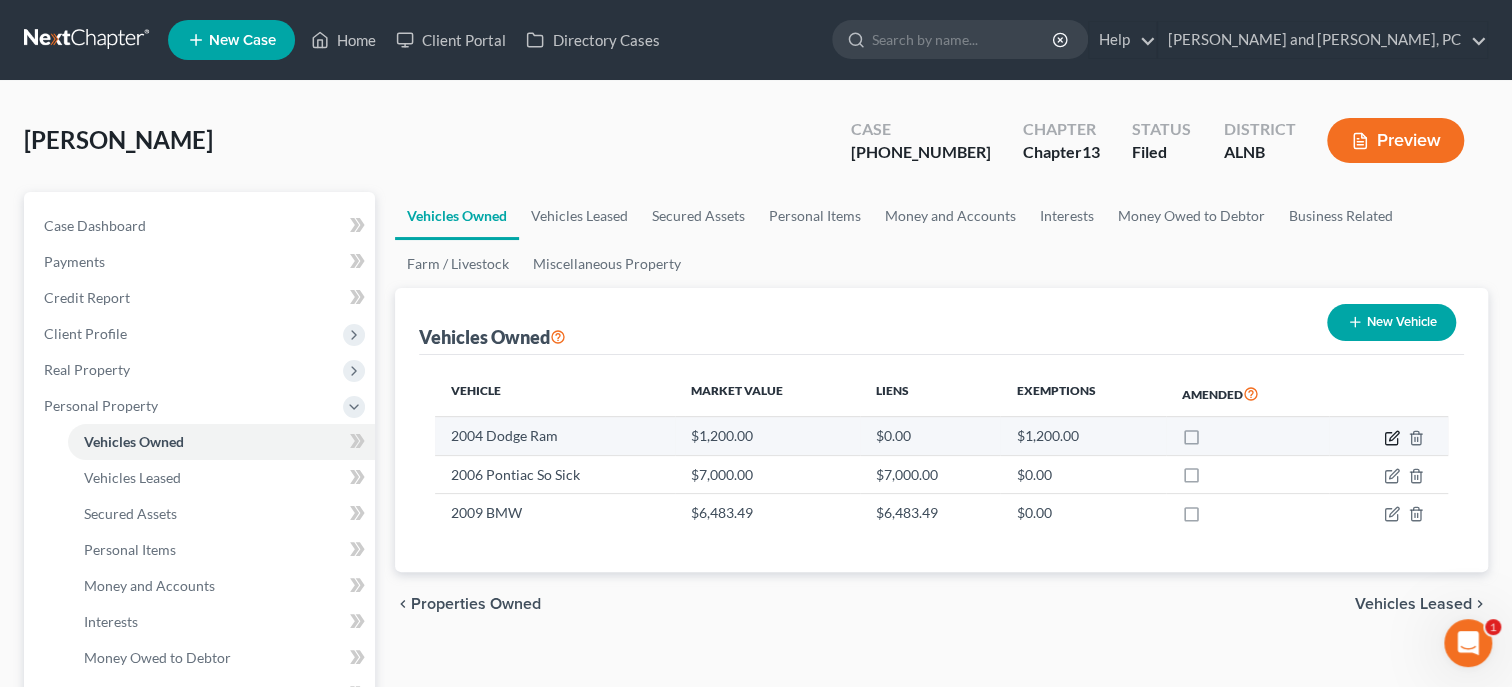 click 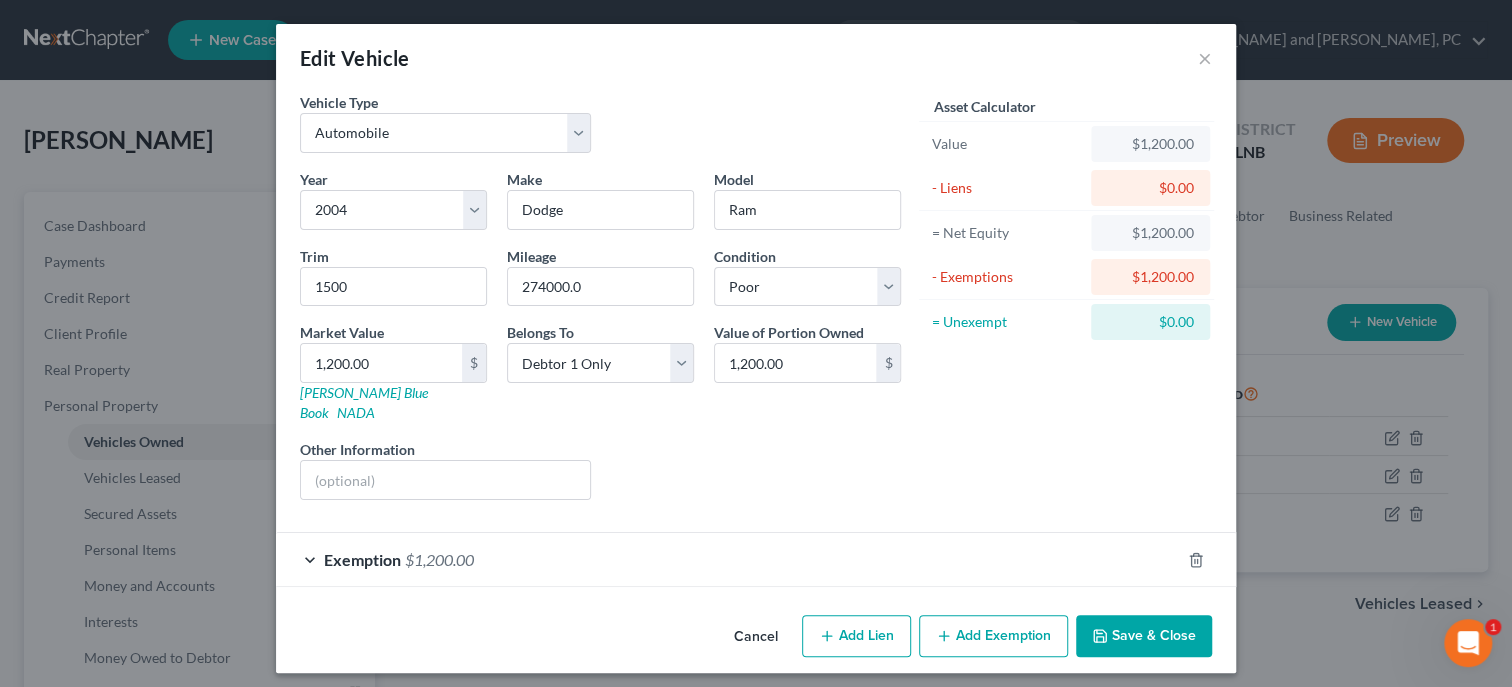 click on "Cancel" at bounding box center (756, 637) 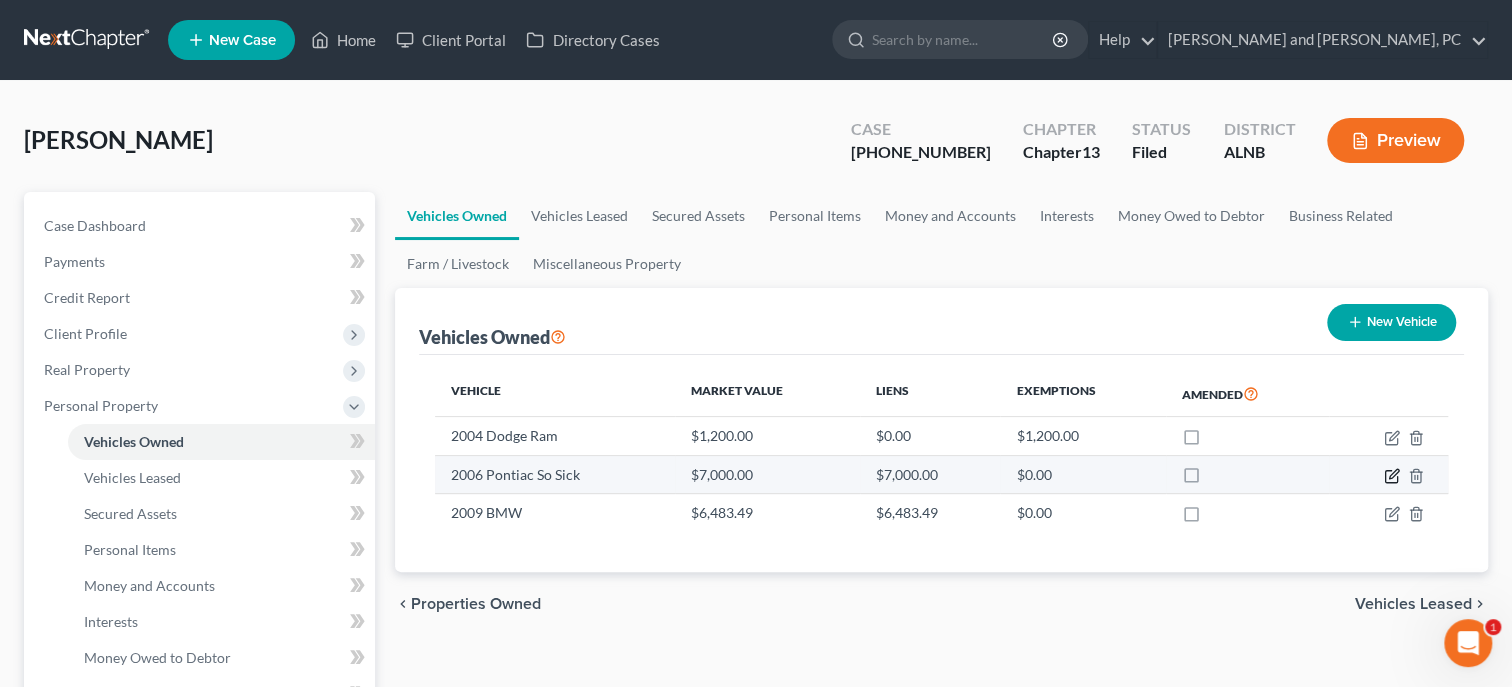 click 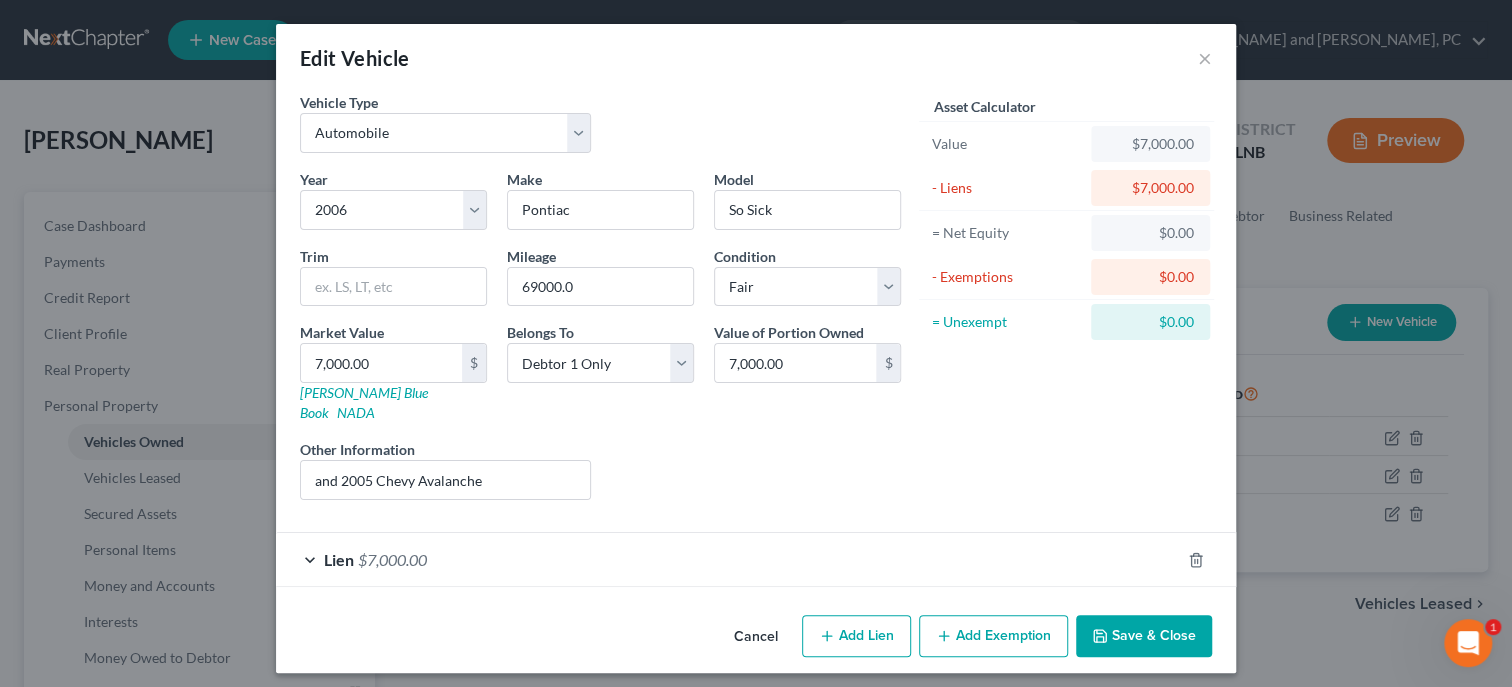 click on "Lien $7,000.00" at bounding box center (728, 559) 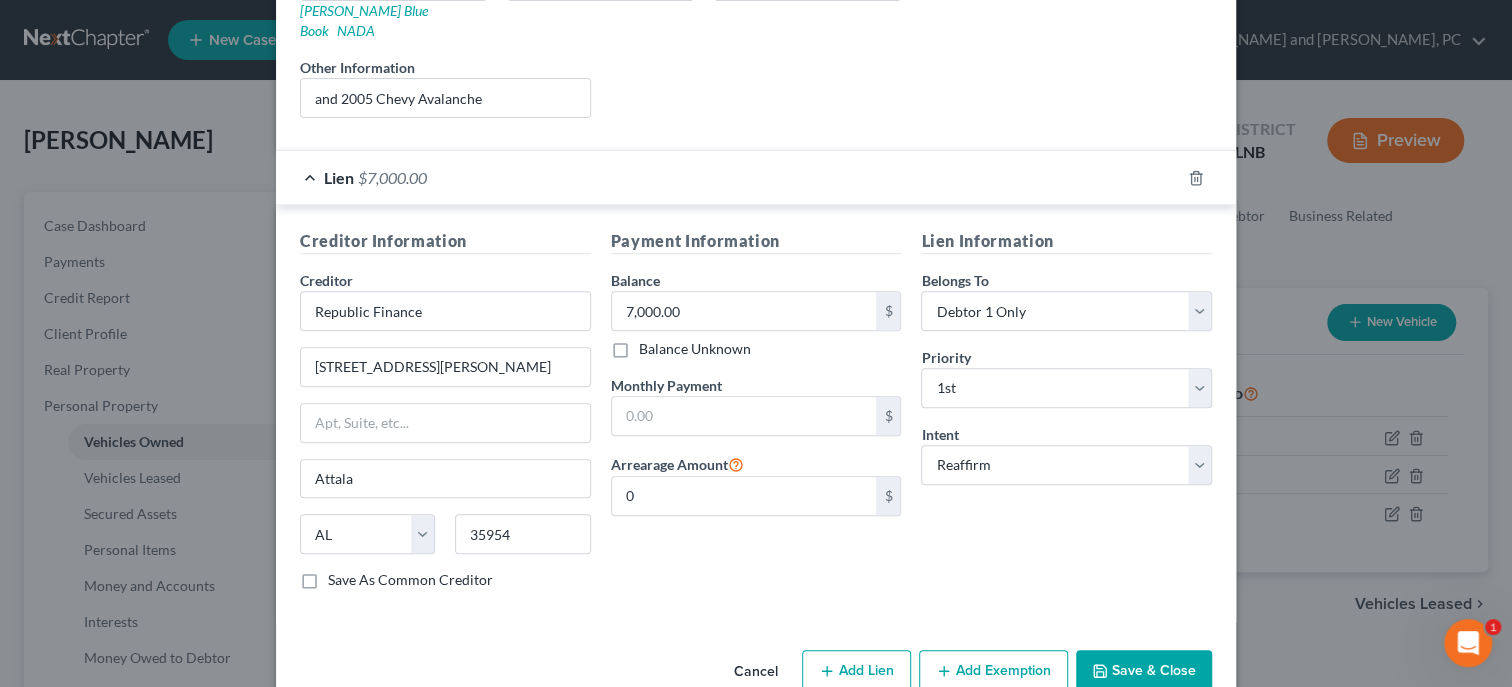 scroll, scrollTop: 403, scrollLeft: 0, axis: vertical 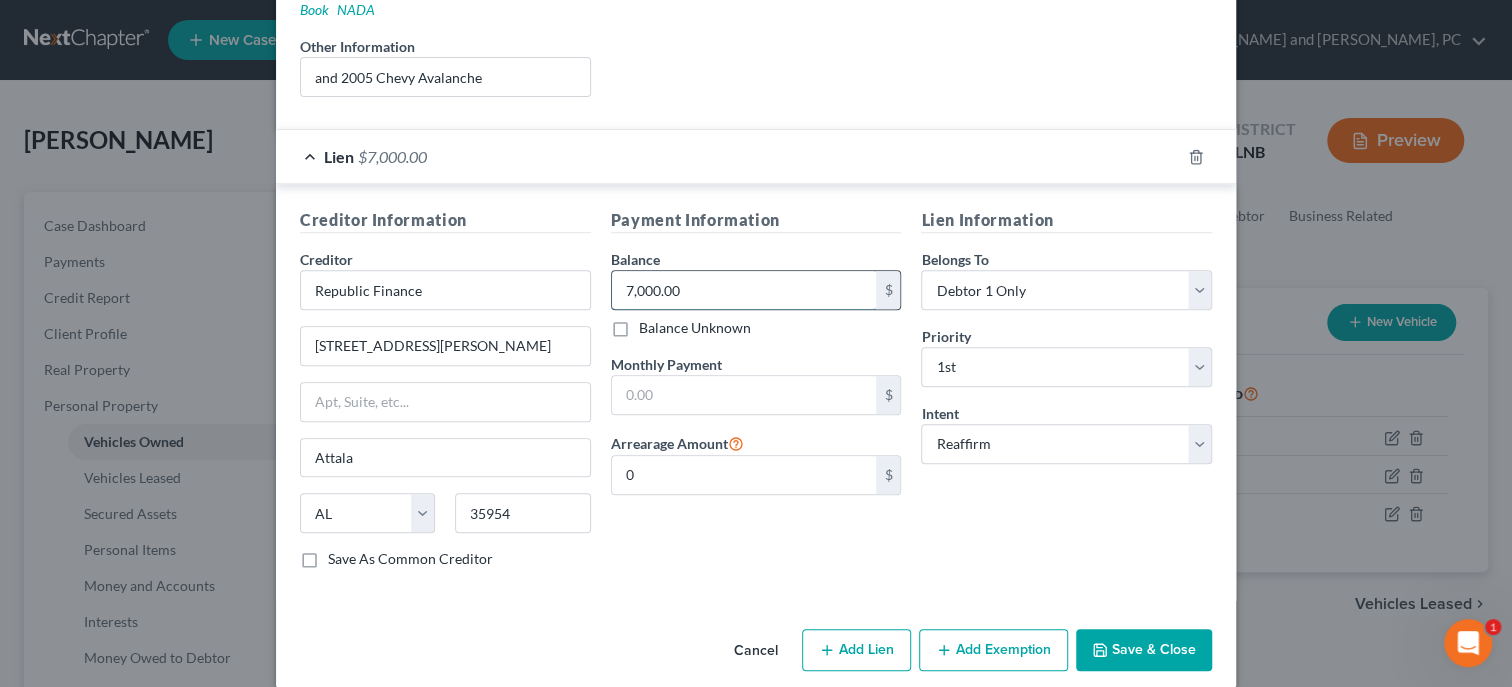 click on "7,000.00" at bounding box center [744, 290] 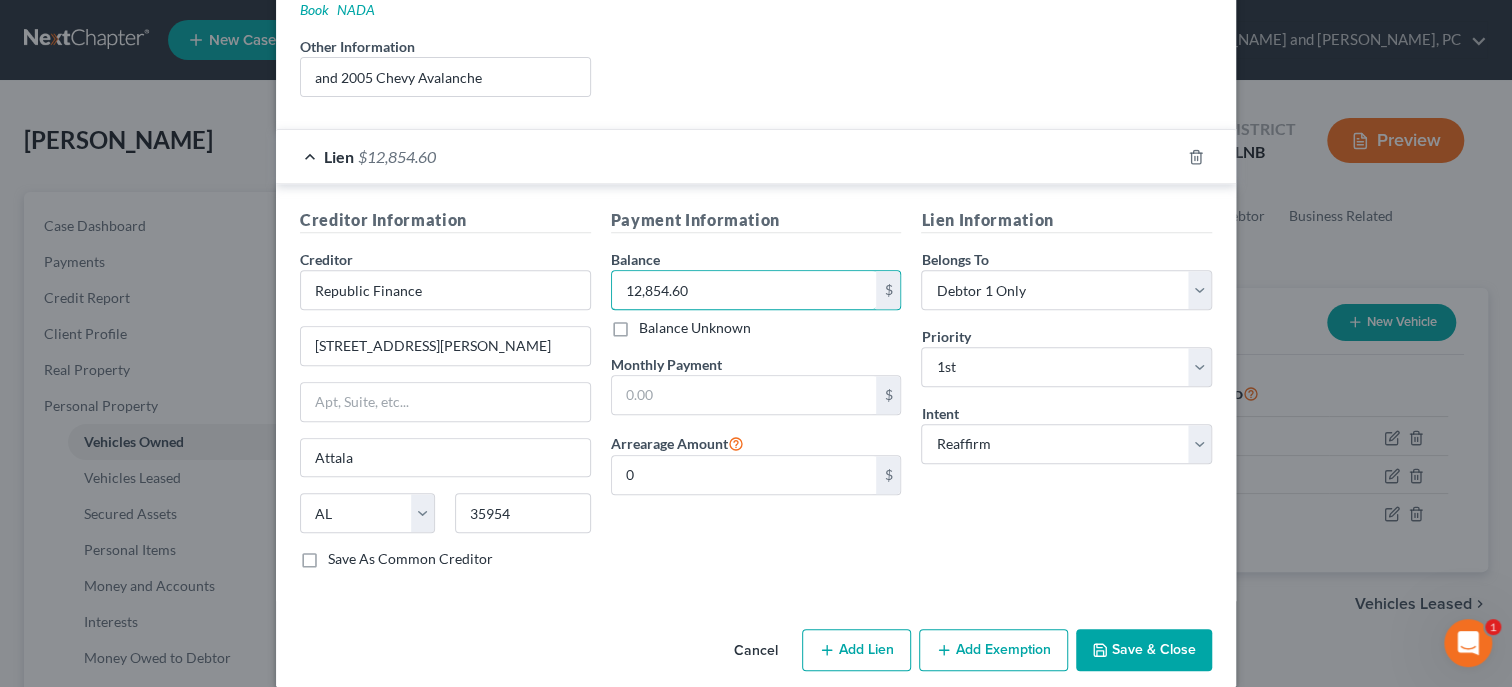 type on "12,854.60" 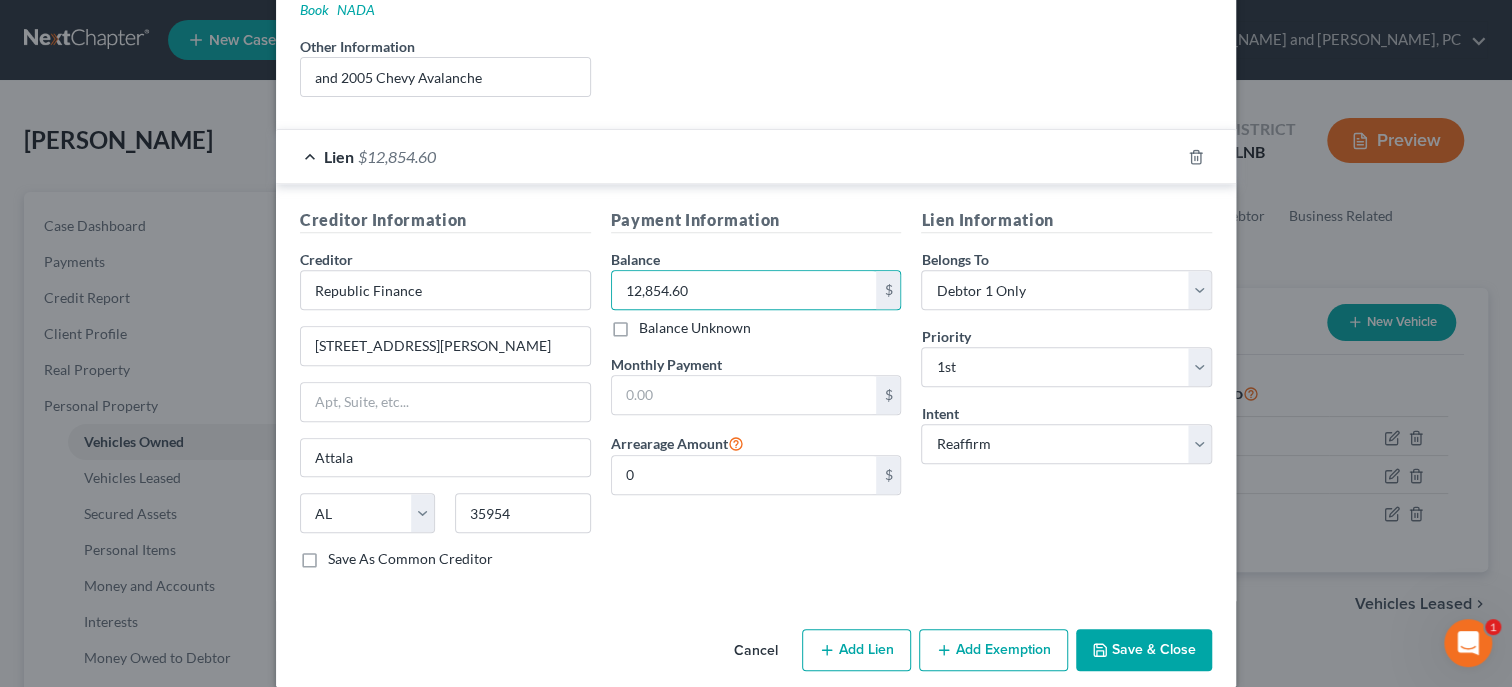 click on "Payment Information Balance
12,854.60 $
Balance Unknown
Balance Undetermined
12,854.60 $
Balance Unknown
Monthly Payment $ Arrearage Amount  0 $" at bounding box center [756, 396] 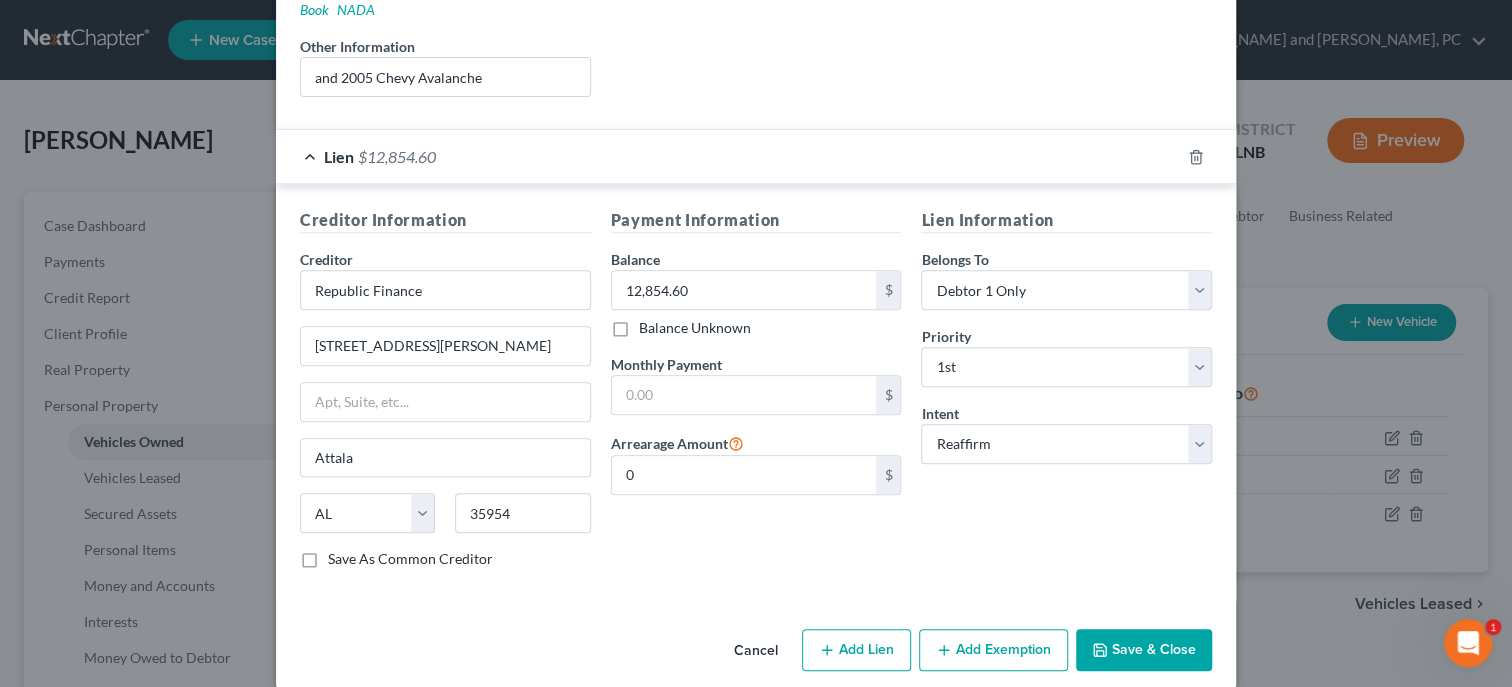 scroll, scrollTop: 94, scrollLeft: 0, axis: vertical 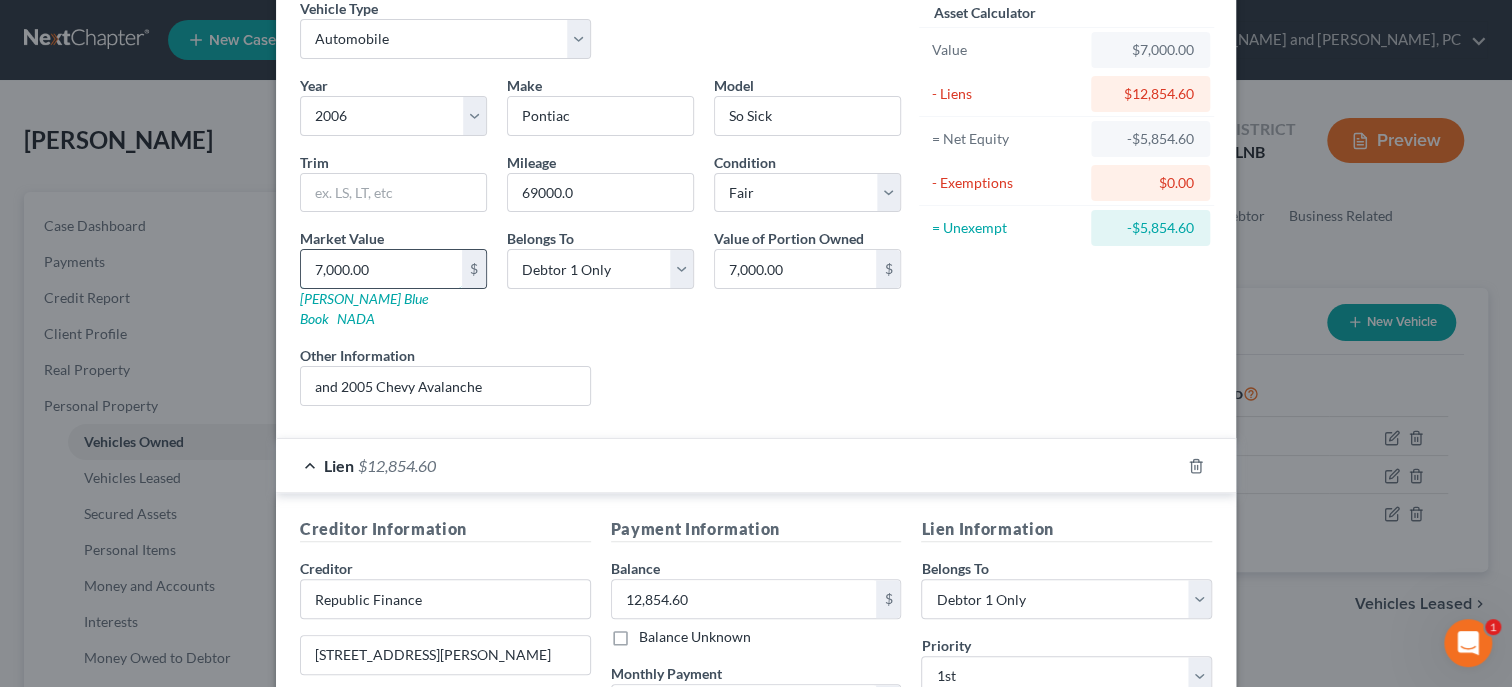 click on "7,000.00" at bounding box center [381, 269] 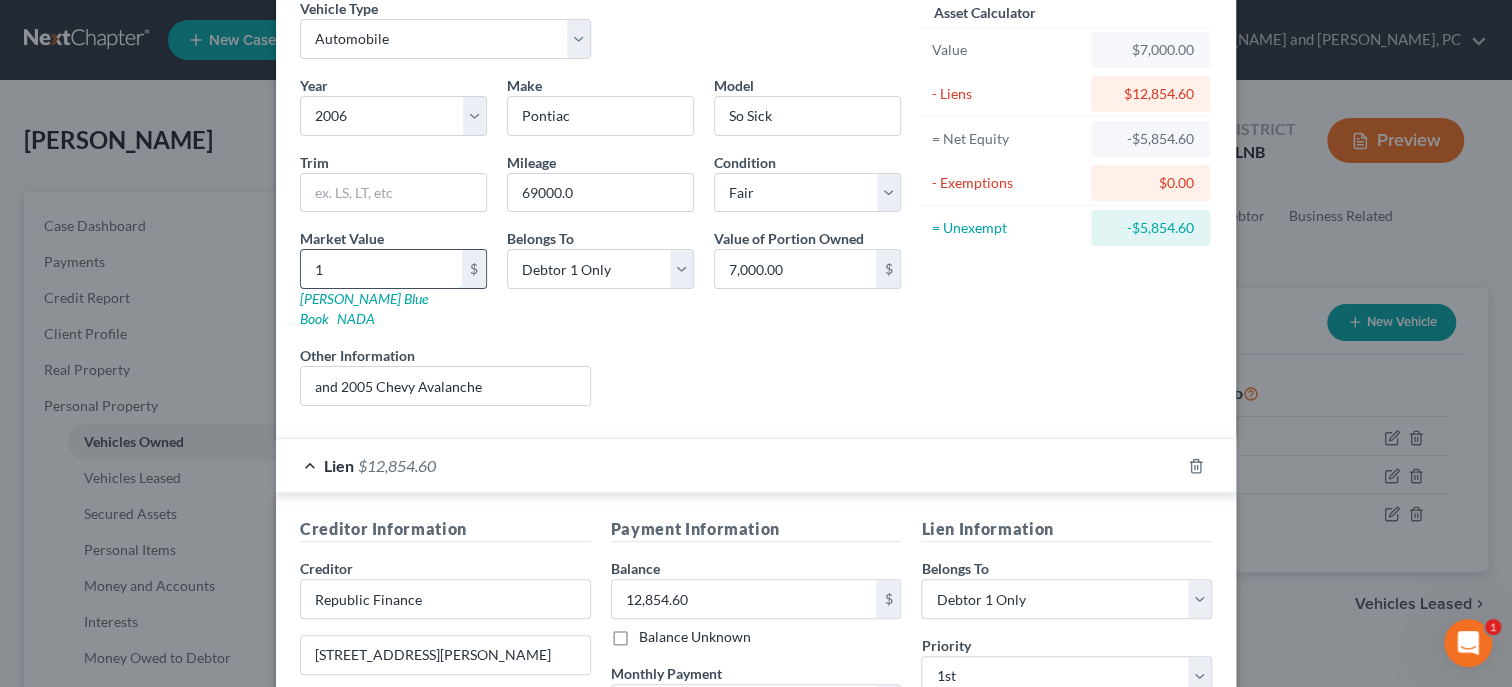 type on "1.00" 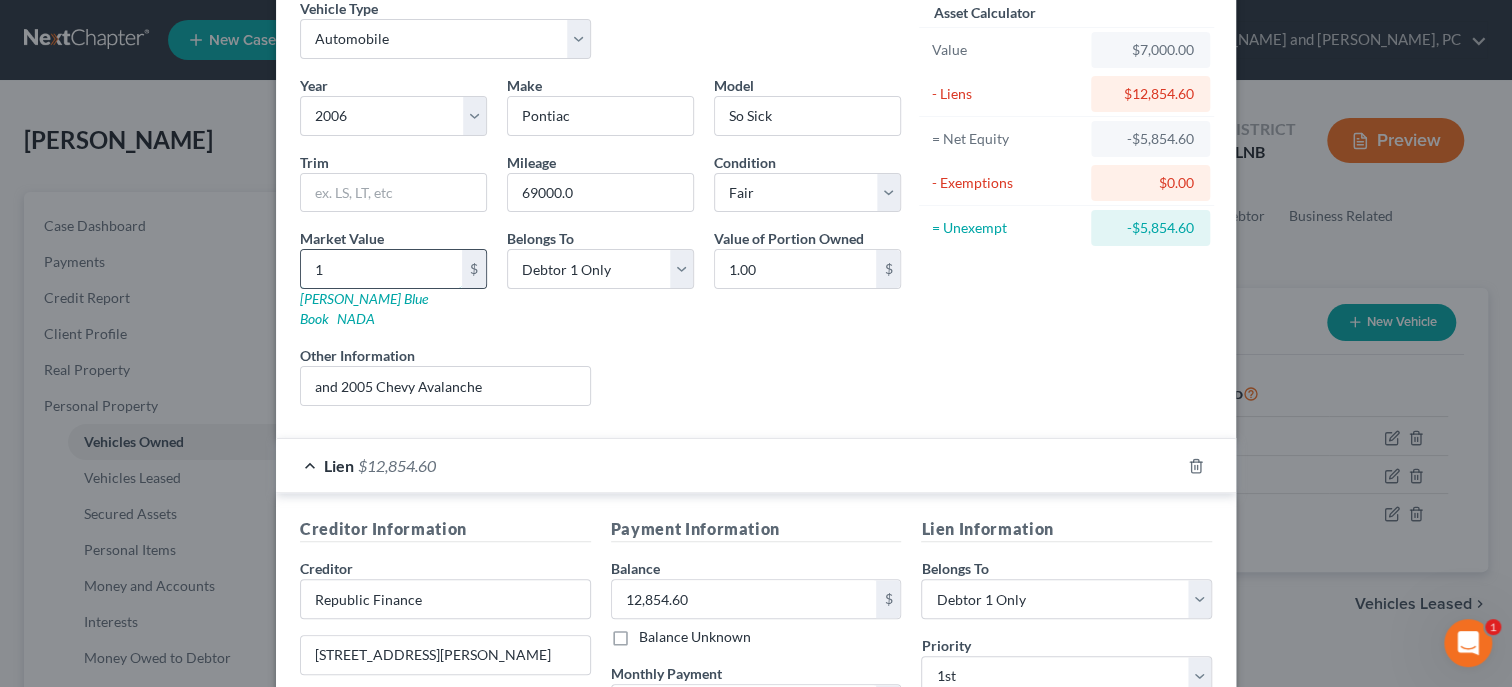 type on "12" 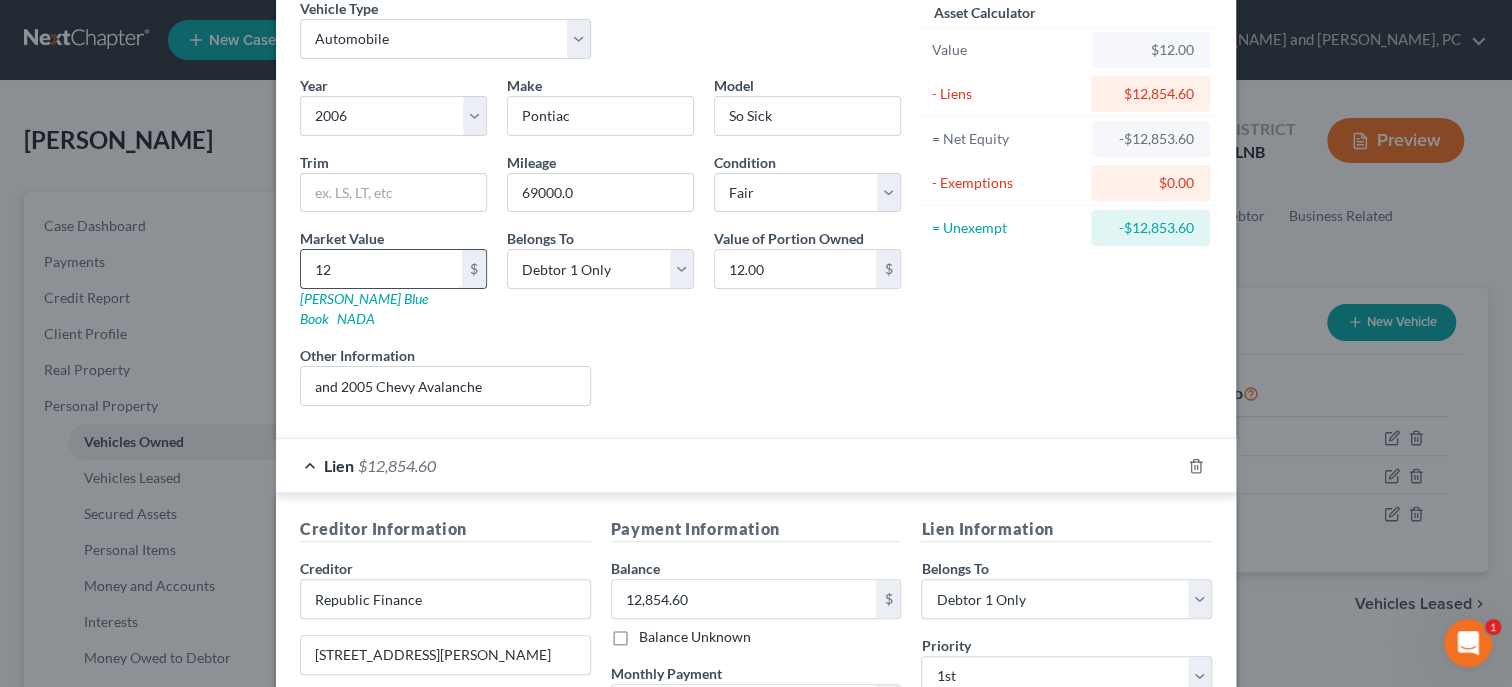 type on "128" 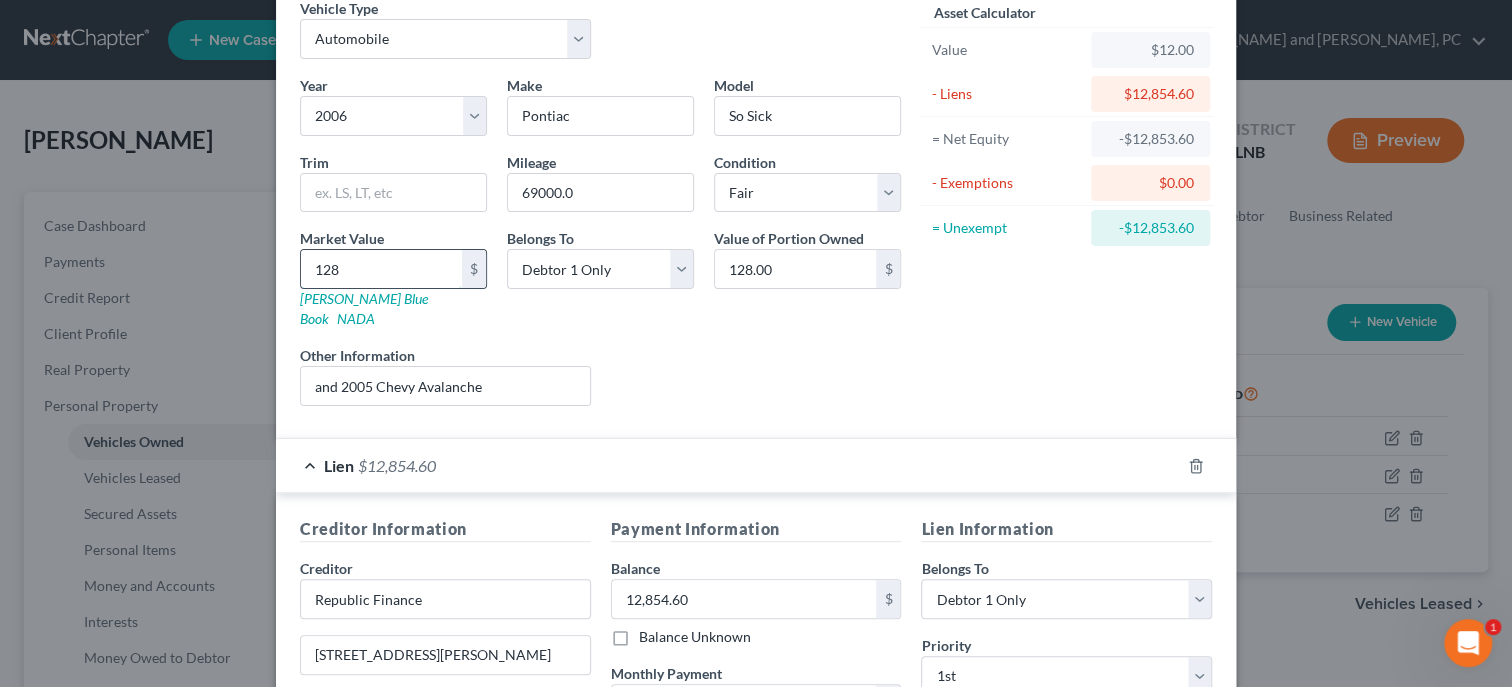 type on "1285" 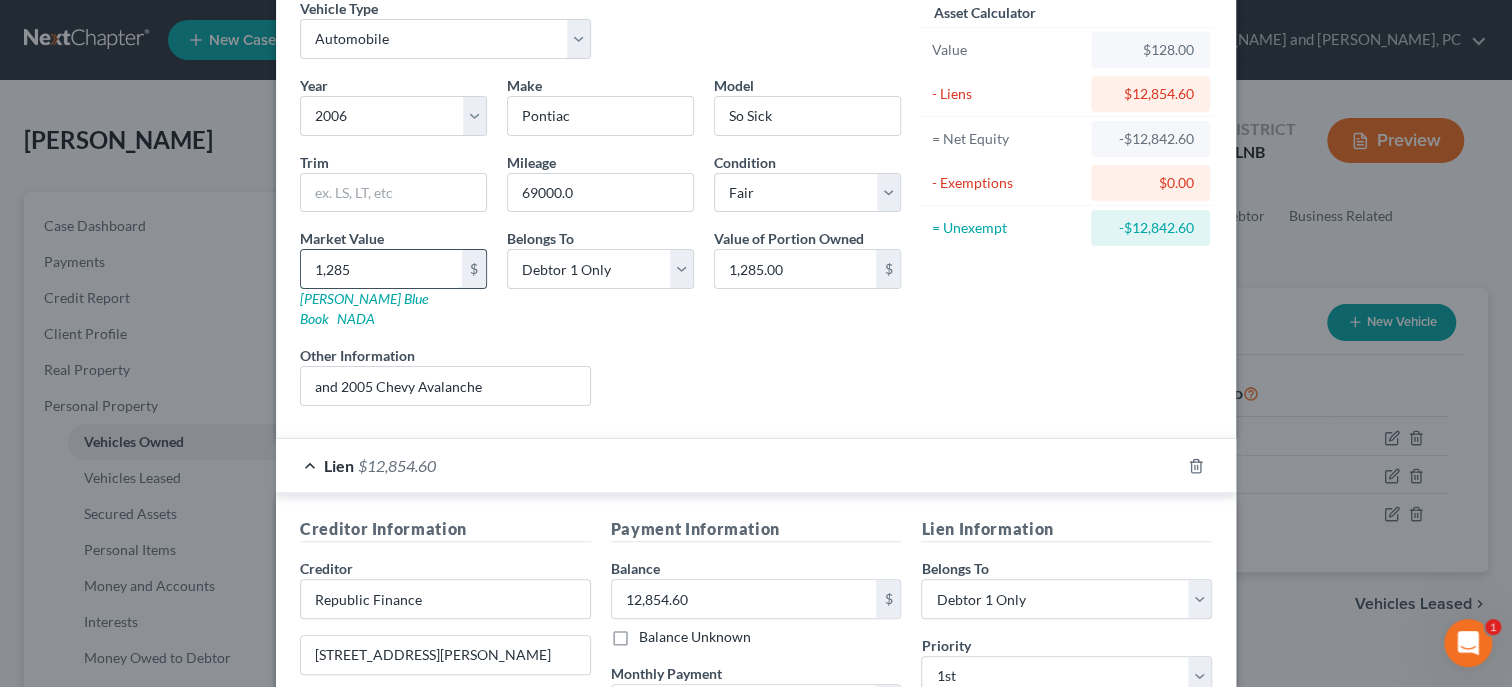 type on "1,2854" 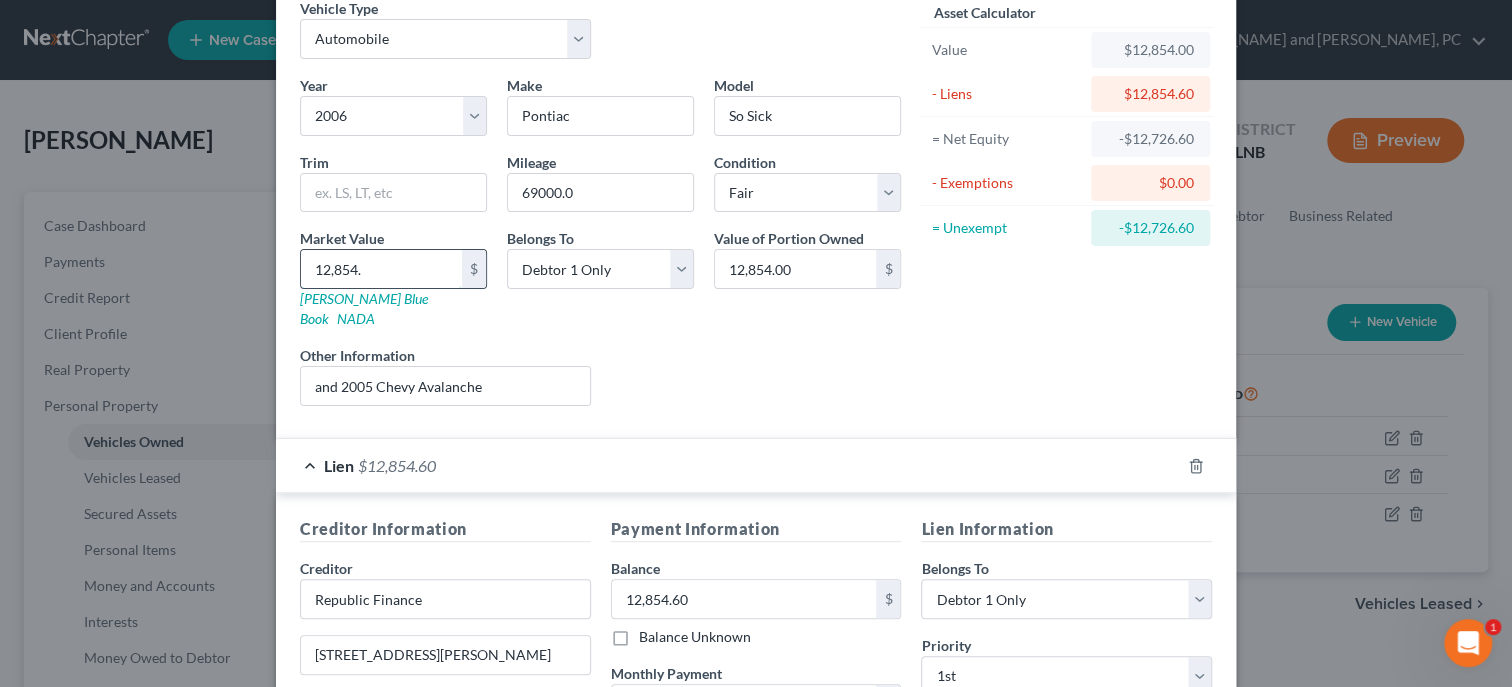 type on "12,854.6" 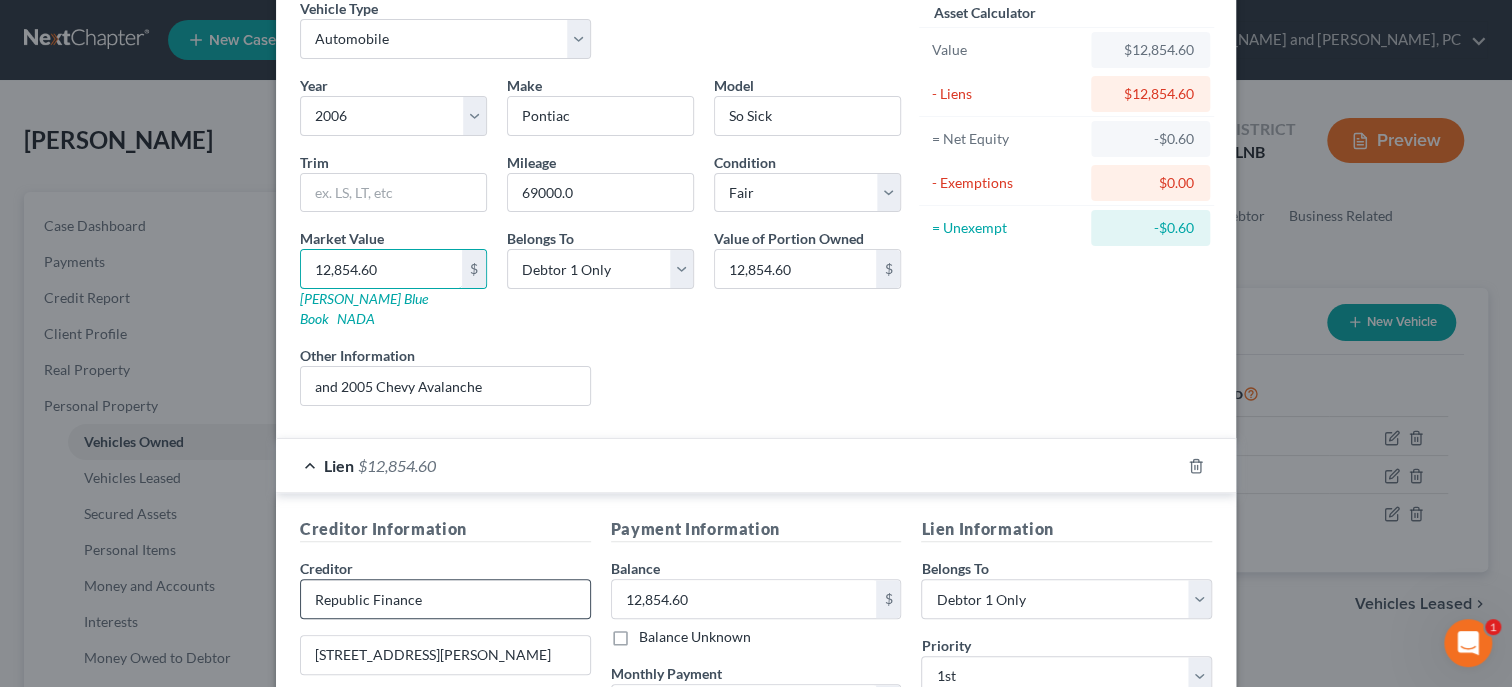 type on "12,854.60" 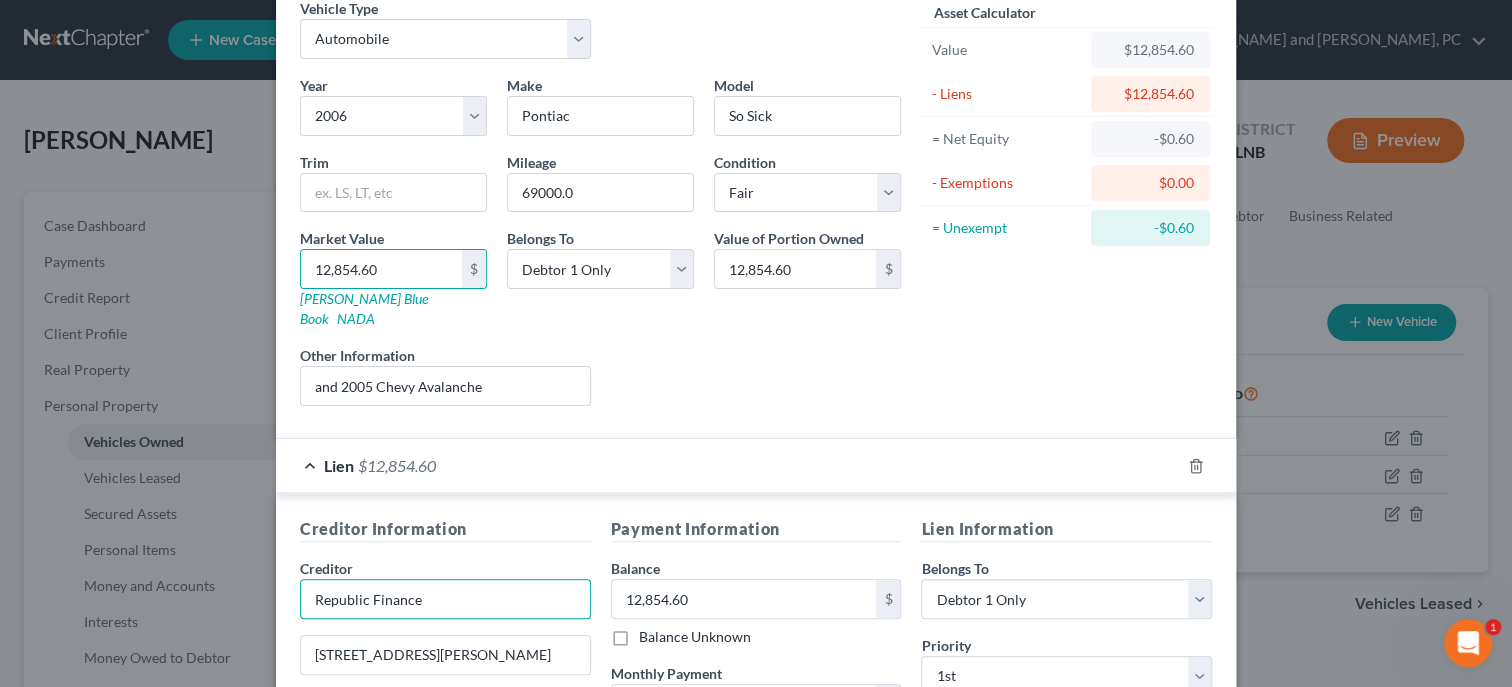 click on "Republic Finance" at bounding box center [445, 599] 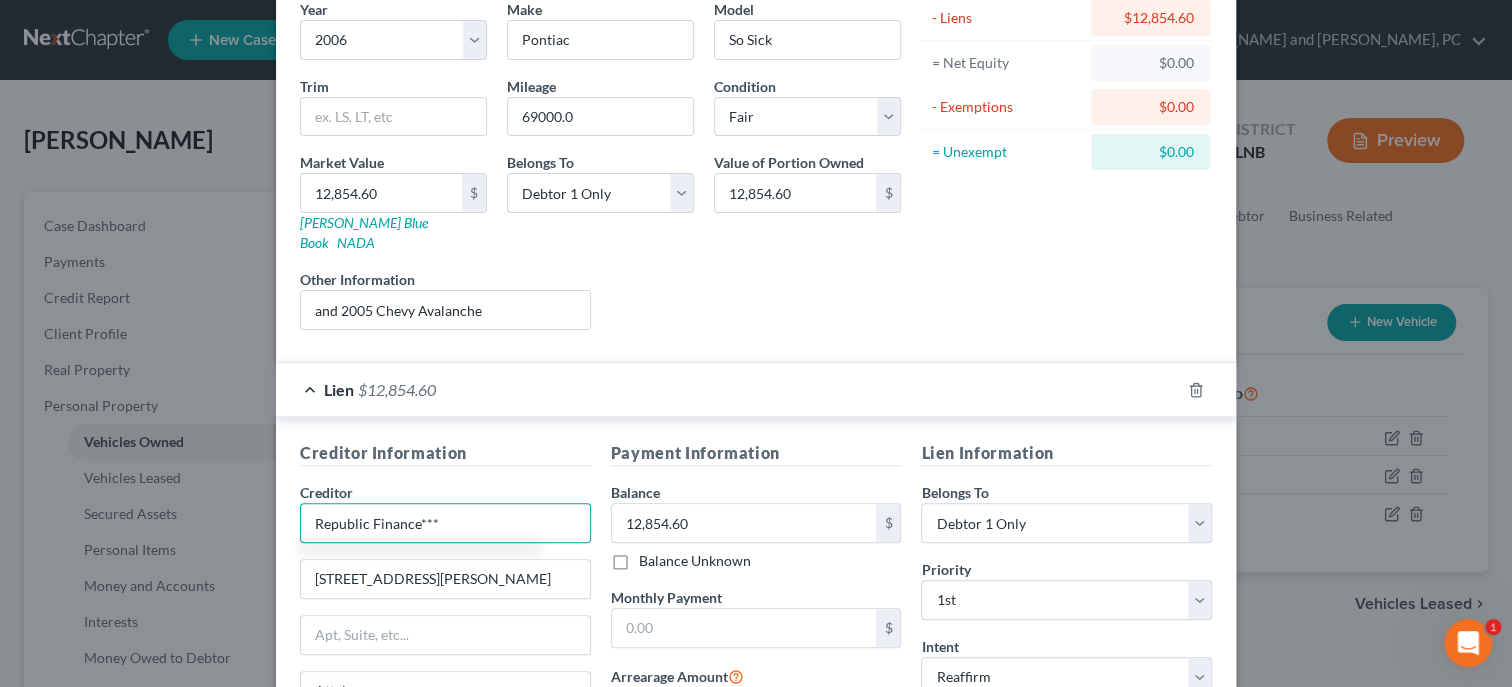 scroll, scrollTop: 403, scrollLeft: 0, axis: vertical 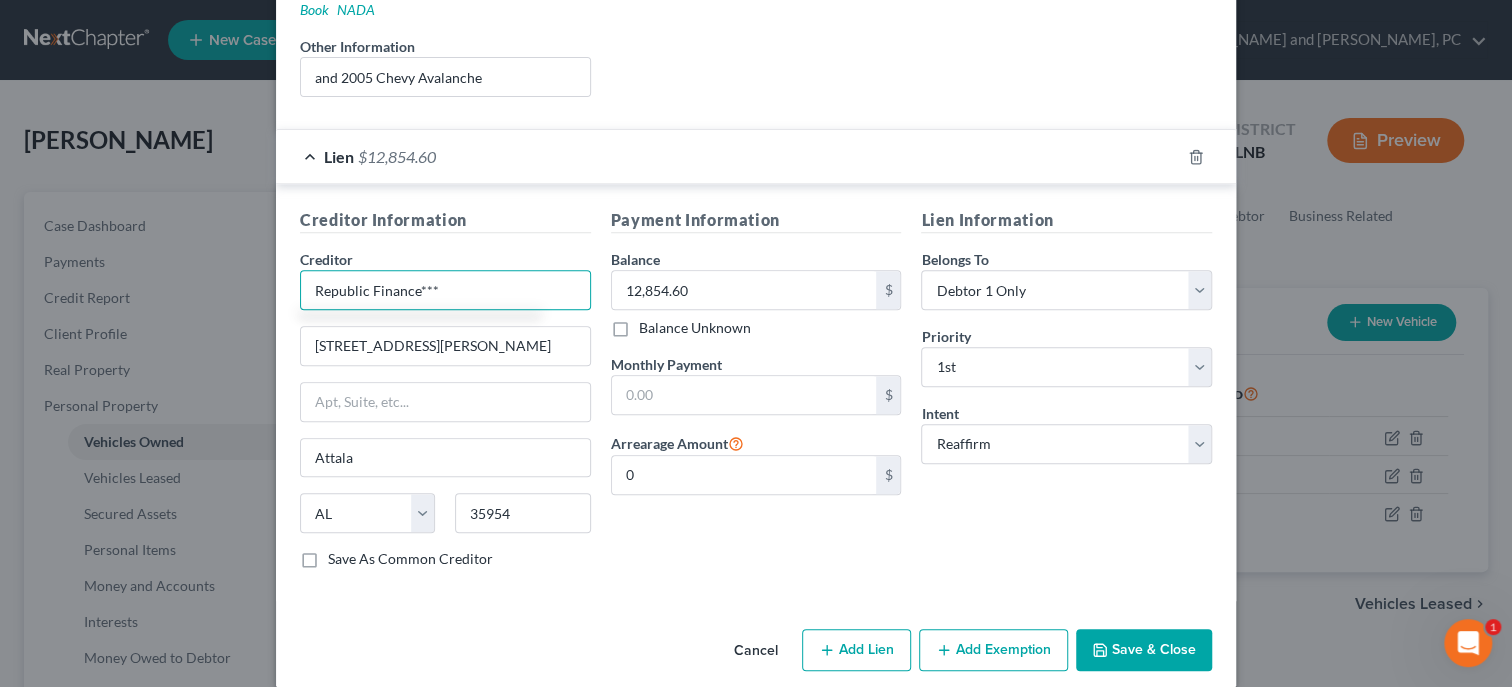type on "Republic Finance***" 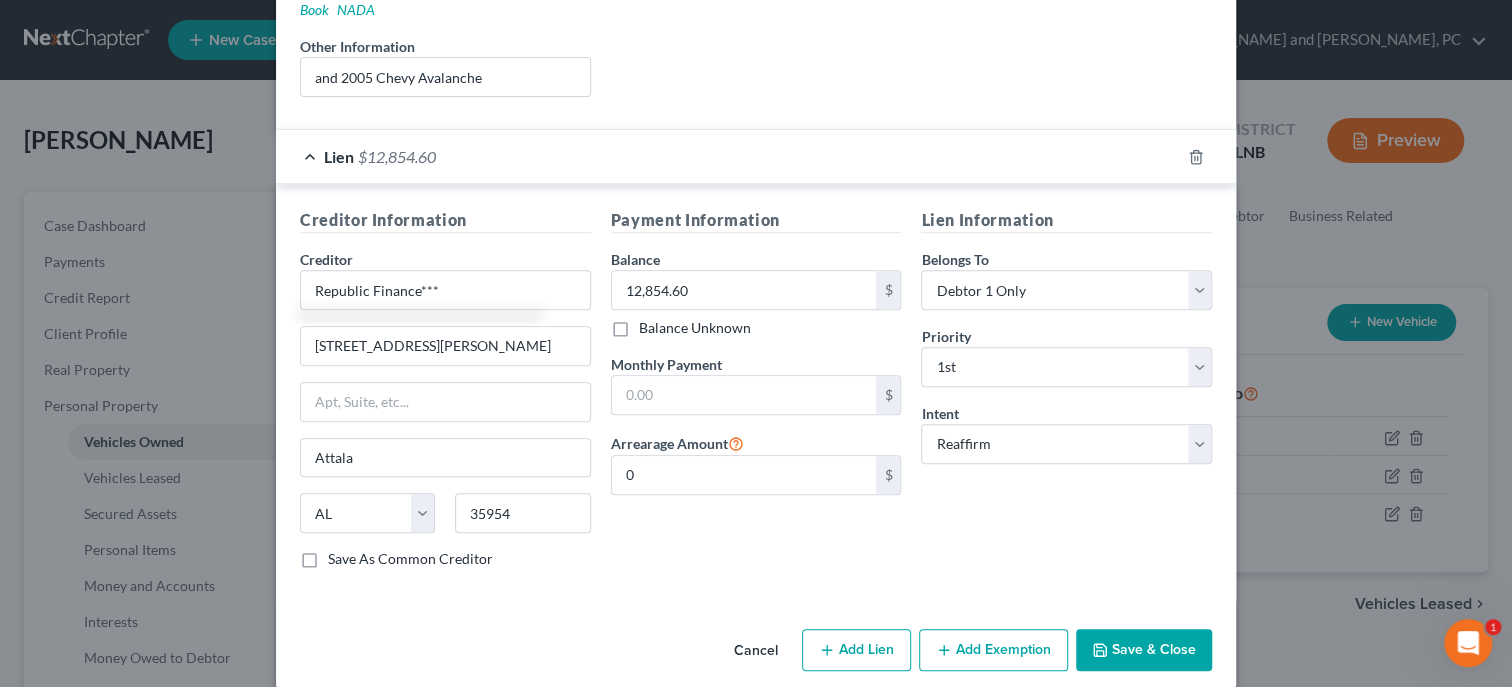 click on "Save & Close" at bounding box center (1144, 650) 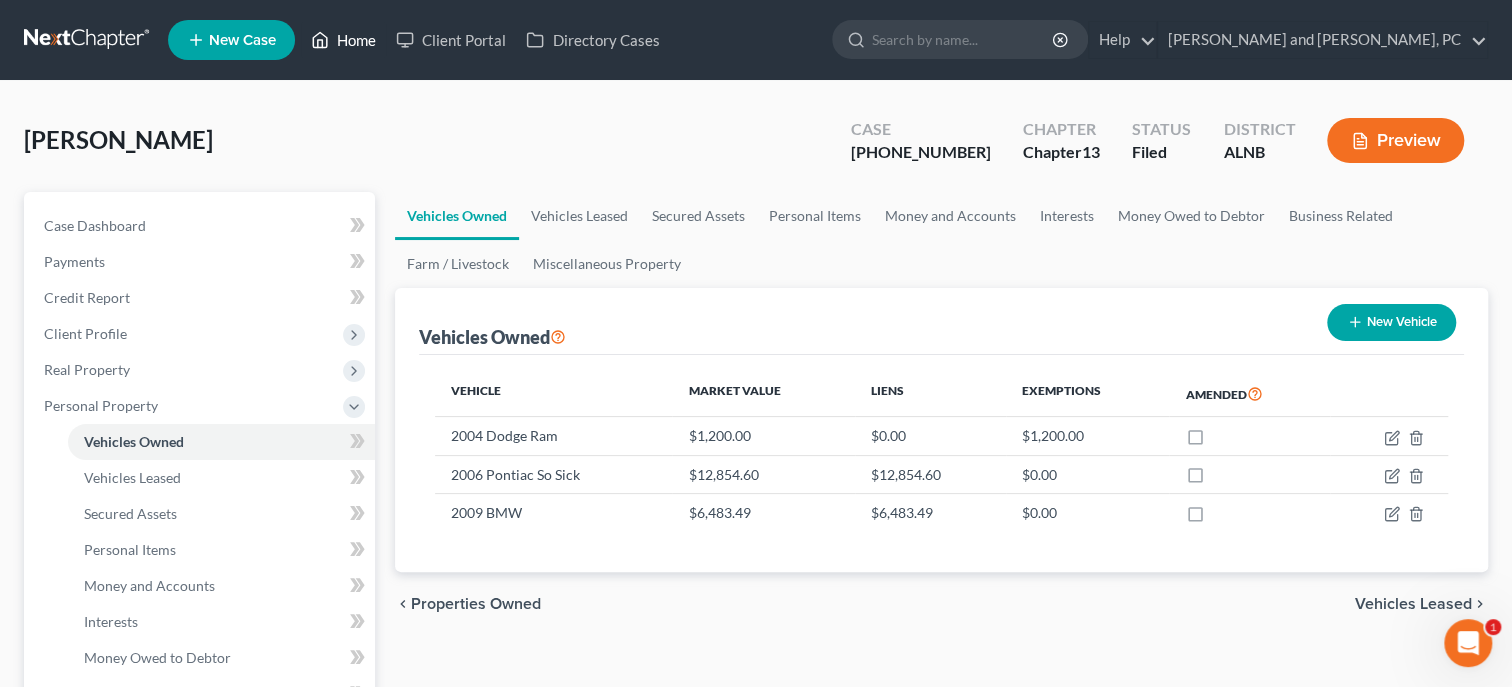 click on "Home" at bounding box center (343, 40) 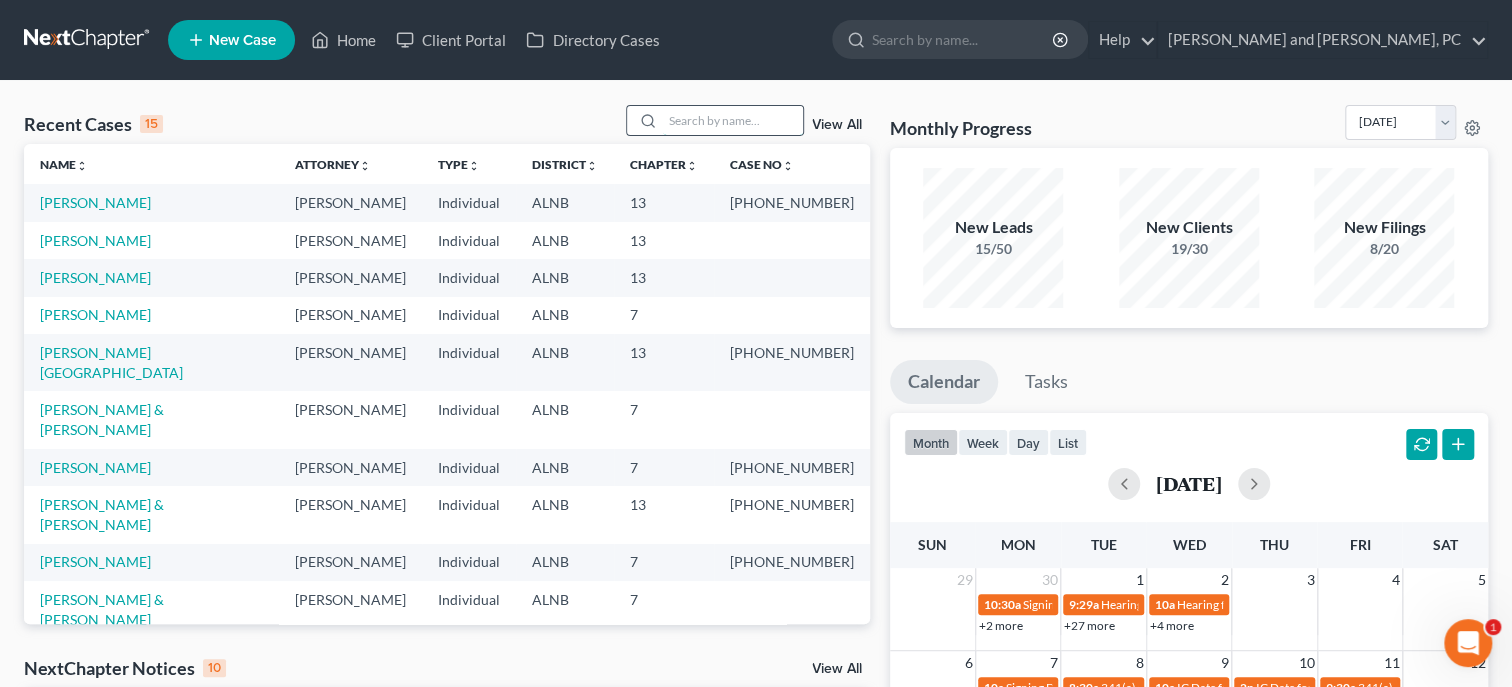 click at bounding box center [733, 120] 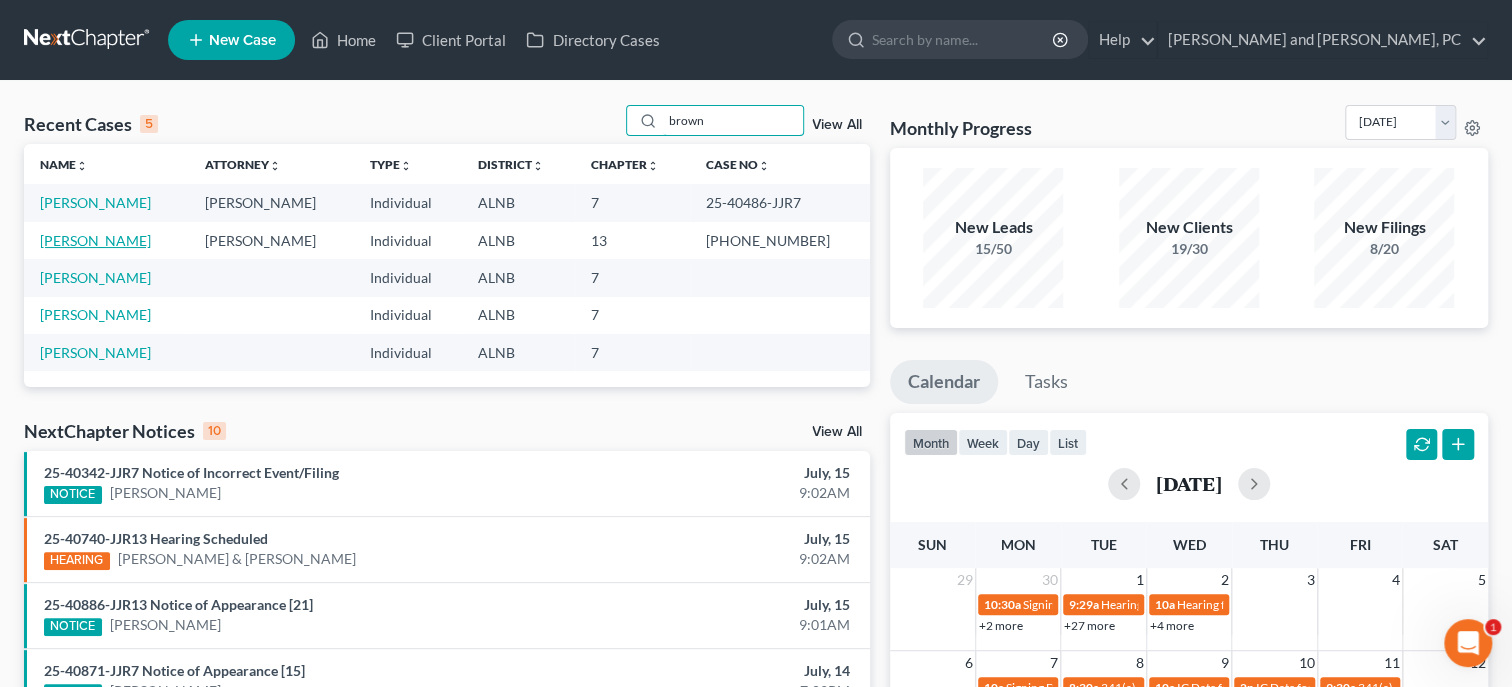 type on "brown" 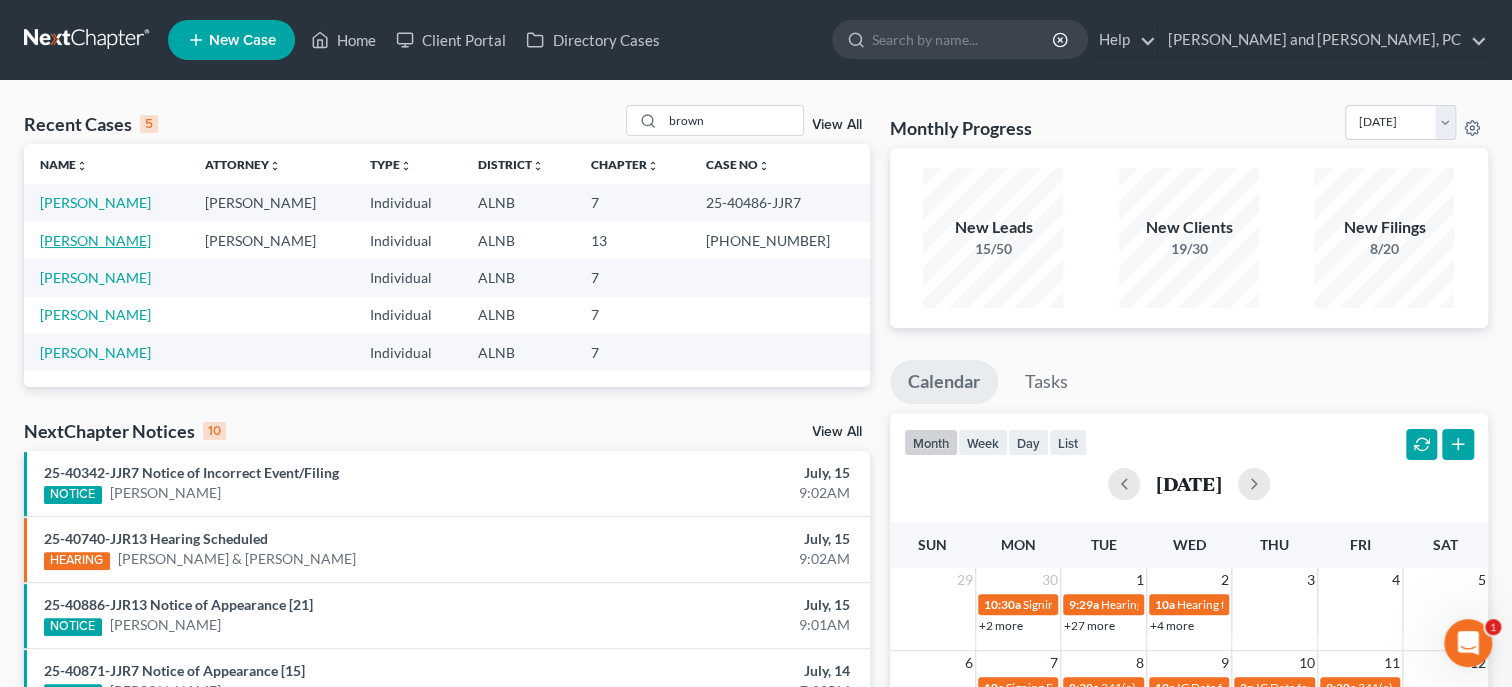 click on "Brown, Rex" at bounding box center [95, 240] 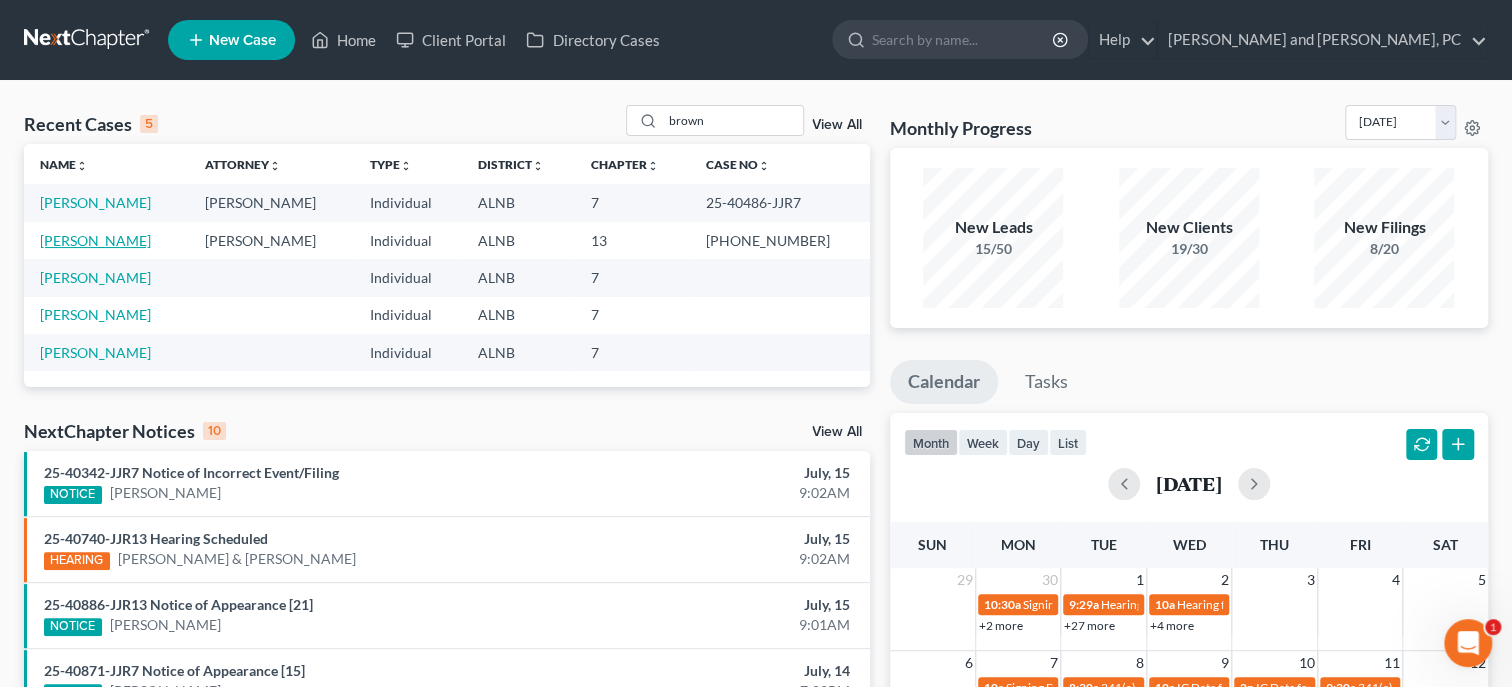 select on "6" 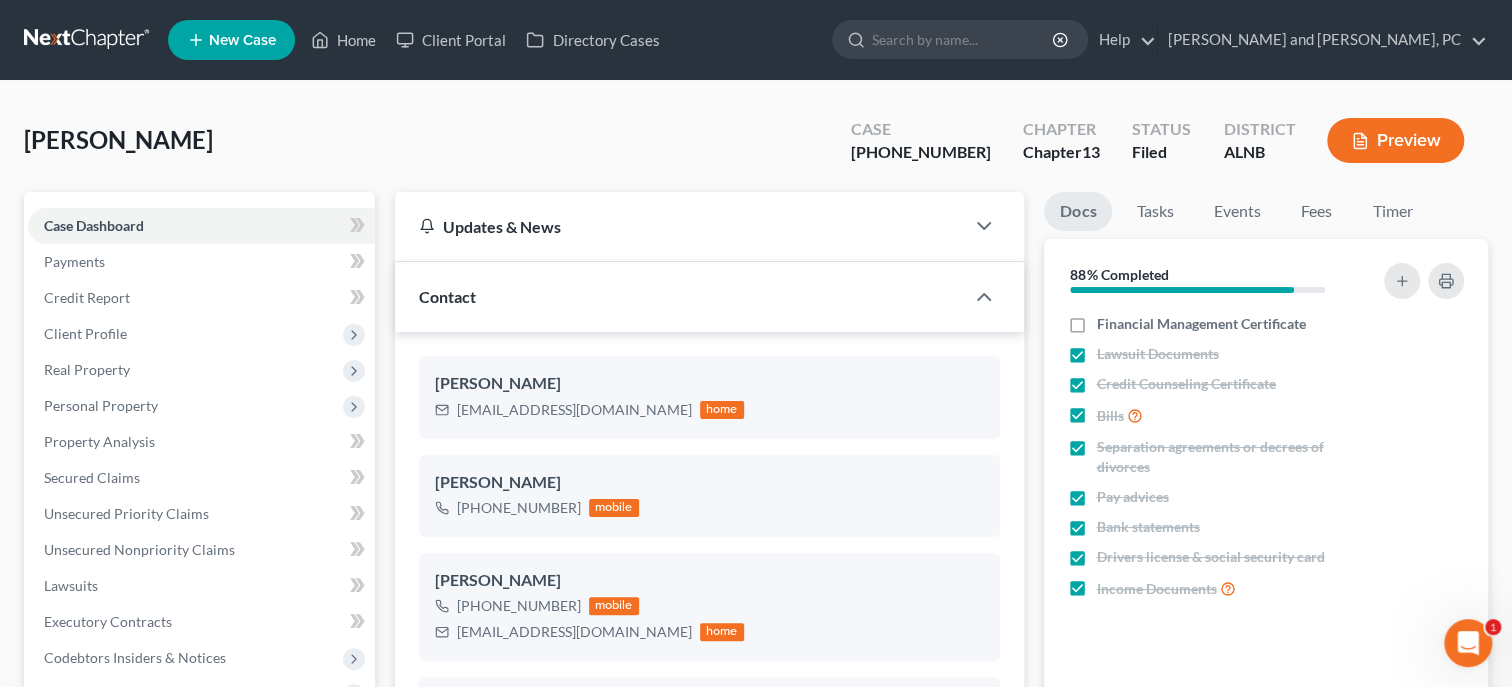 scroll, scrollTop: 323, scrollLeft: 0, axis: vertical 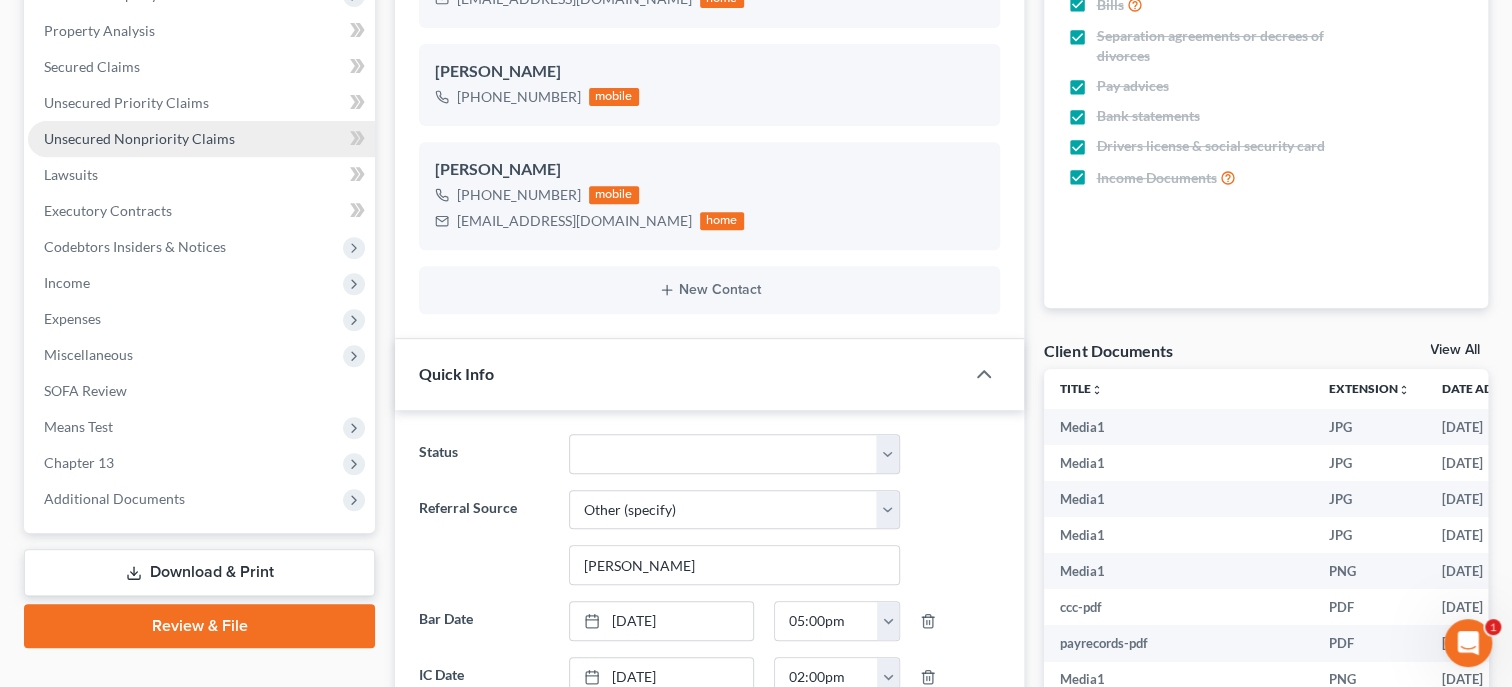 click on "Unsecured Nonpriority Claims" at bounding box center [139, 138] 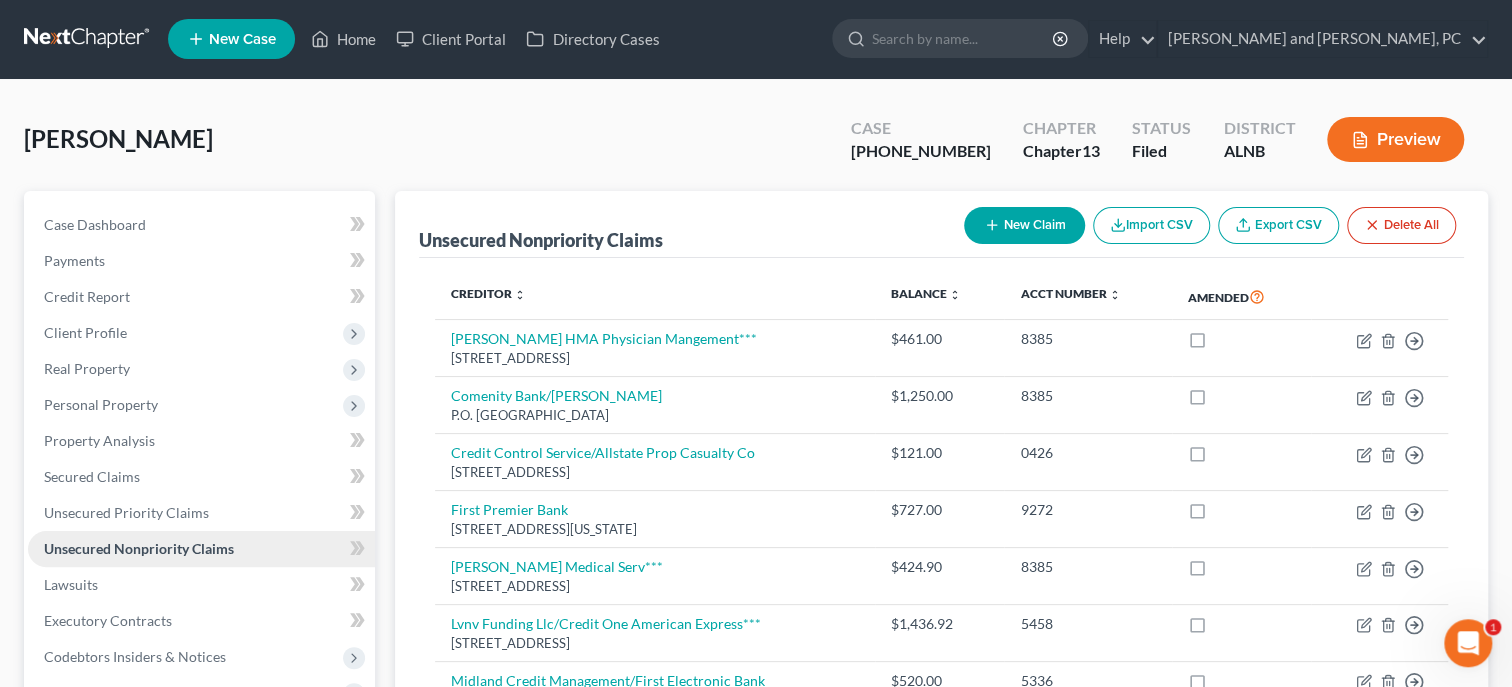 scroll, scrollTop: 0, scrollLeft: 0, axis: both 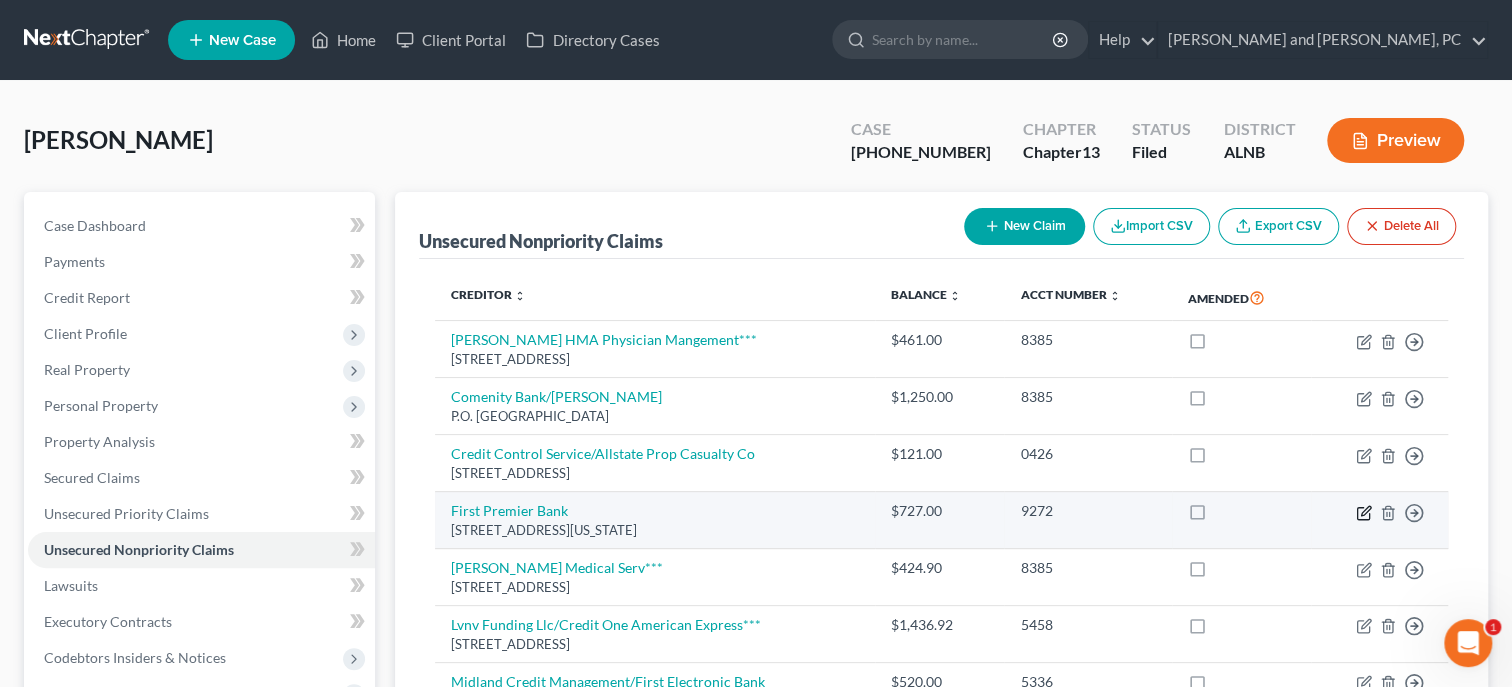 click 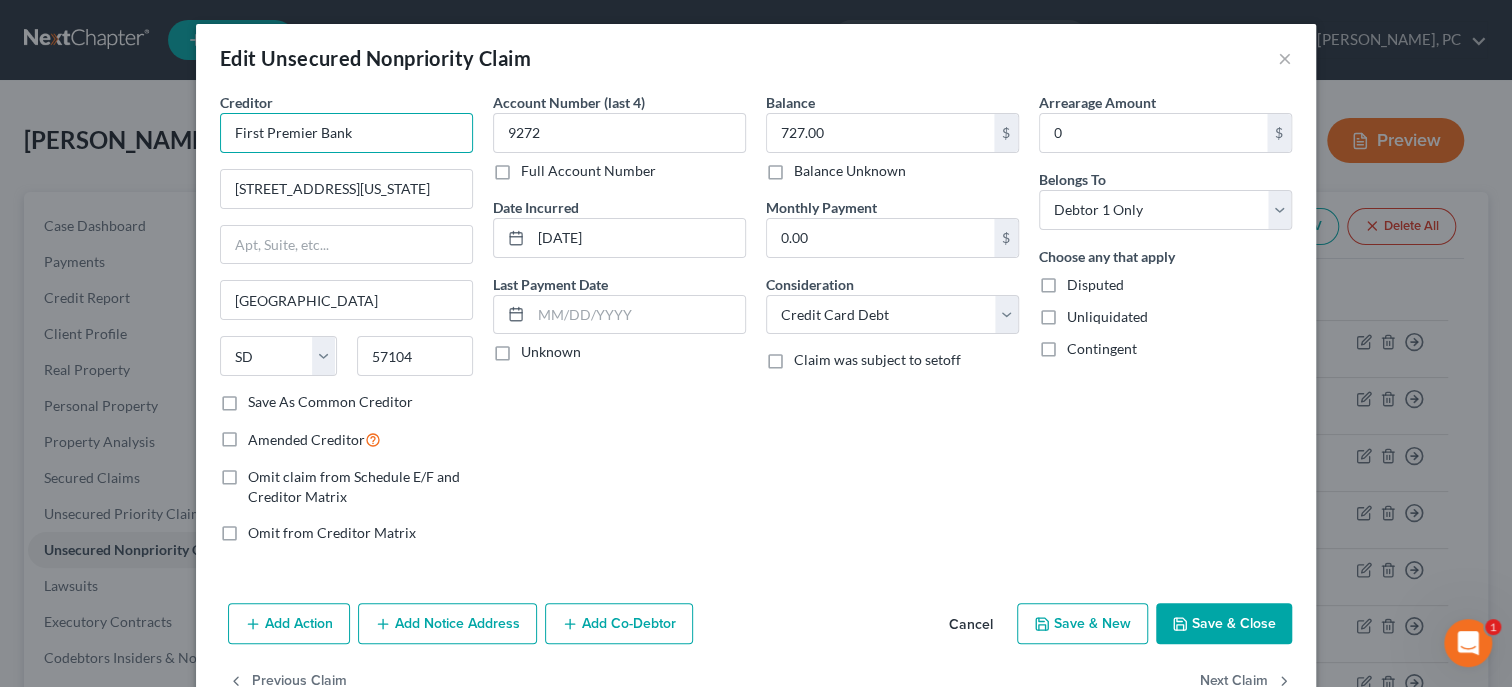 click on "First Premier Bank" at bounding box center [346, 133] 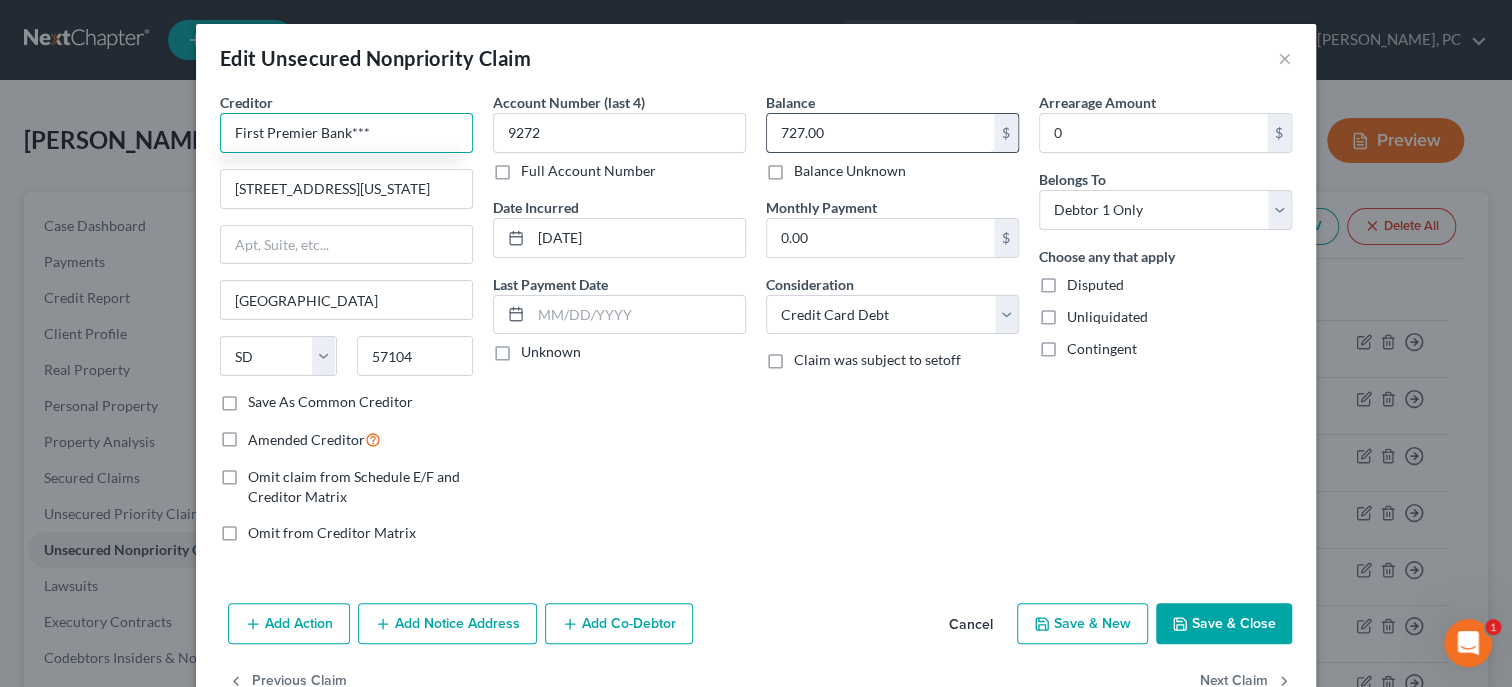 type on "First Premier Bank***" 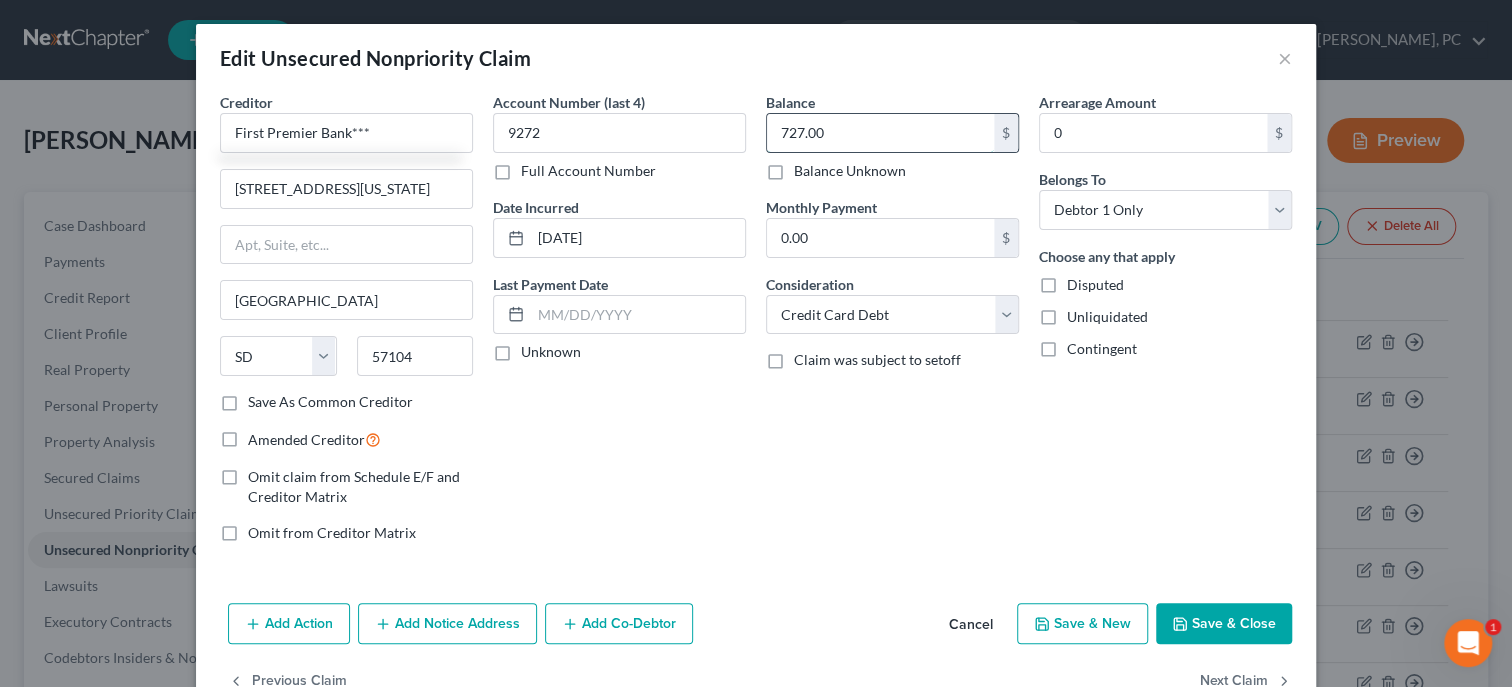 click on "727.00" at bounding box center (880, 133) 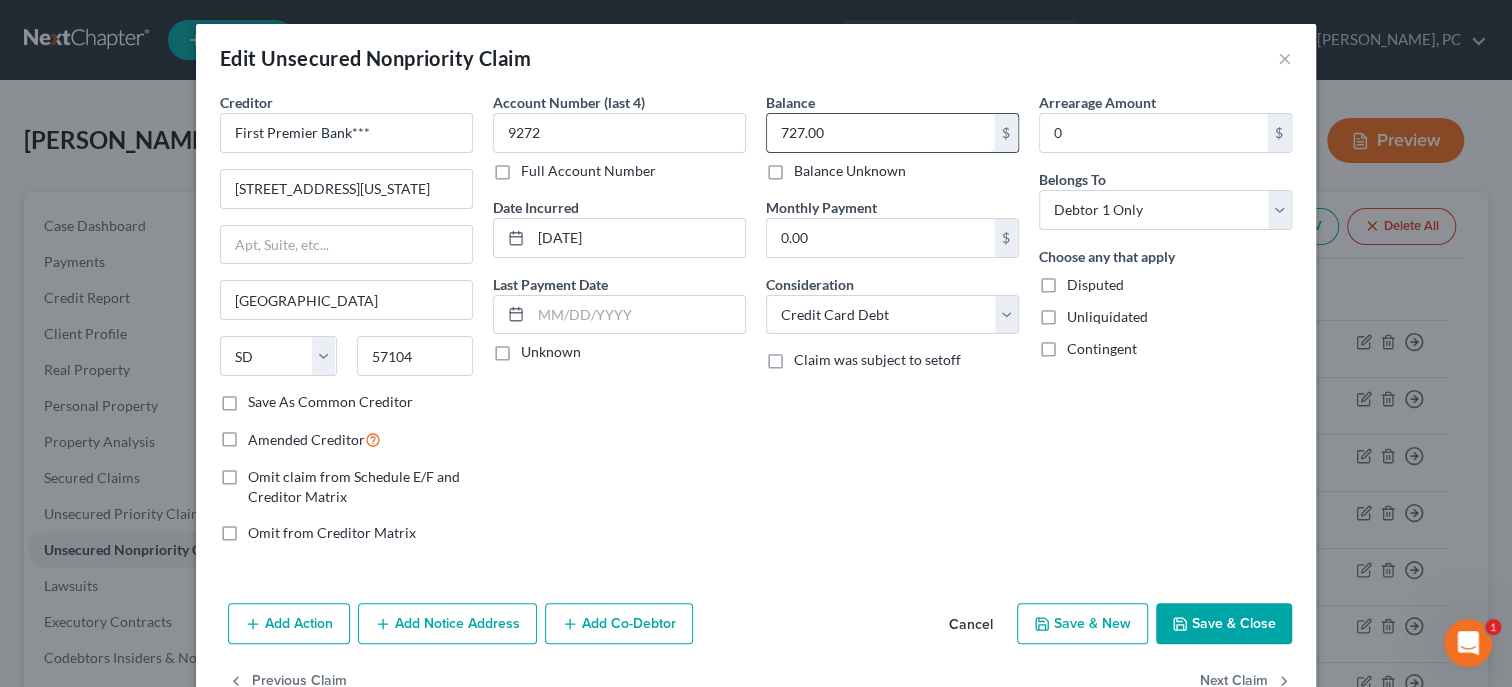 click on "727.00" at bounding box center [880, 133] 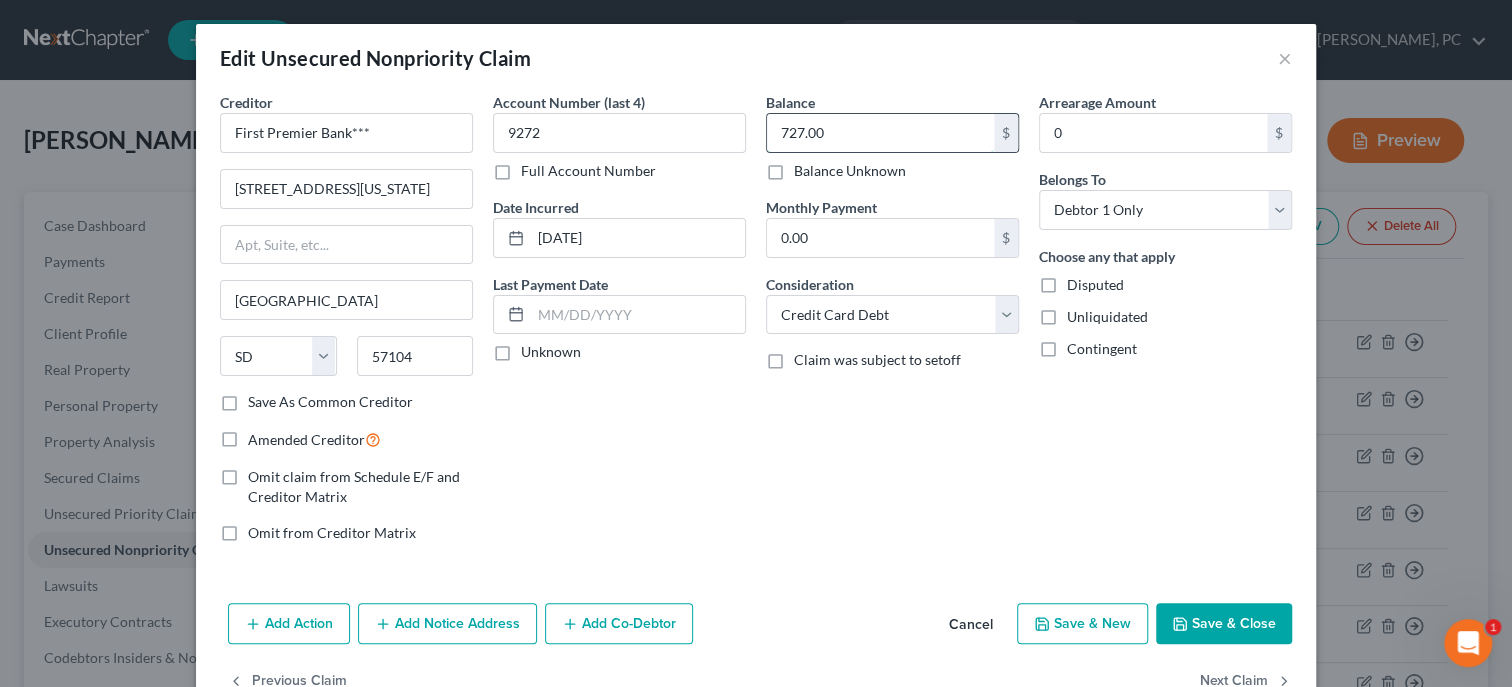 click on "727.00" at bounding box center [880, 133] 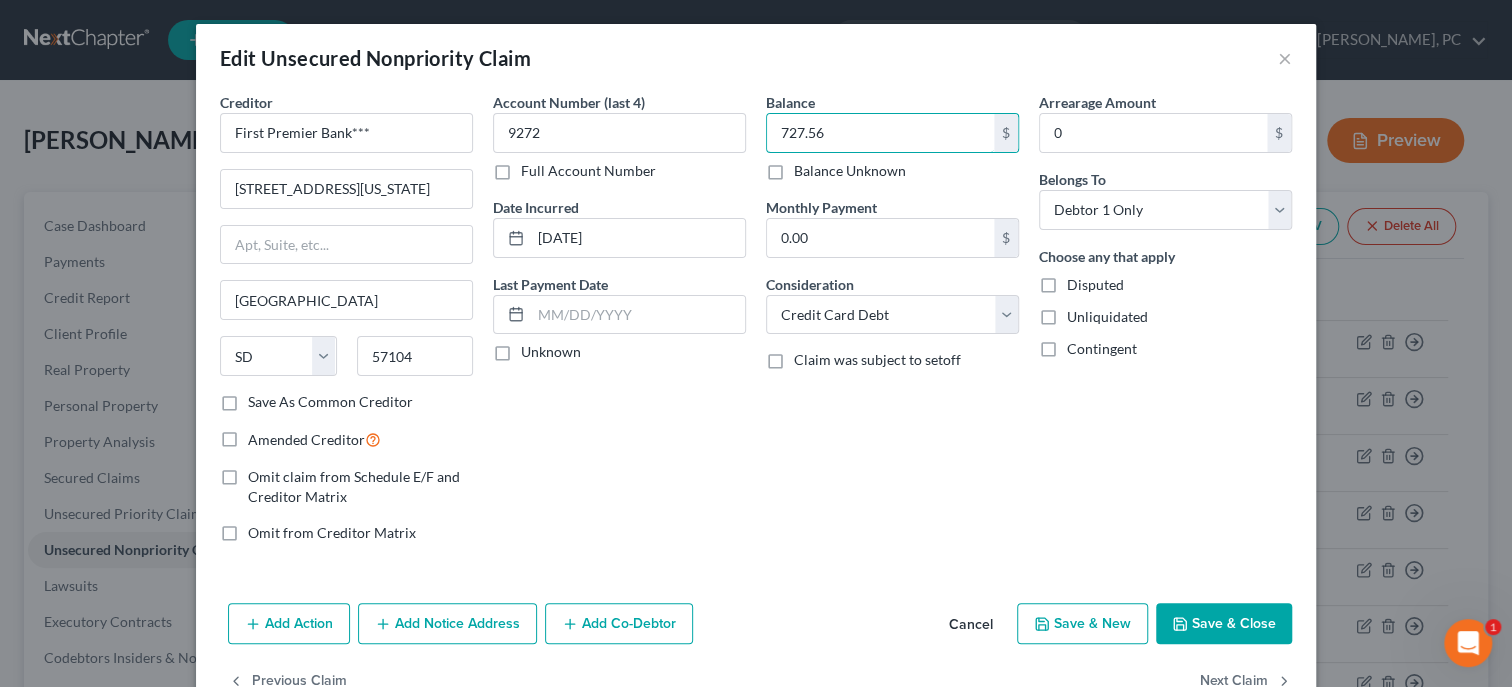 type on "727.56" 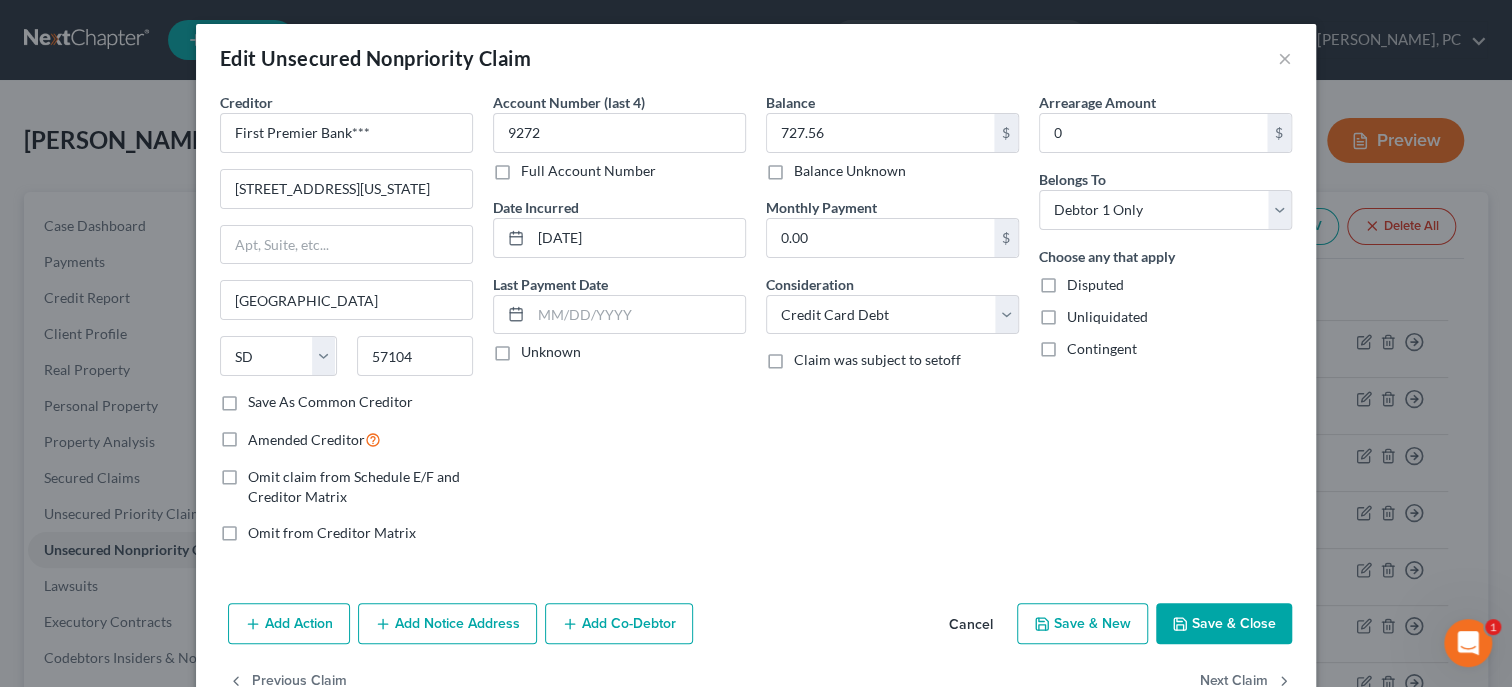 click on "Save & Close" at bounding box center [1224, 624] 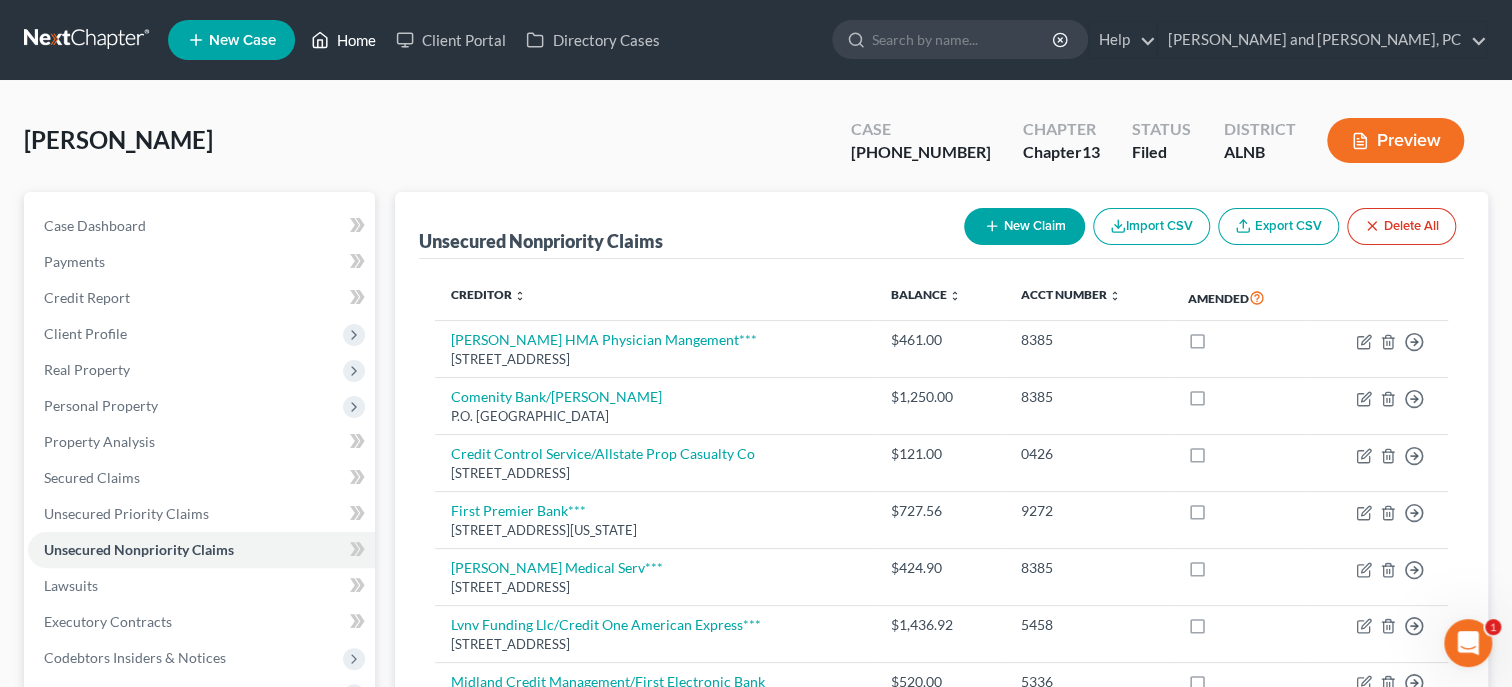 click on "Home" at bounding box center (343, 40) 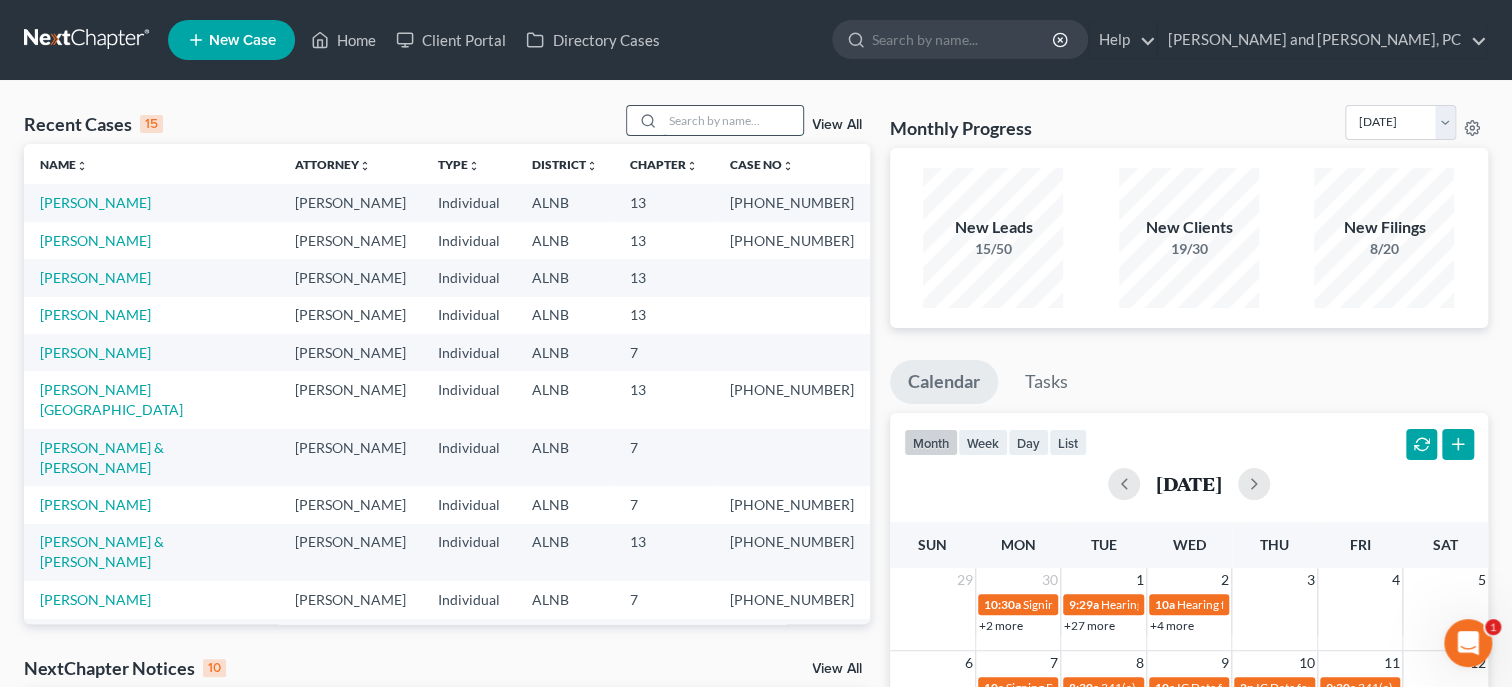 click at bounding box center [733, 120] 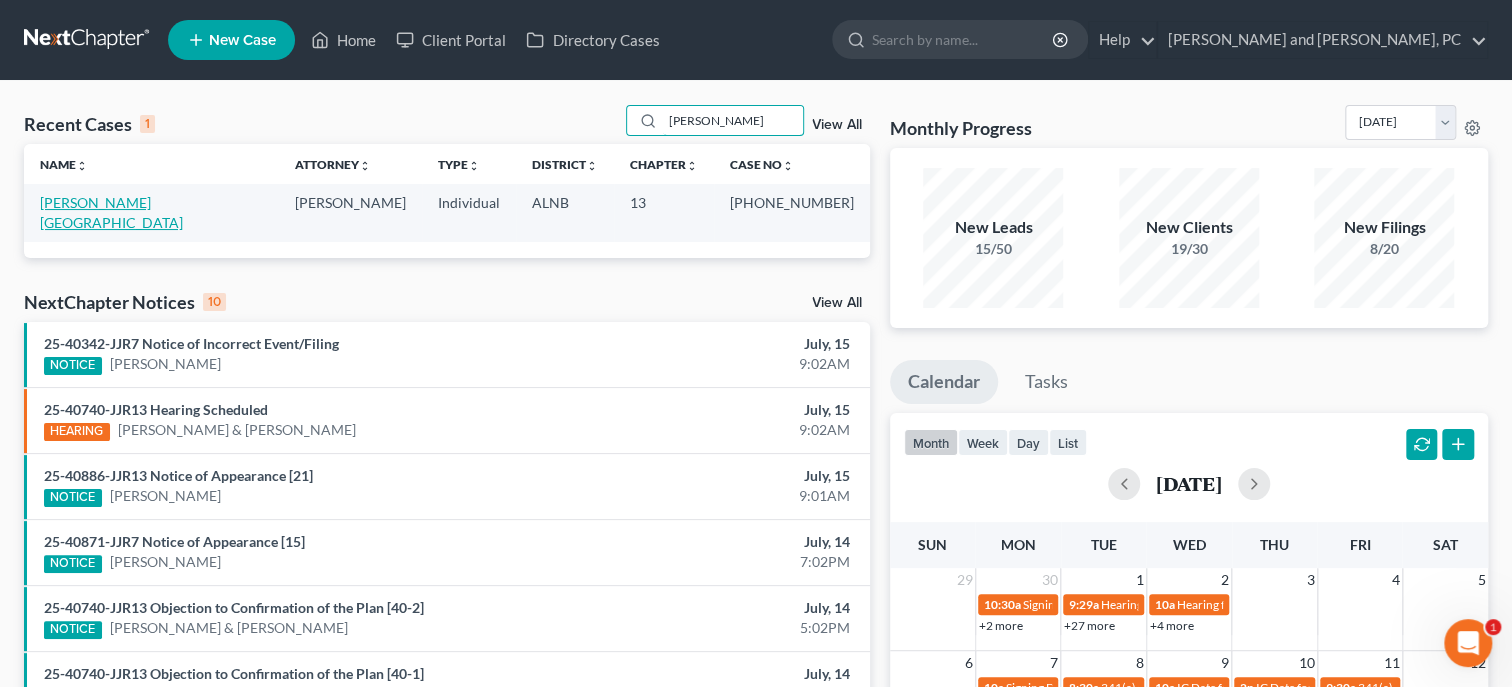 type on "cann" 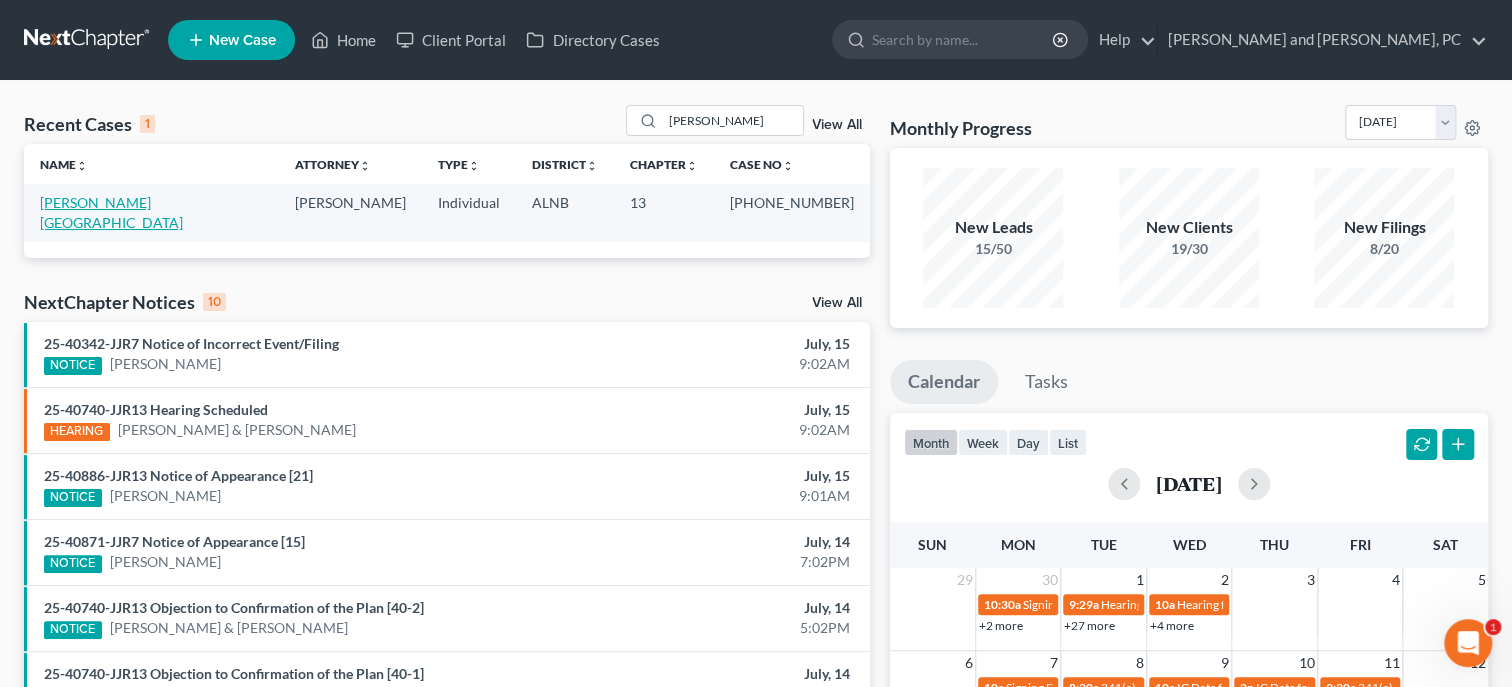 click on "Cannon, Devon" at bounding box center [111, 212] 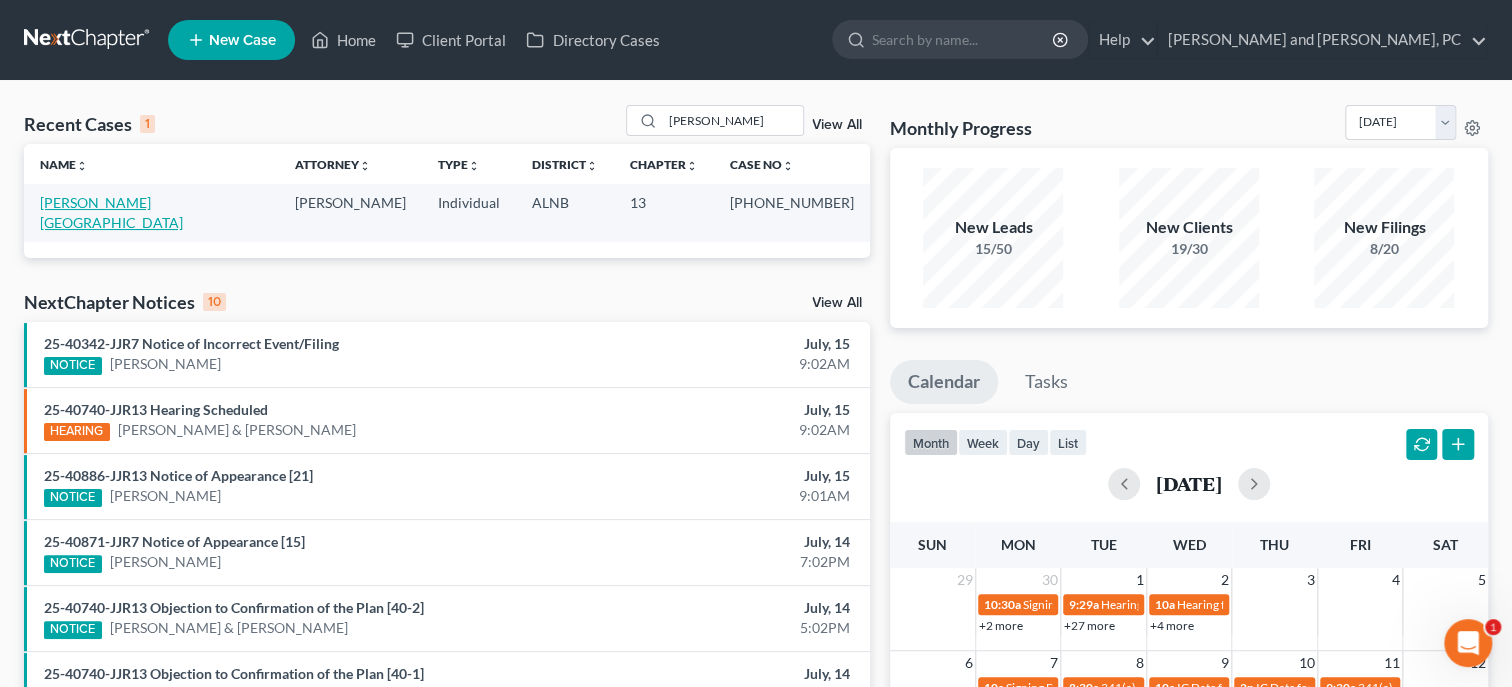 select on "1" 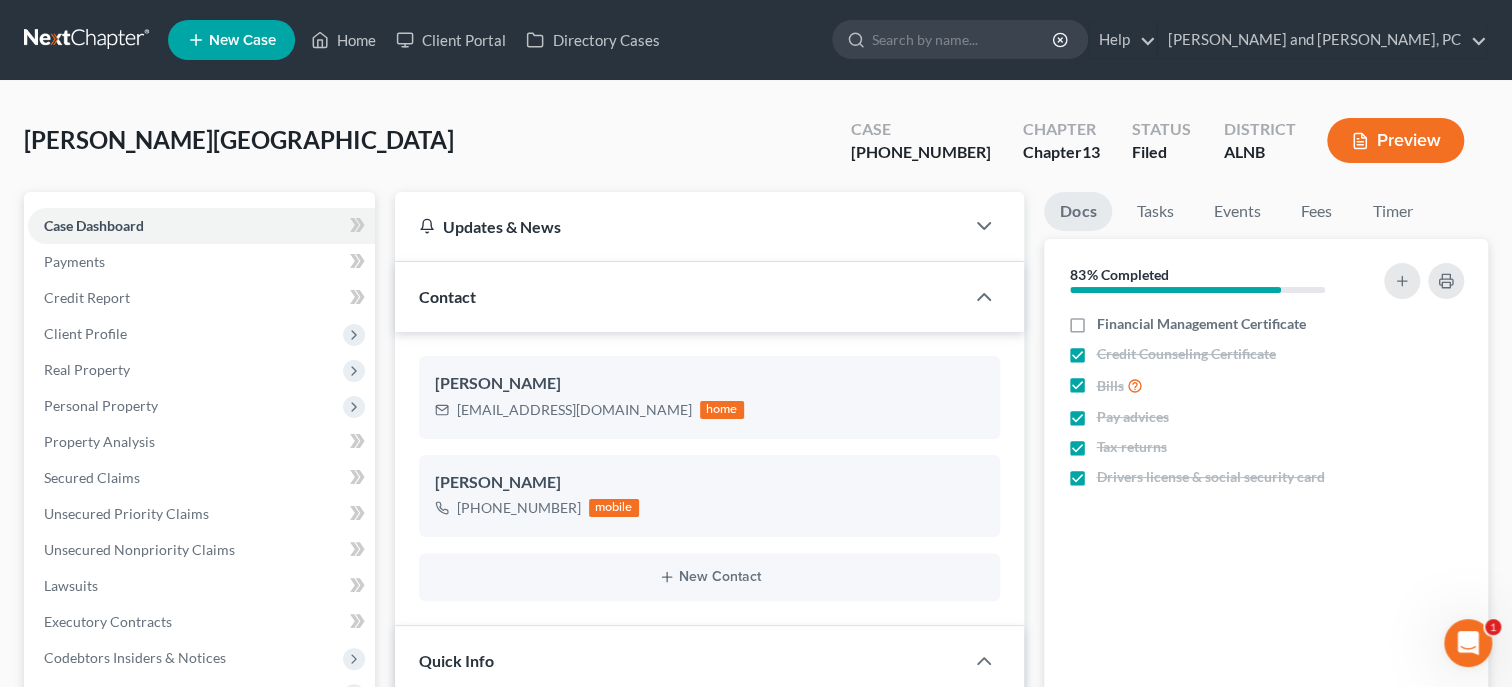 scroll, scrollTop: 156, scrollLeft: 0, axis: vertical 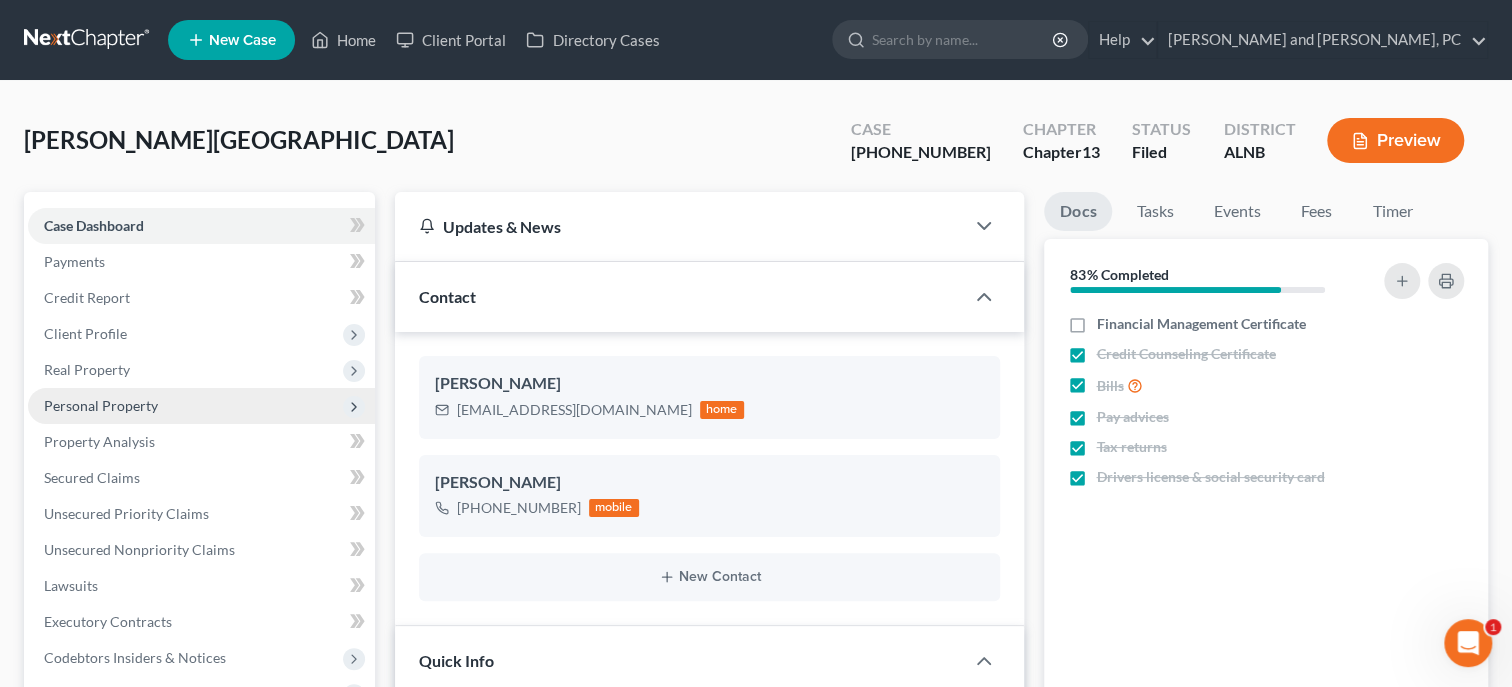 click on "Personal Property" at bounding box center [101, 405] 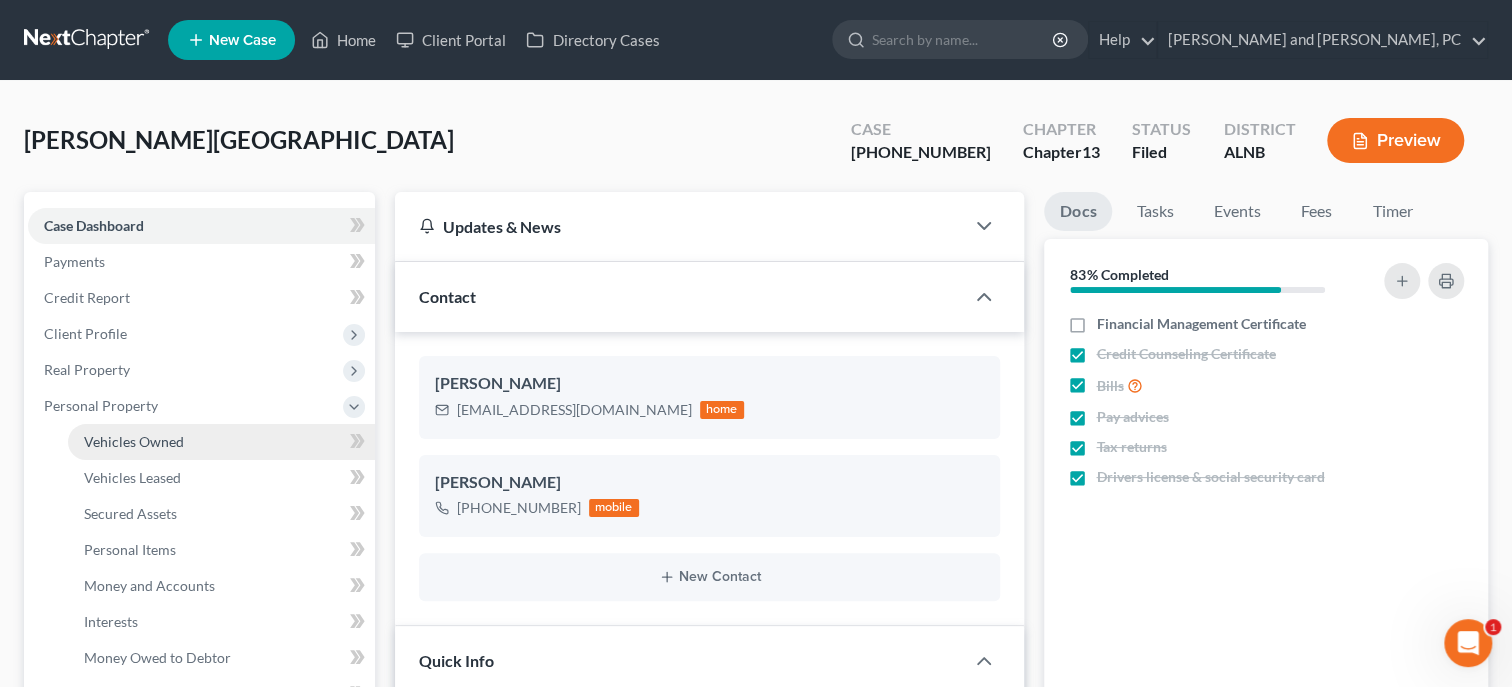 click on "Vehicles Owned" at bounding box center [134, 441] 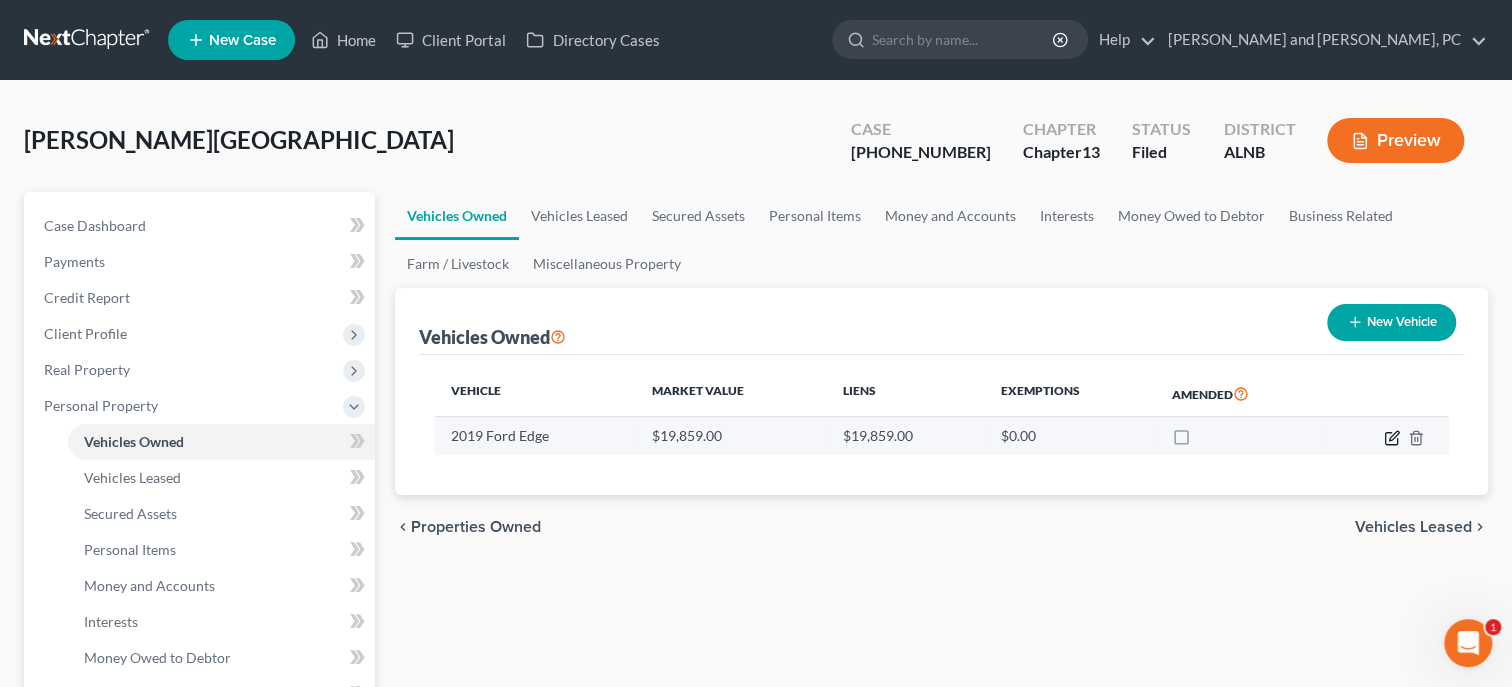 click 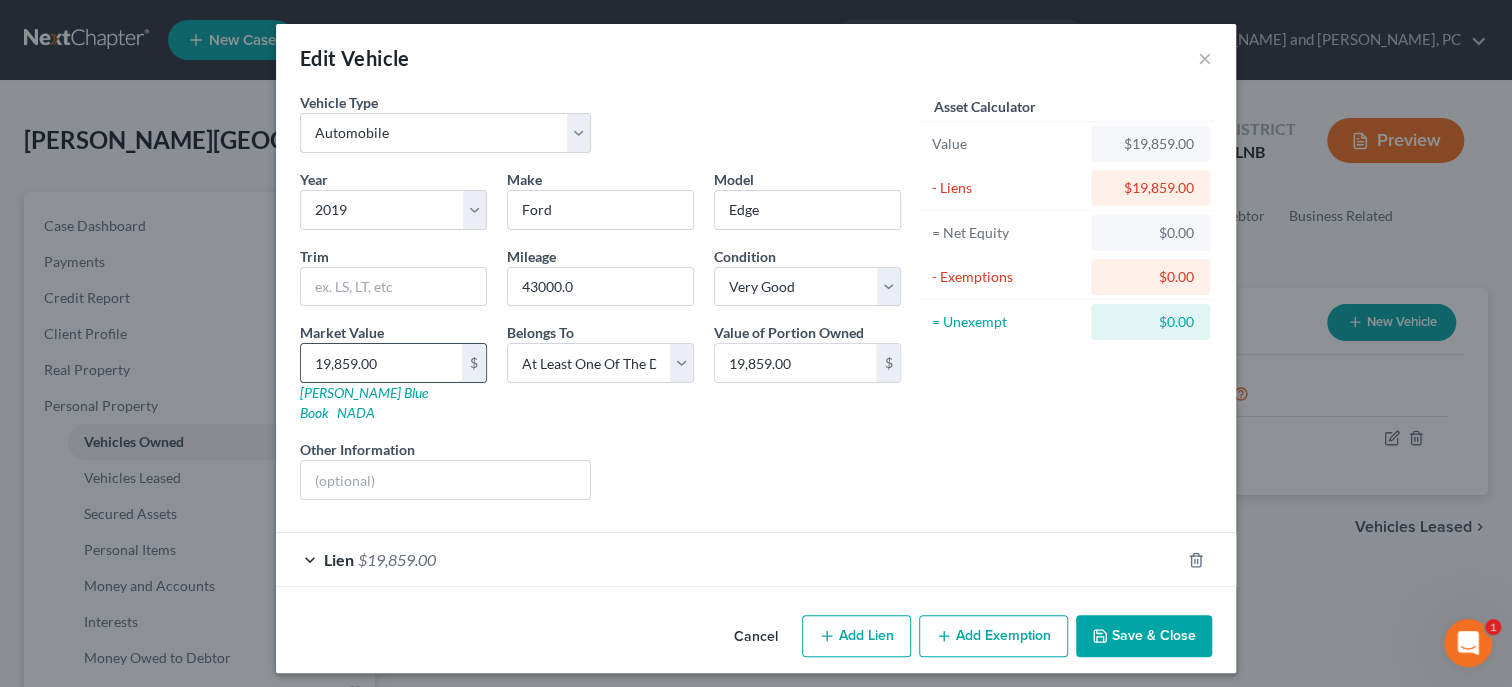 click on "19,859.00" at bounding box center [381, 363] 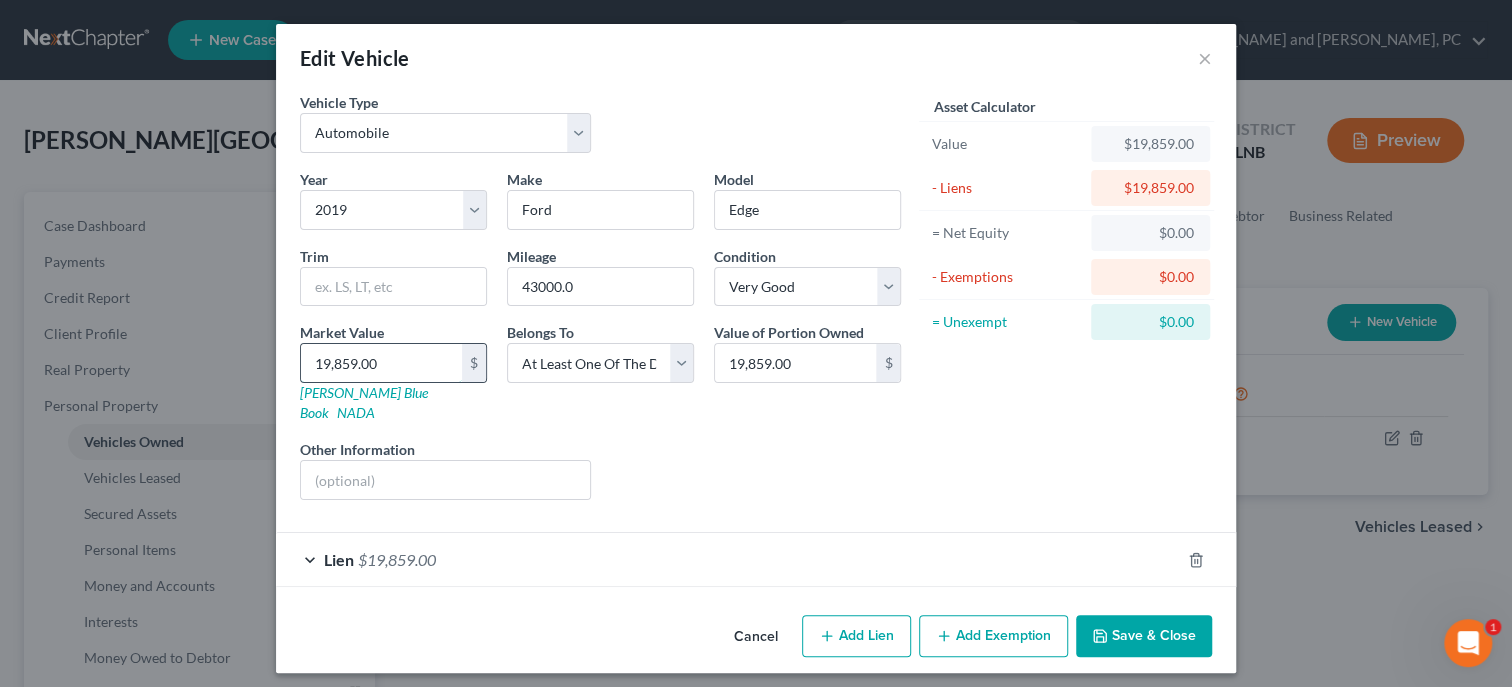 type on "2" 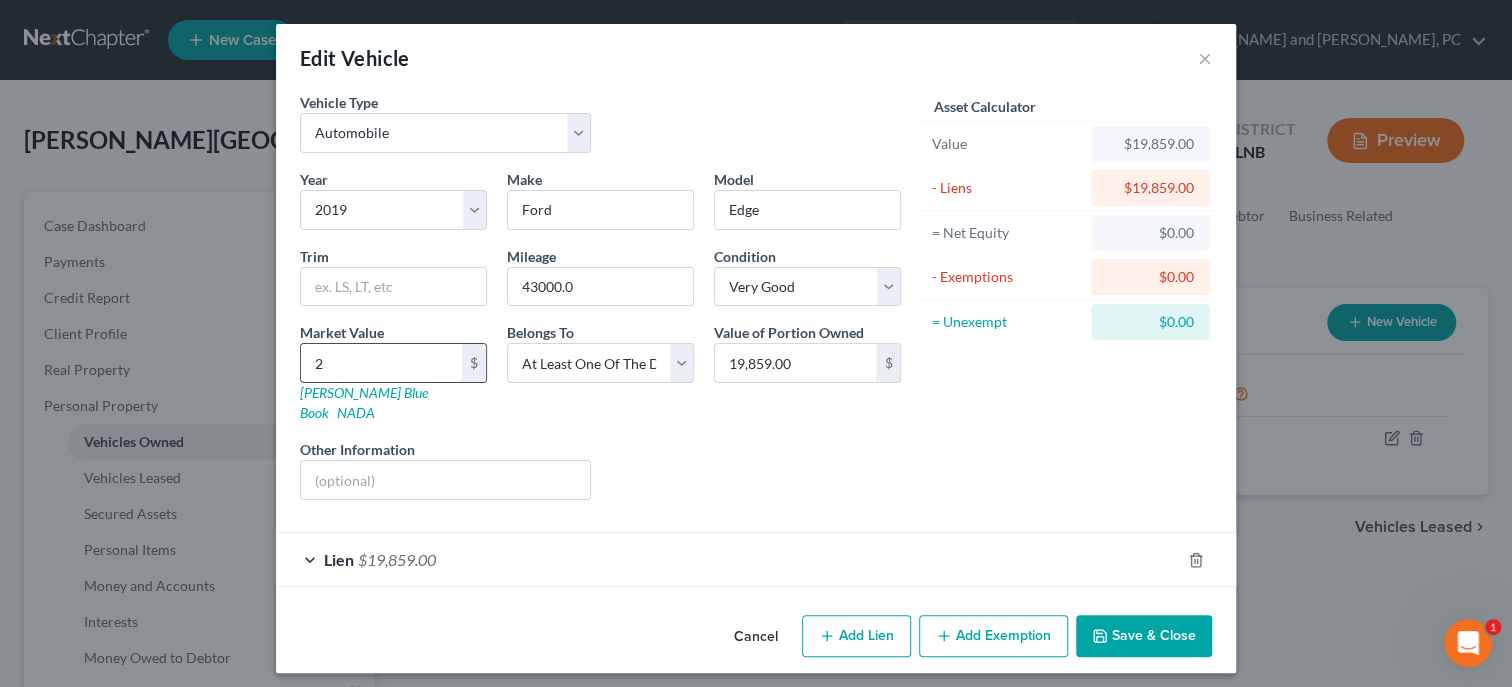 type on "2.00" 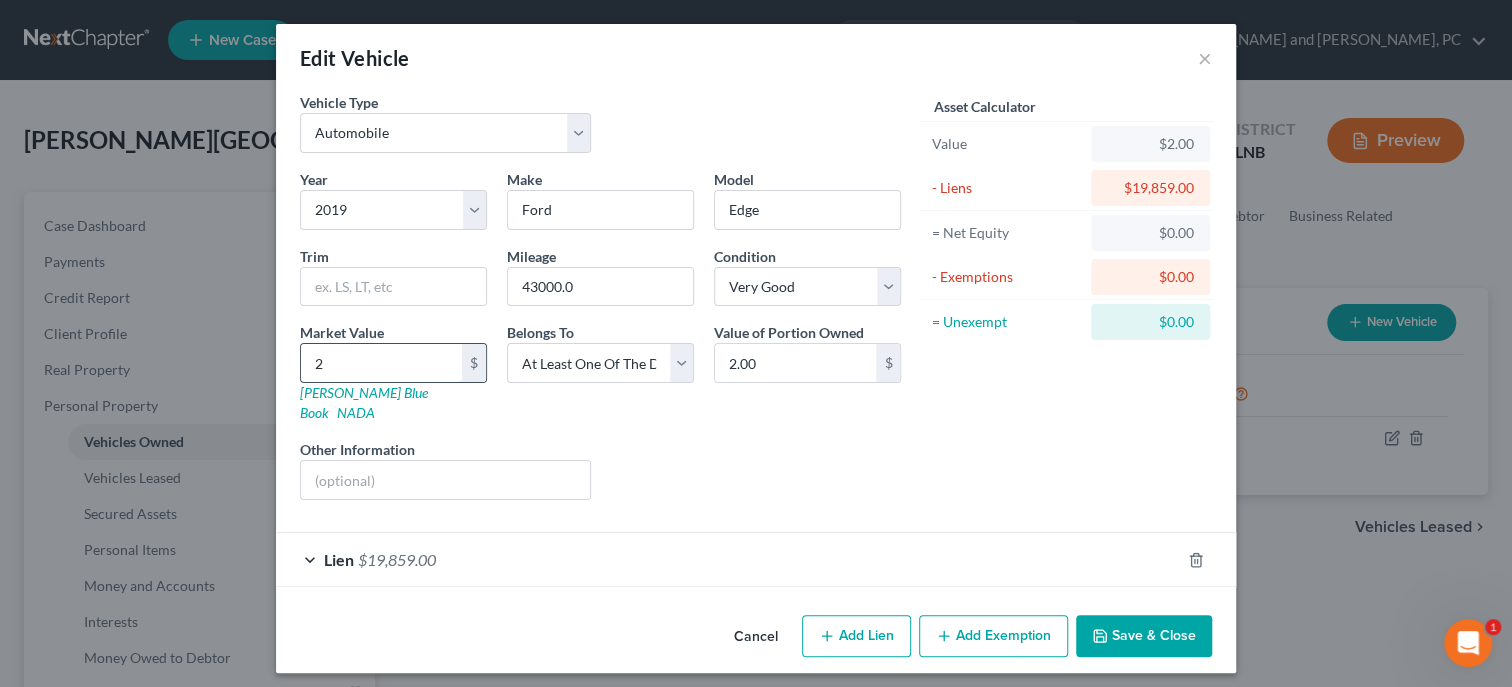 type on "20" 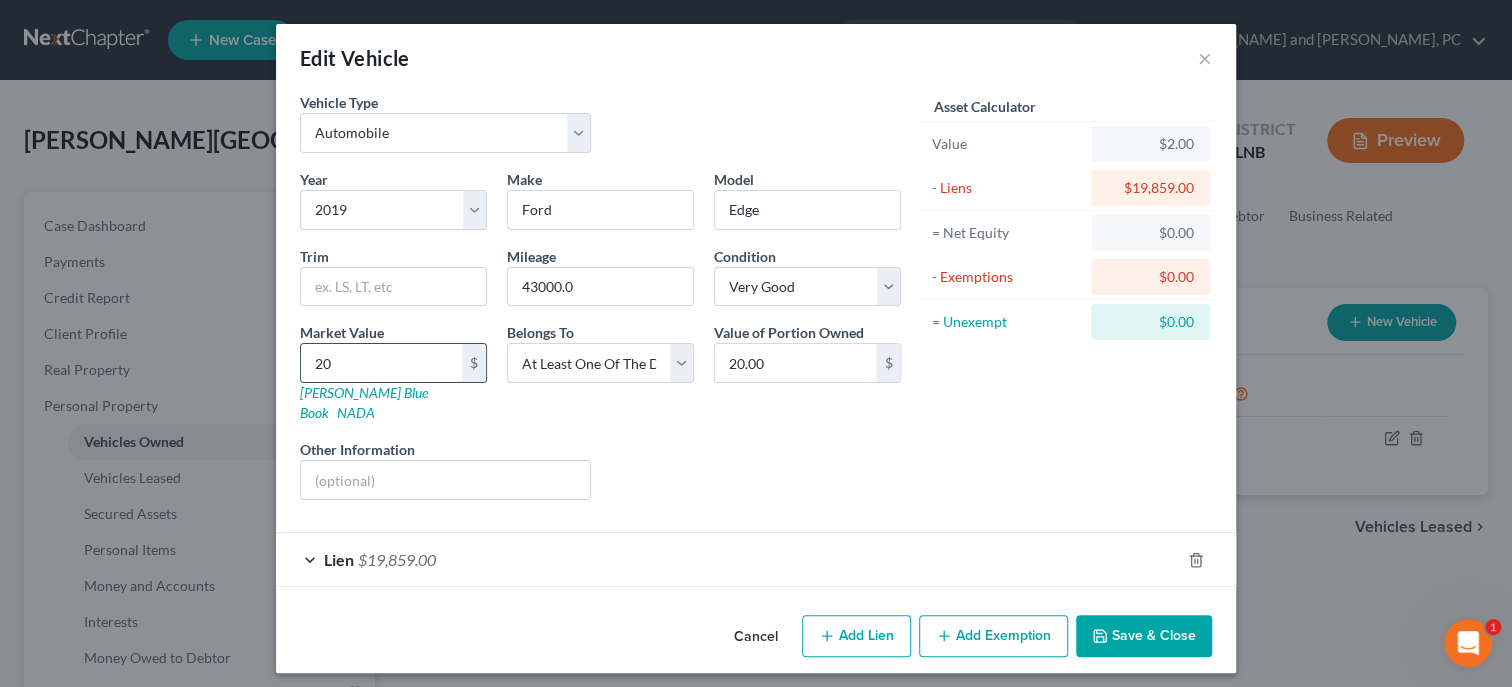type on "201" 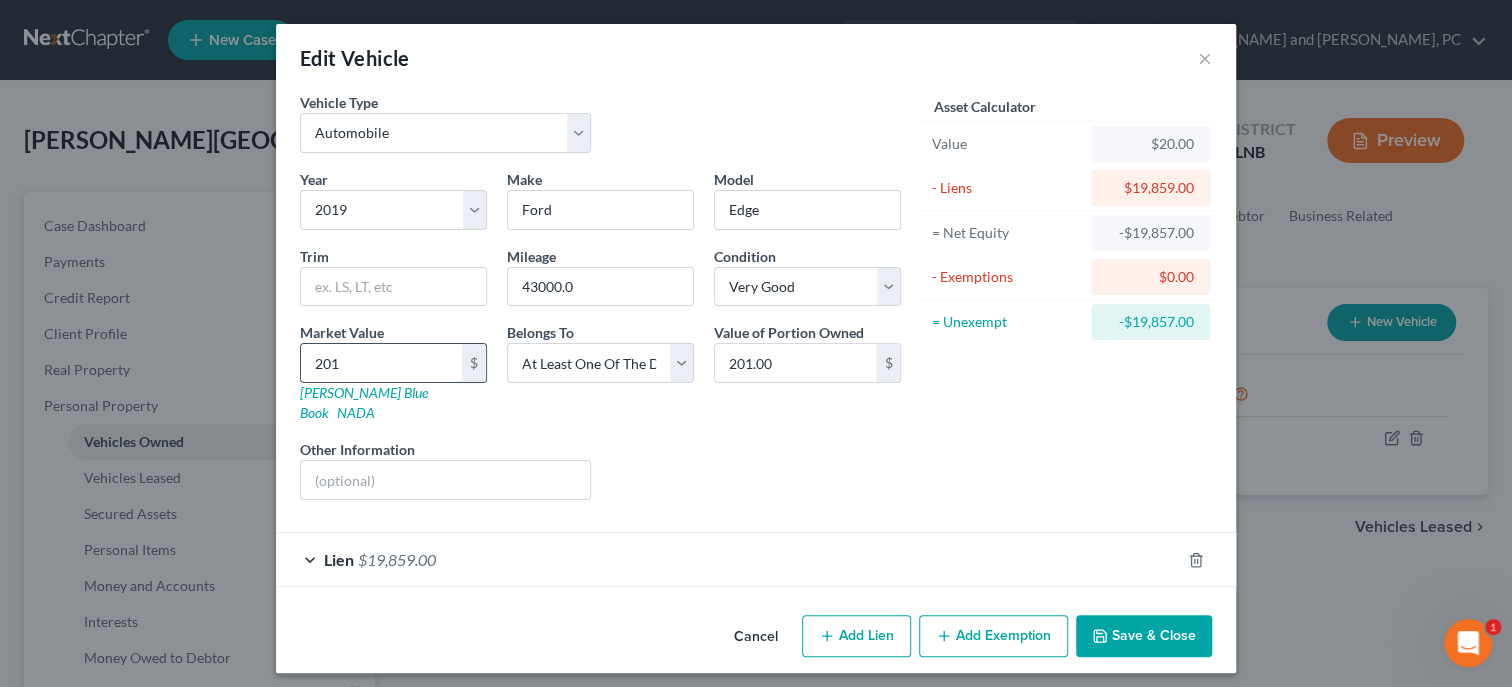 type on "2017" 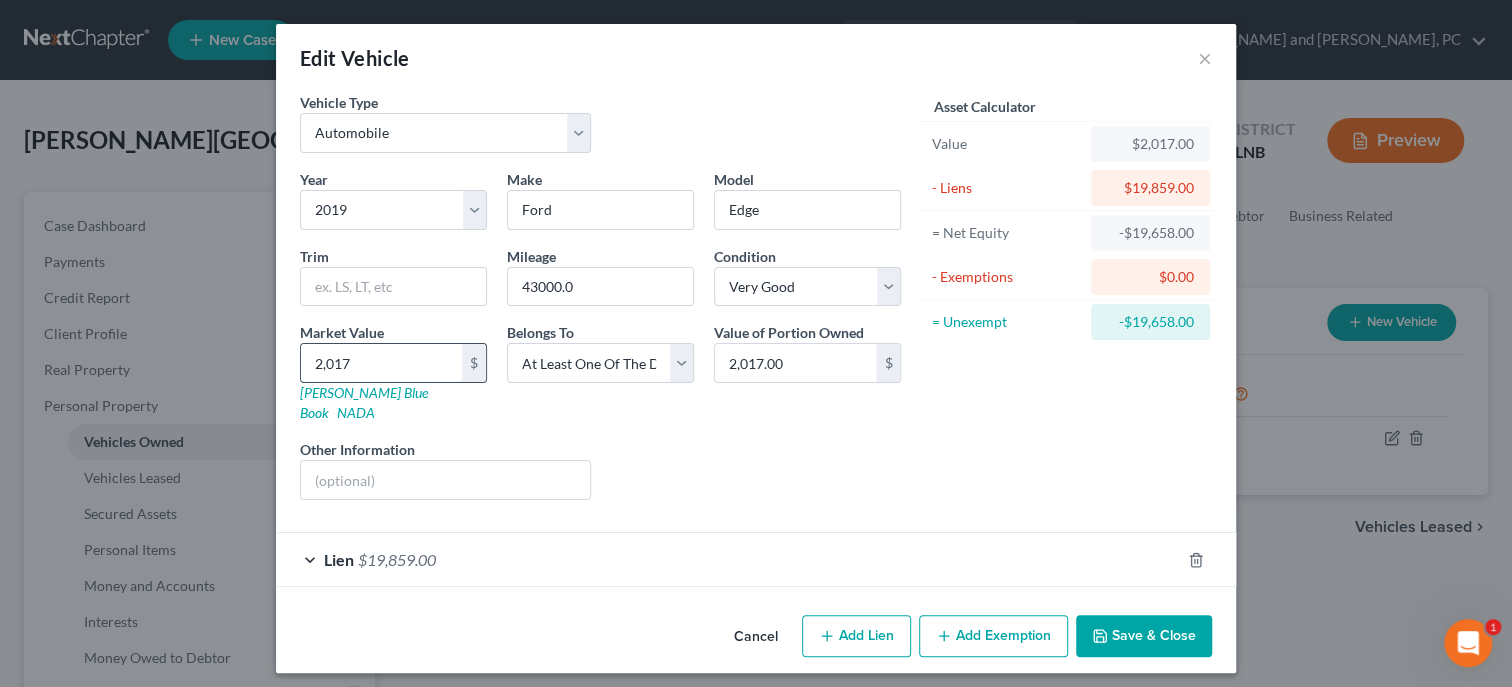 type on "2,0173" 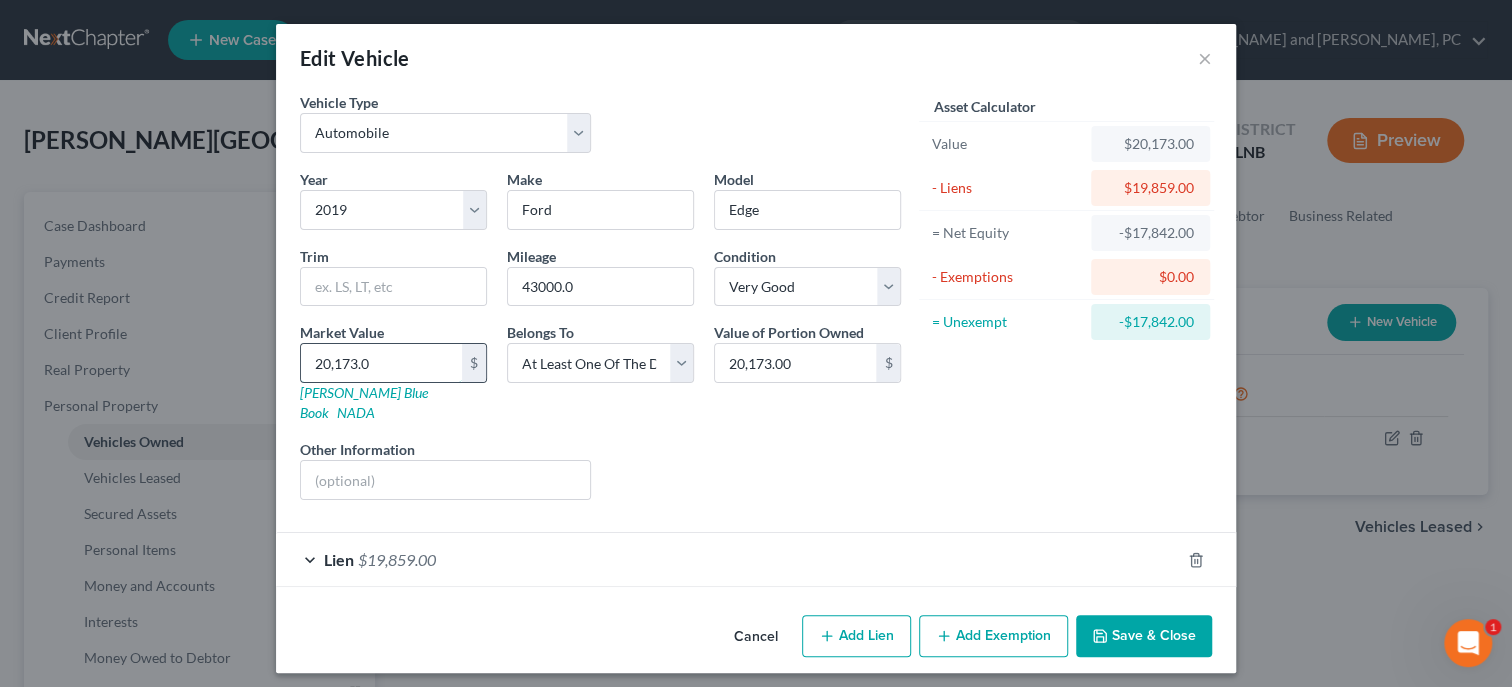 type on "20,173.02" 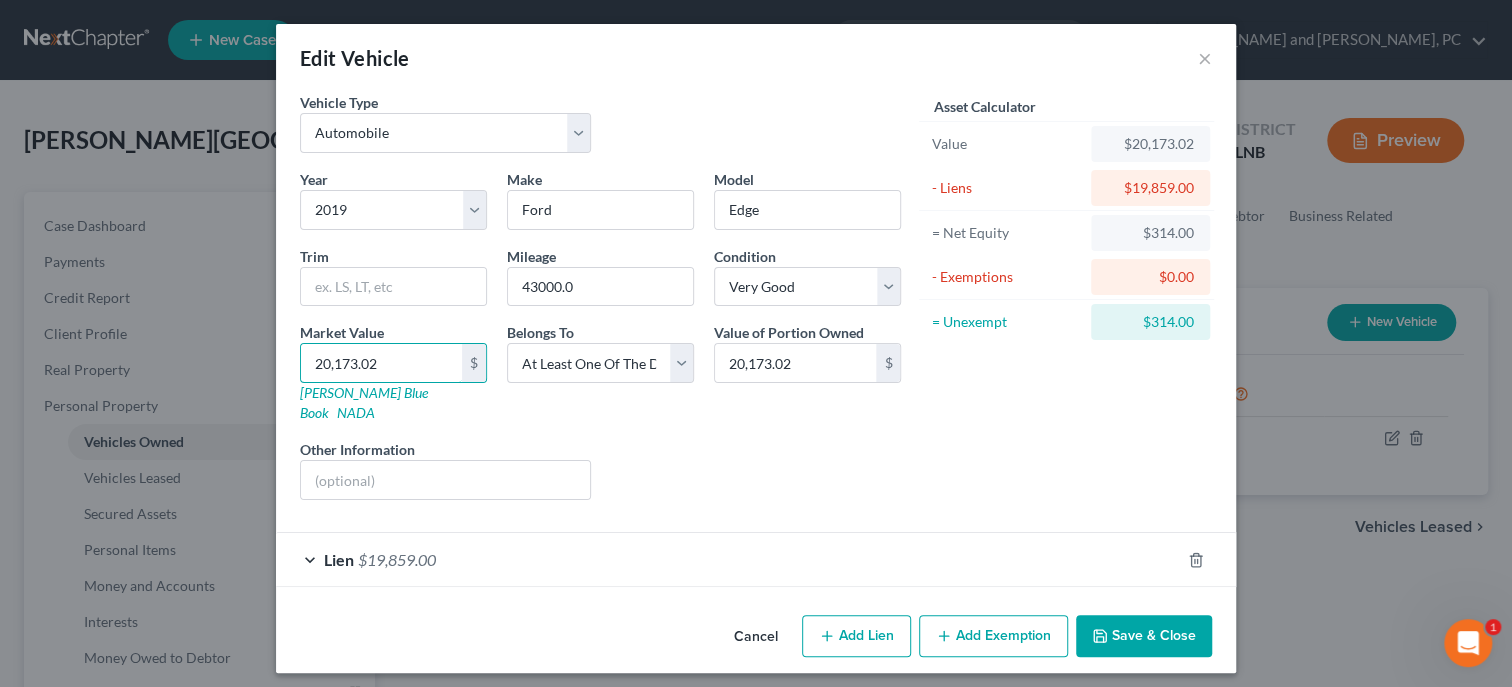 type on "20,173.02" 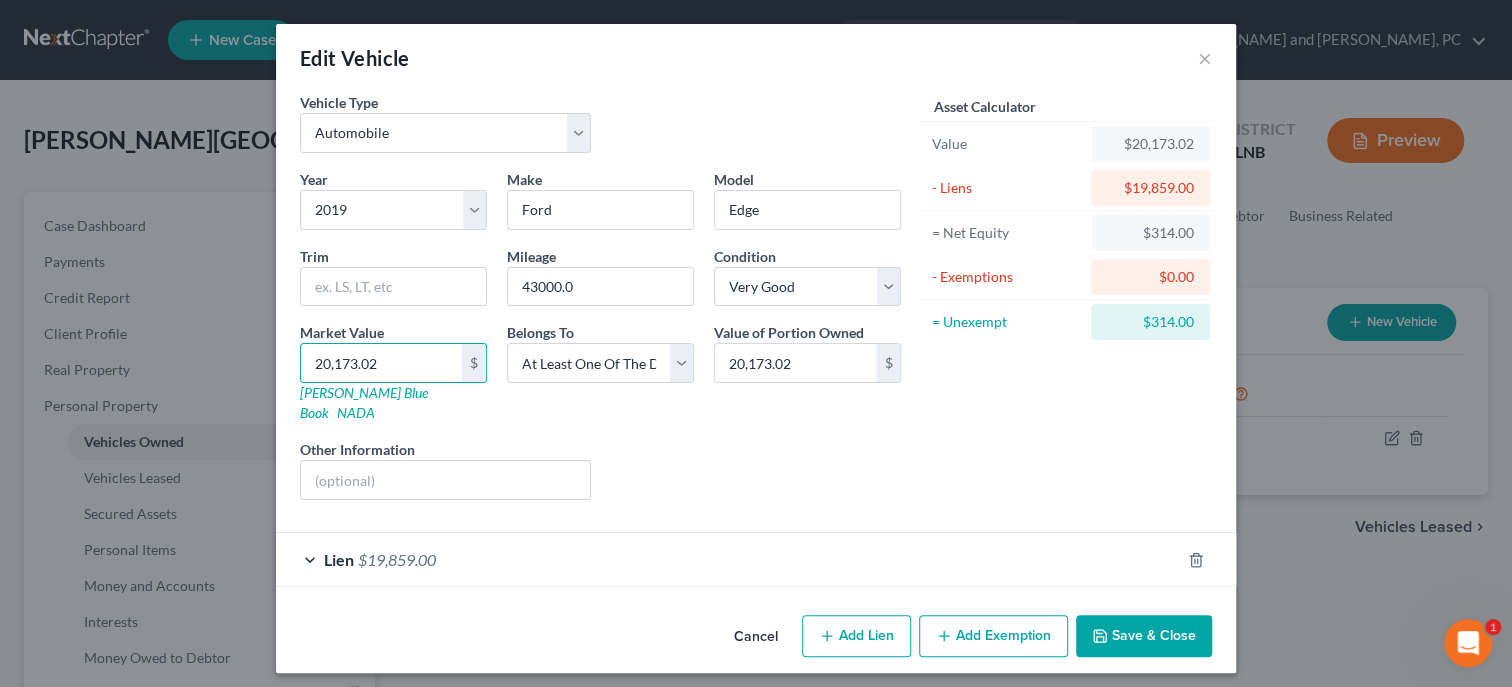 click on "Liens
Select" at bounding box center [756, 469] 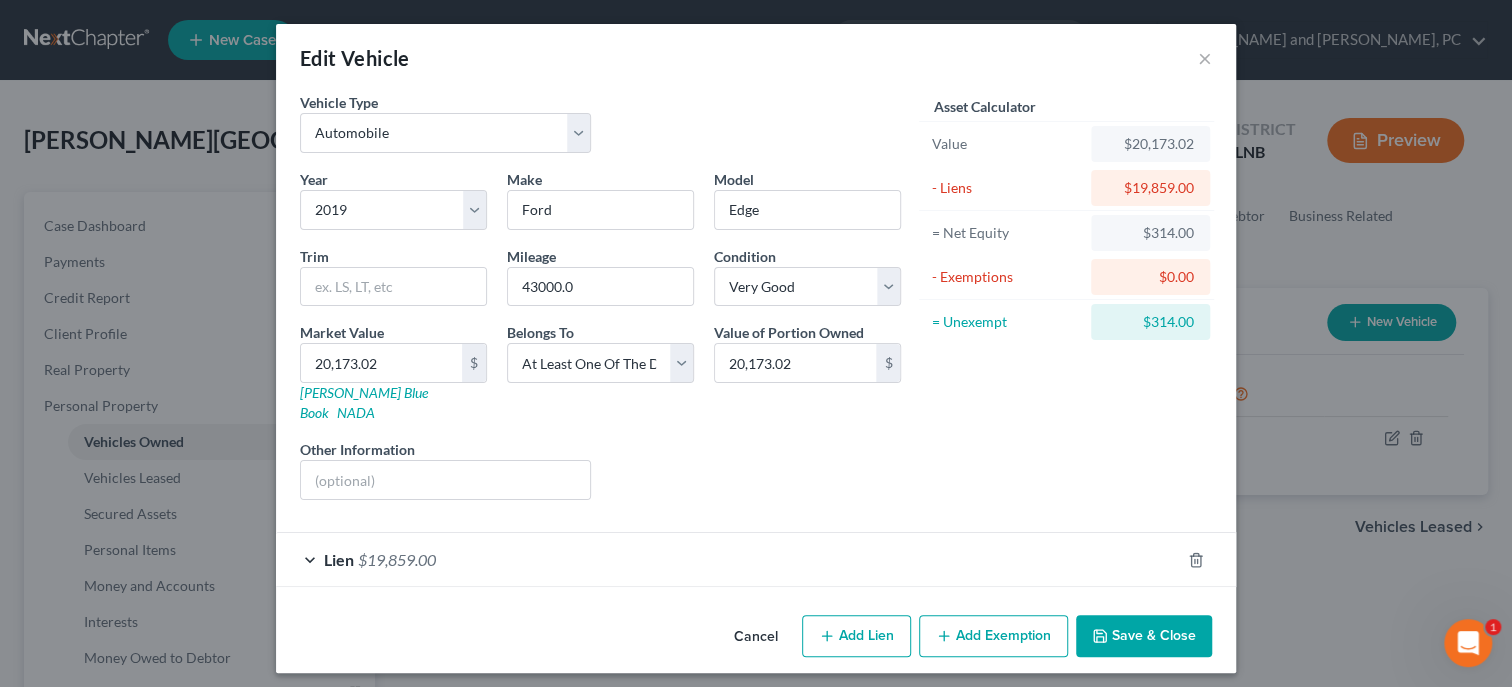 click on "Lien $19,859.00" at bounding box center (728, 559) 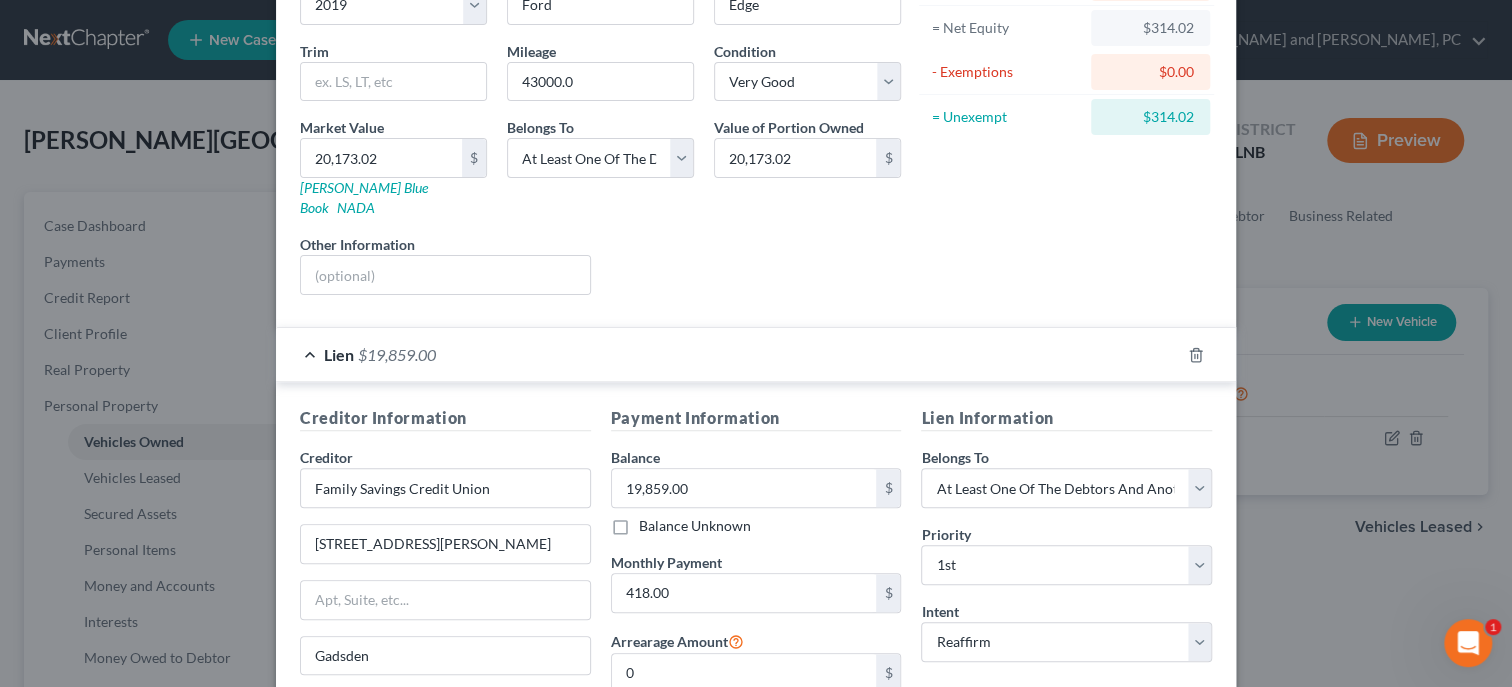 scroll, scrollTop: 206, scrollLeft: 0, axis: vertical 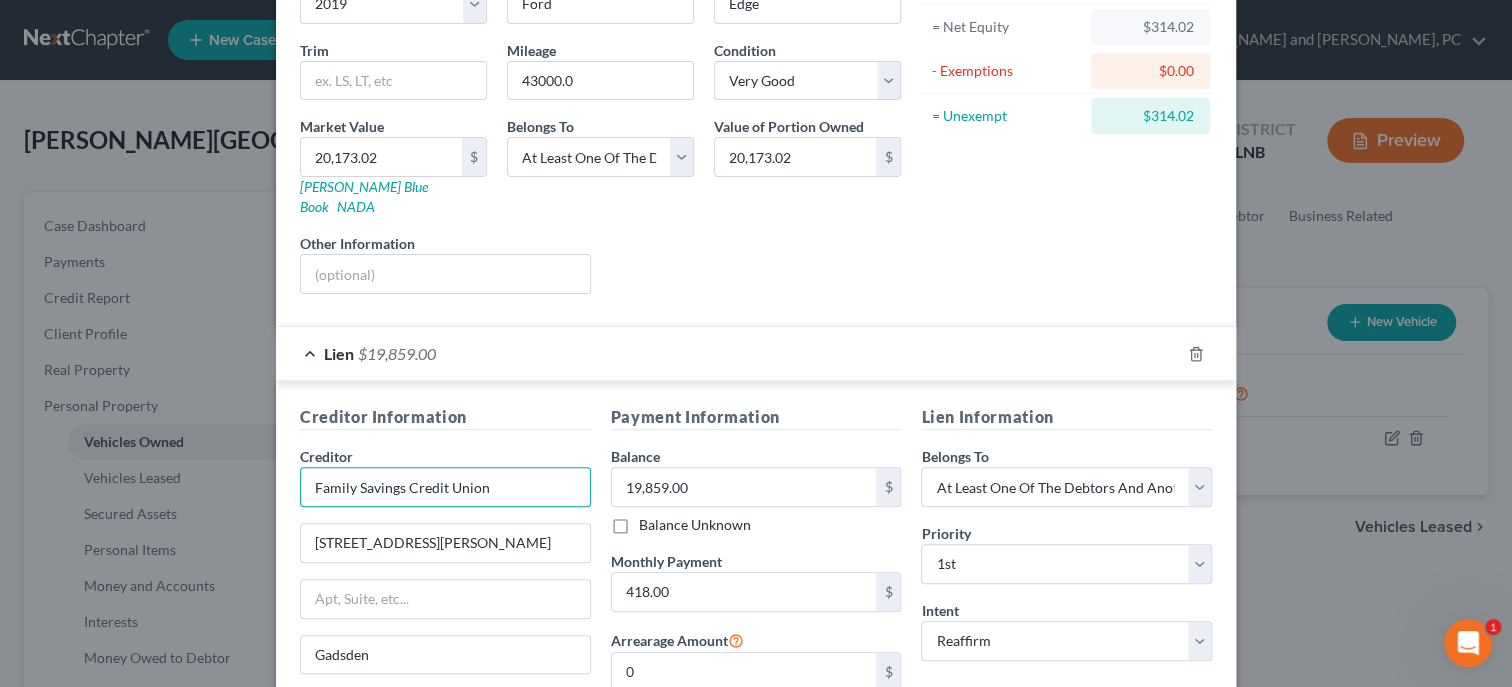 click on "Family Savings Credit Union" at bounding box center (445, 487) 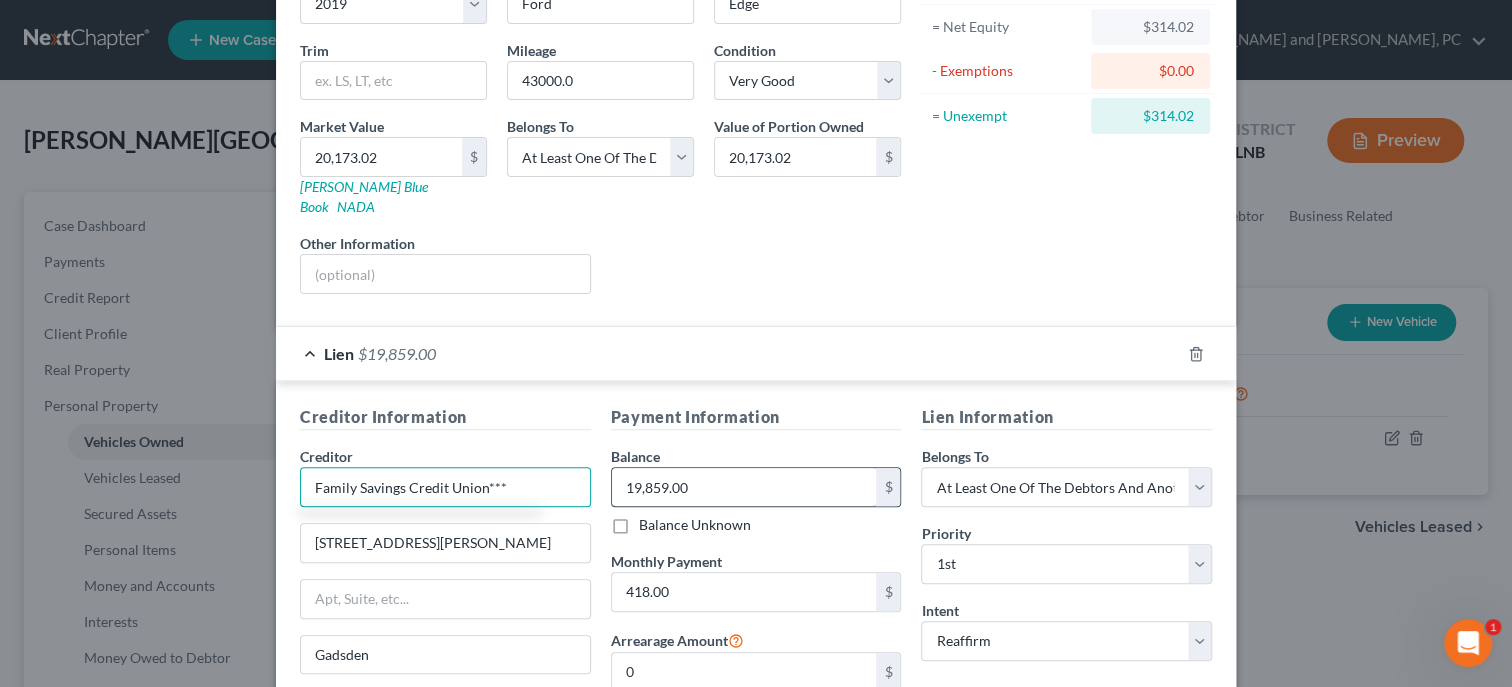 type on "Family Savings Credit Union***" 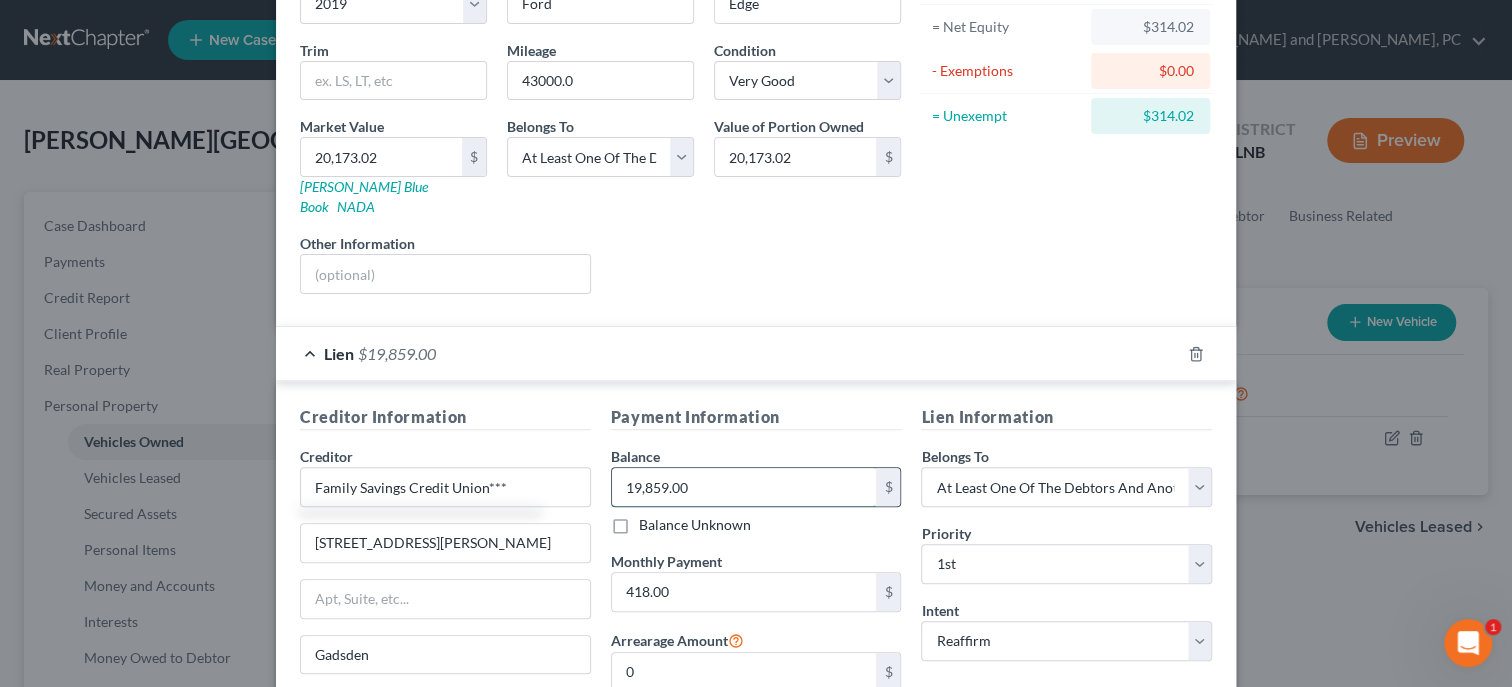 click on "19,859.00" at bounding box center (744, 487) 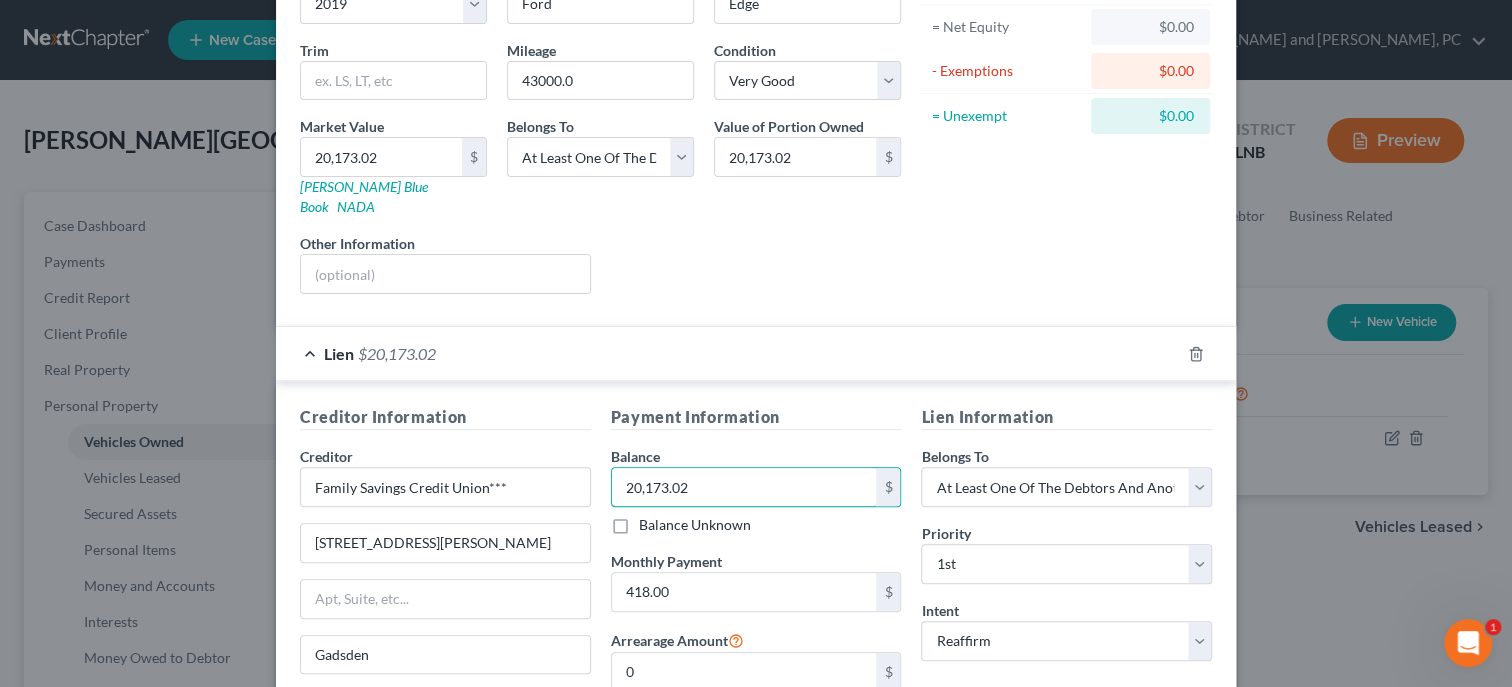 type on "20,173.02" 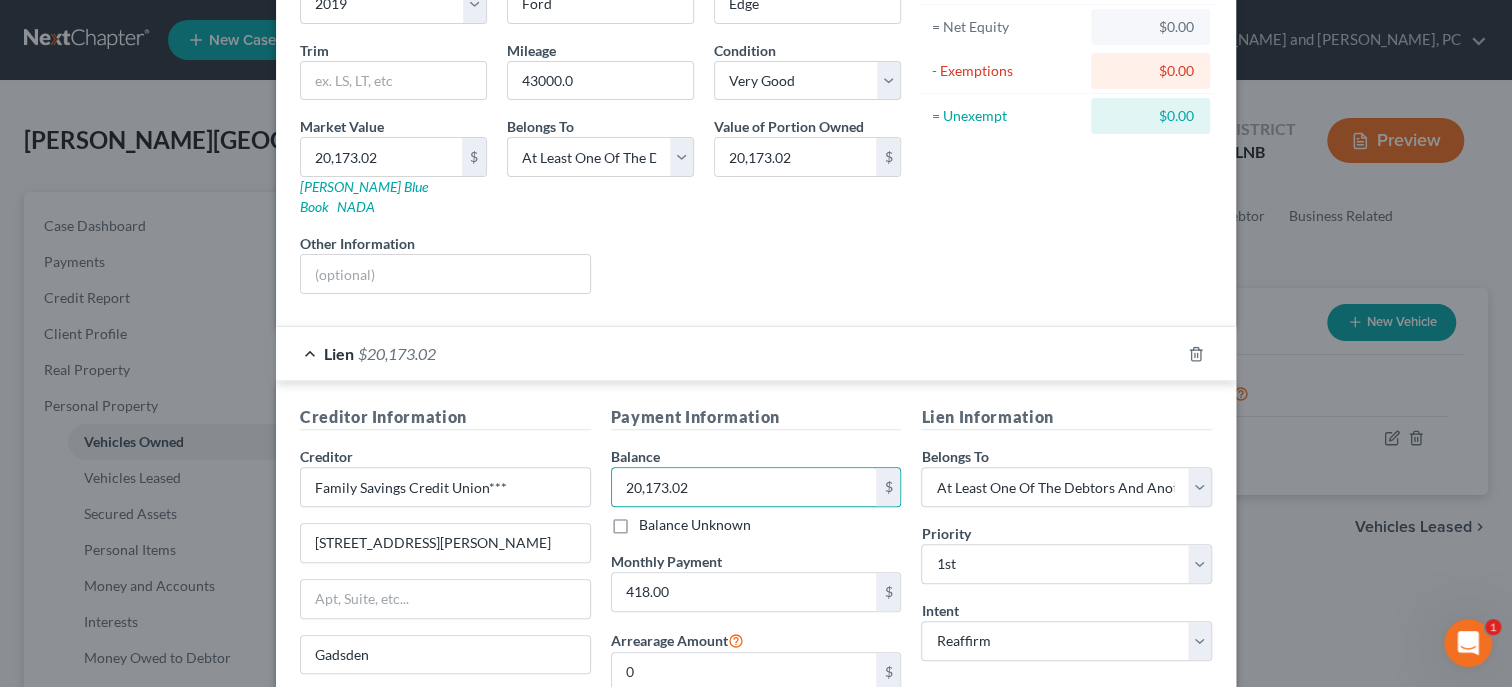 click on "Lien $20,173.02" at bounding box center (728, 353) 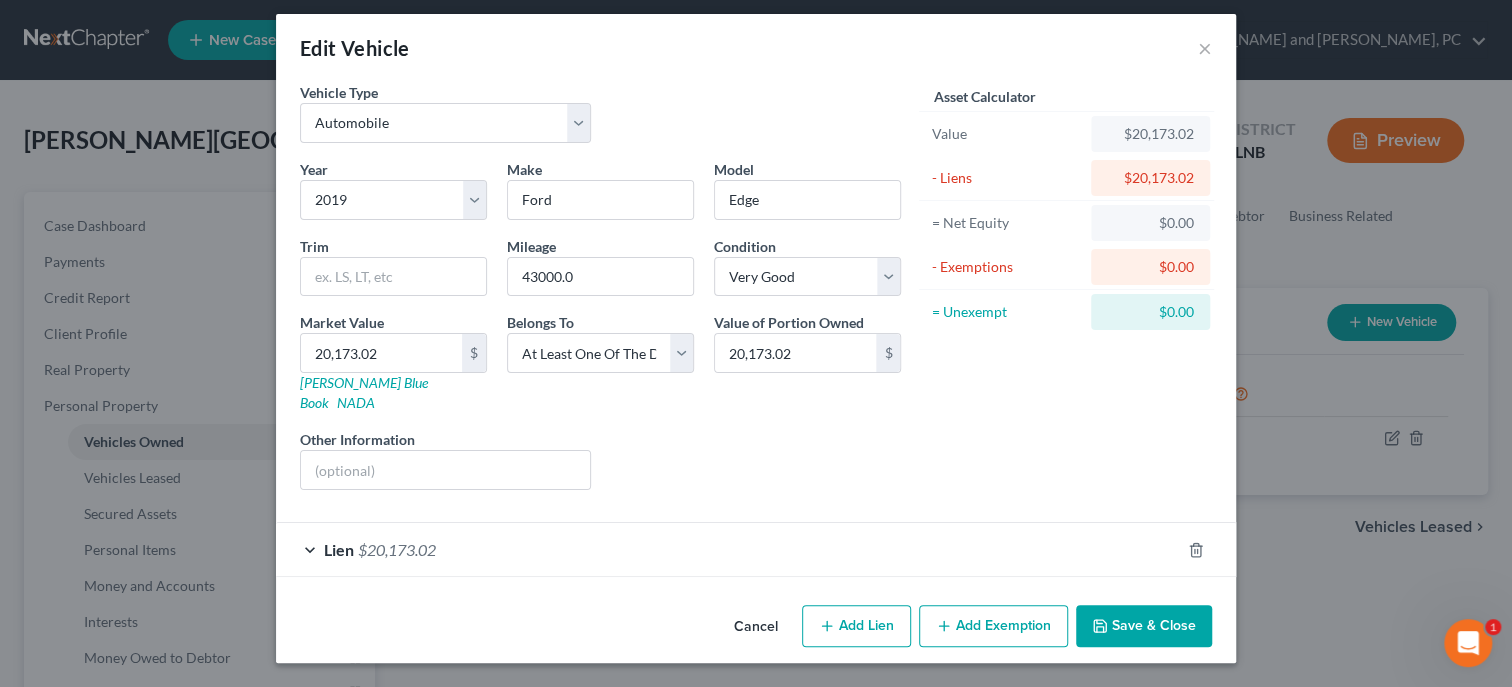 scroll, scrollTop: 0, scrollLeft: 0, axis: both 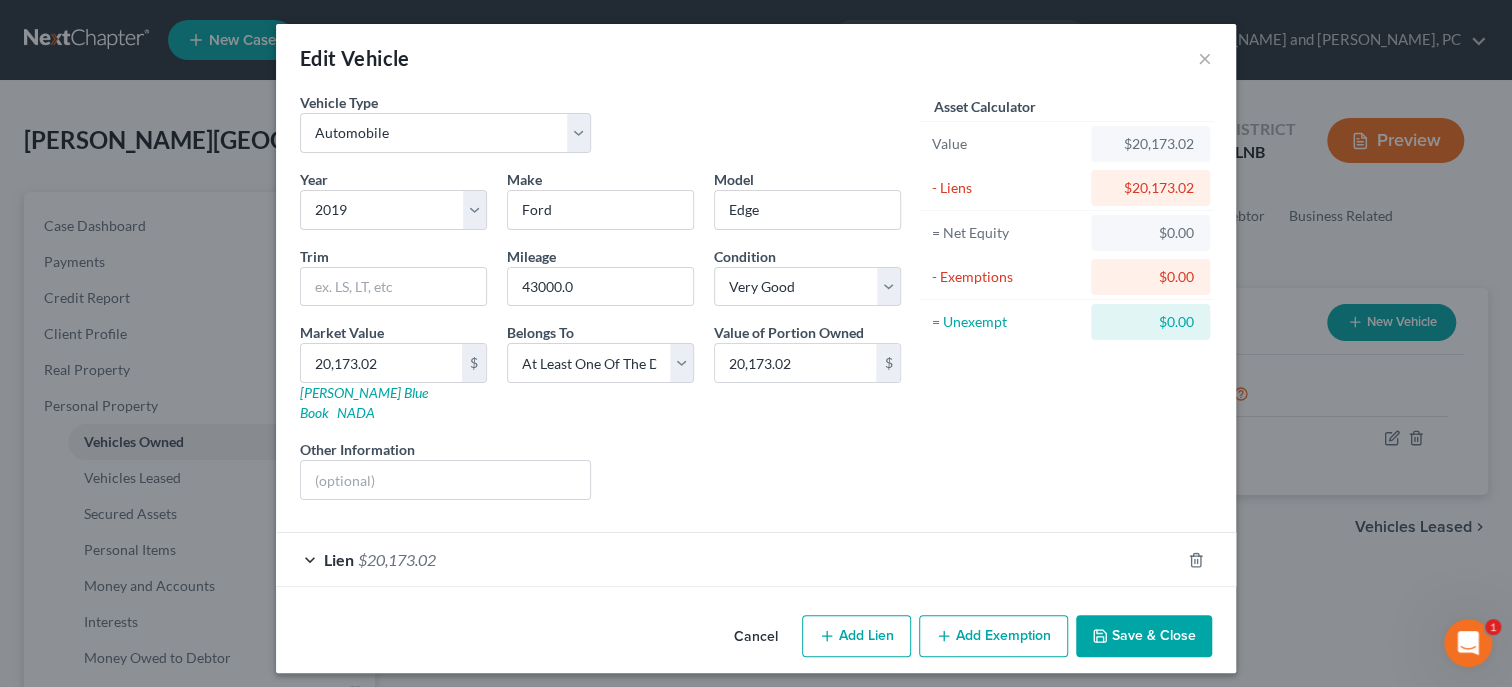 click on "Lien $20,173.02" at bounding box center (728, 559) 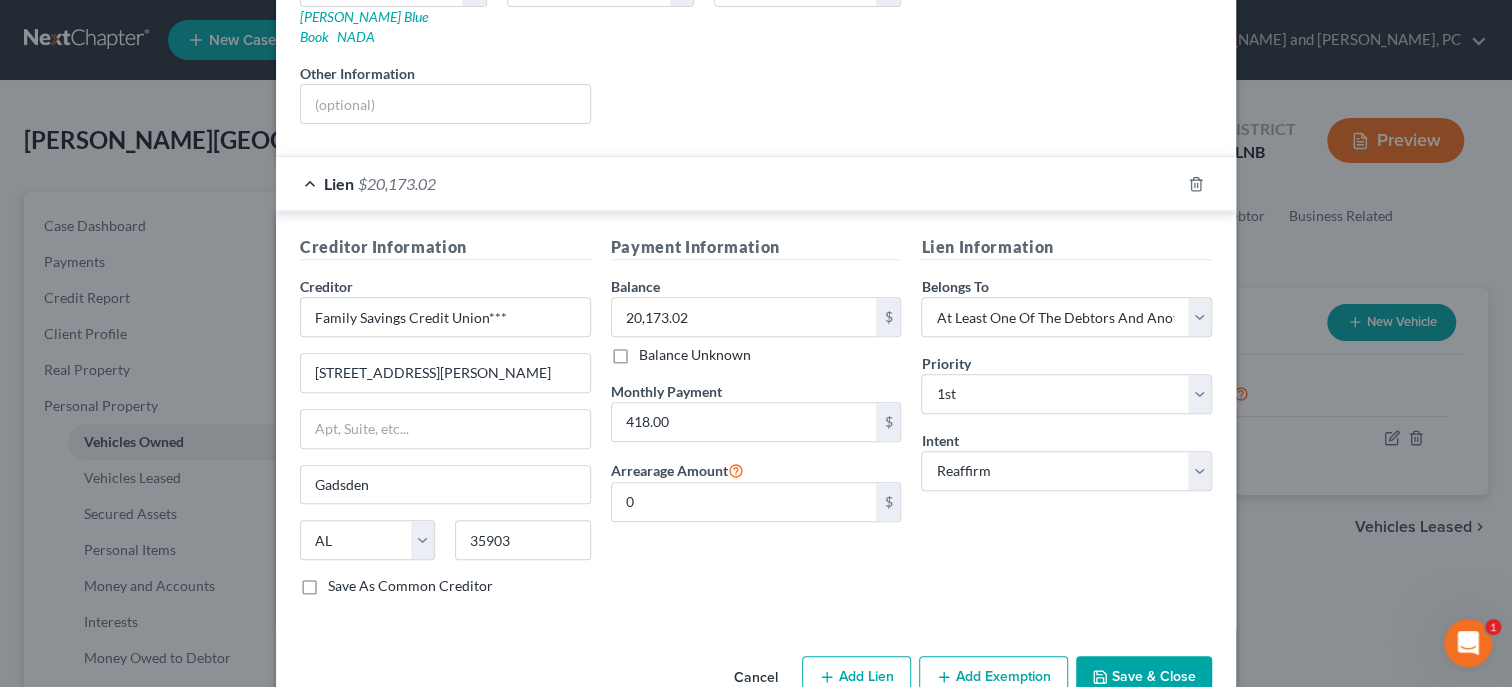 scroll, scrollTop: 403, scrollLeft: 0, axis: vertical 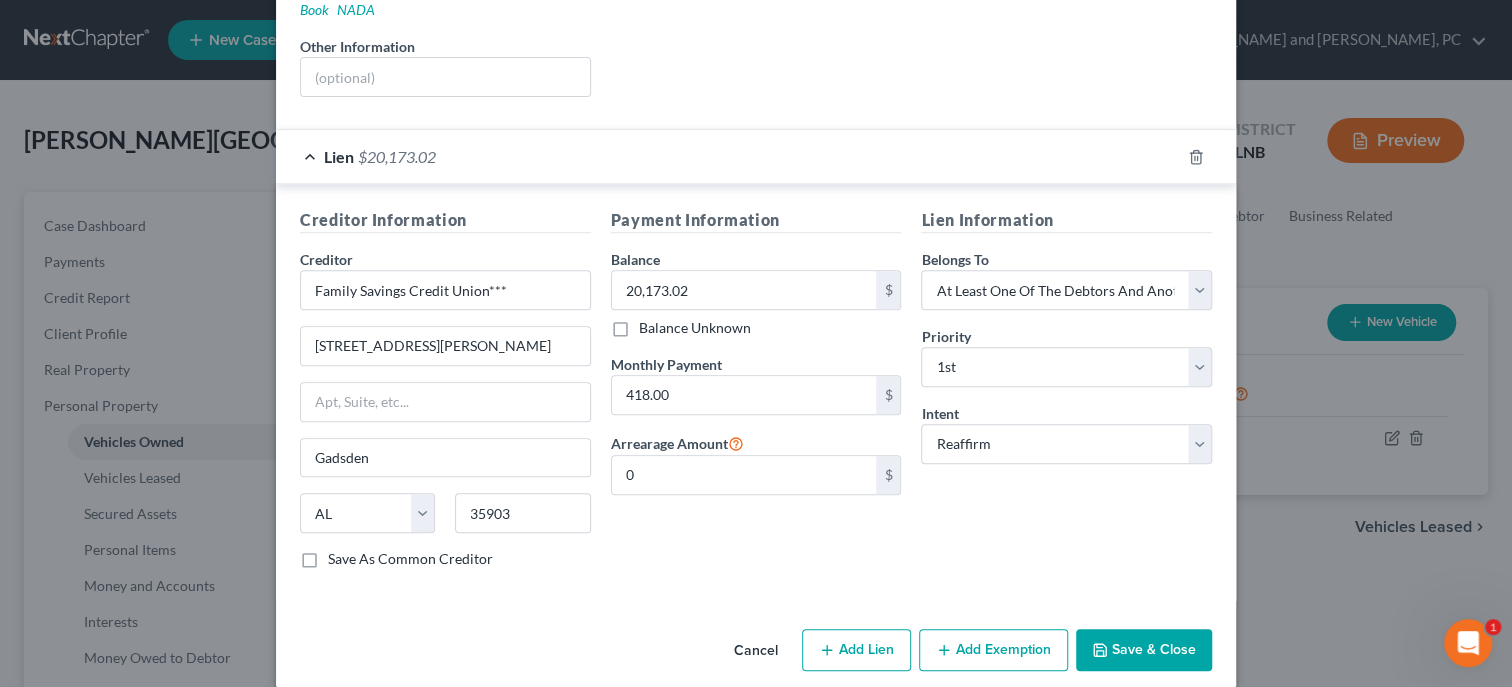 click on "Save & Close" at bounding box center (1144, 650) 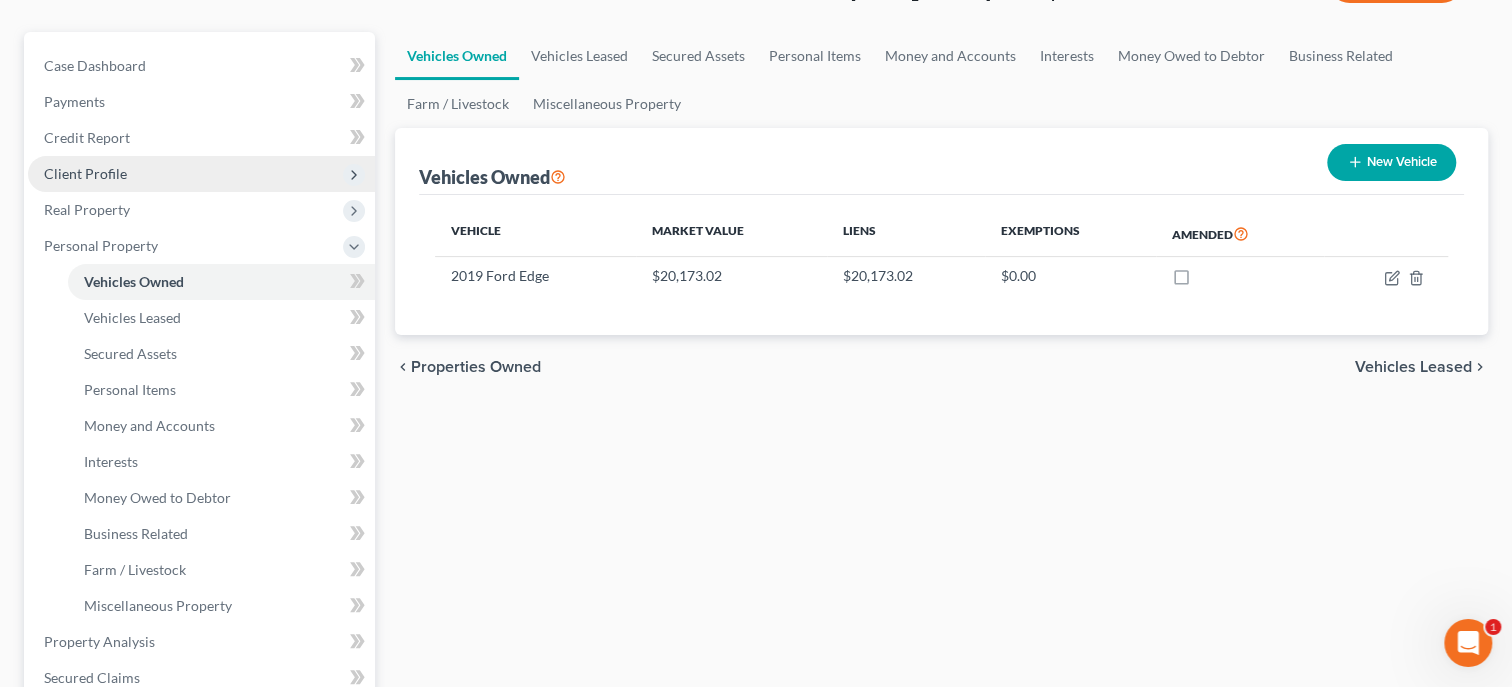 scroll, scrollTop: 308, scrollLeft: 0, axis: vertical 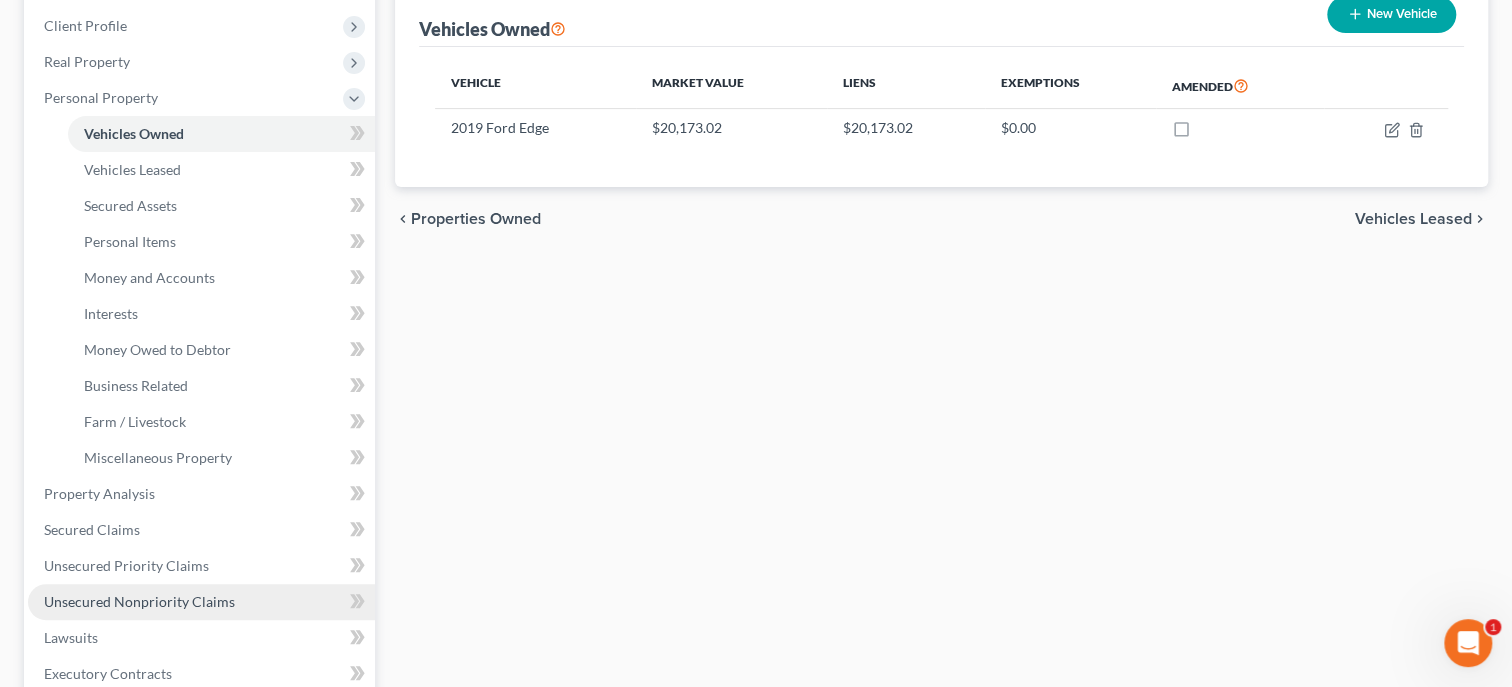 click on "Unsecured Nonpriority Claims" at bounding box center [139, 601] 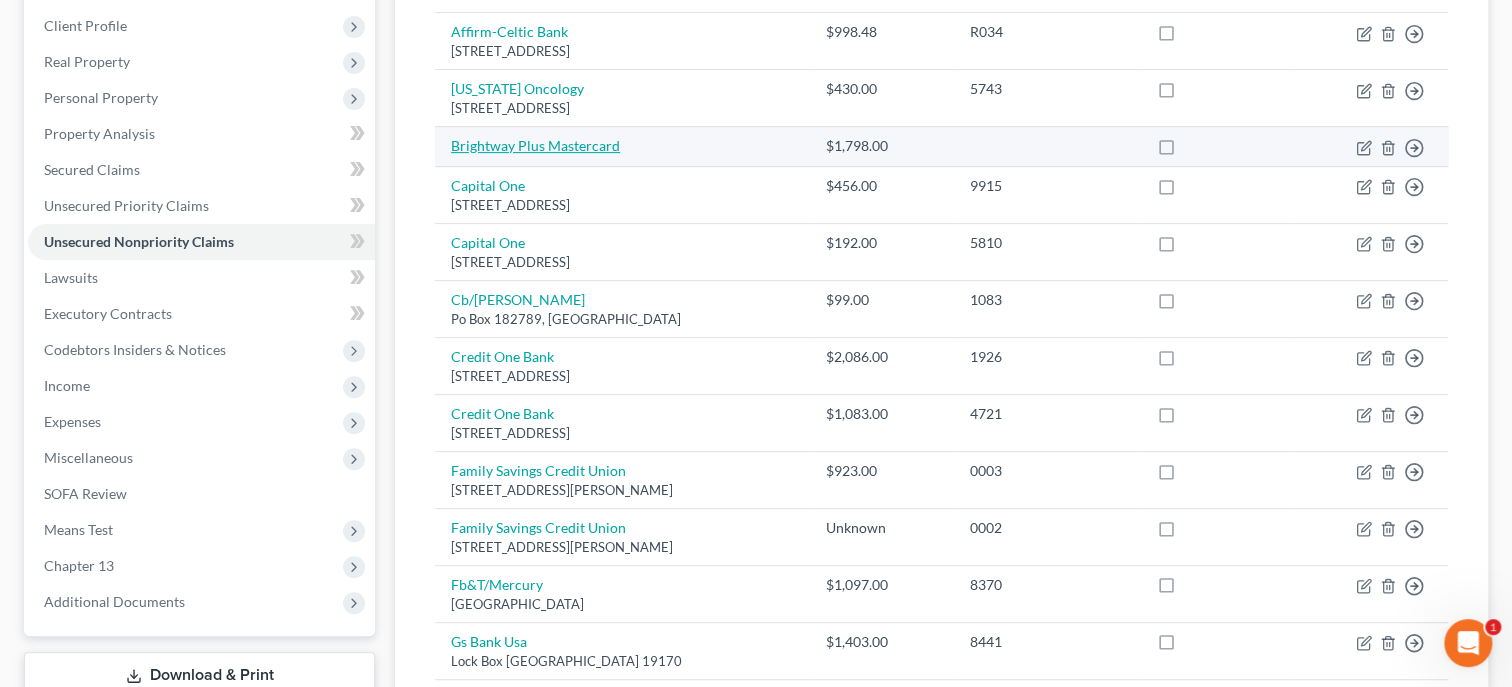 scroll, scrollTop: 411, scrollLeft: 0, axis: vertical 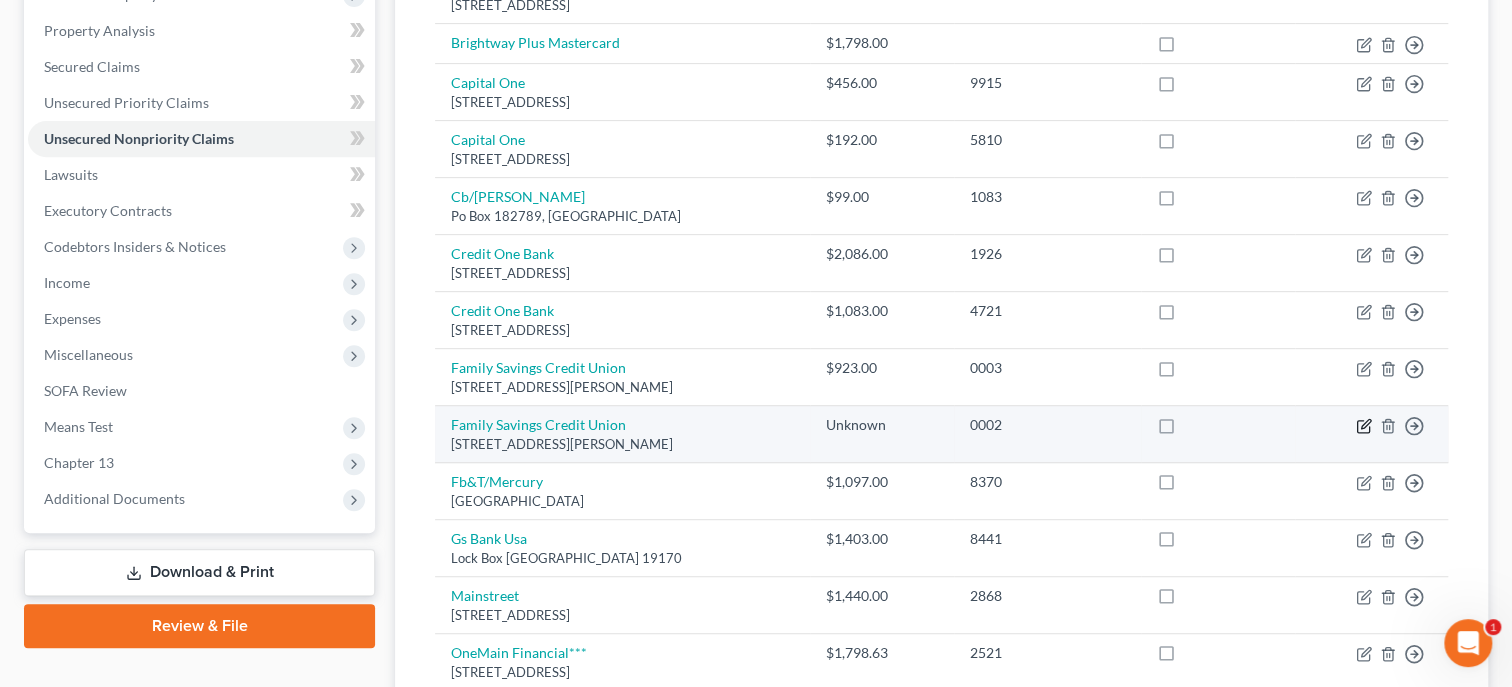 click 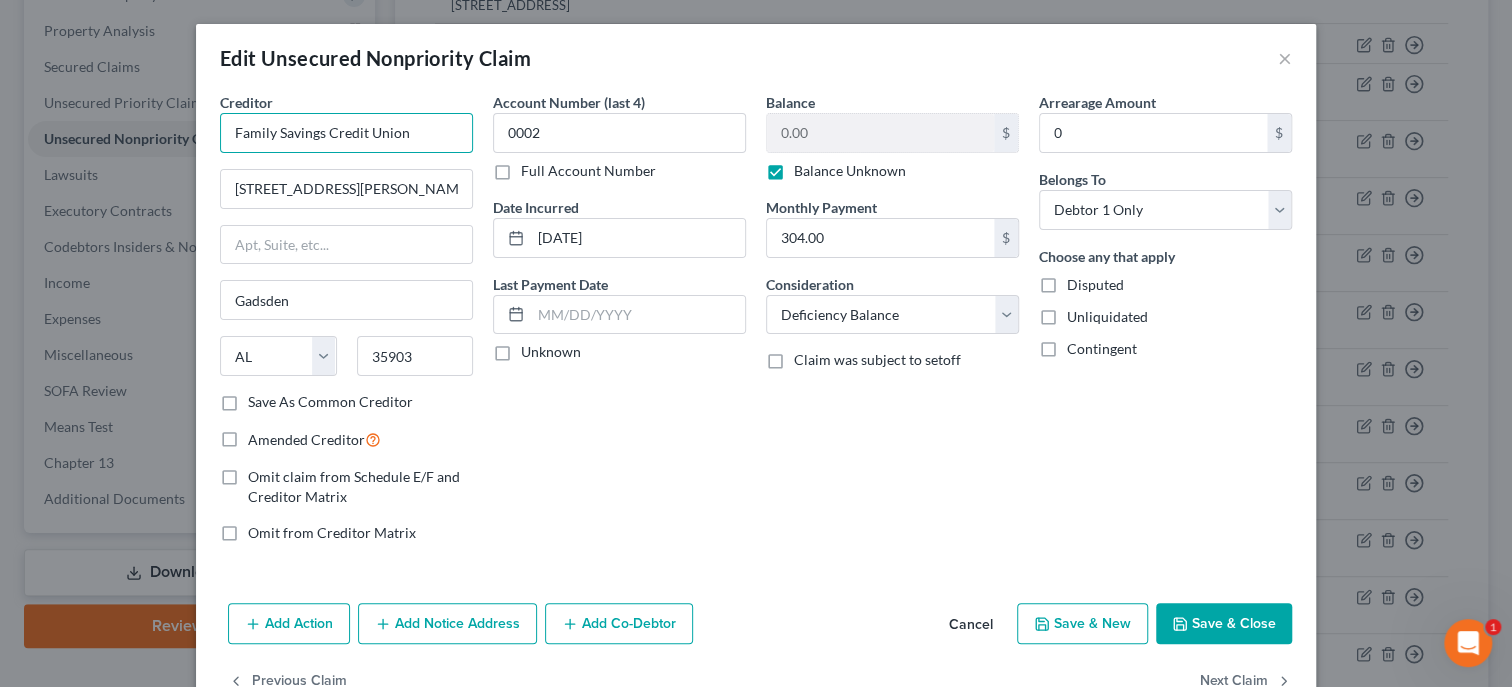 click on "Family Savings Credit Union" at bounding box center [346, 133] 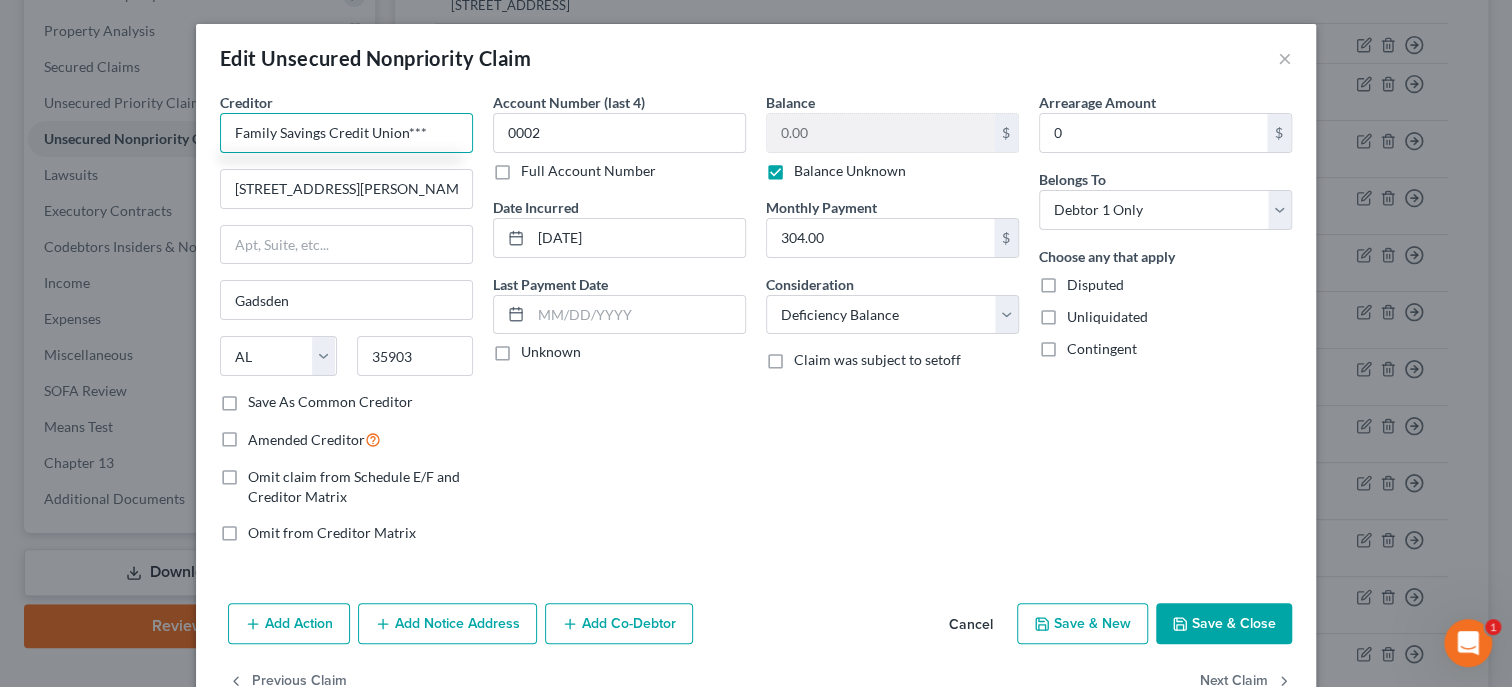 type on "Family Savings Credit Union***" 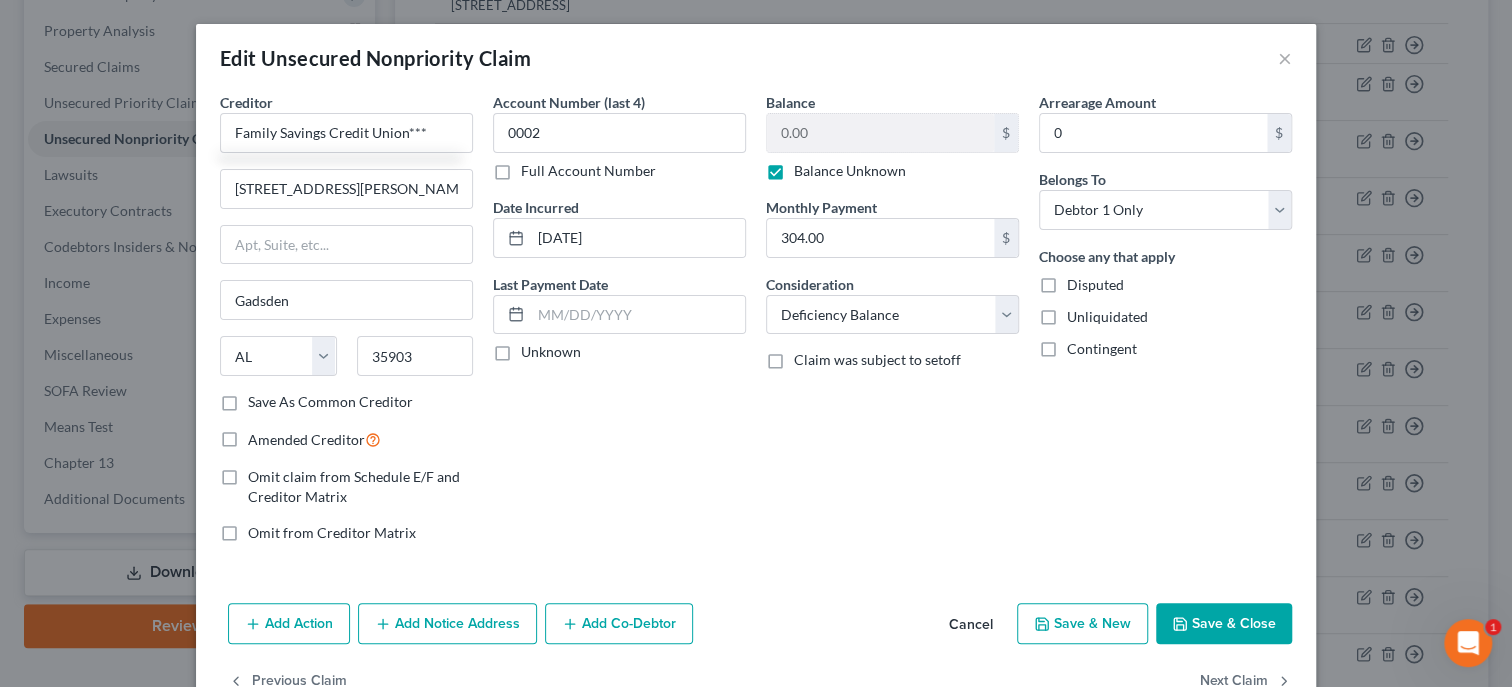 click on "Balance Unknown" at bounding box center (850, 171) 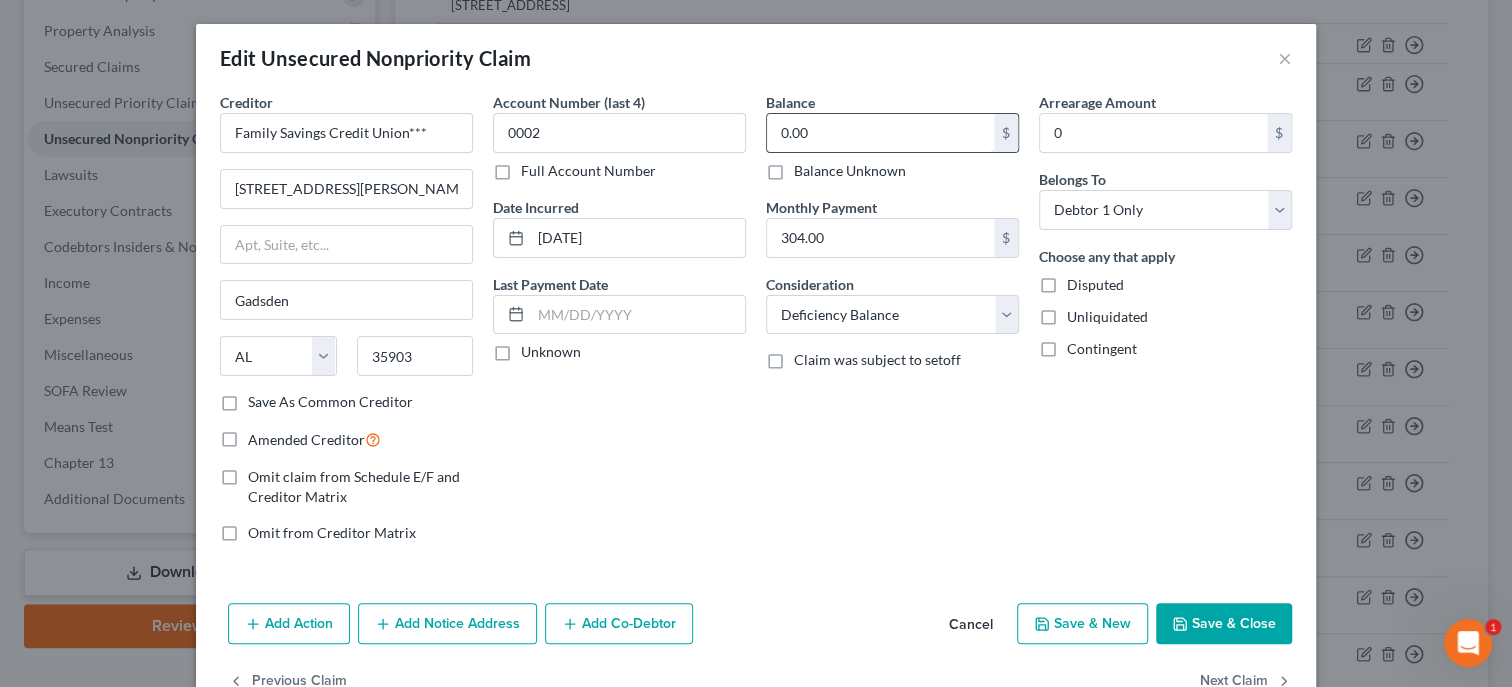click on "0.00" at bounding box center (880, 133) 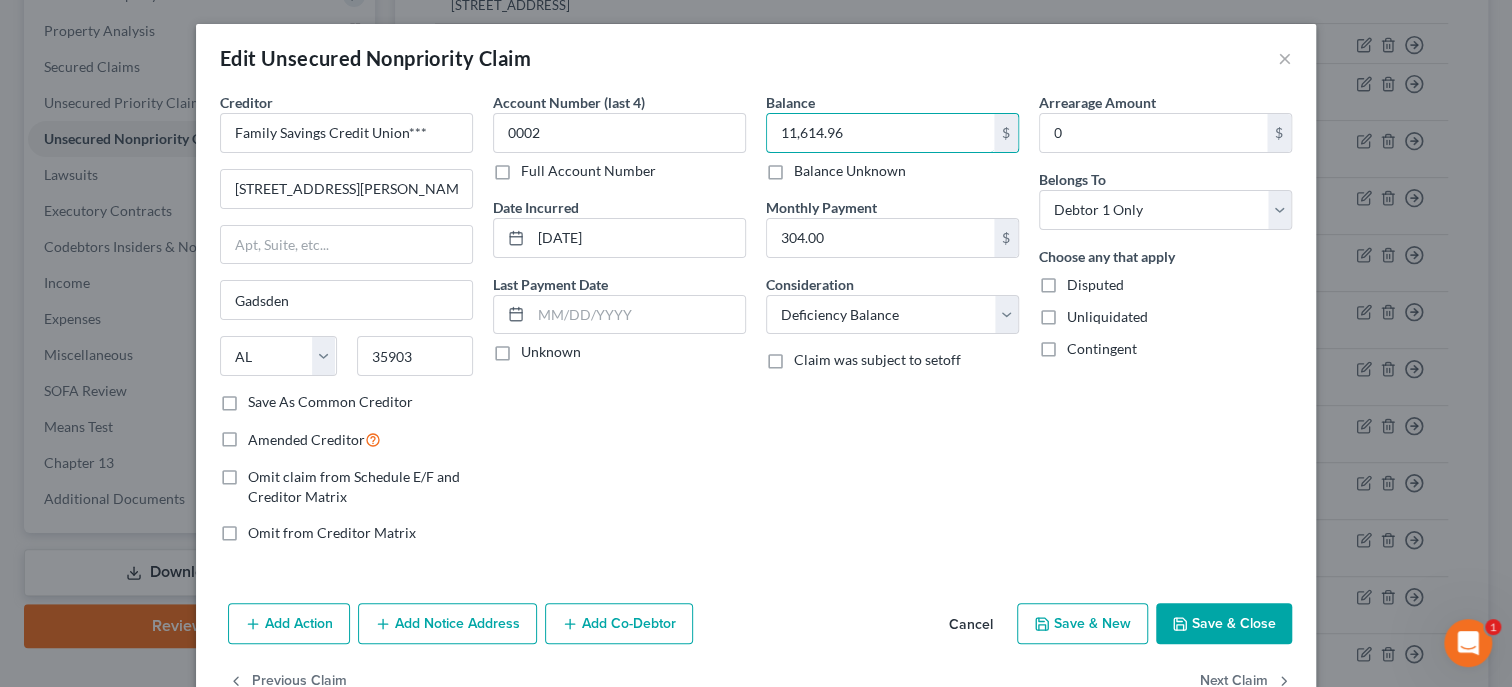 type on "11,614.96" 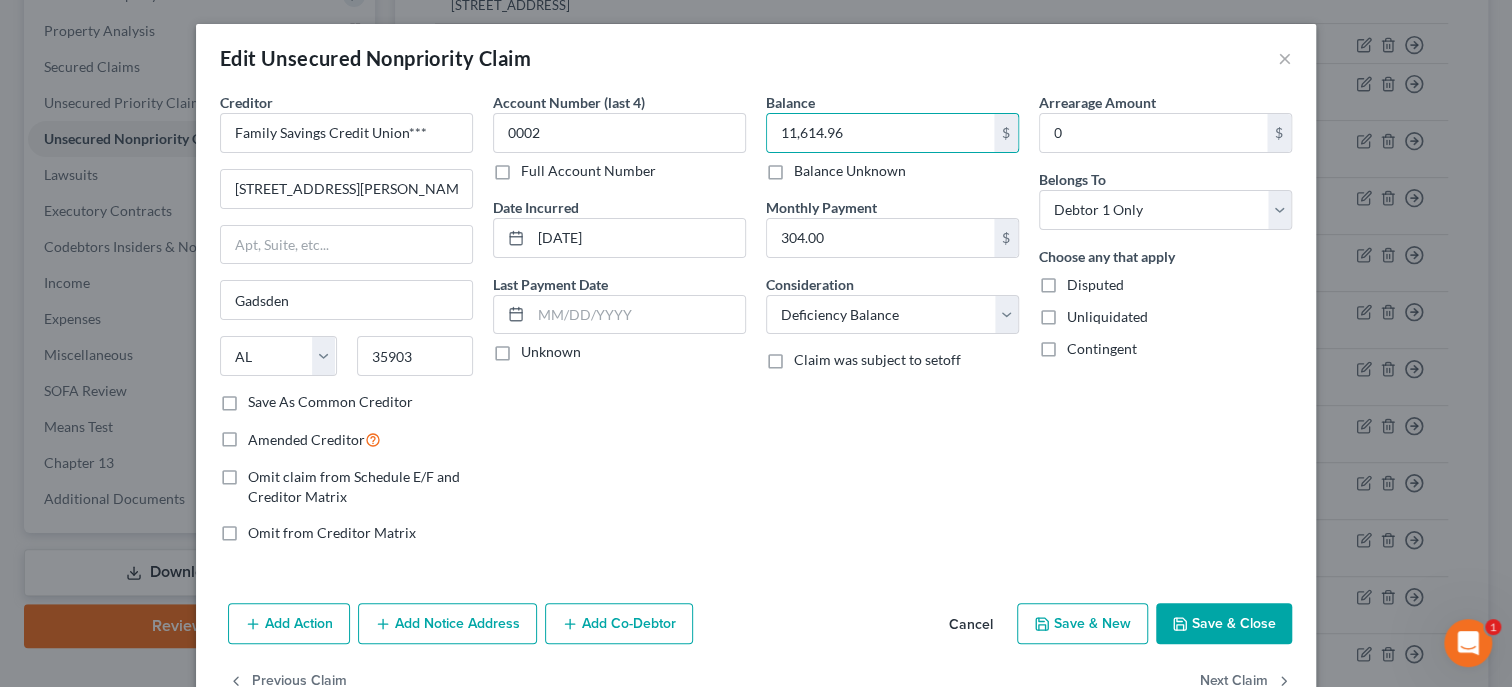 click on "Save & Close" at bounding box center [1224, 624] 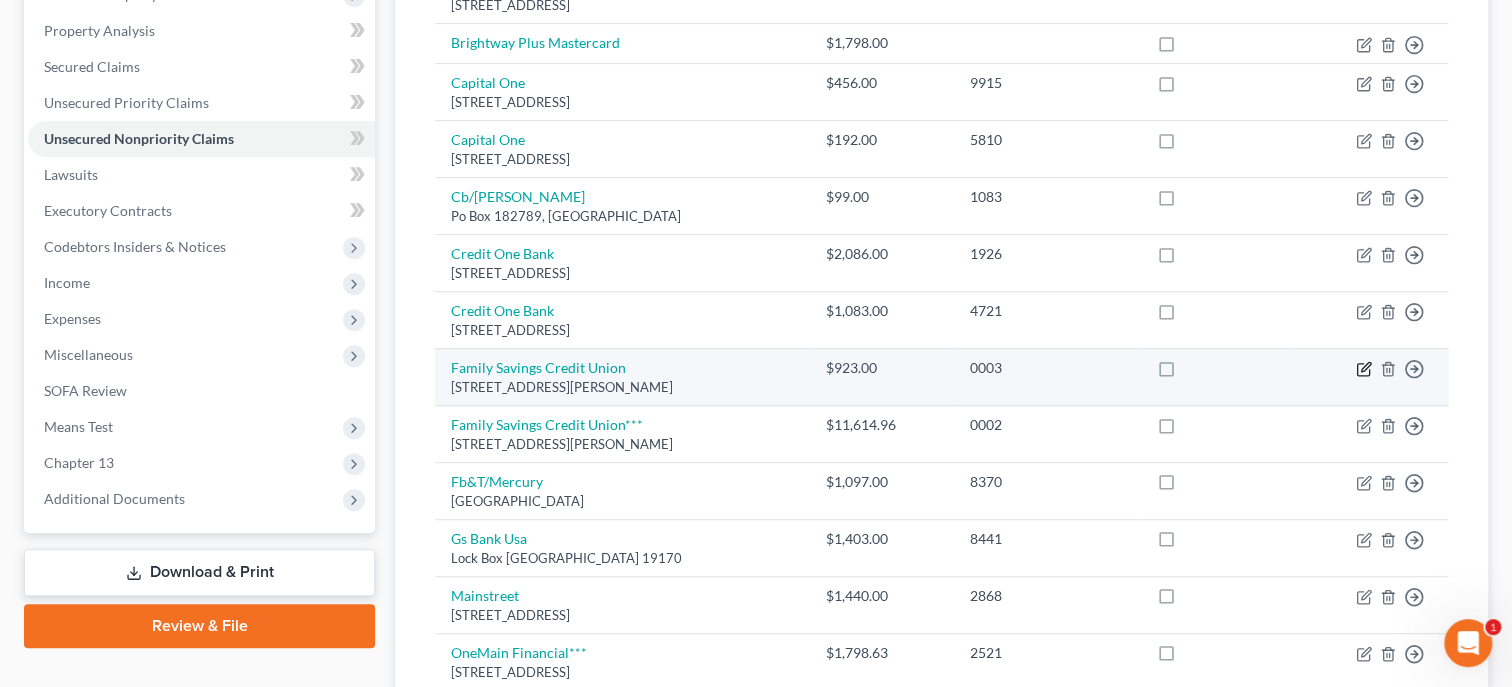 click 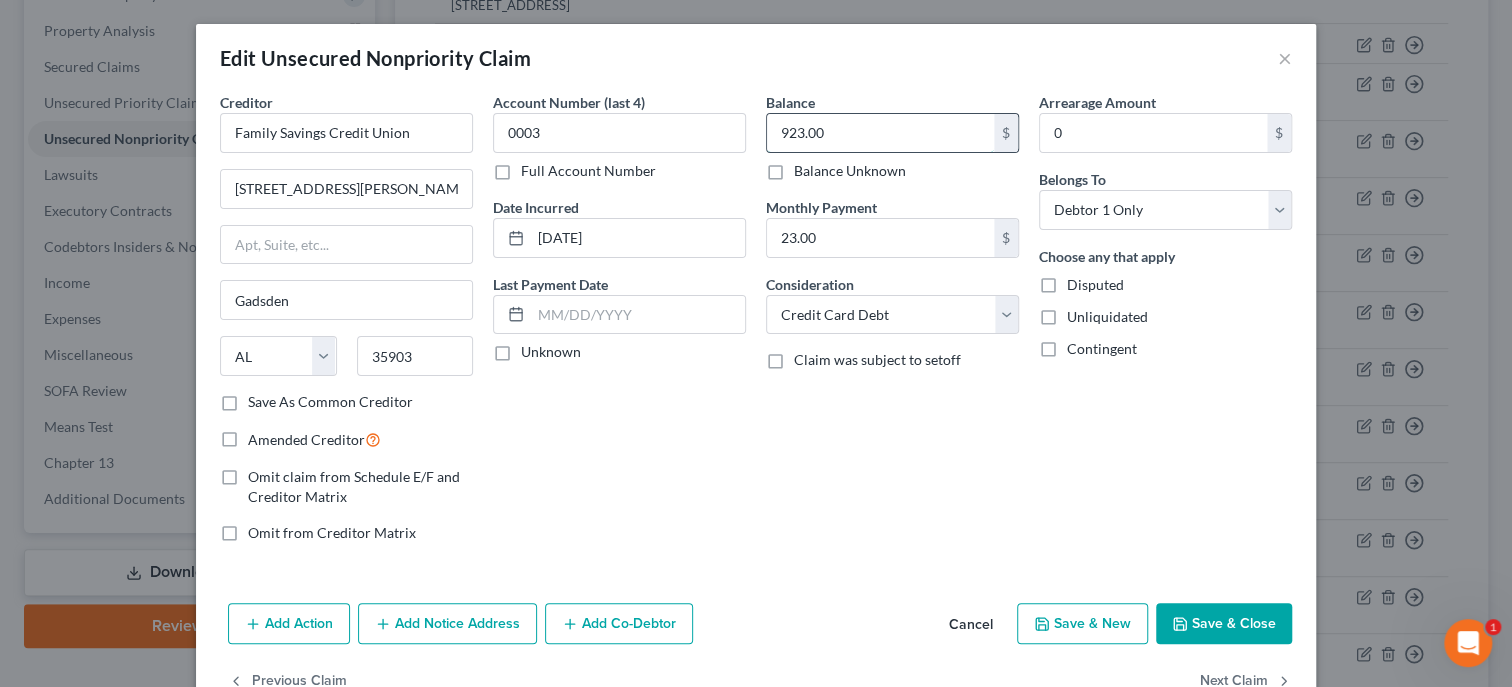 click on "923.00" at bounding box center (880, 133) 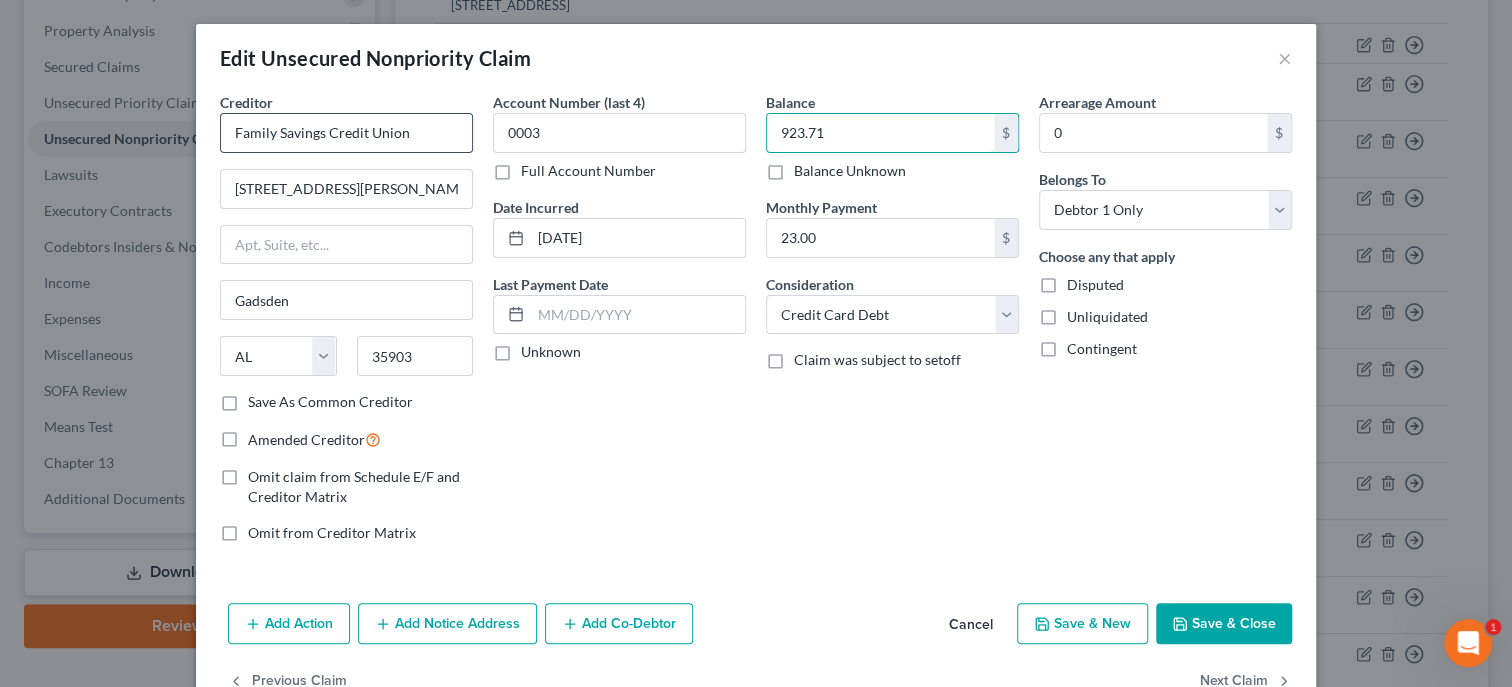 type on "923.71" 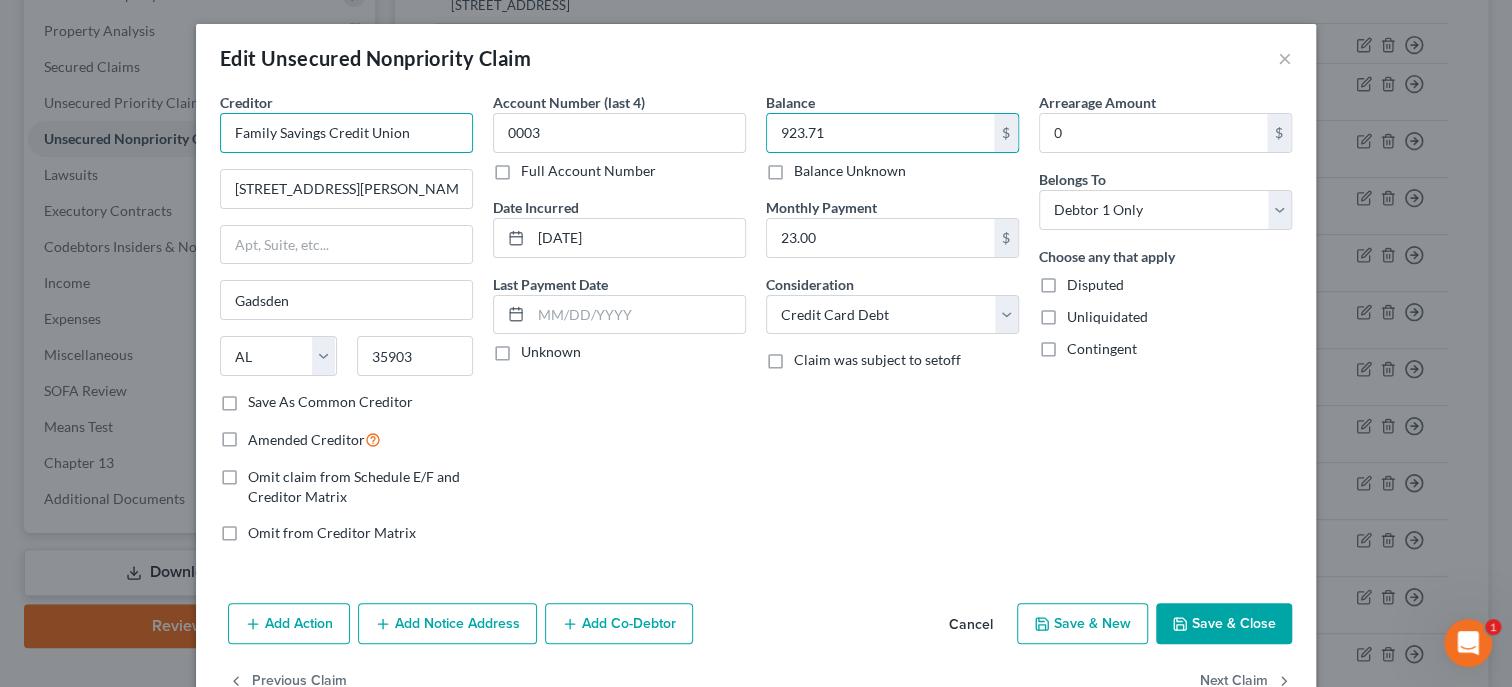 click on "Family Savings Credit Union" at bounding box center (346, 133) 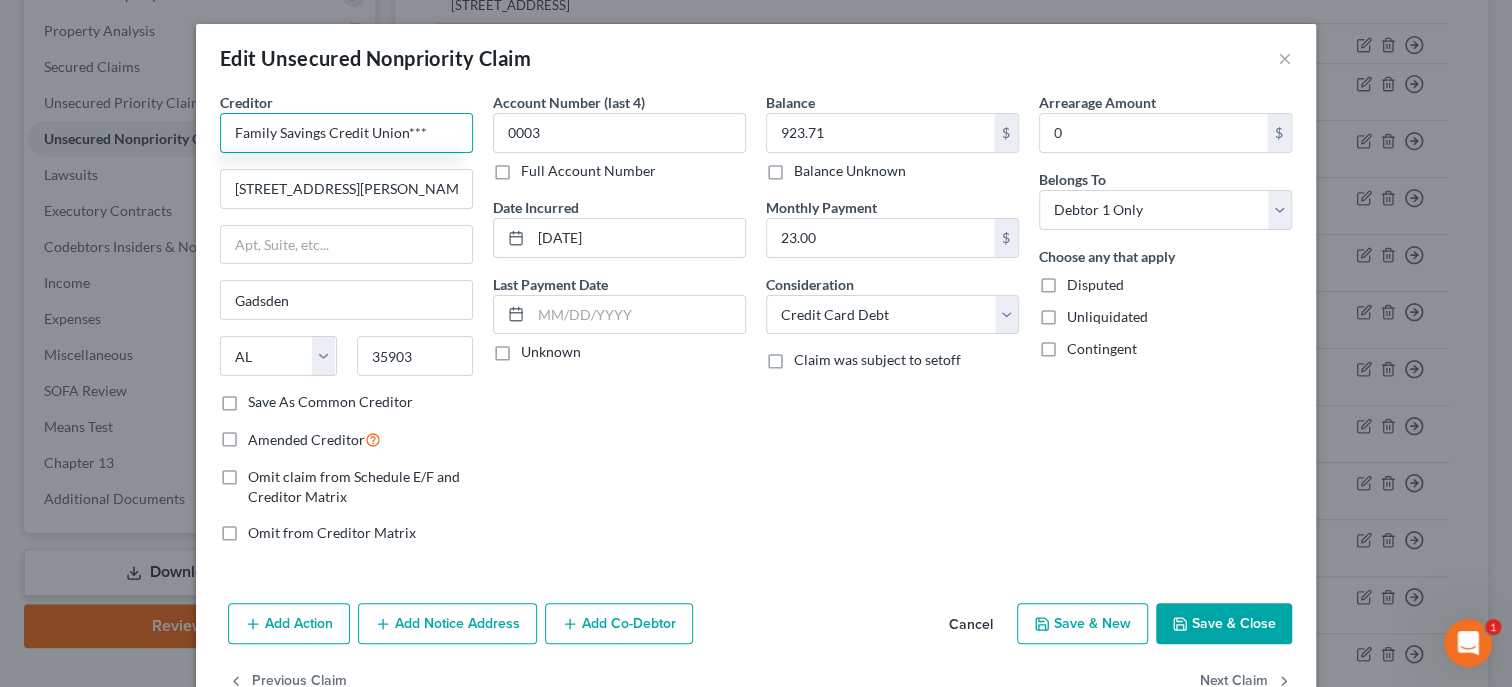 type on "Family Savings Credit Union***" 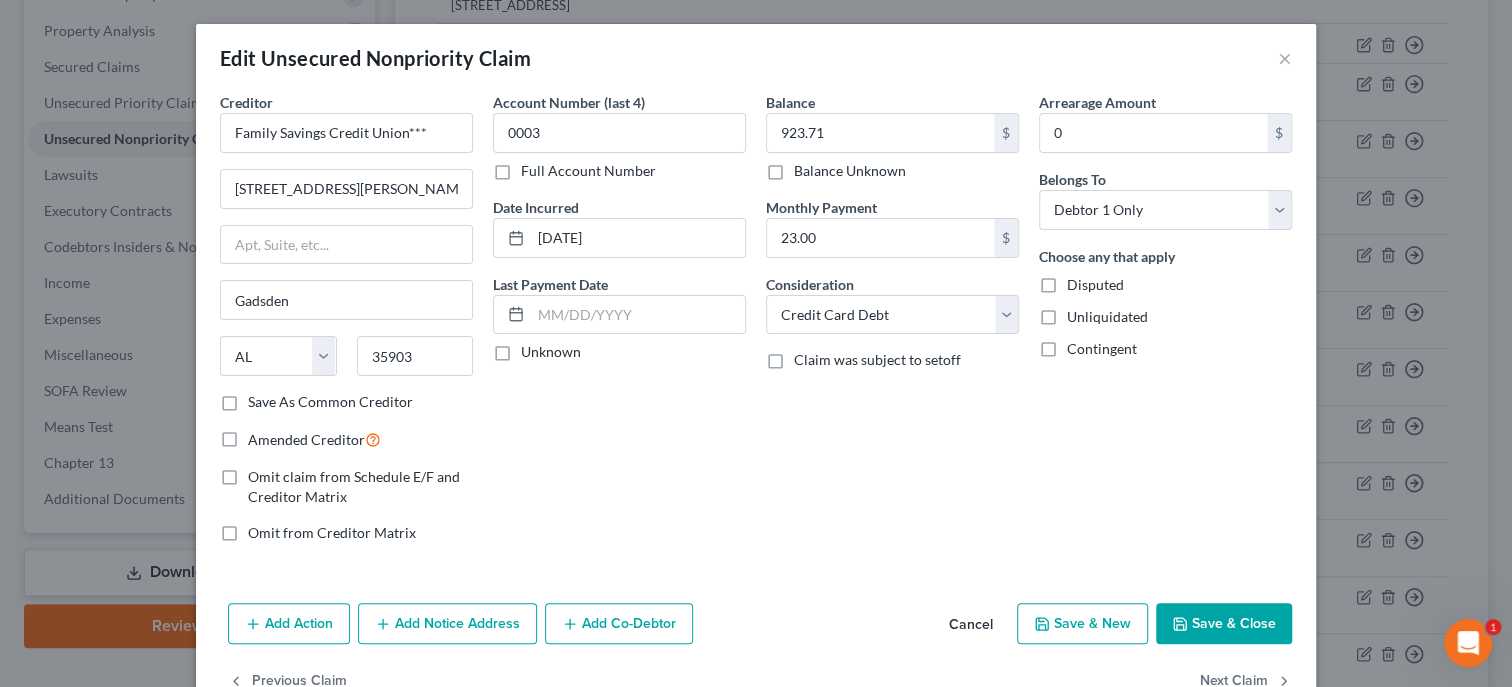 click on "Save & Close" at bounding box center [1224, 624] 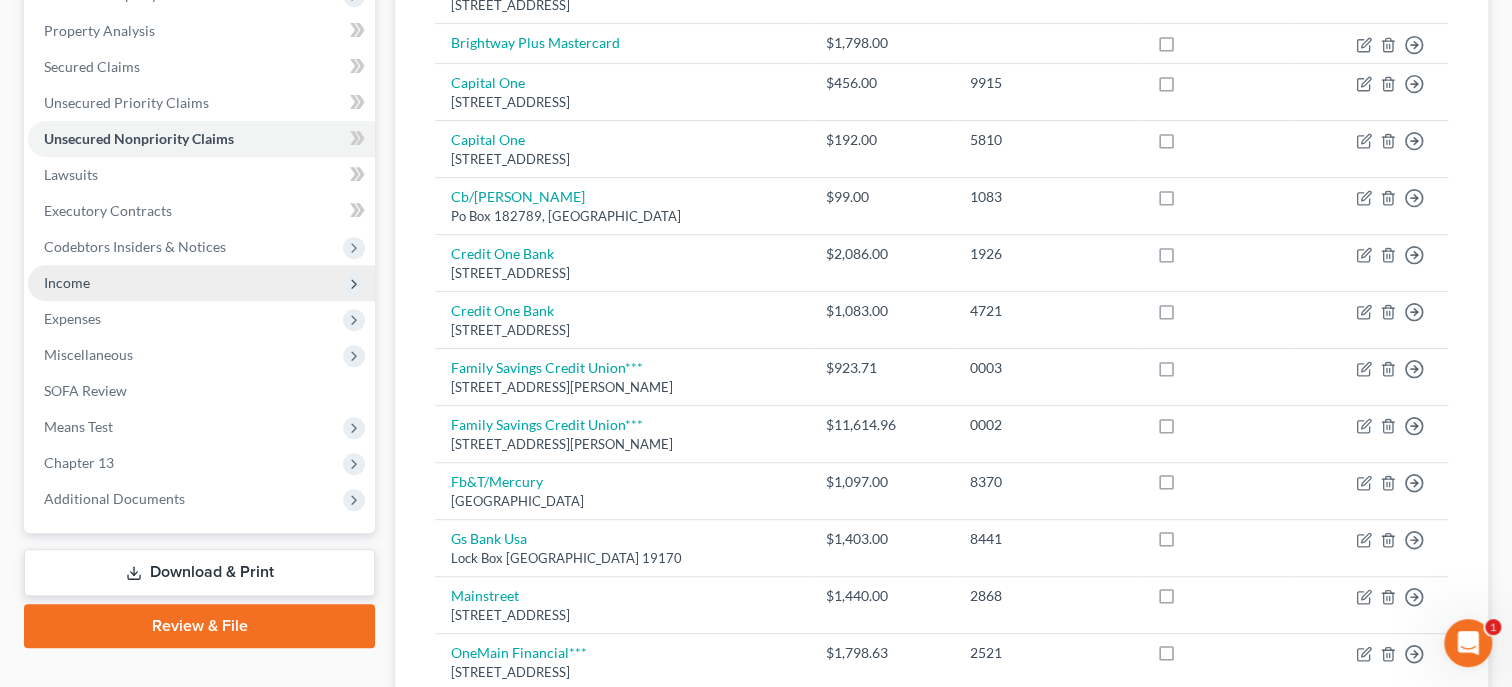 scroll, scrollTop: 0, scrollLeft: 0, axis: both 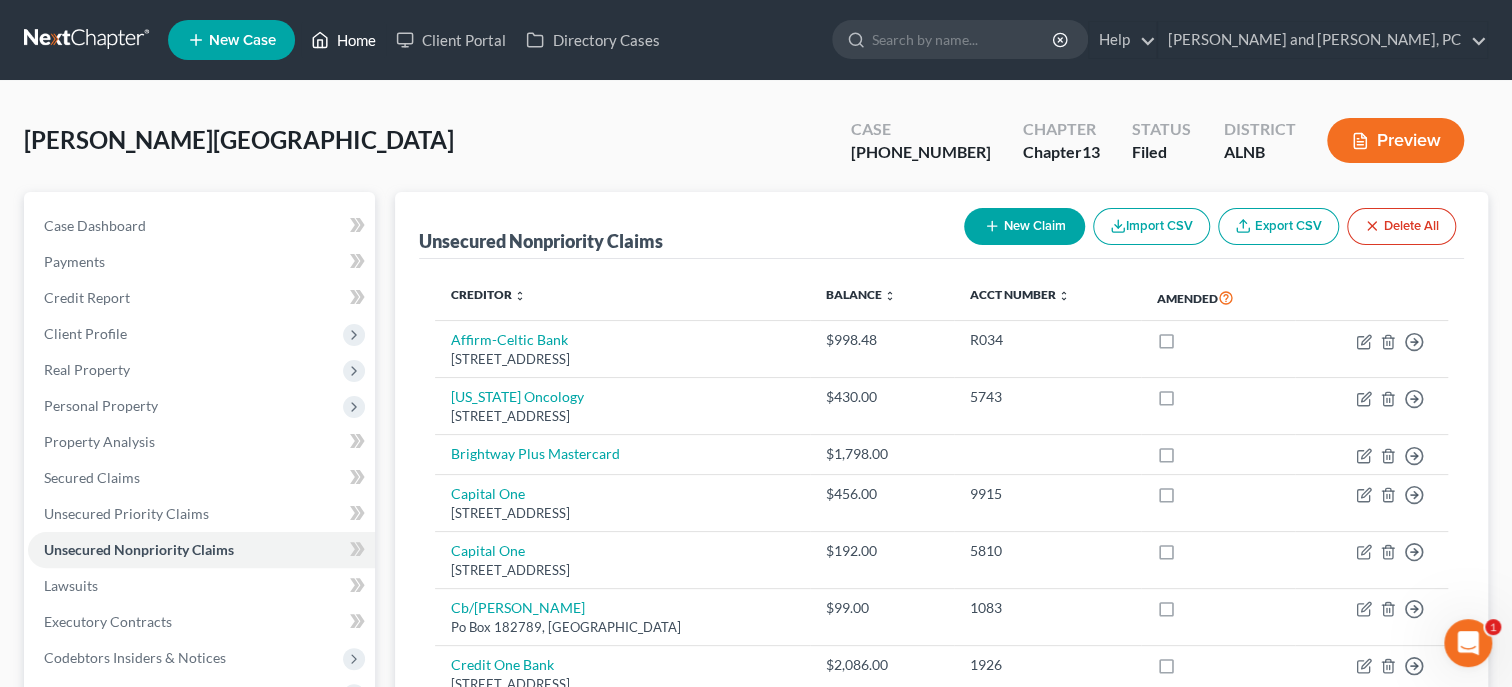 click on "Home" at bounding box center [343, 40] 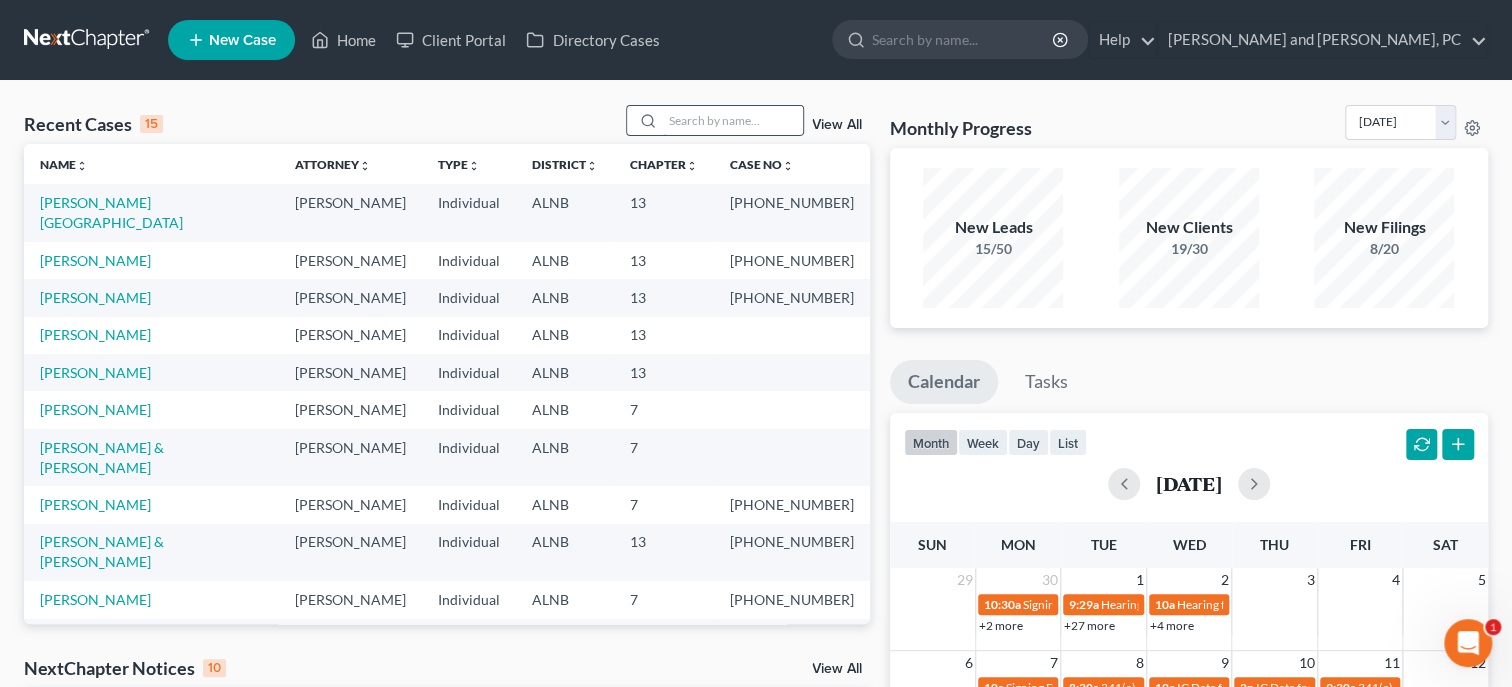 click at bounding box center (733, 120) 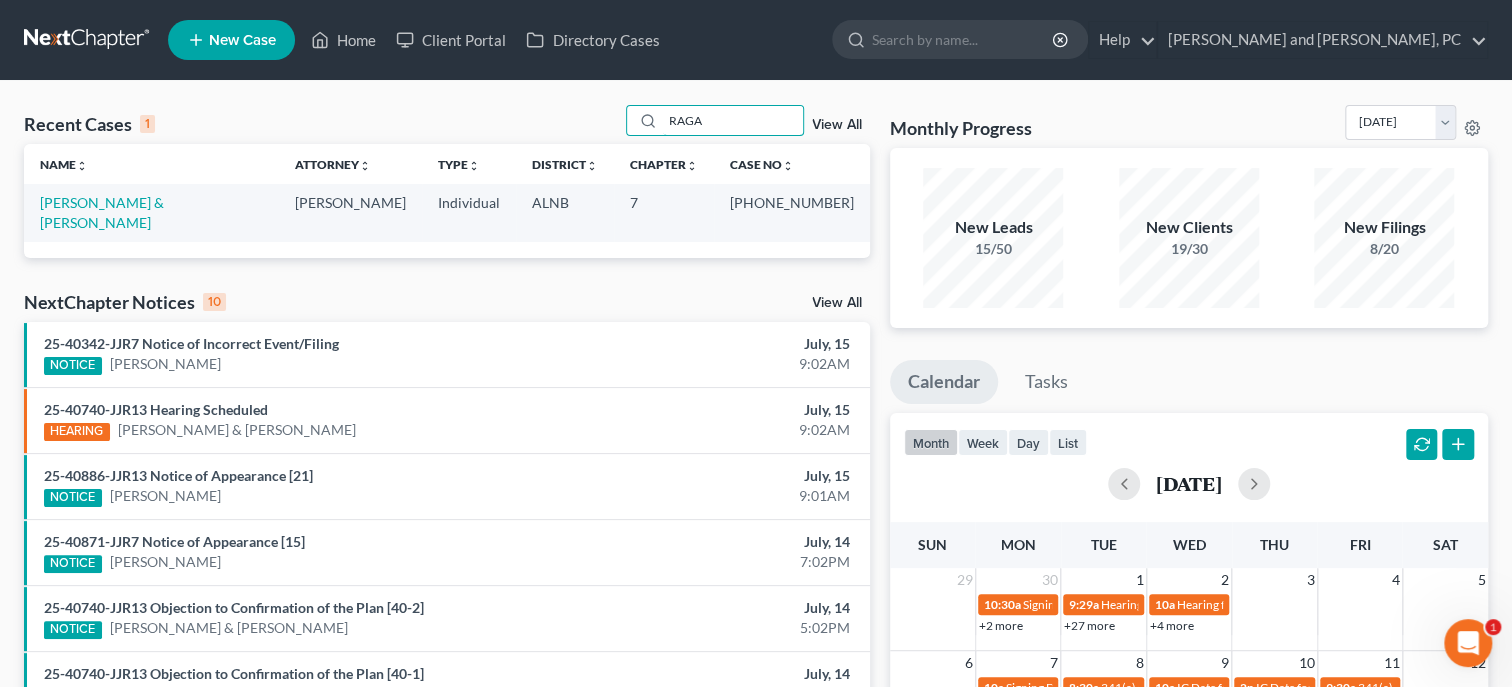 type on "RAGA" 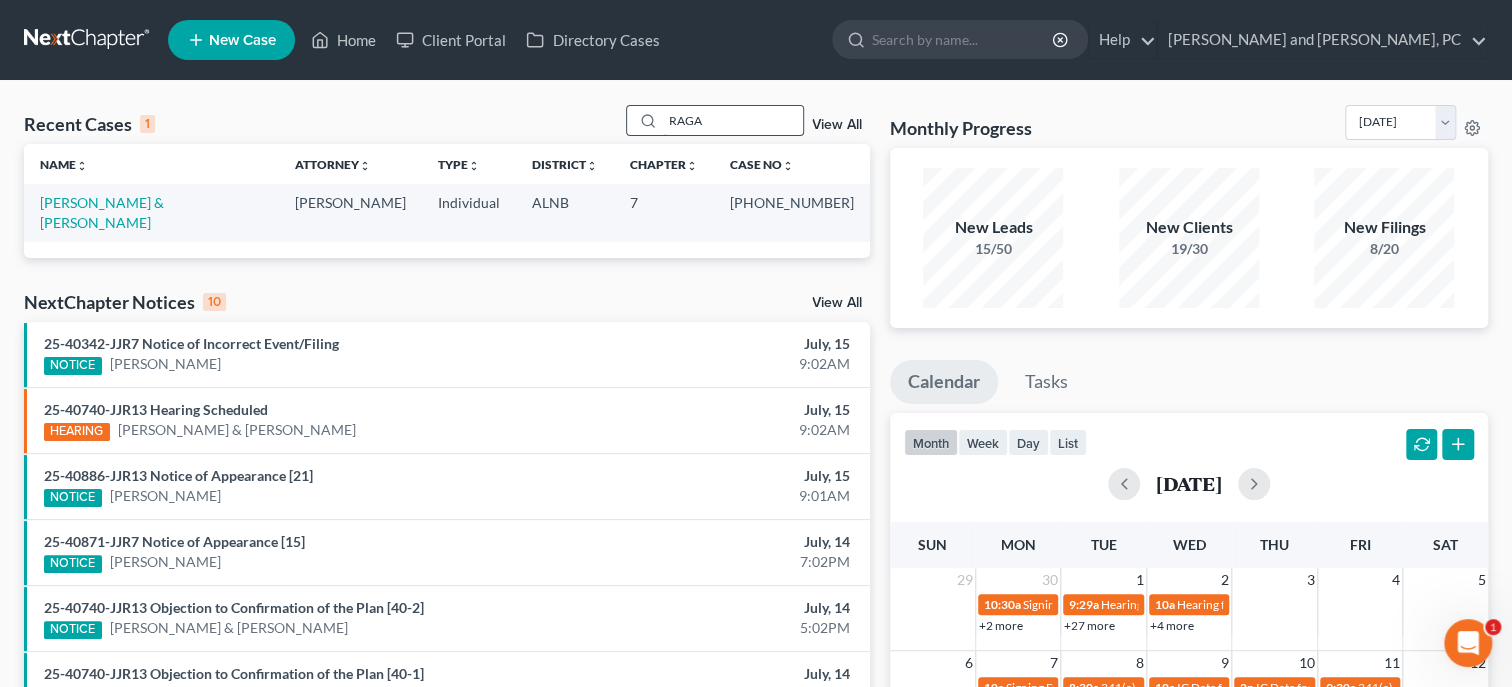 drag, startPoint x: 729, startPoint y: 128, endPoint x: 630, endPoint y: 129, distance: 99.00505 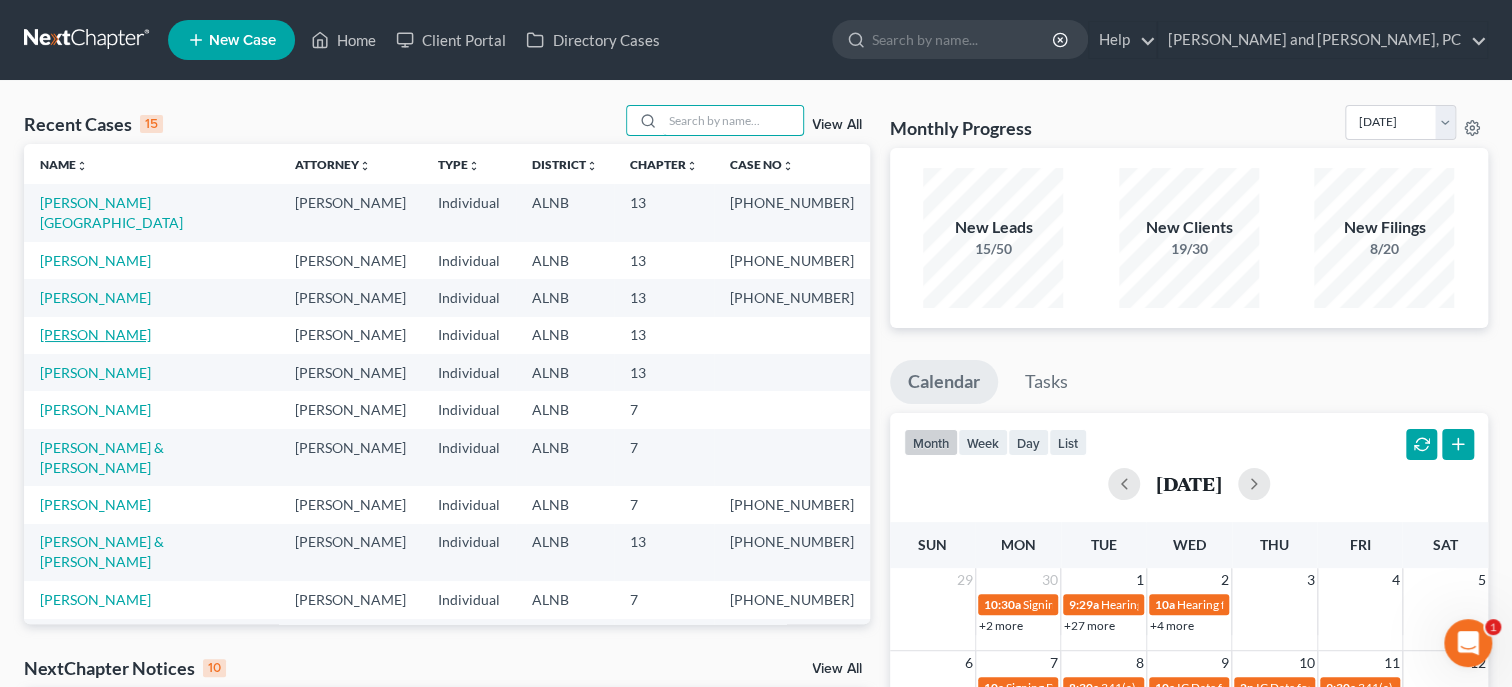 type 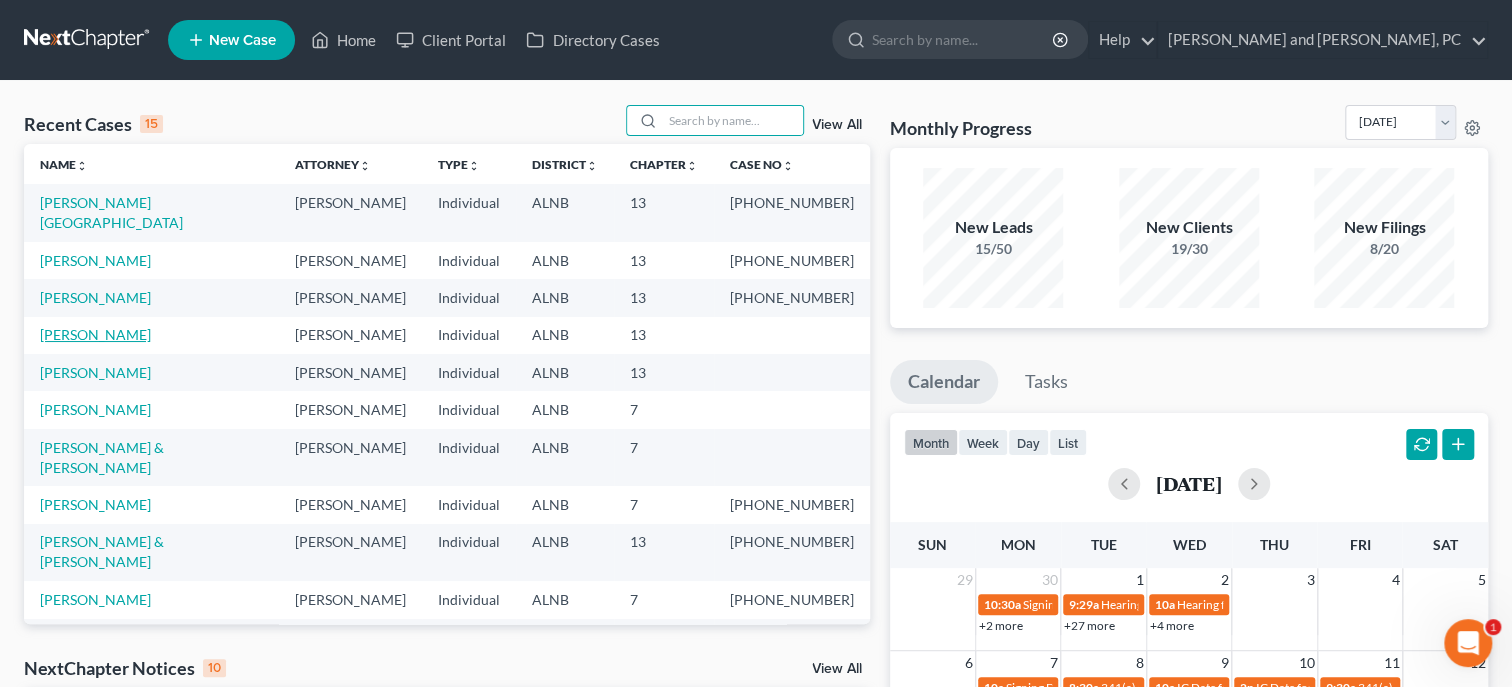 click on "White, Danny" at bounding box center (95, 334) 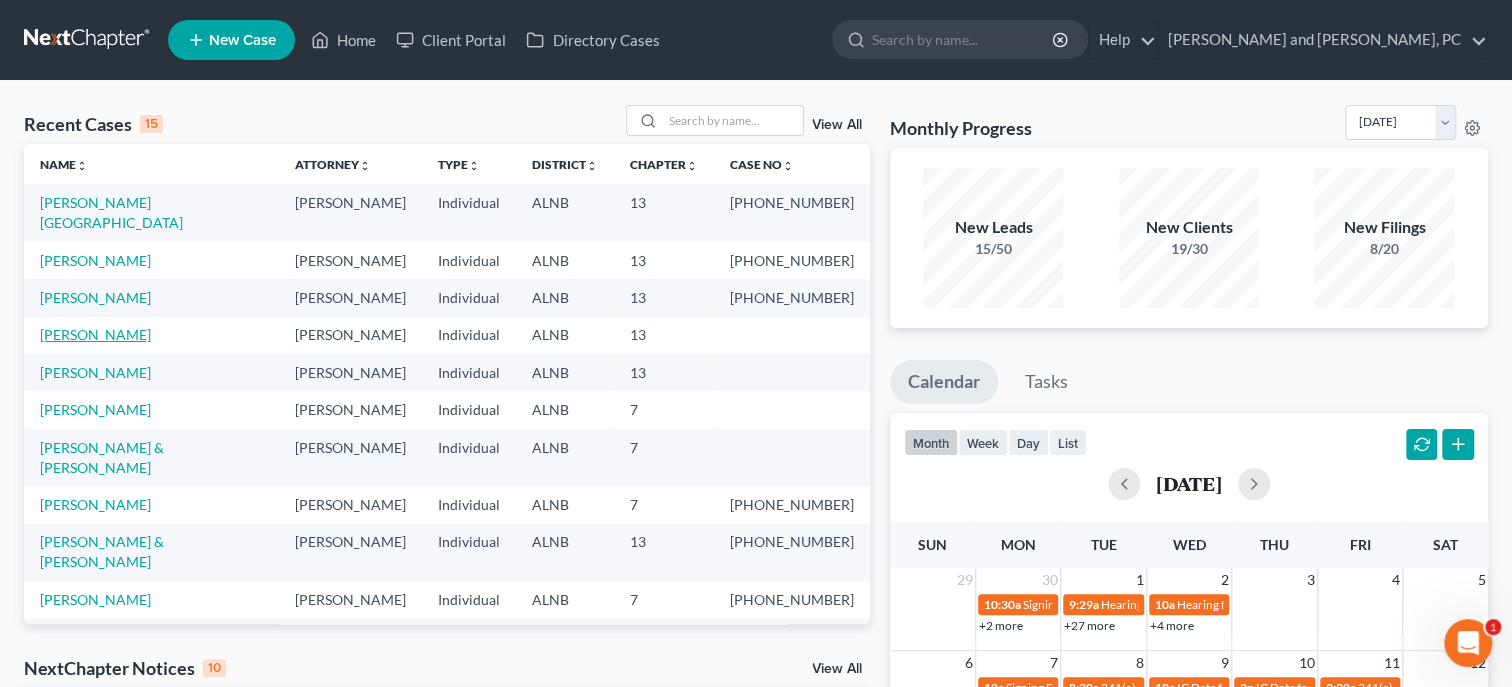 select on "6" 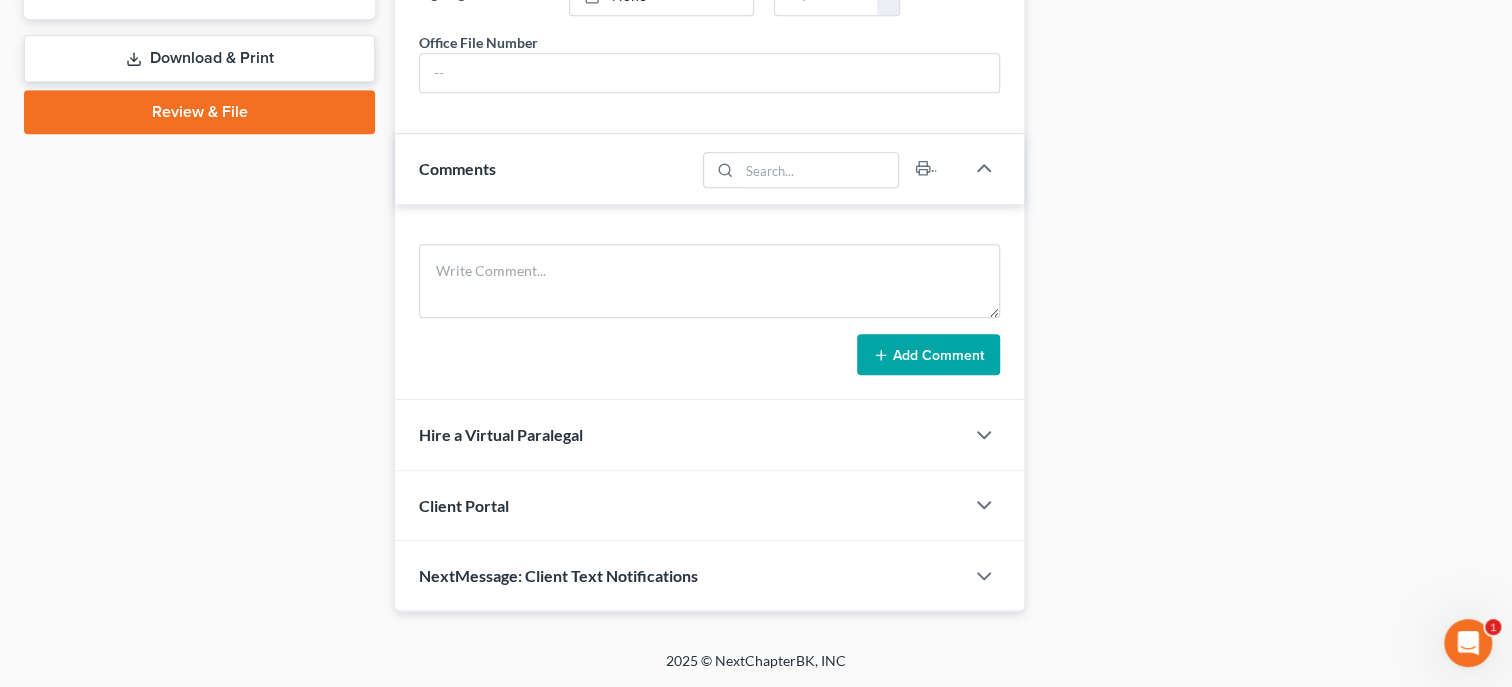 scroll, scrollTop: 940, scrollLeft: 0, axis: vertical 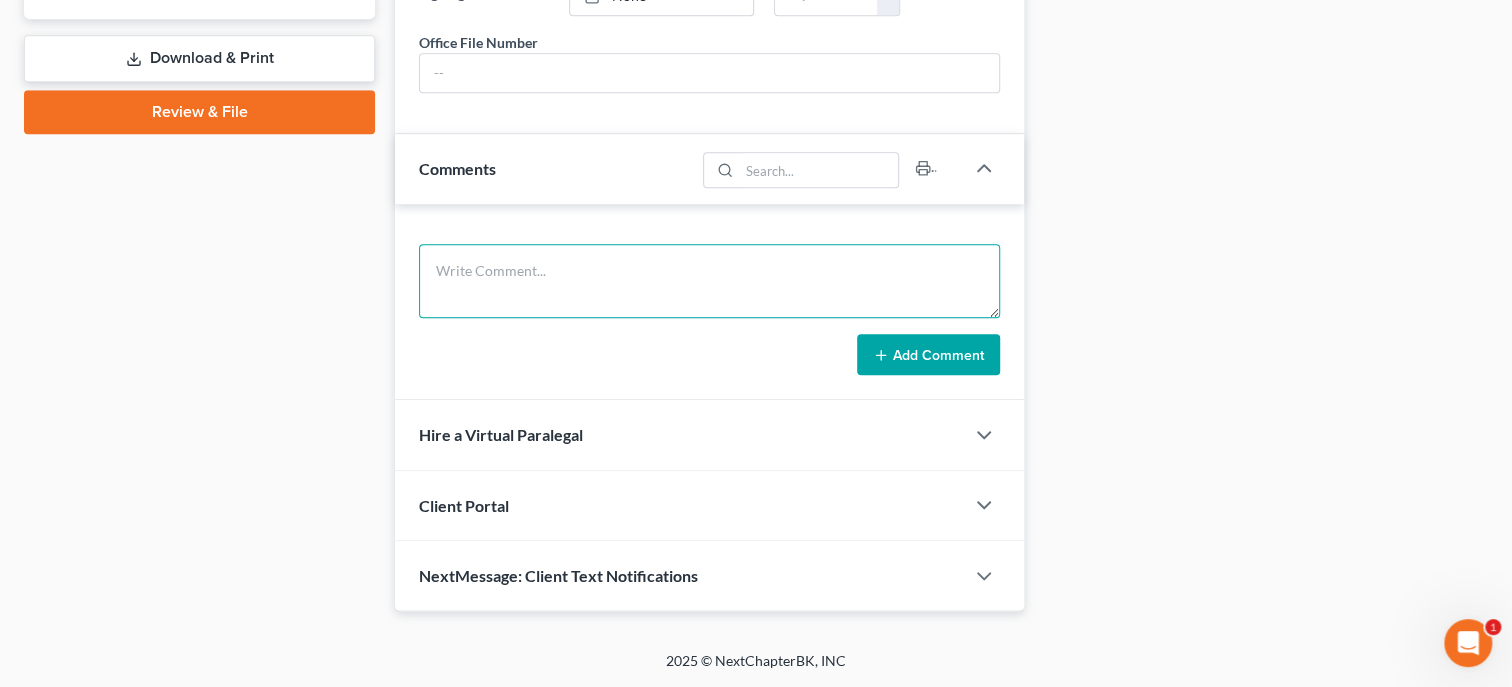 click at bounding box center [709, 281] 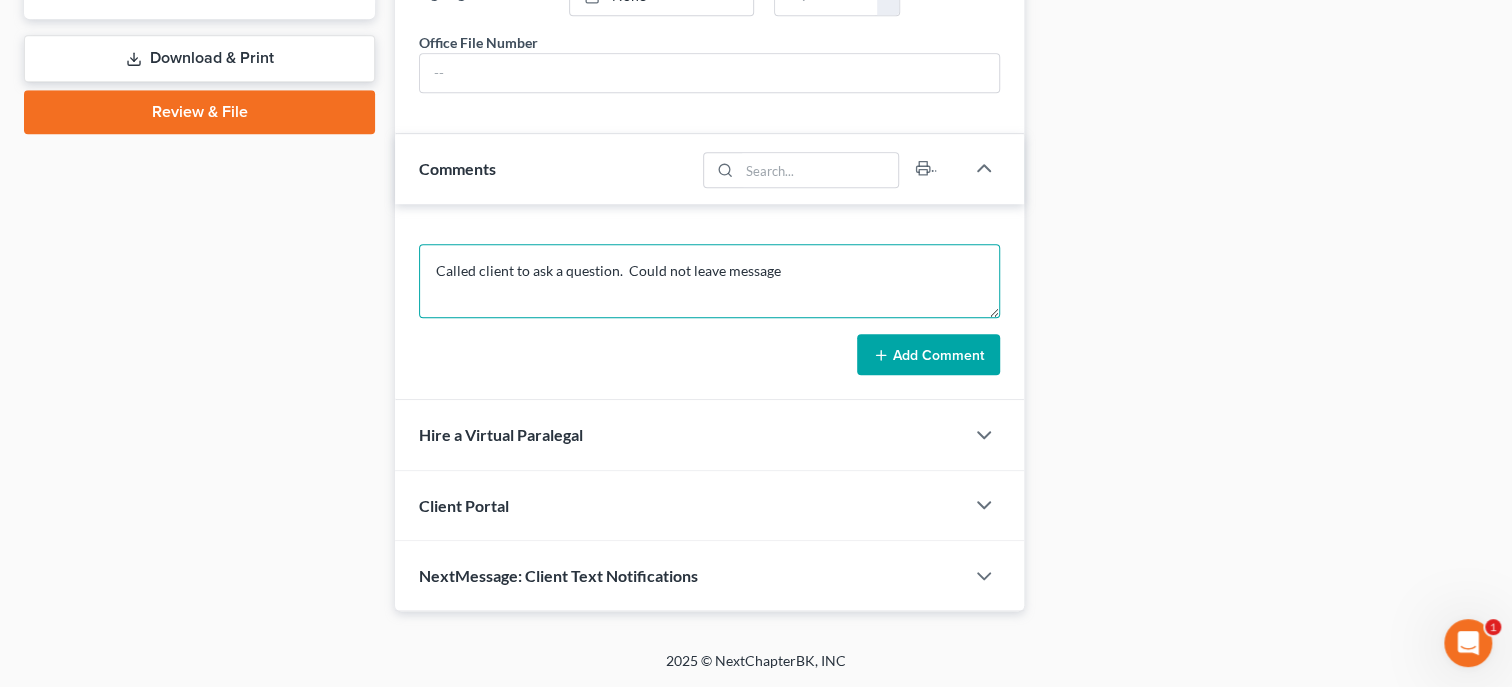 click on "Called client to ask a question.  Could not leave message" at bounding box center [709, 281] 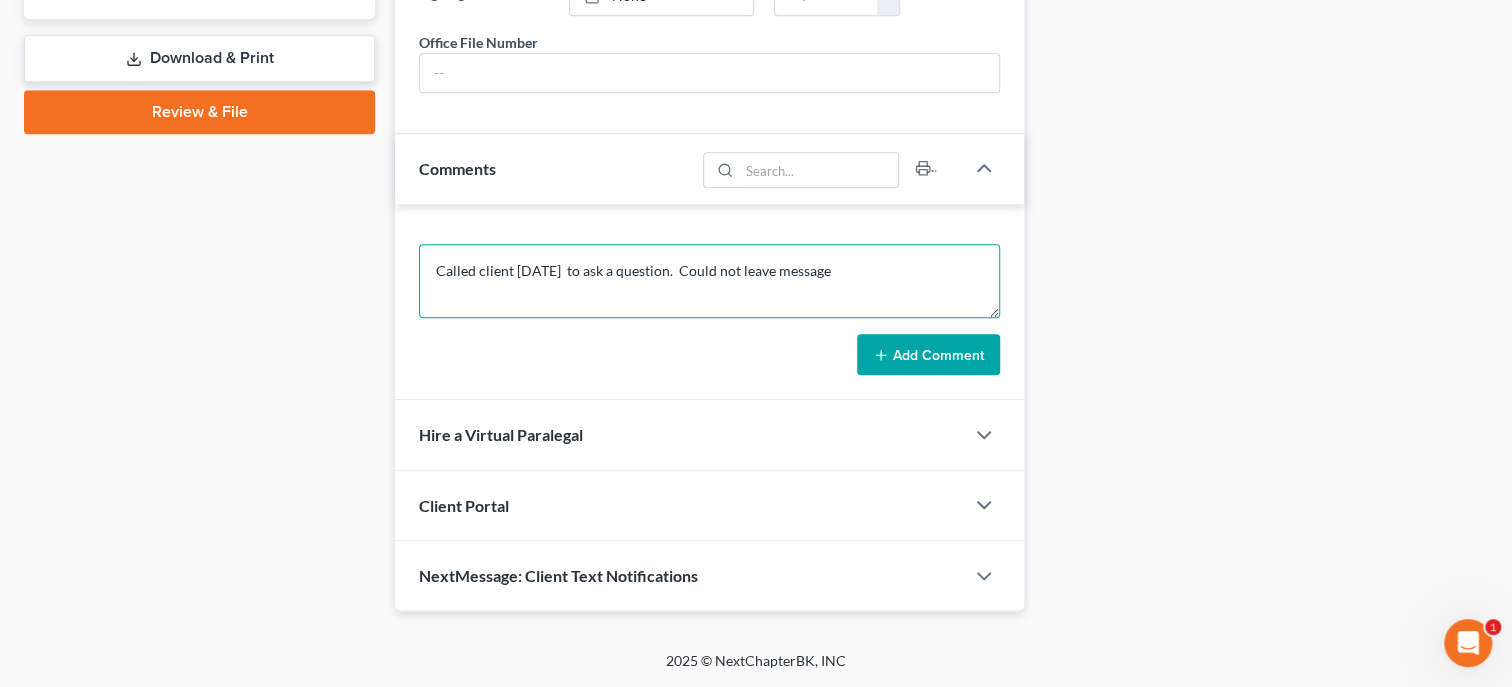 type on "Called client 7/14/25  to ask a question.  Could not leave message" 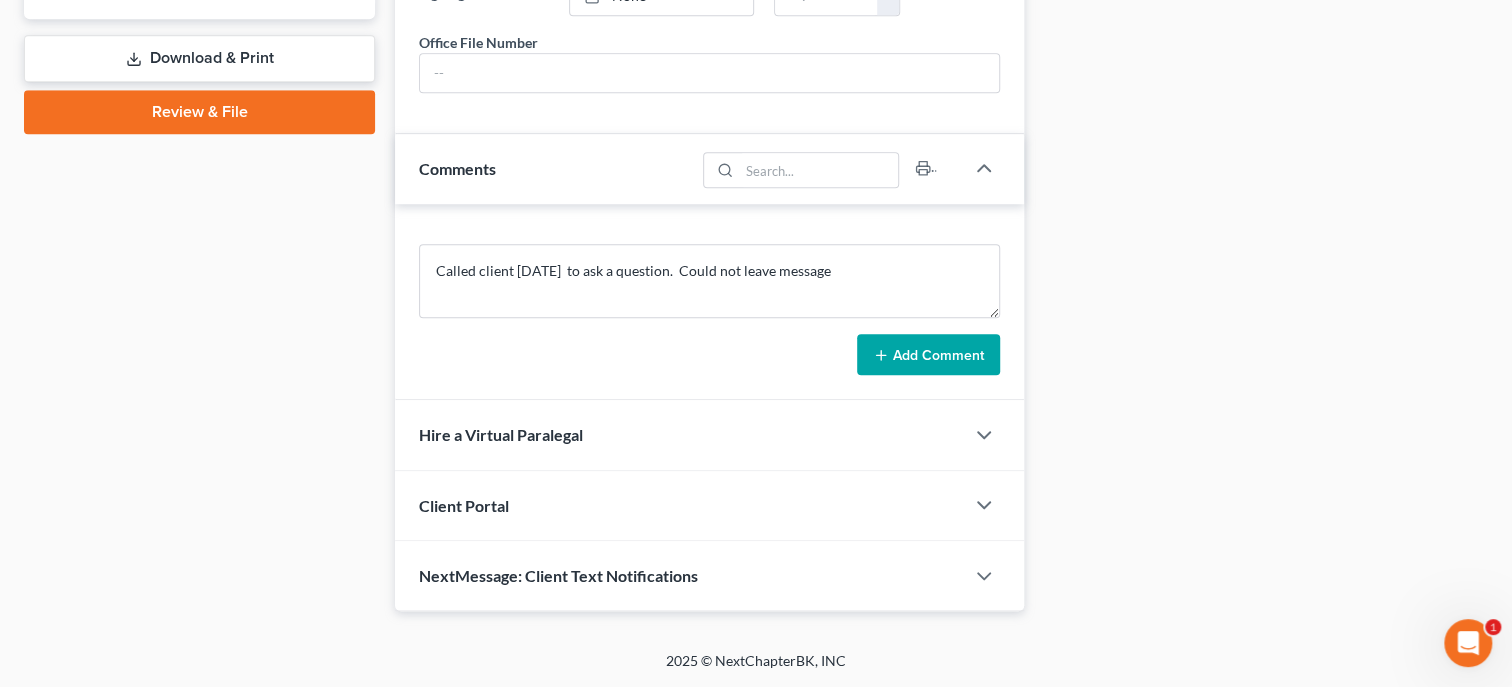 click on "Add Comment" at bounding box center [928, 355] 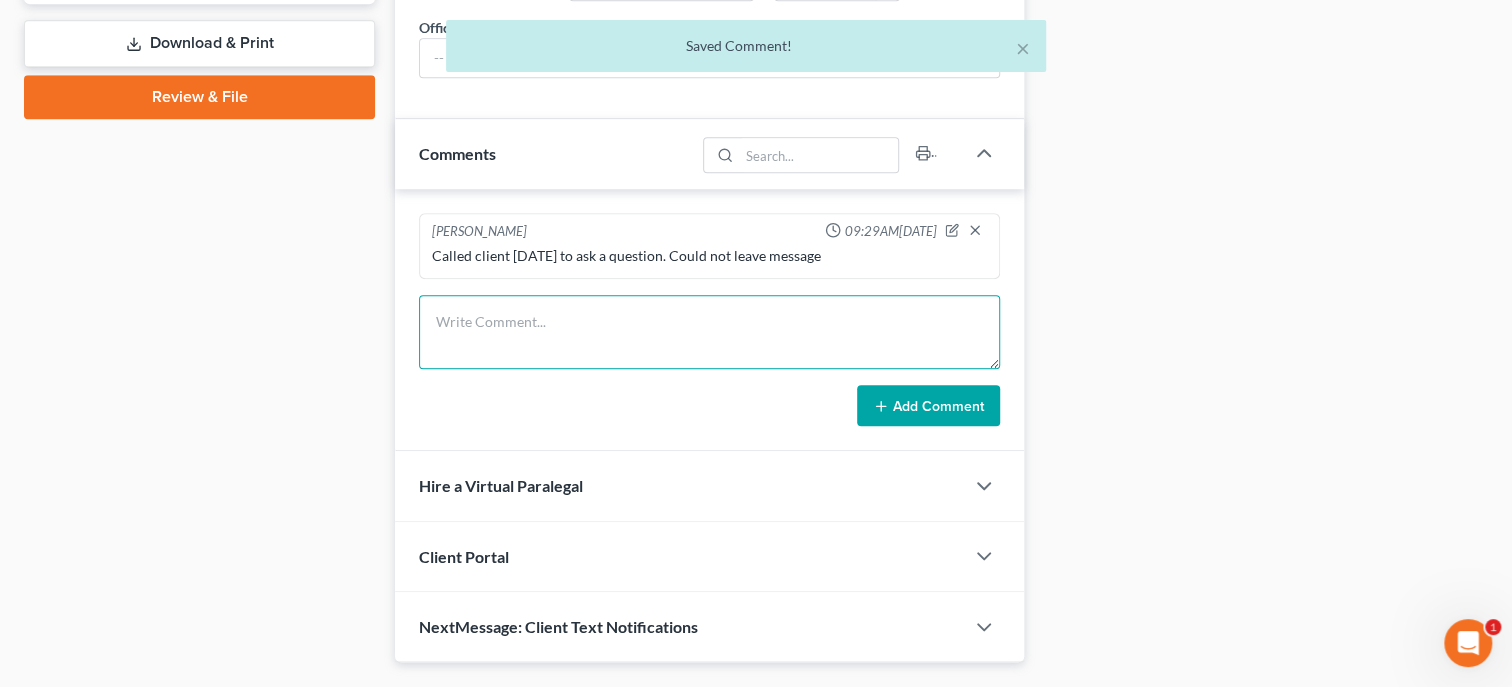 click at bounding box center [709, 332] 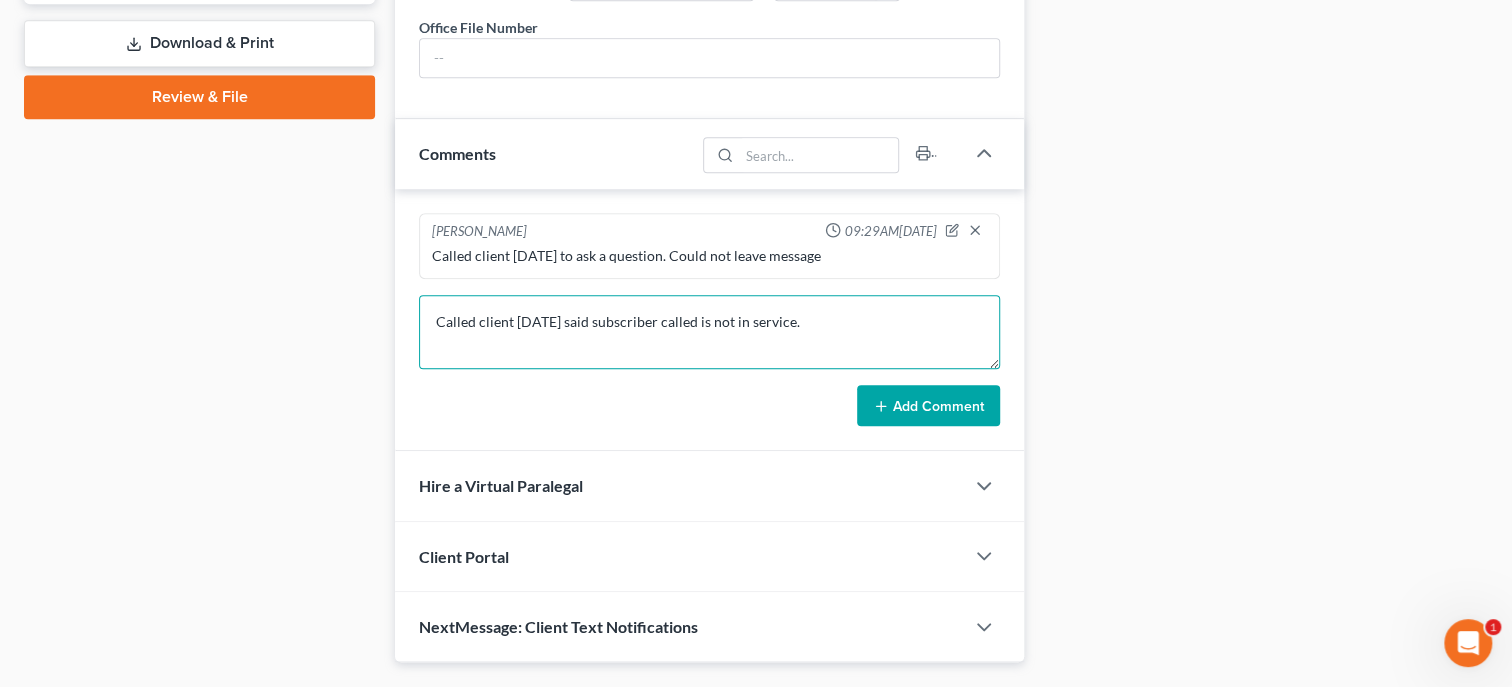 type on "Called client 7/15/25 said subscriber called is not in service." 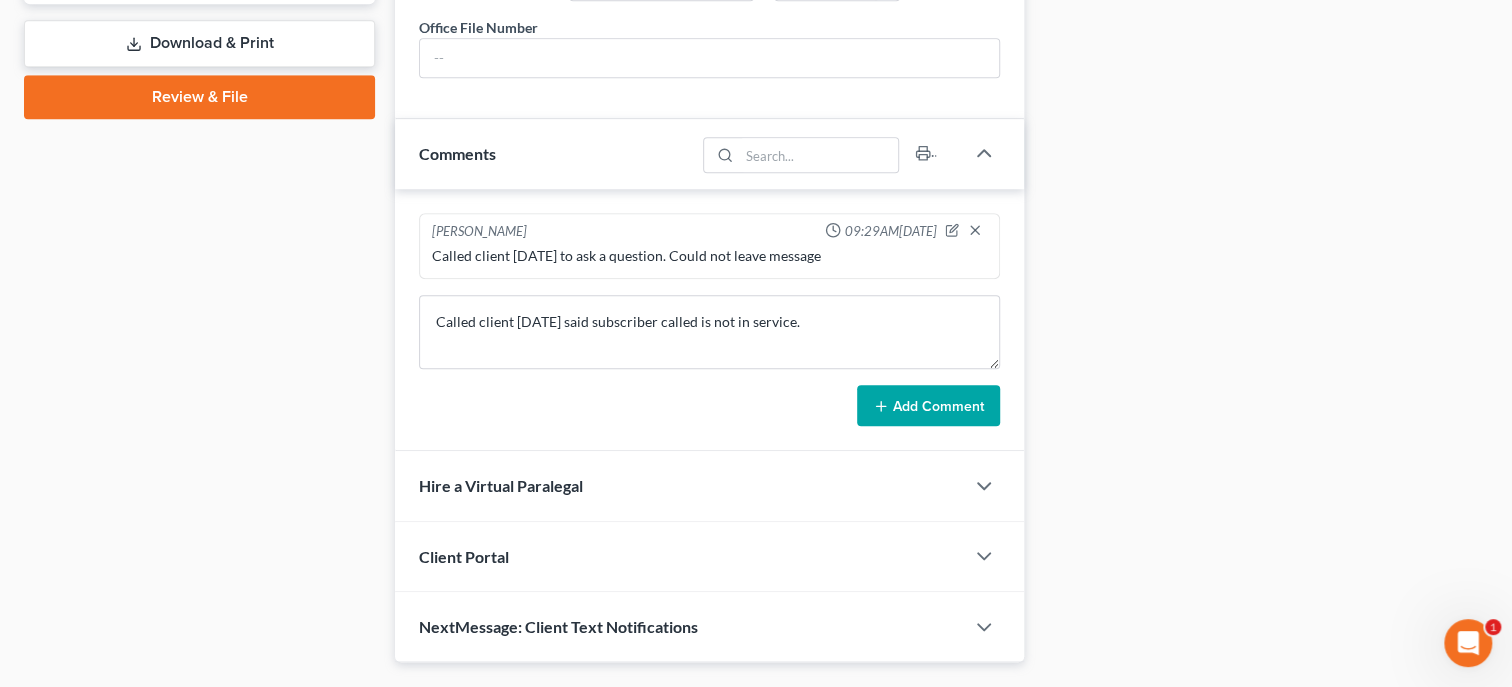 click on "Called client 7/14/25  to ask a question.  Could not leave message" at bounding box center (709, 256) 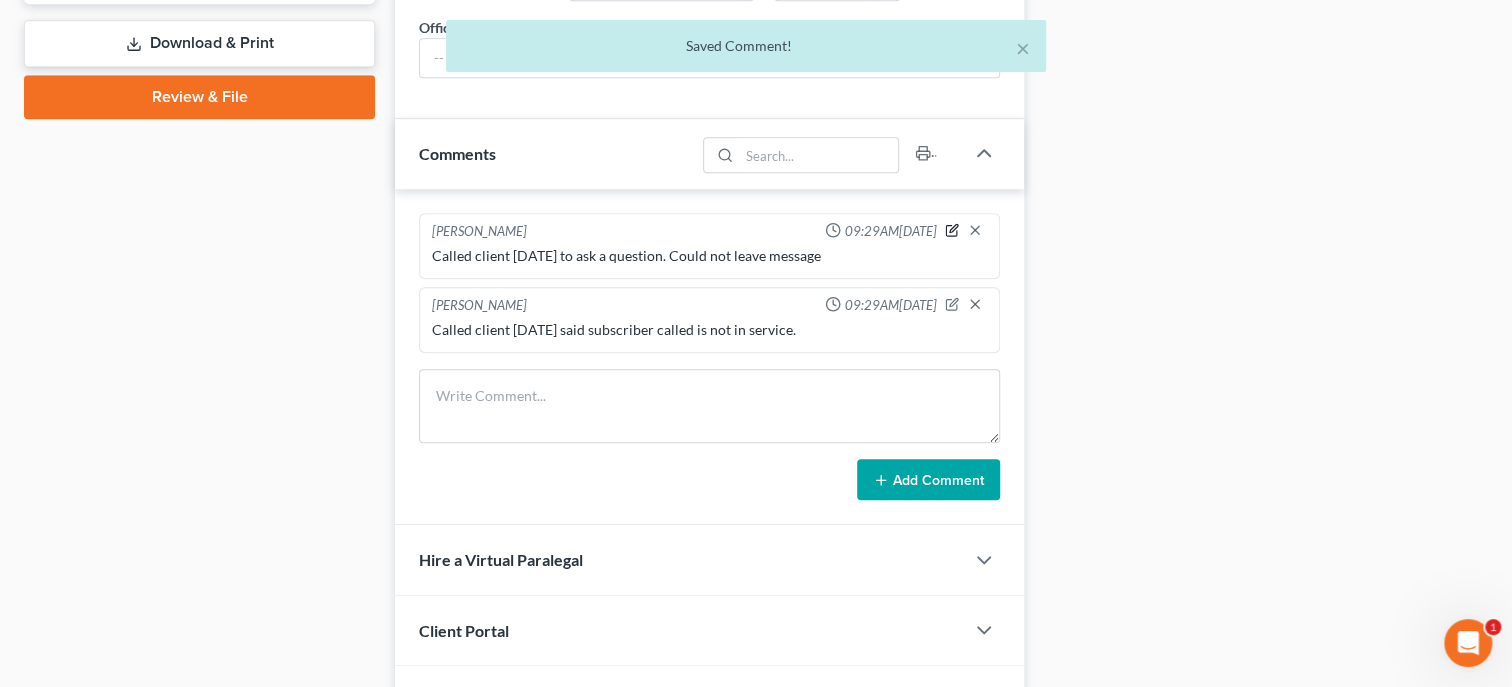 click 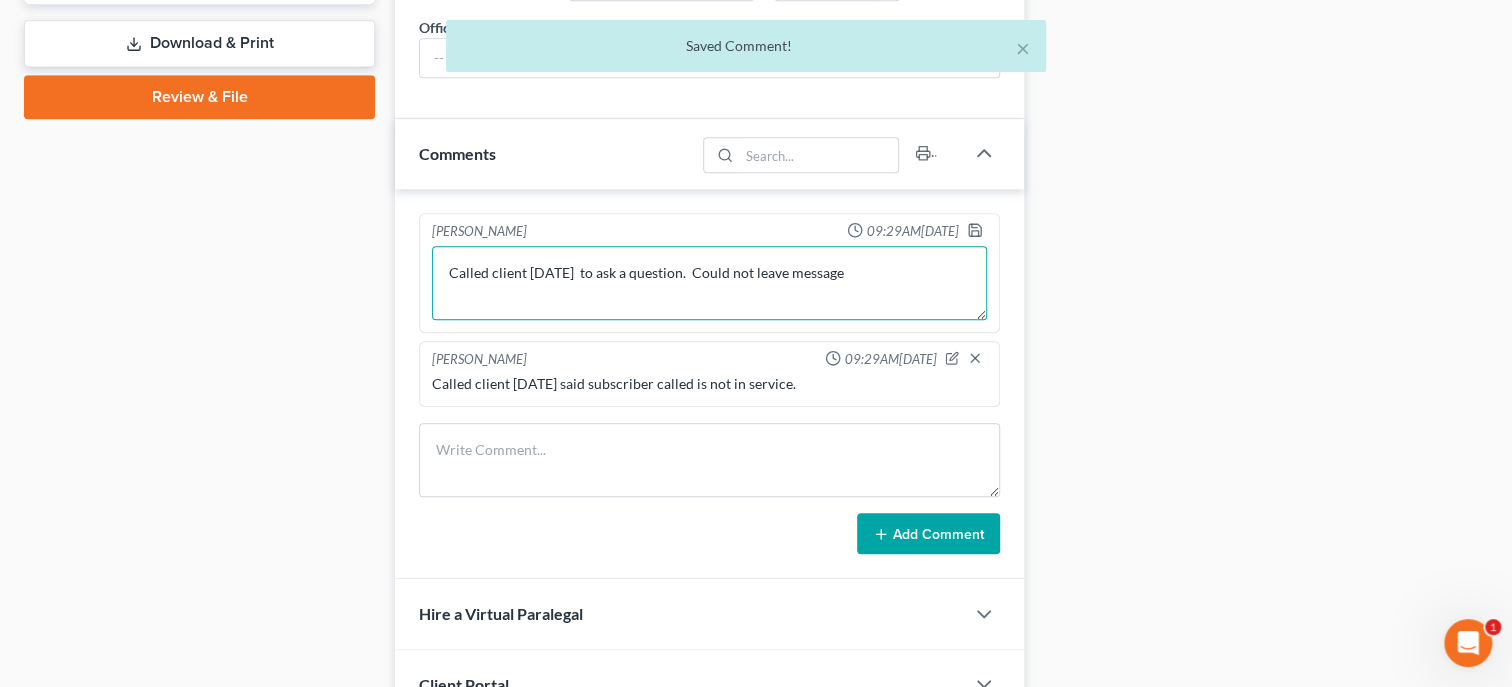 click on "Called client 7/14/25  to ask a question.  Could not leave message" at bounding box center [709, 283] 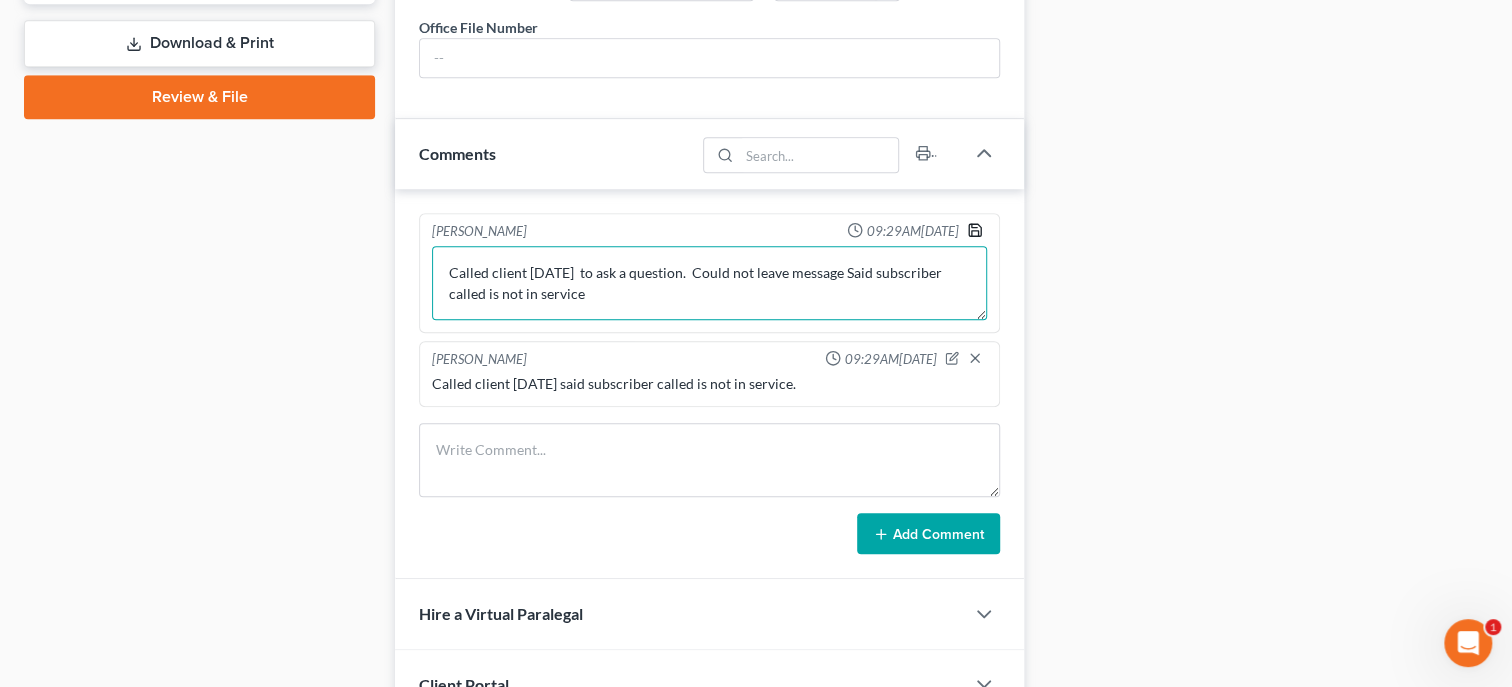 type on "Called client 7/14/25  to ask a question.  Could not leave message Said subscriber called is not in service" 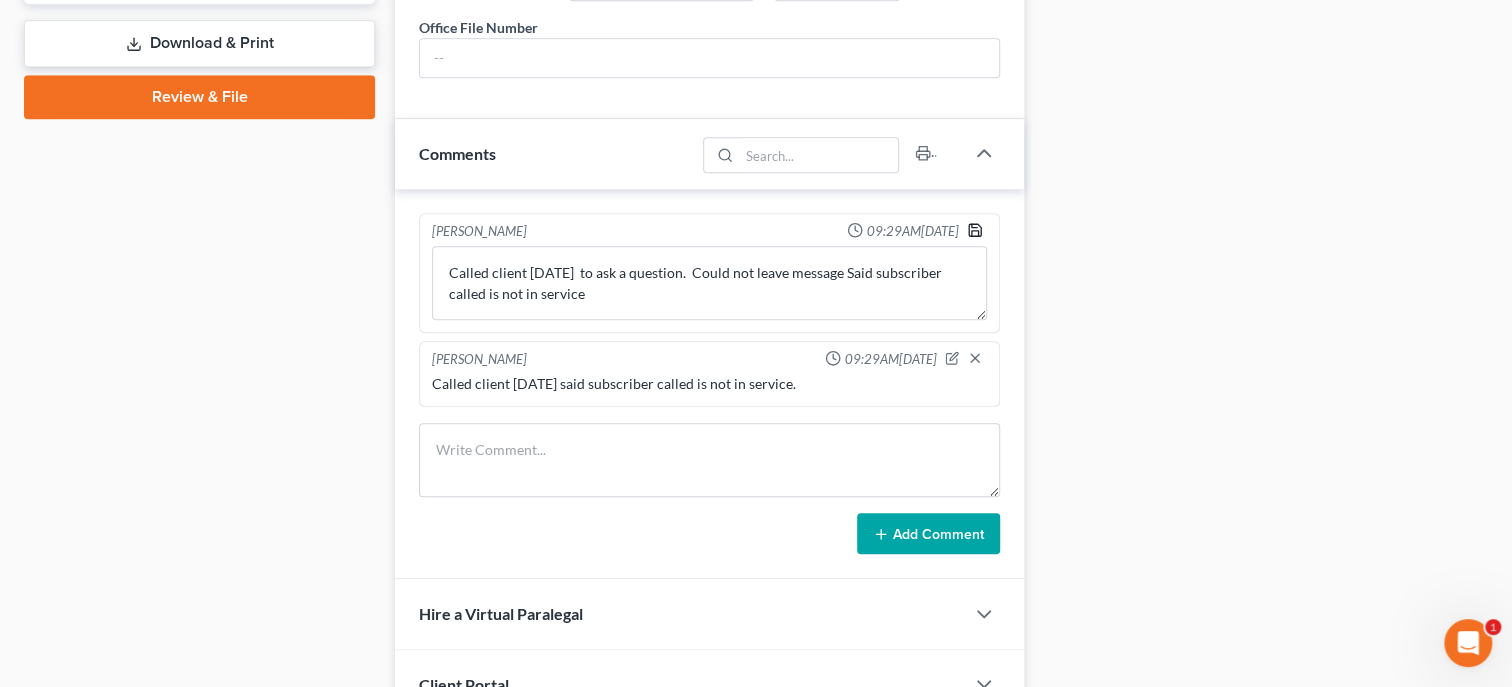 click 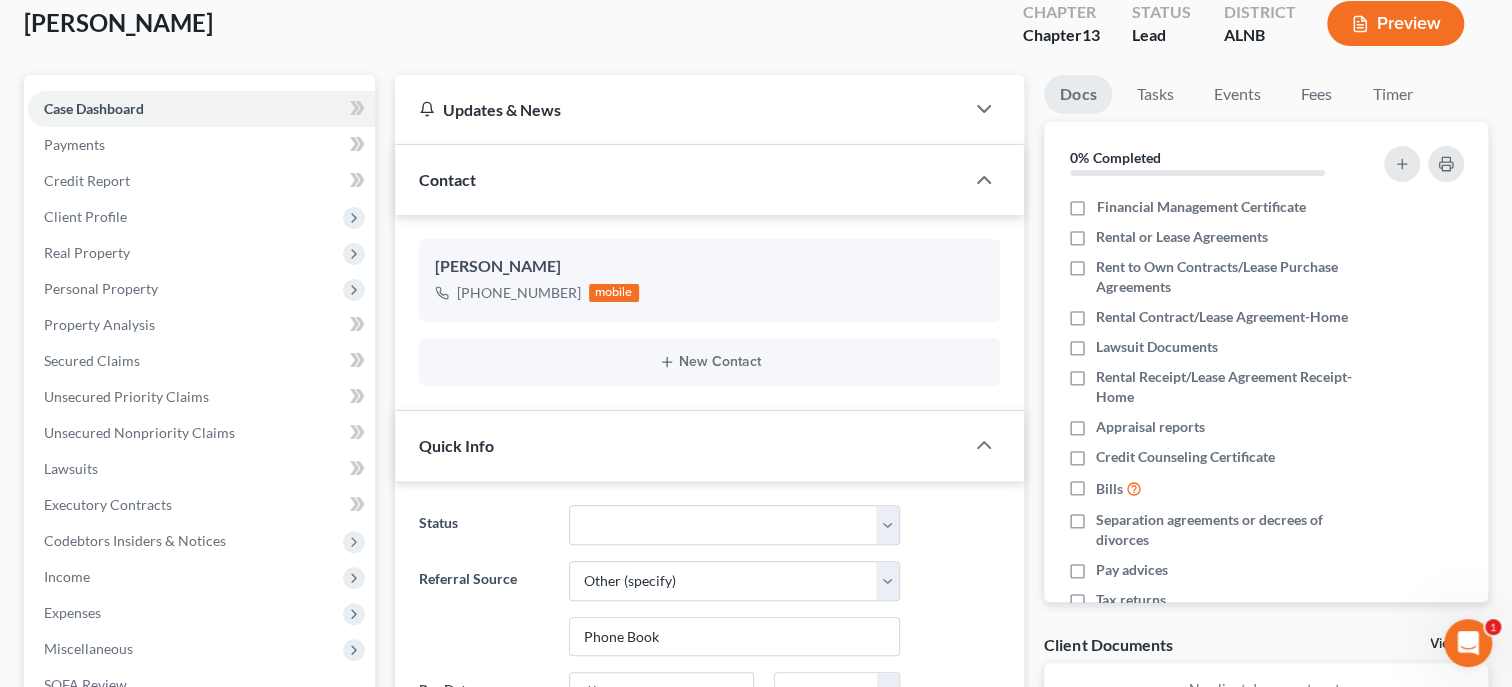 scroll, scrollTop: 0, scrollLeft: 0, axis: both 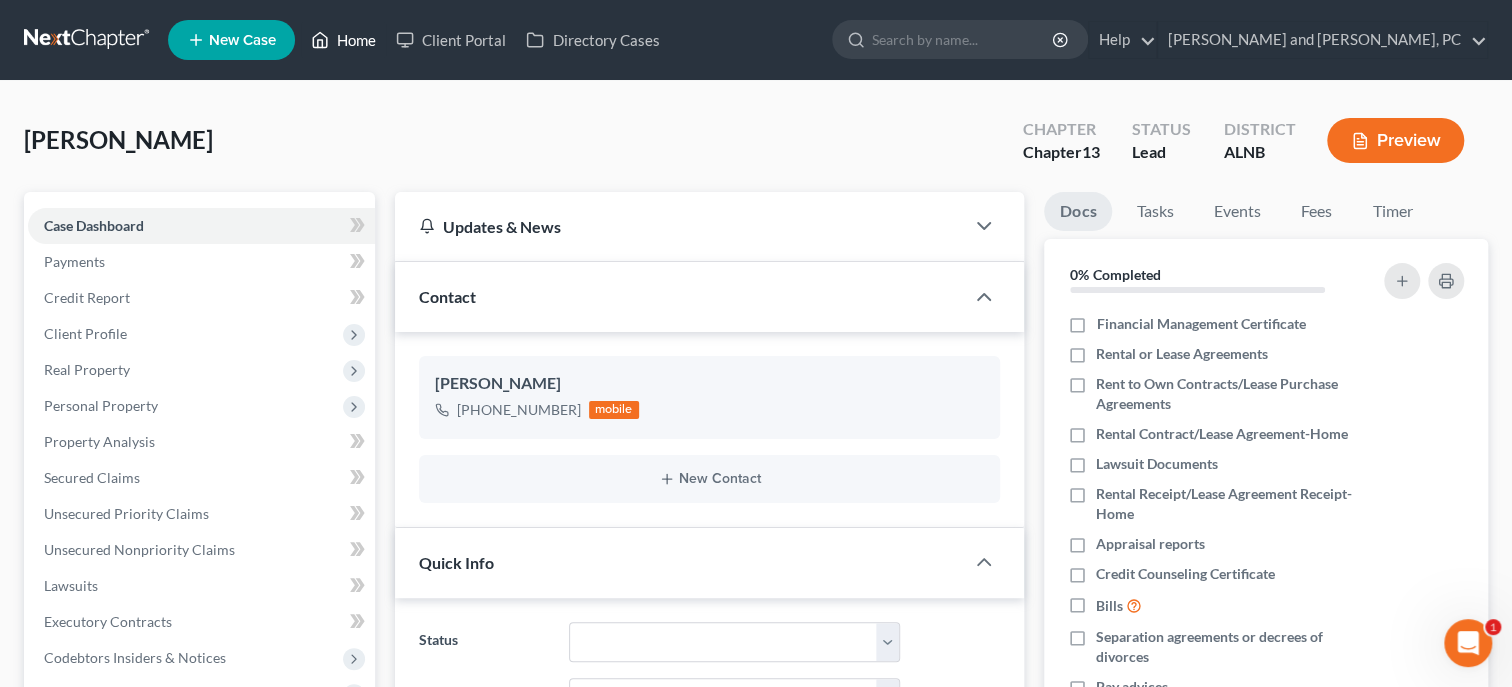 click on "Home" at bounding box center [343, 40] 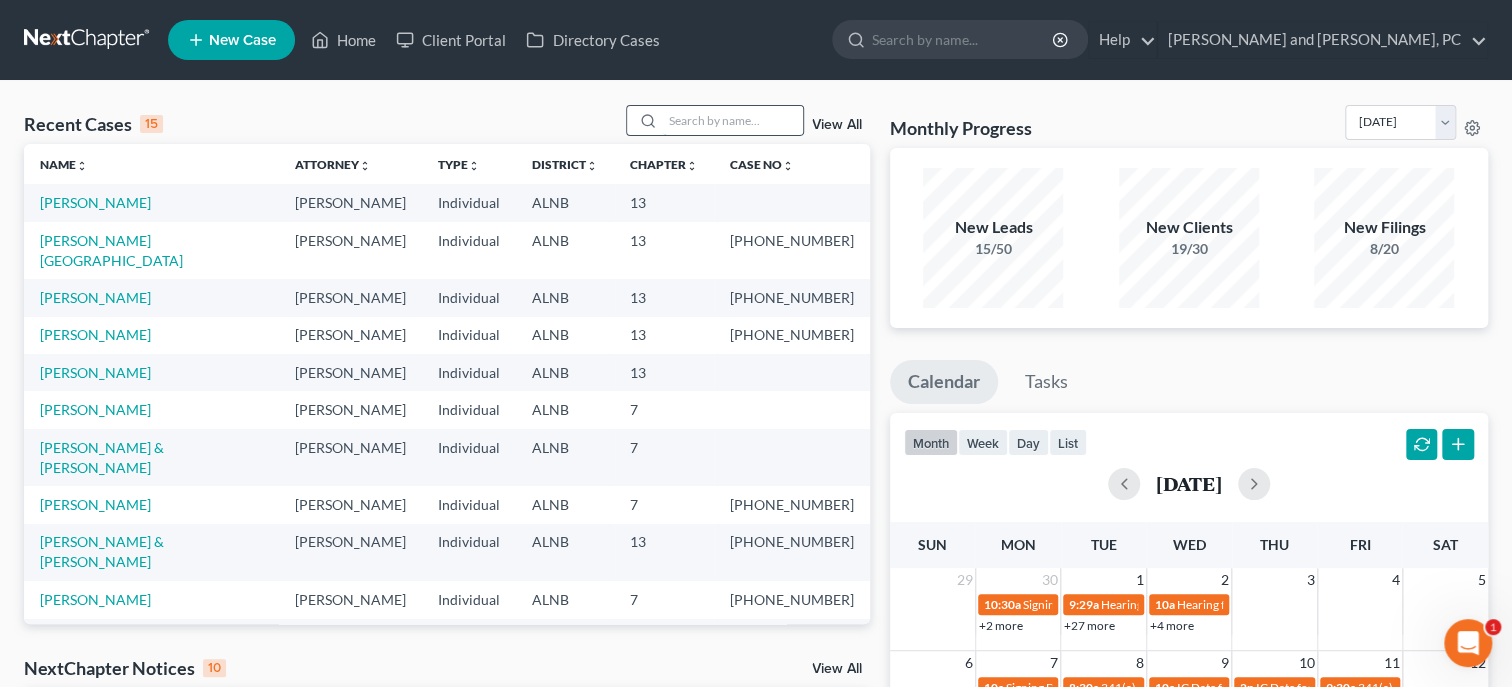 click at bounding box center (733, 120) 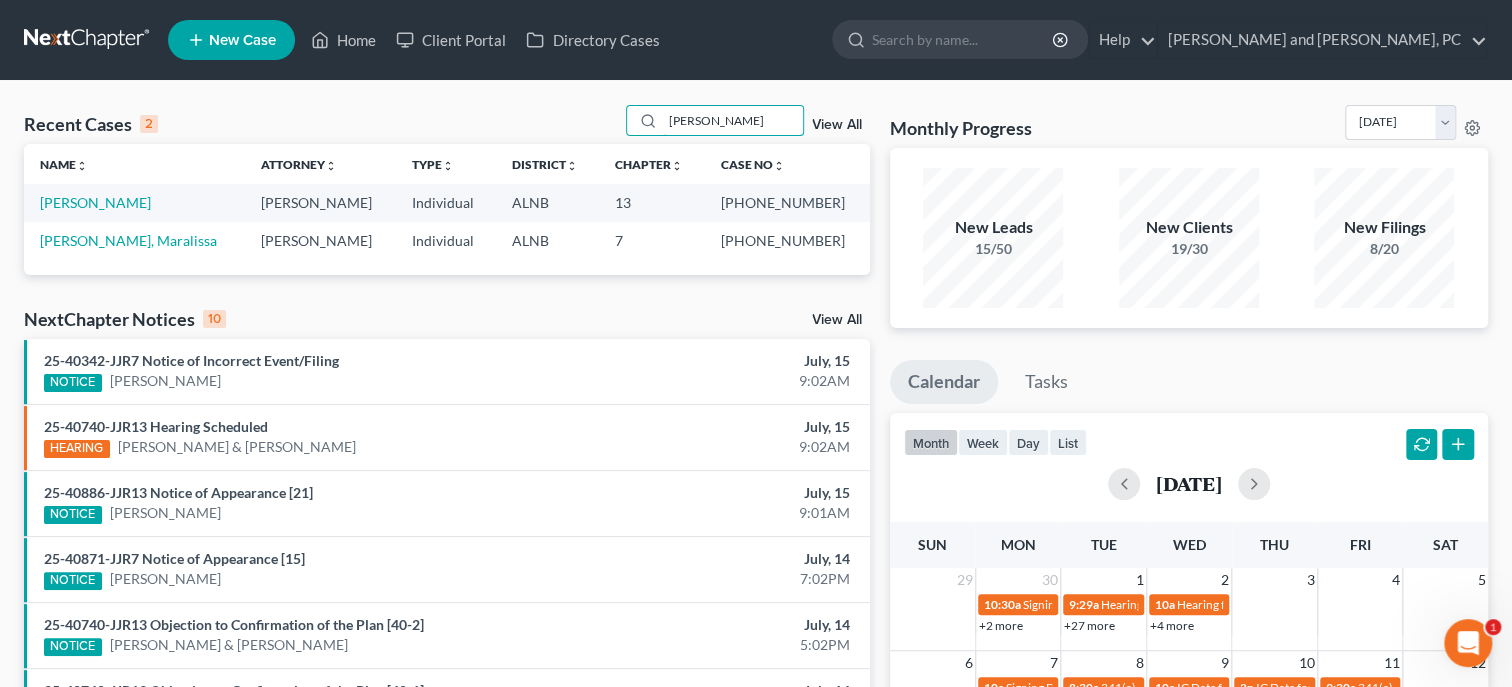 type on "burnett" 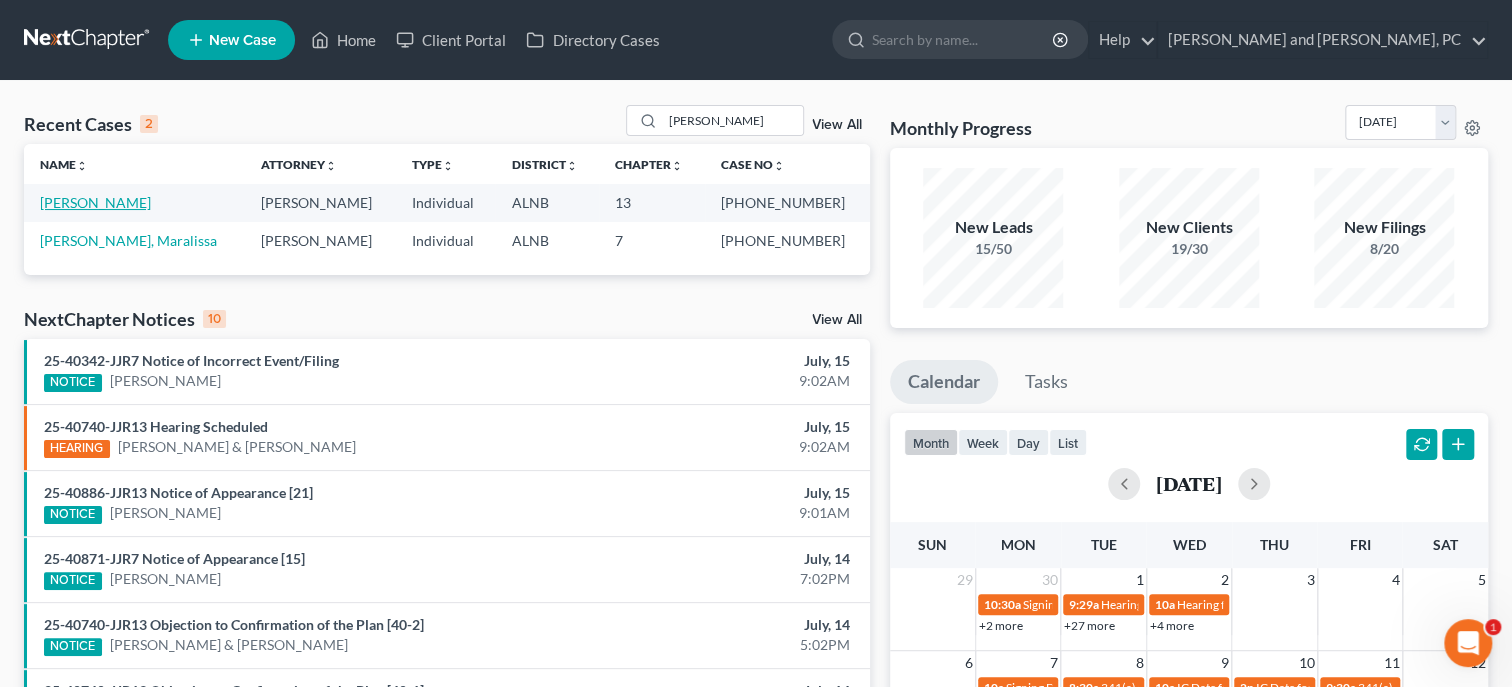 click on "Burnett, Crystal" at bounding box center (95, 202) 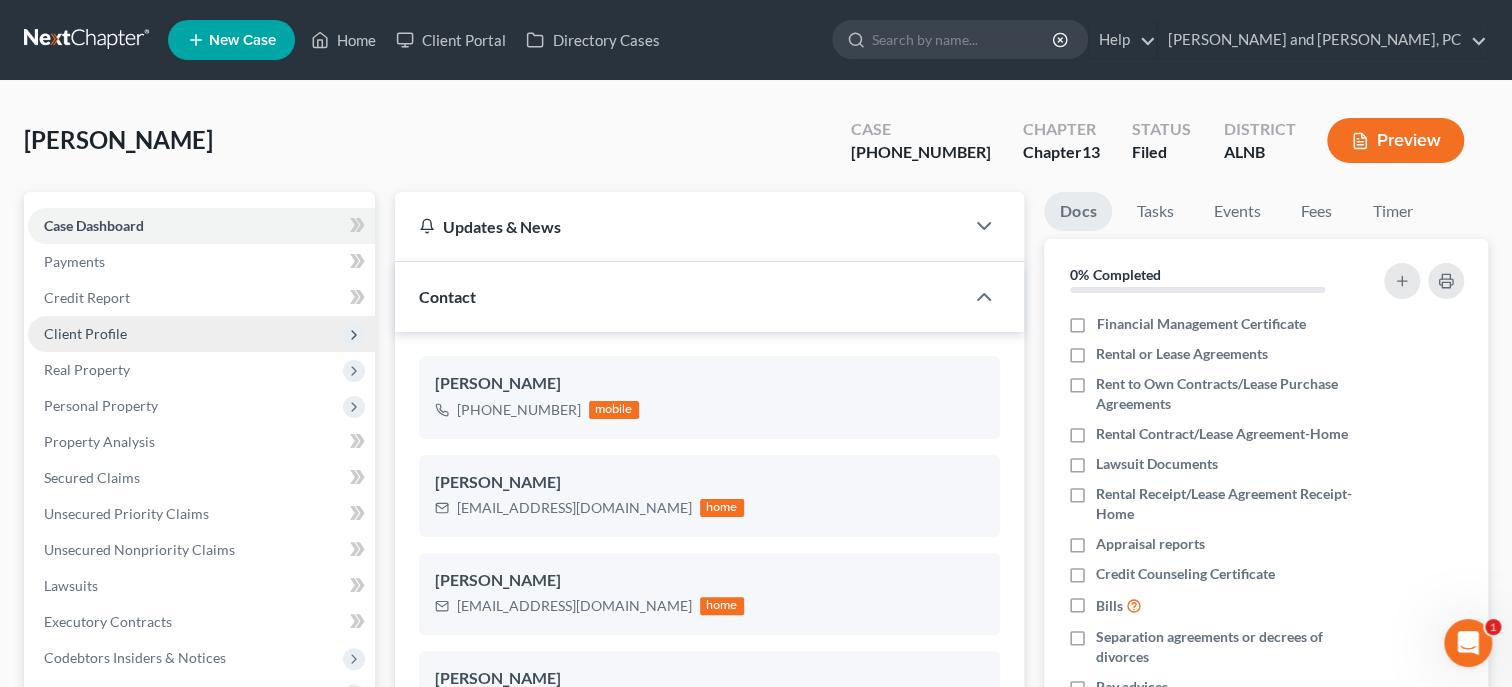 scroll, scrollTop: 193, scrollLeft: 0, axis: vertical 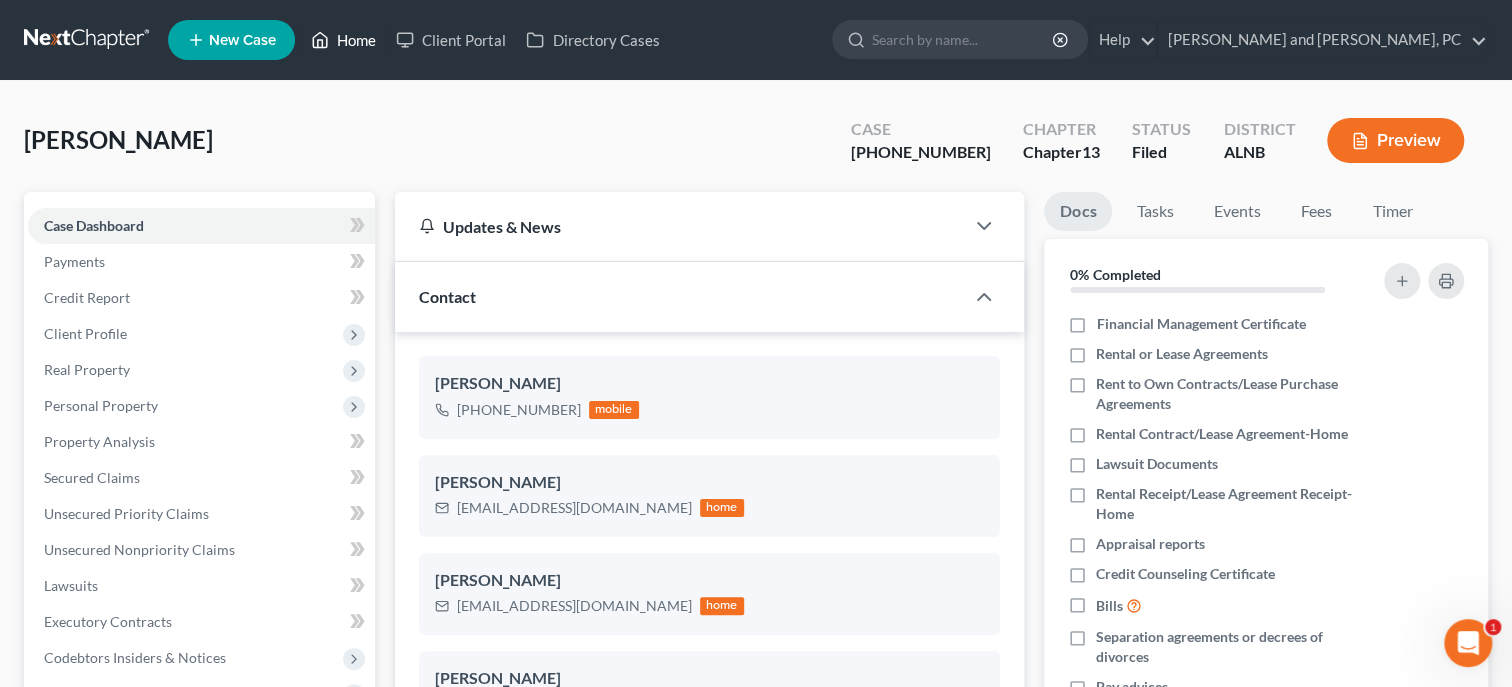 click on "Home" at bounding box center [343, 40] 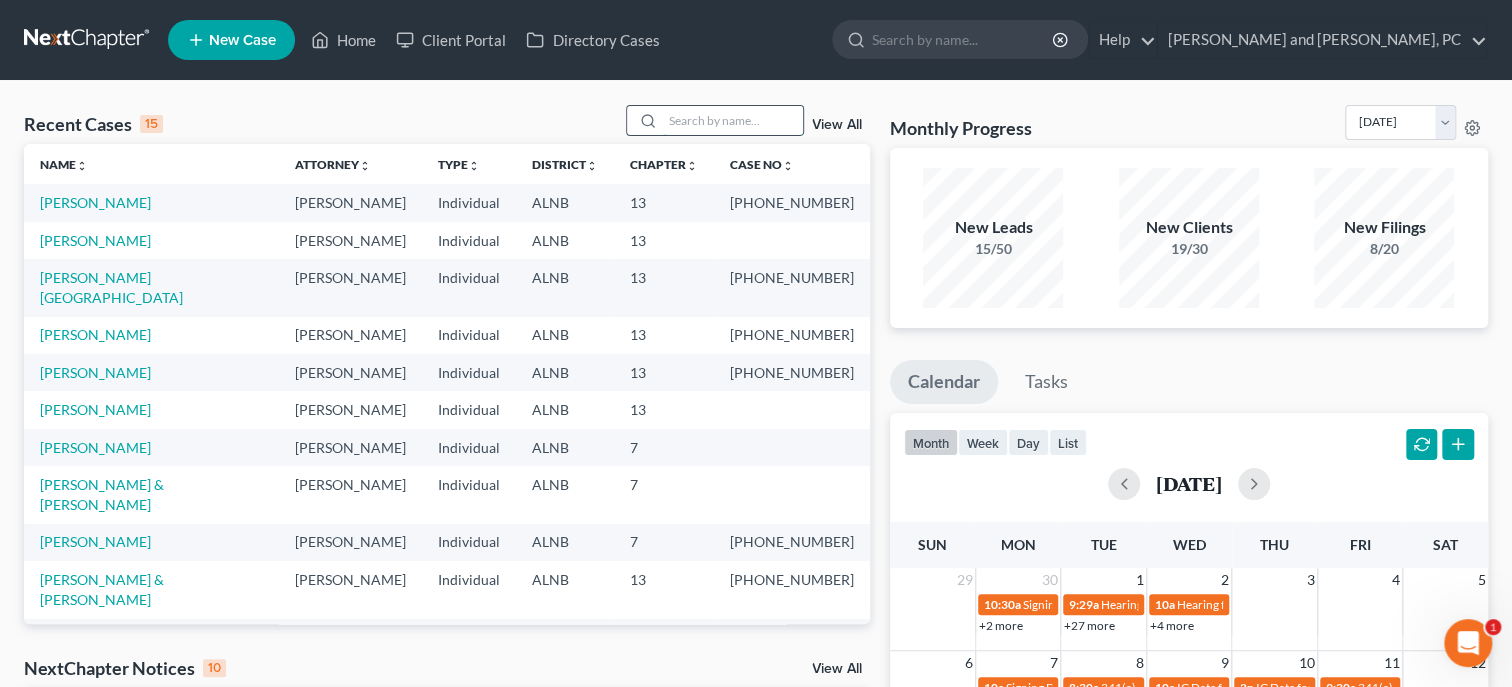 click at bounding box center [733, 120] 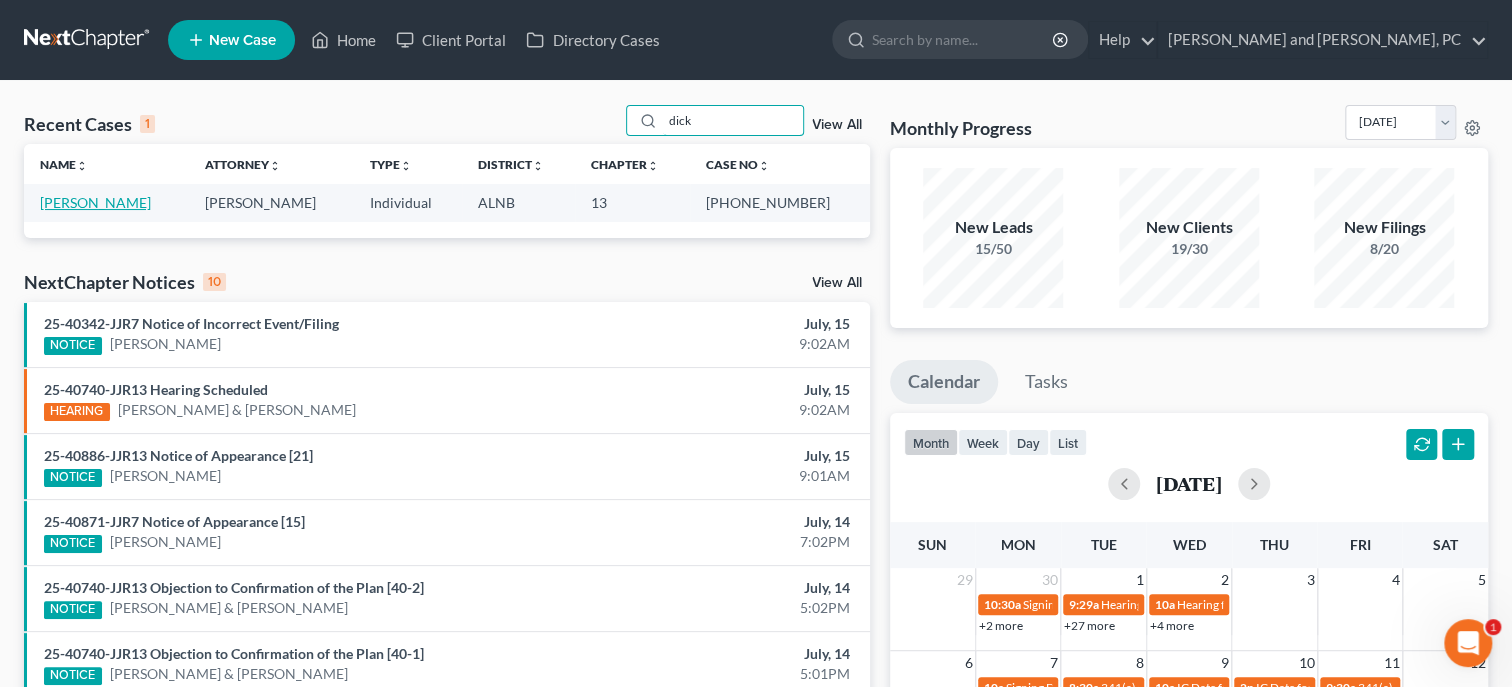 type on "dick" 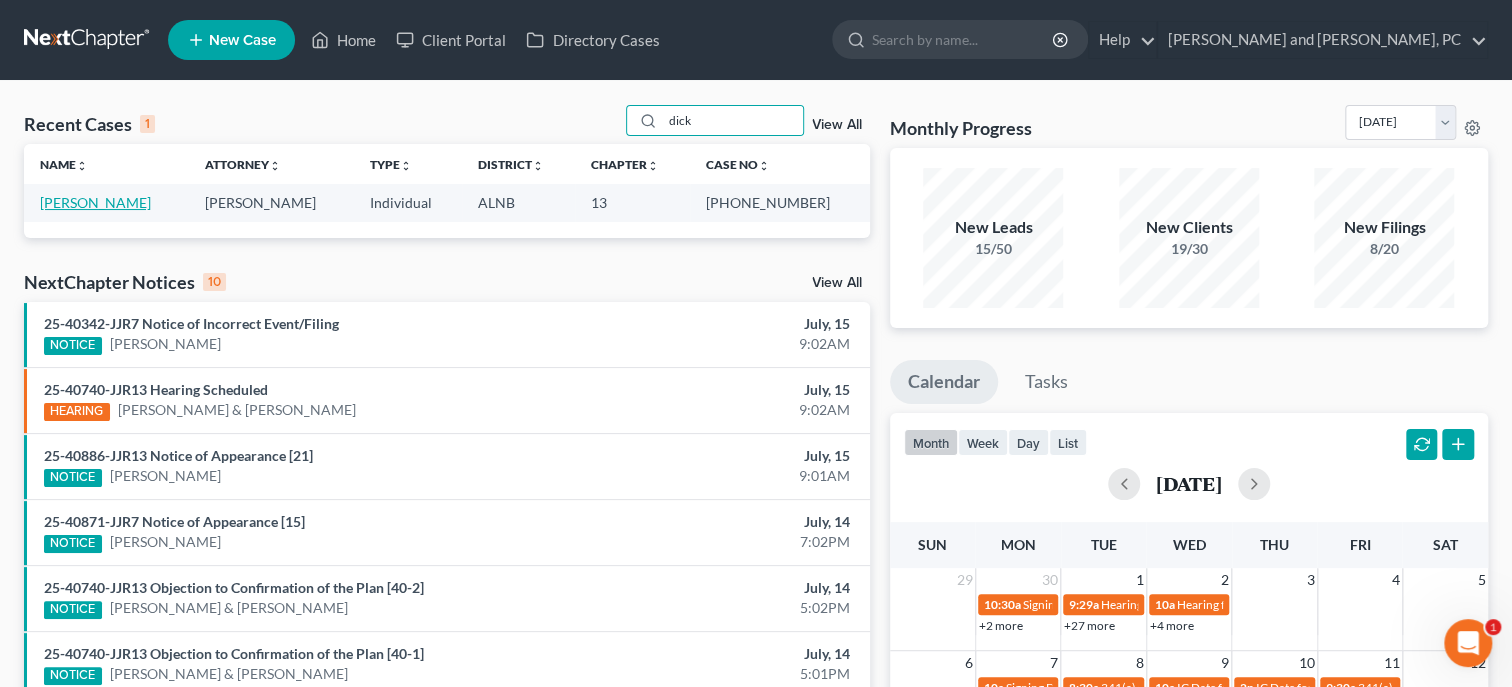 click on "[PERSON_NAME]" at bounding box center (95, 202) 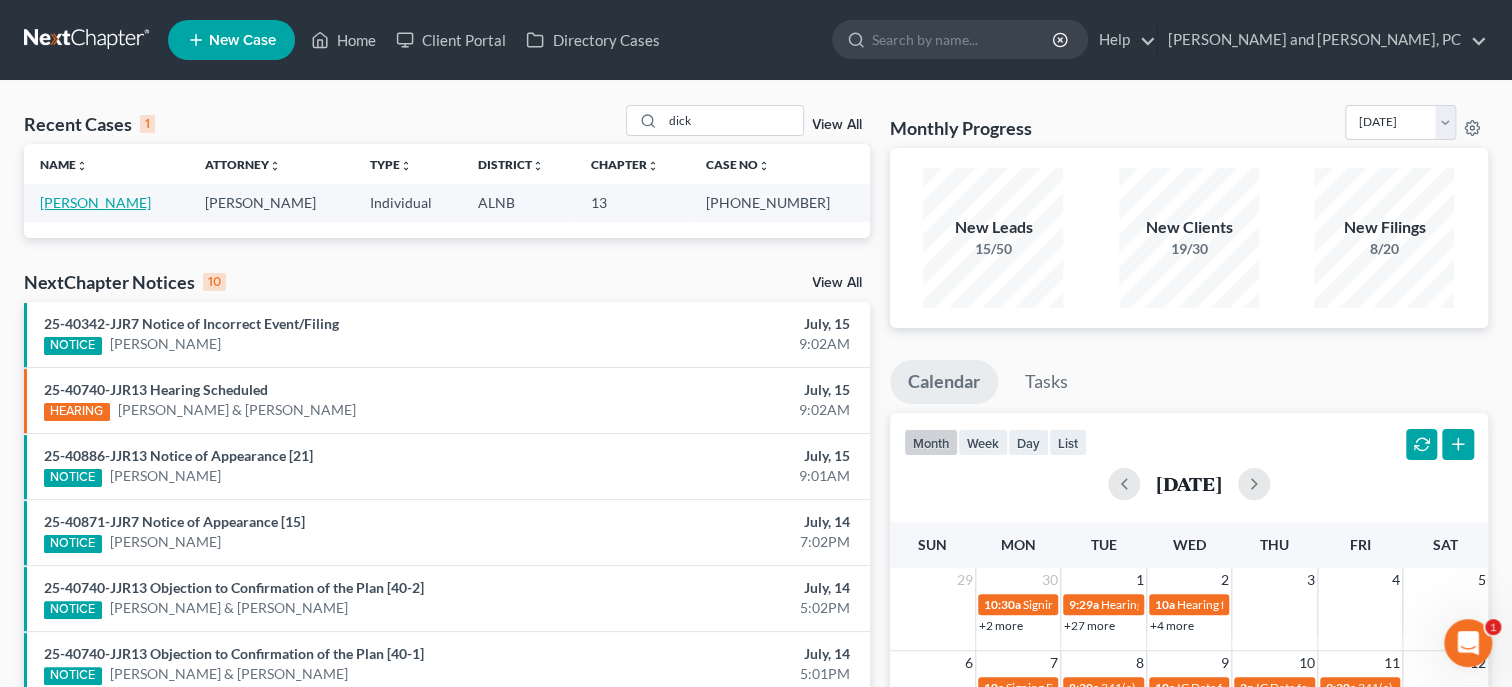select on "6" 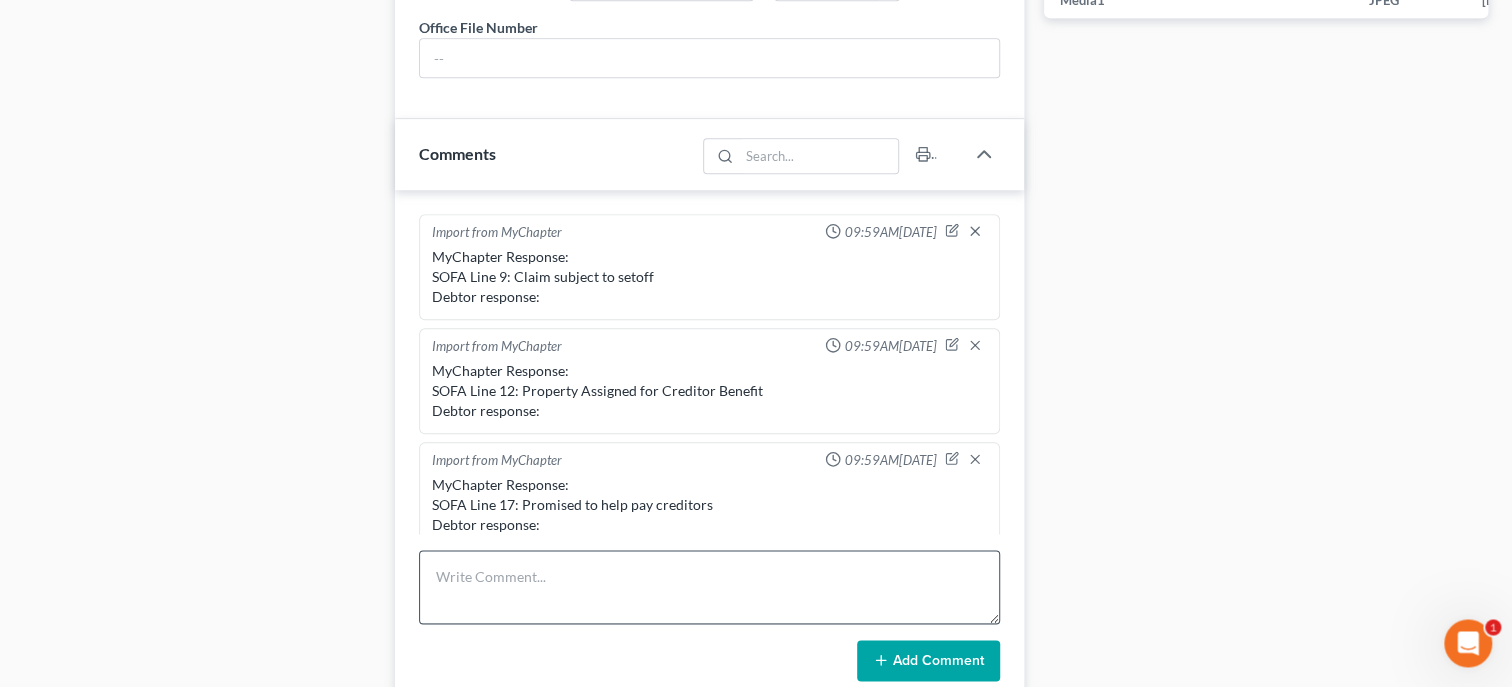 scroll, scrollTop: 1440, scrollLeft: 0, axis: vertical 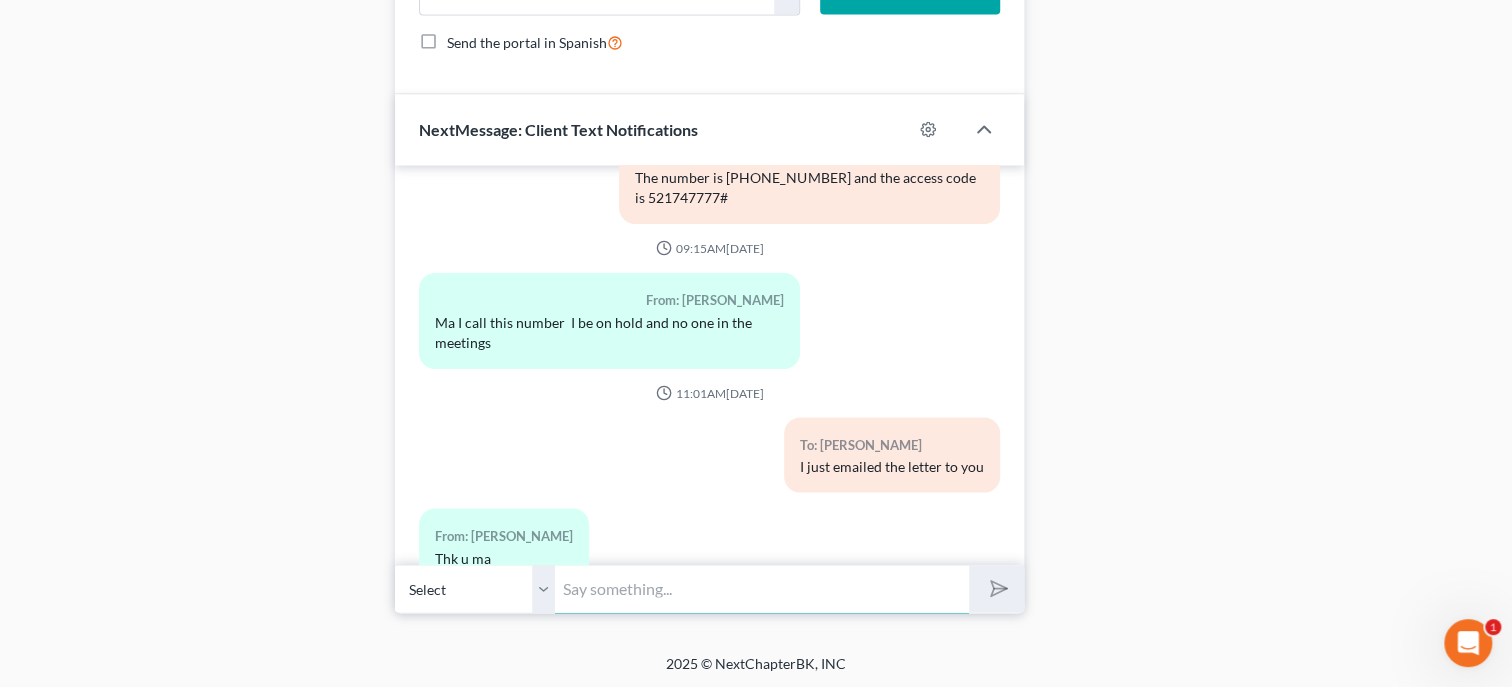 click at bounding box center [762, 588] 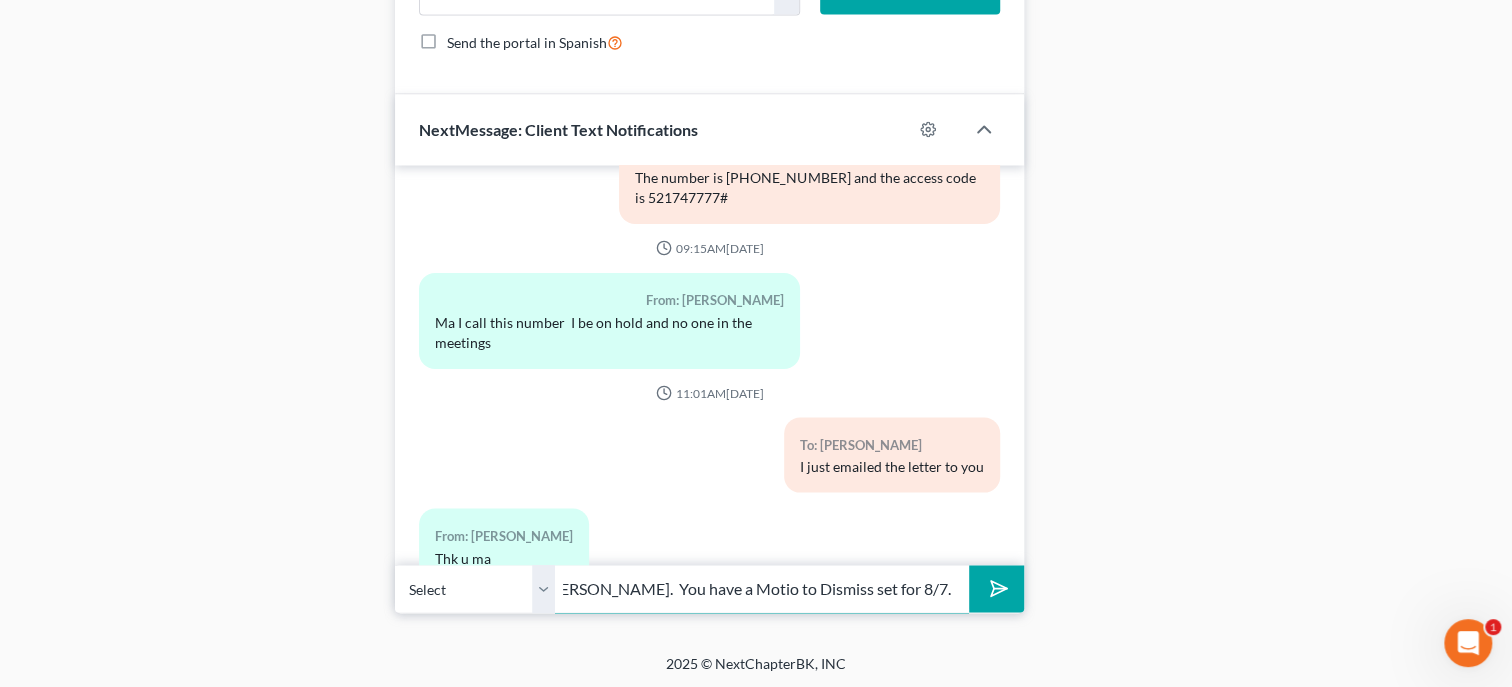 scroll, scrollTop: 0, scrollLeft: 357, axis: horizontal 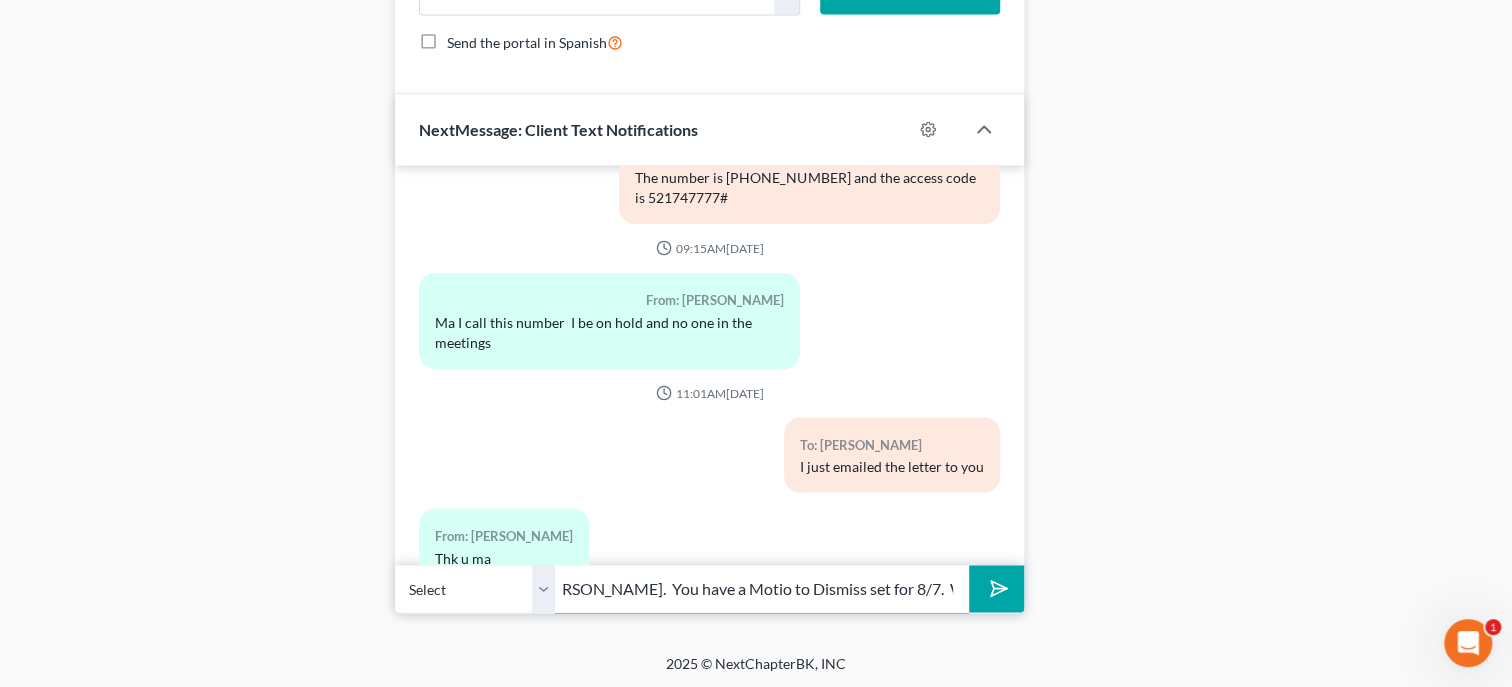 type on "This is [PERSON_NAME] @ [PERSON_NAME] & [PERSON_NAME].  You have a Motio to Dismiss set for 8/7.  What do you want to do on this?" 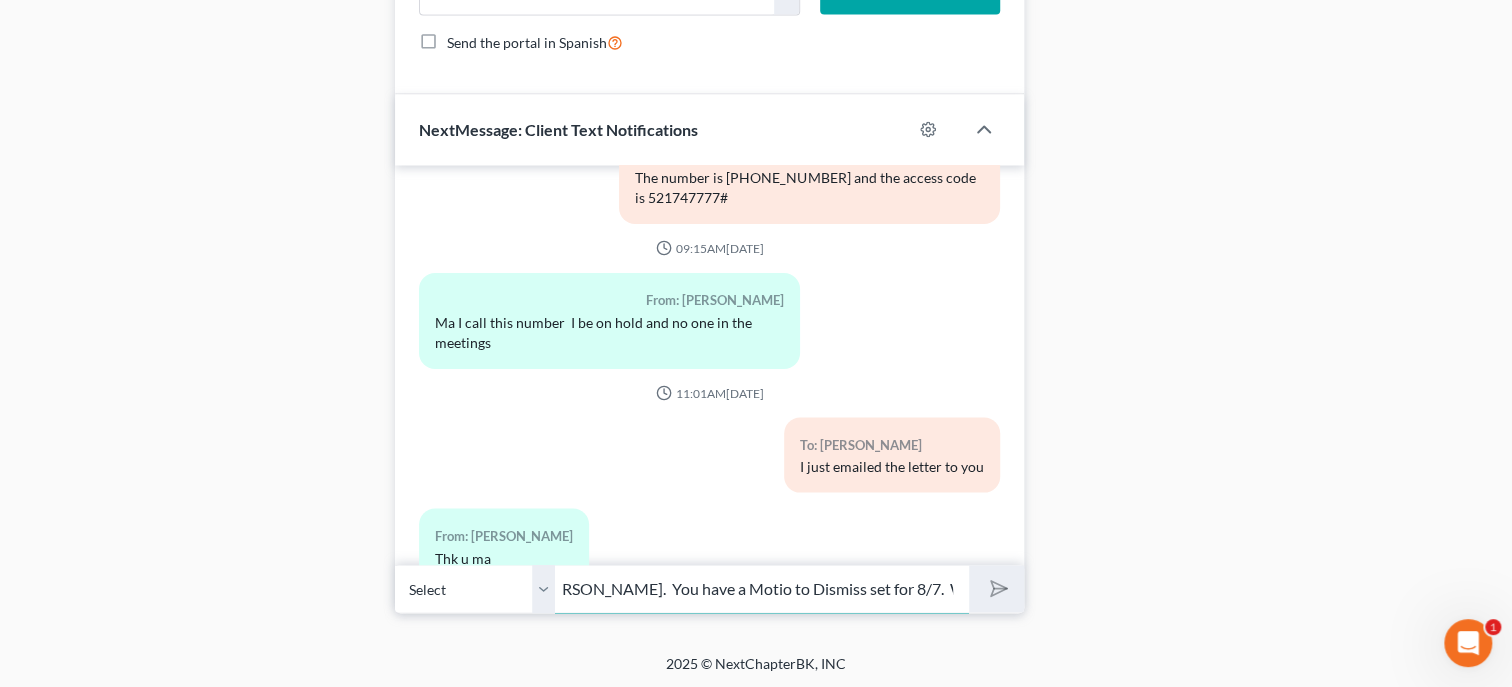 type 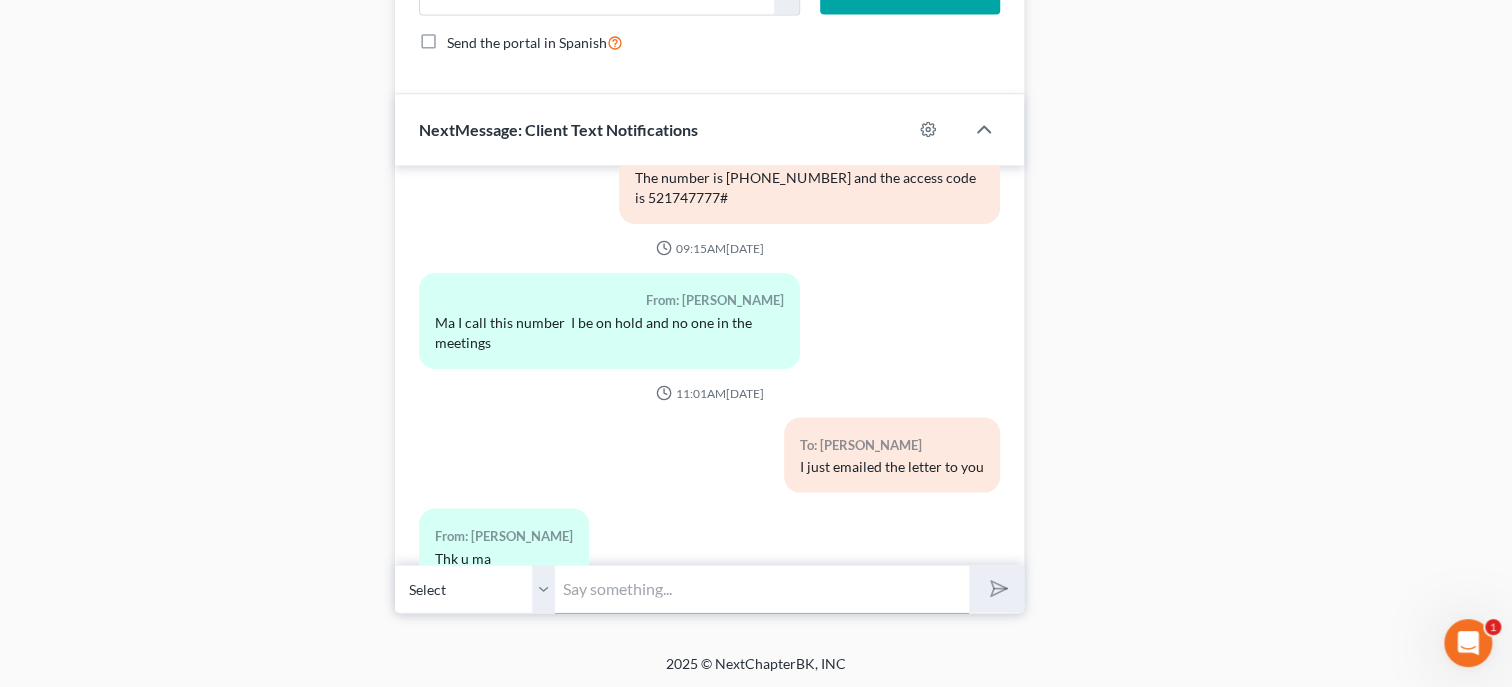 scroll, scrollTop: 0, scrollLeft: 0, axis: both 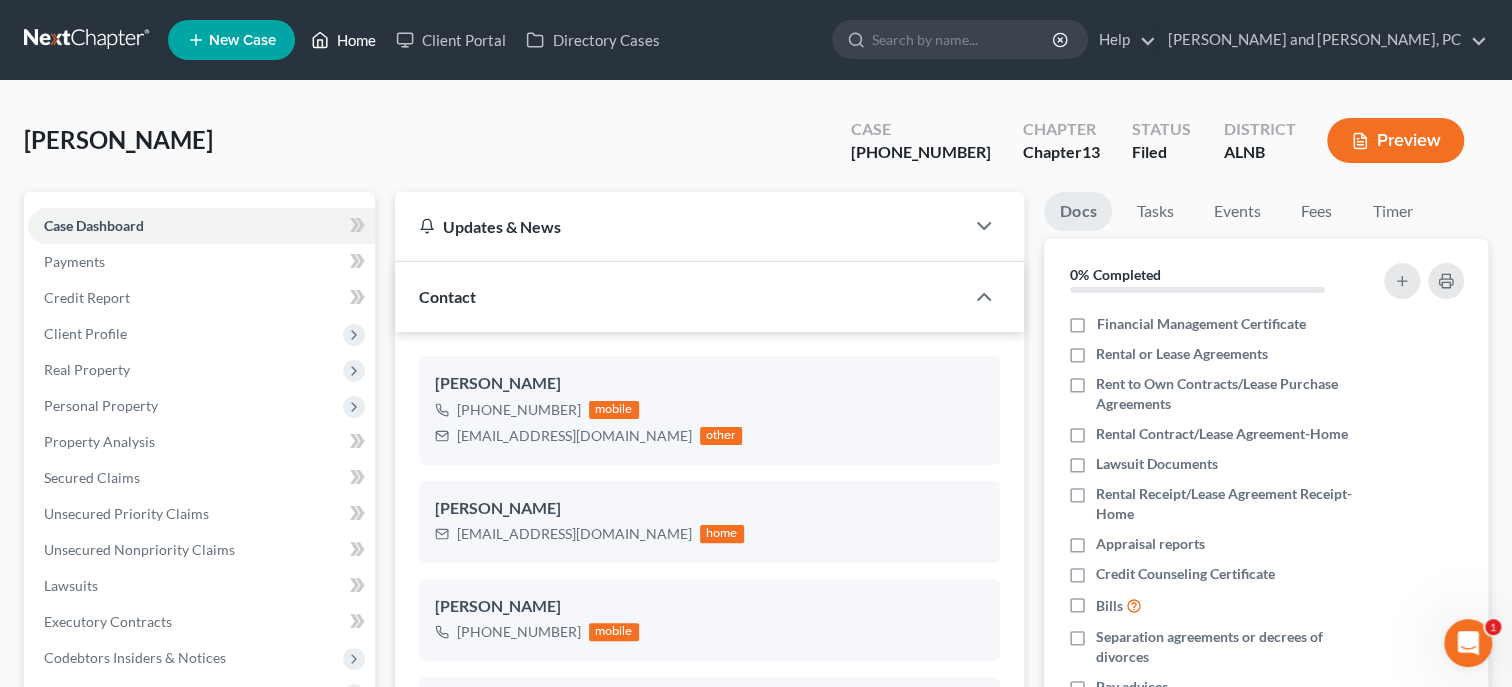 click on "Home" at bounding box center (343, 40) 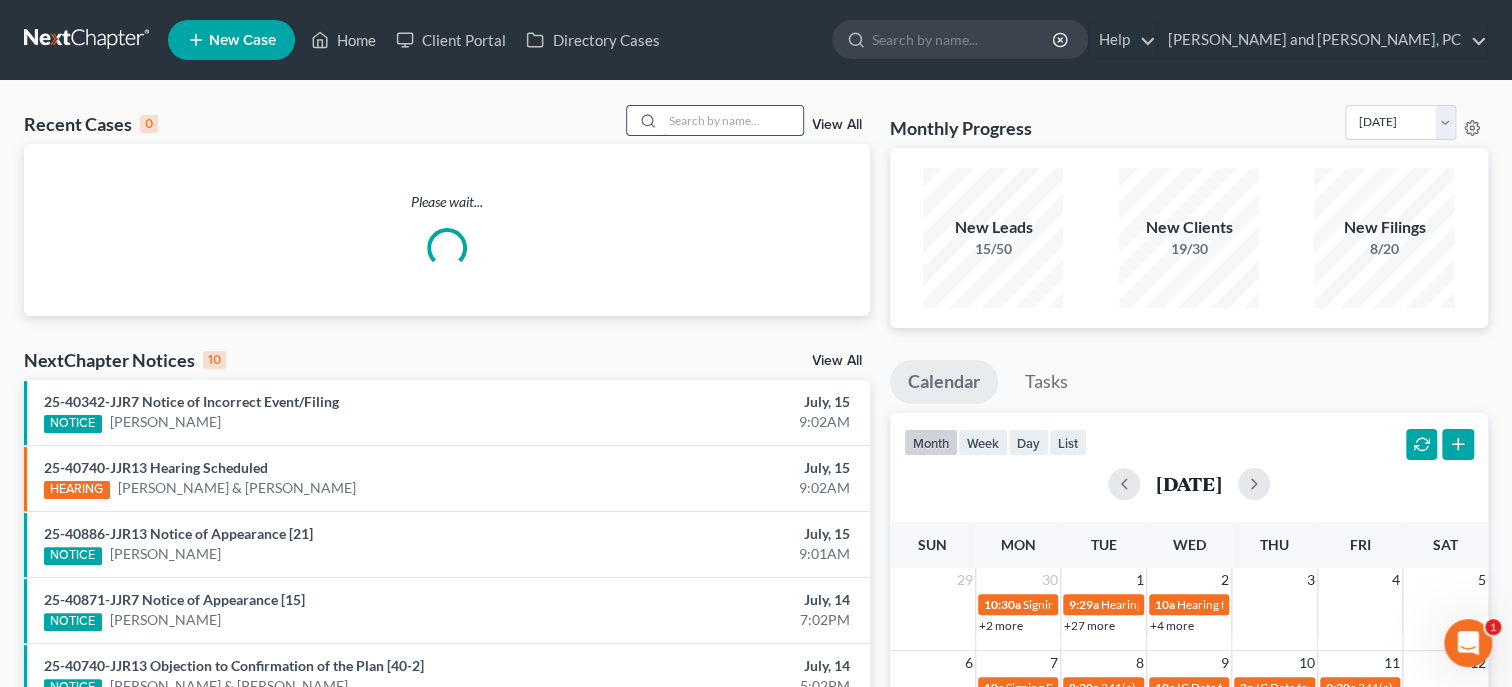 click at bounding box center [733, 120] 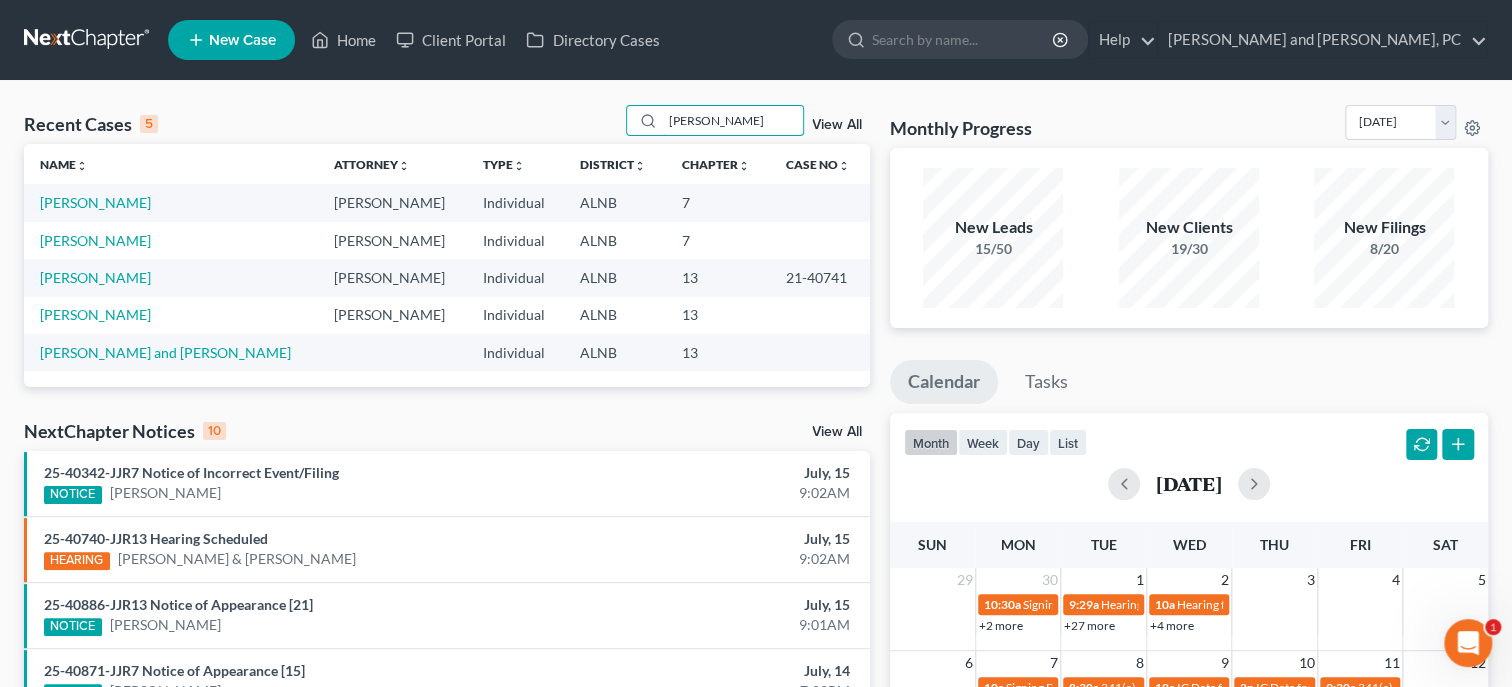 type on "steven" 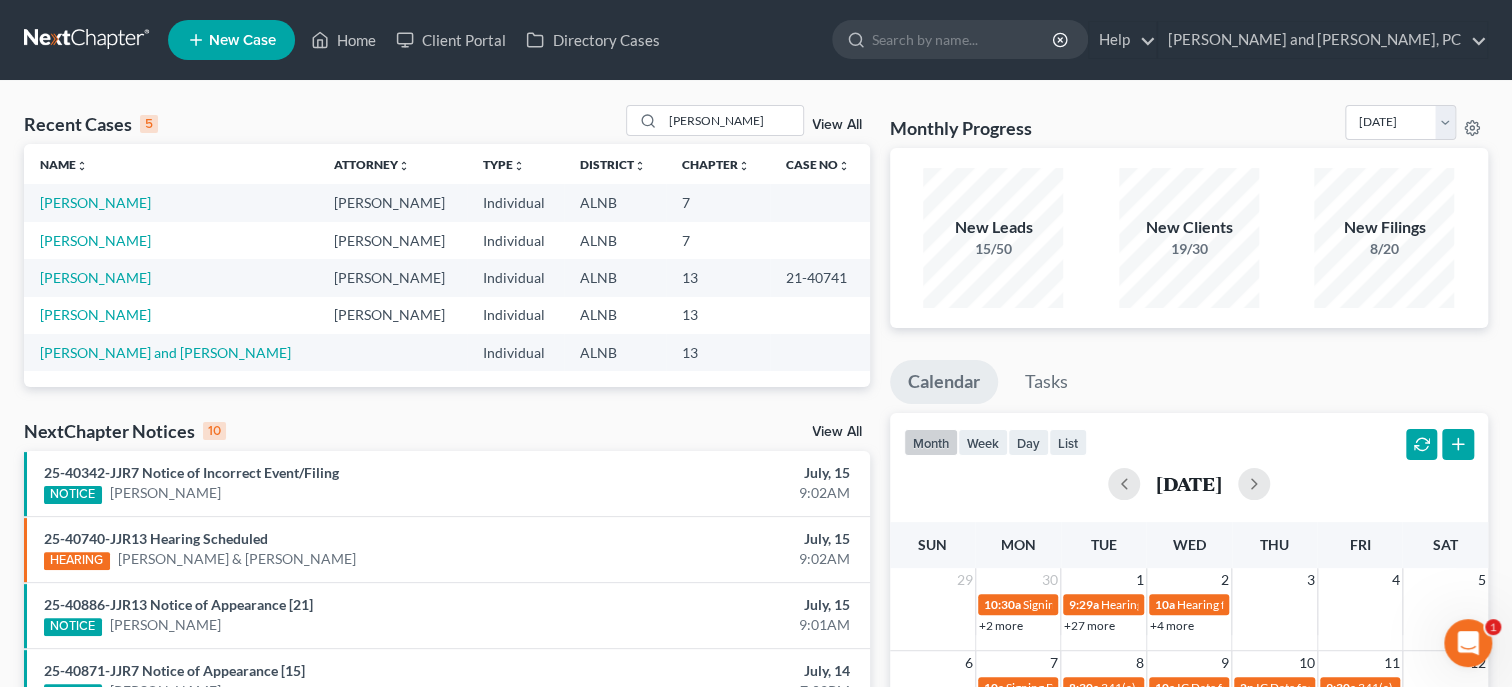 click on "New Case" at bounding box center (242, 40) 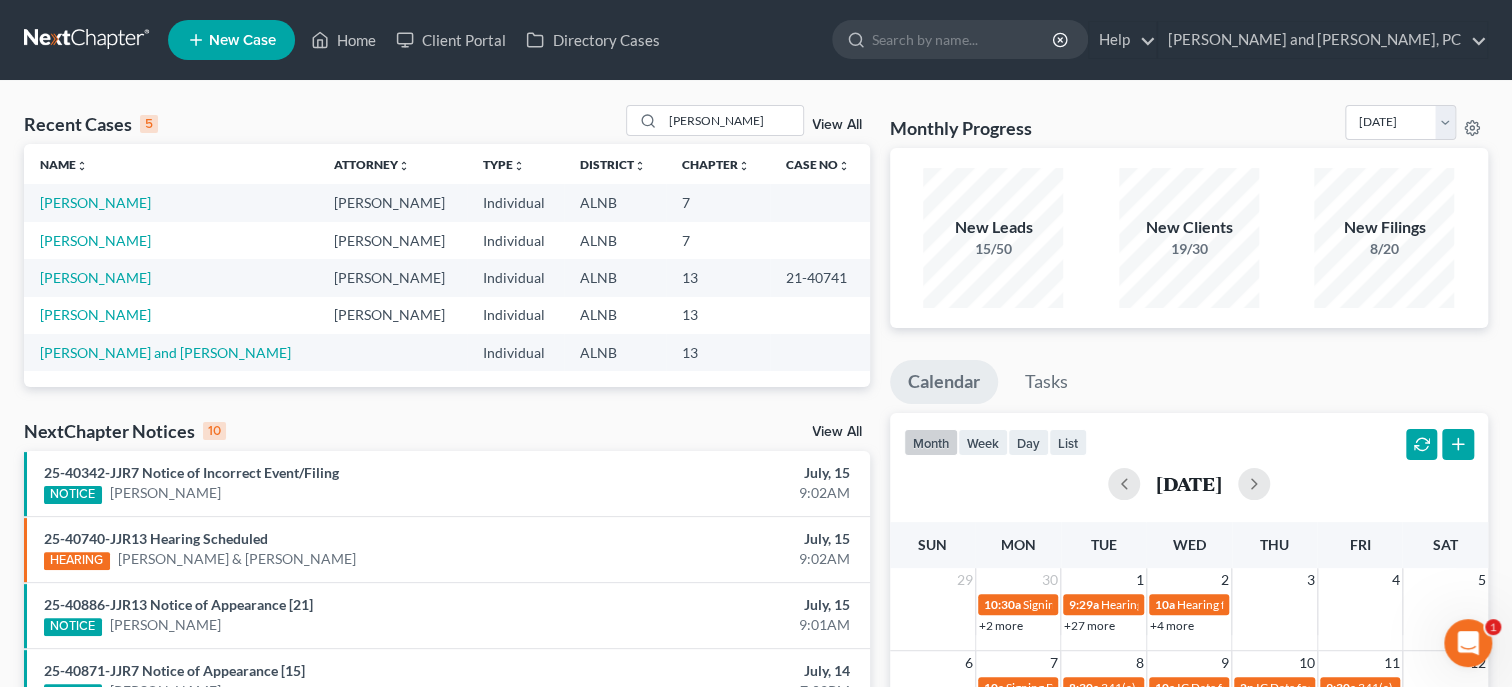 select on "1" 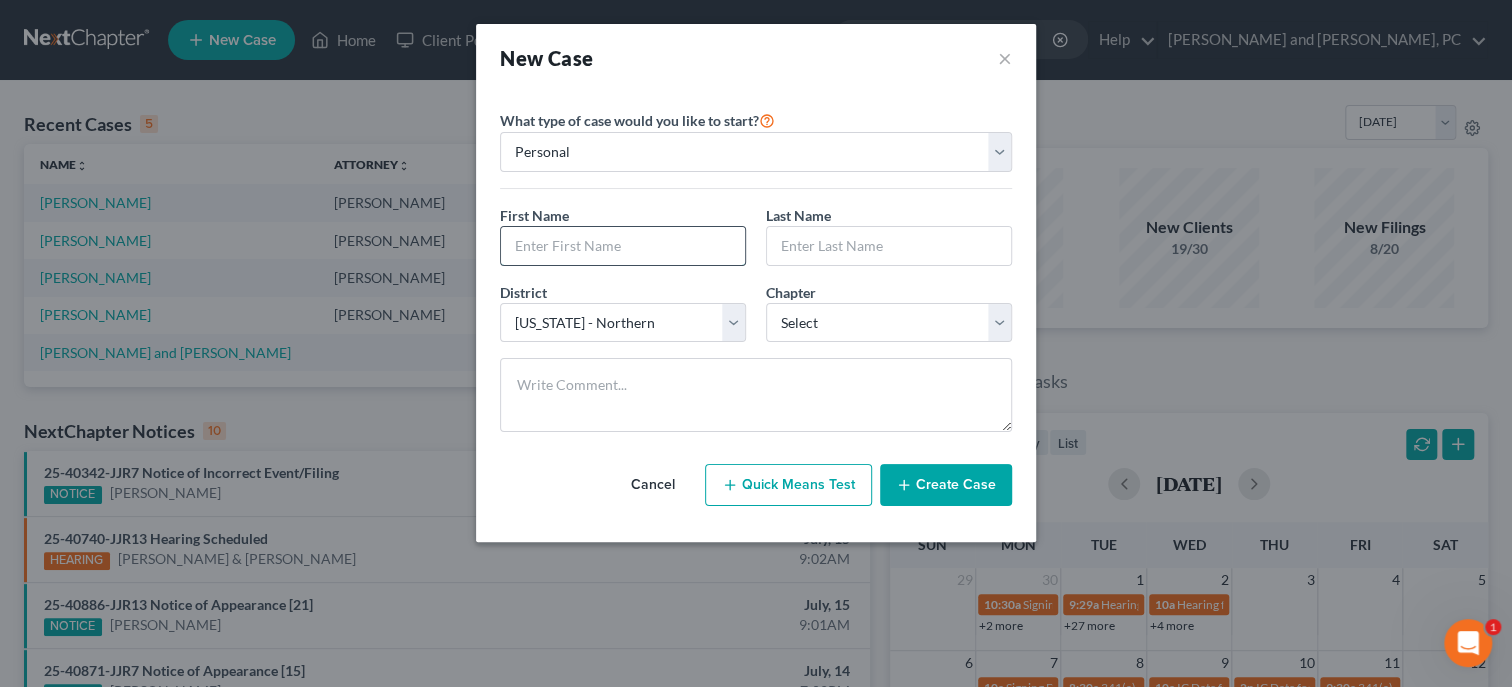 click at bounding box center [623, 246] 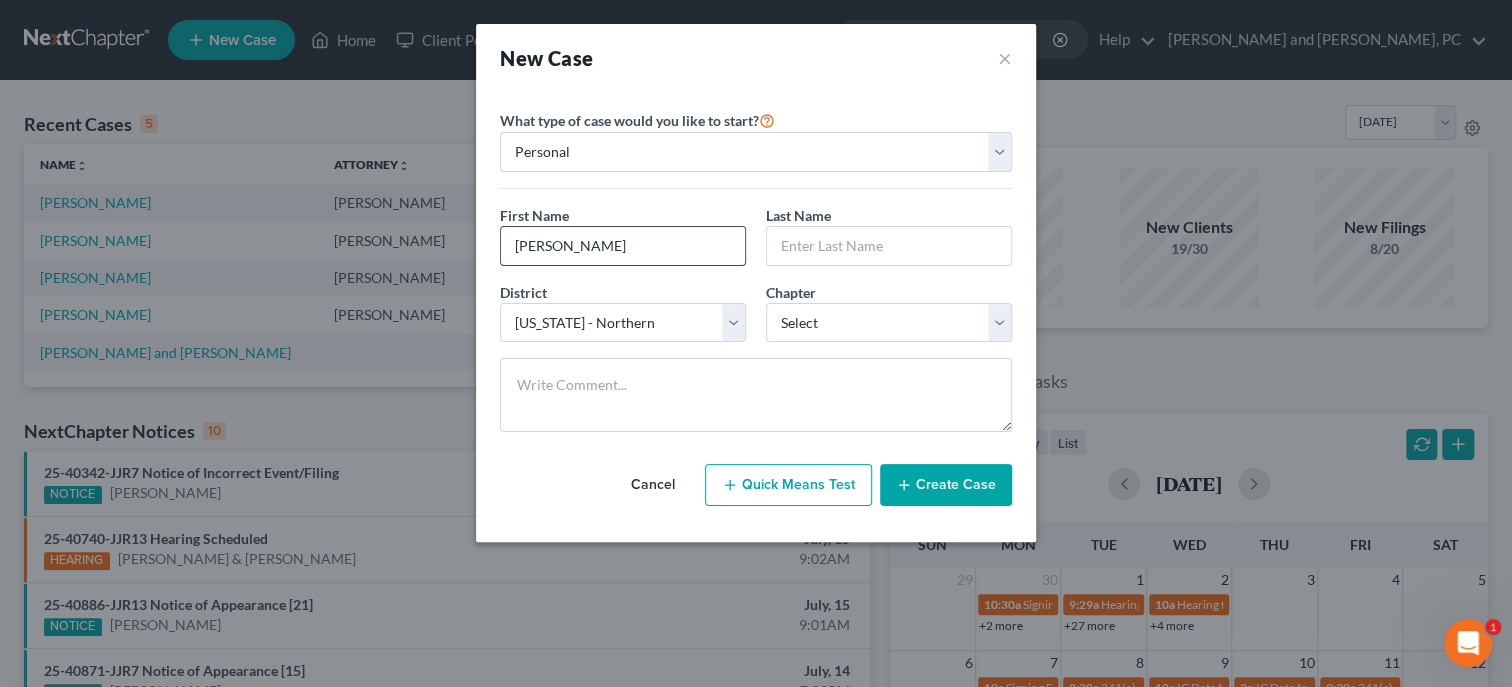 type on "Christy" 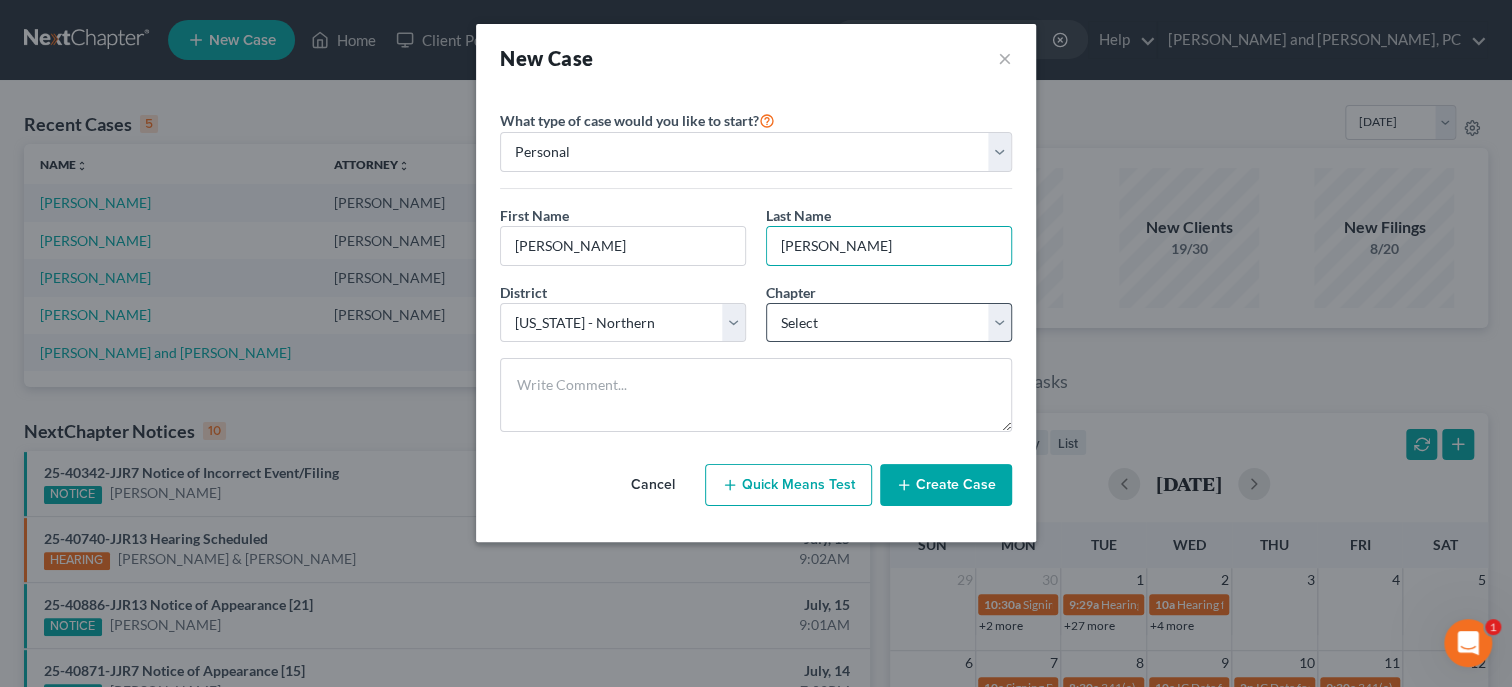 type on "Stevenson" 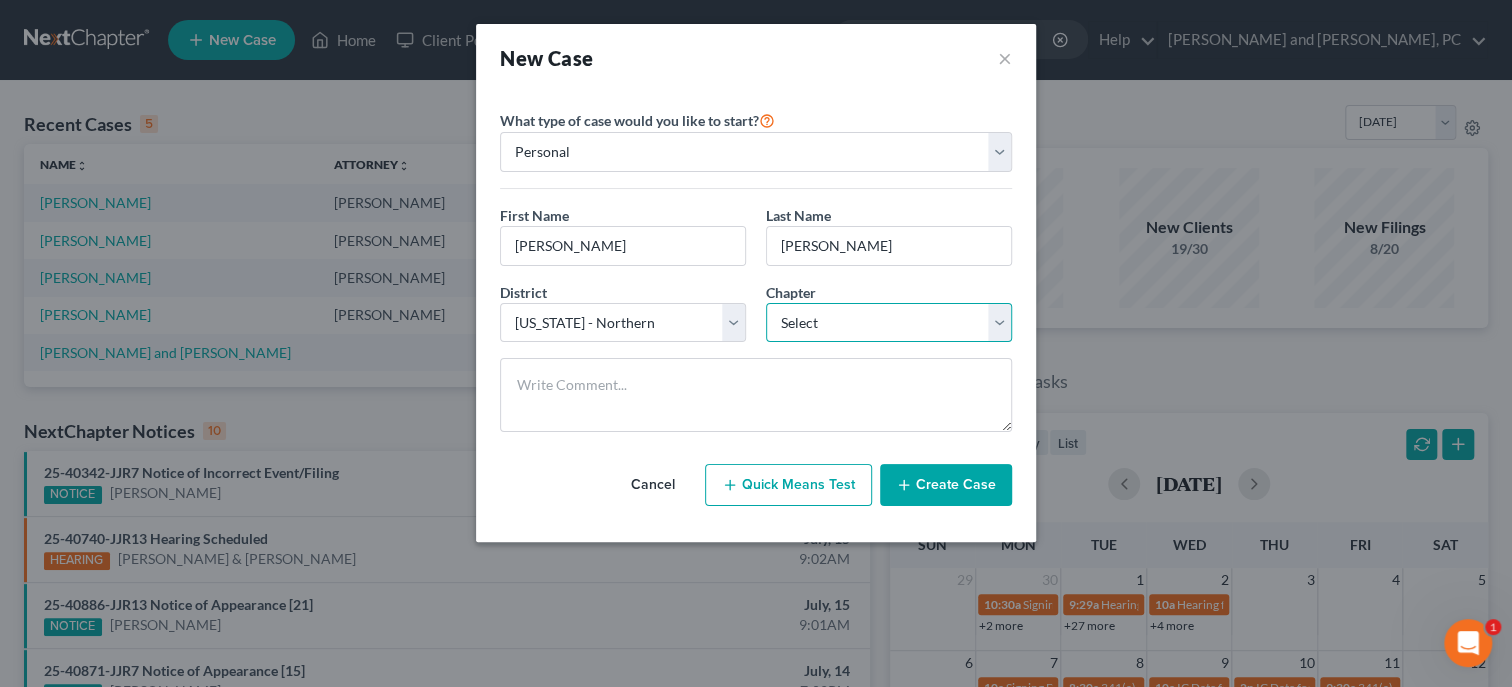 select on "3" 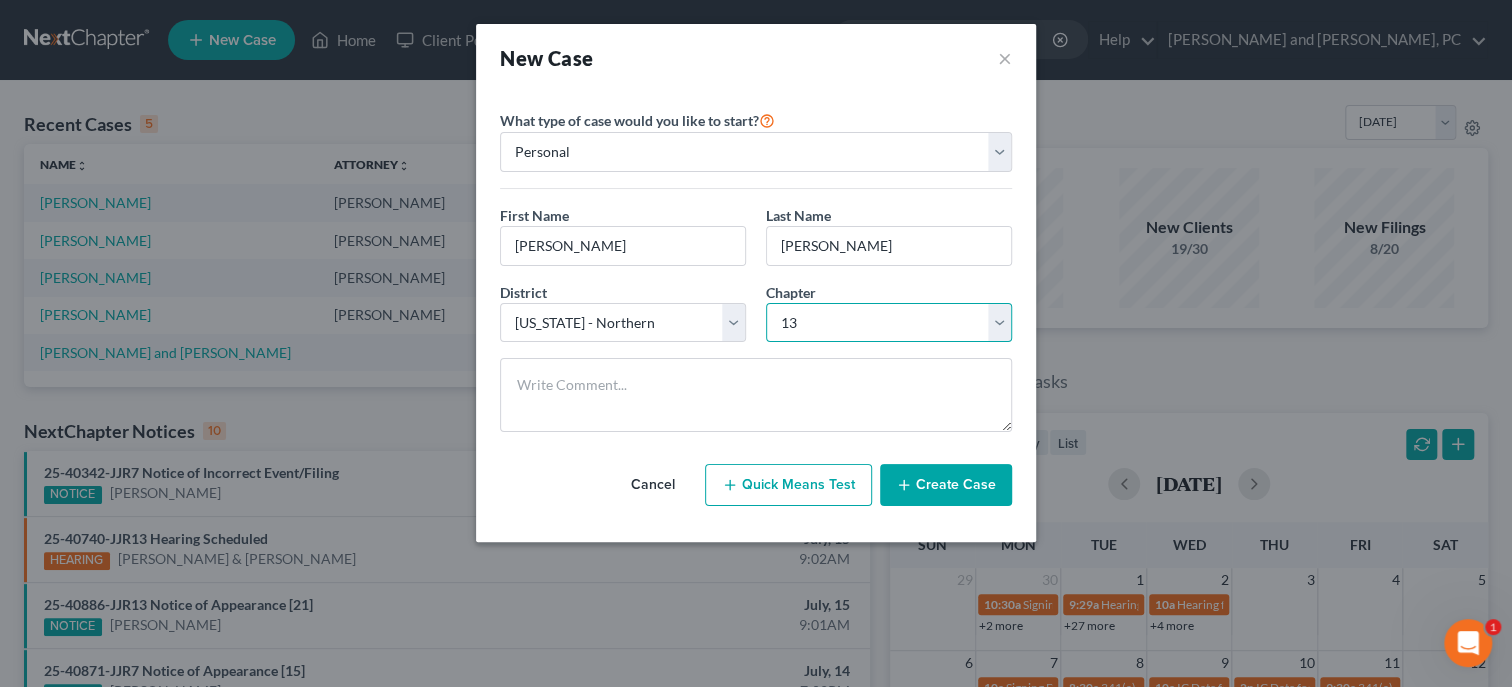 click on "13" at bounding box center [0, 0] 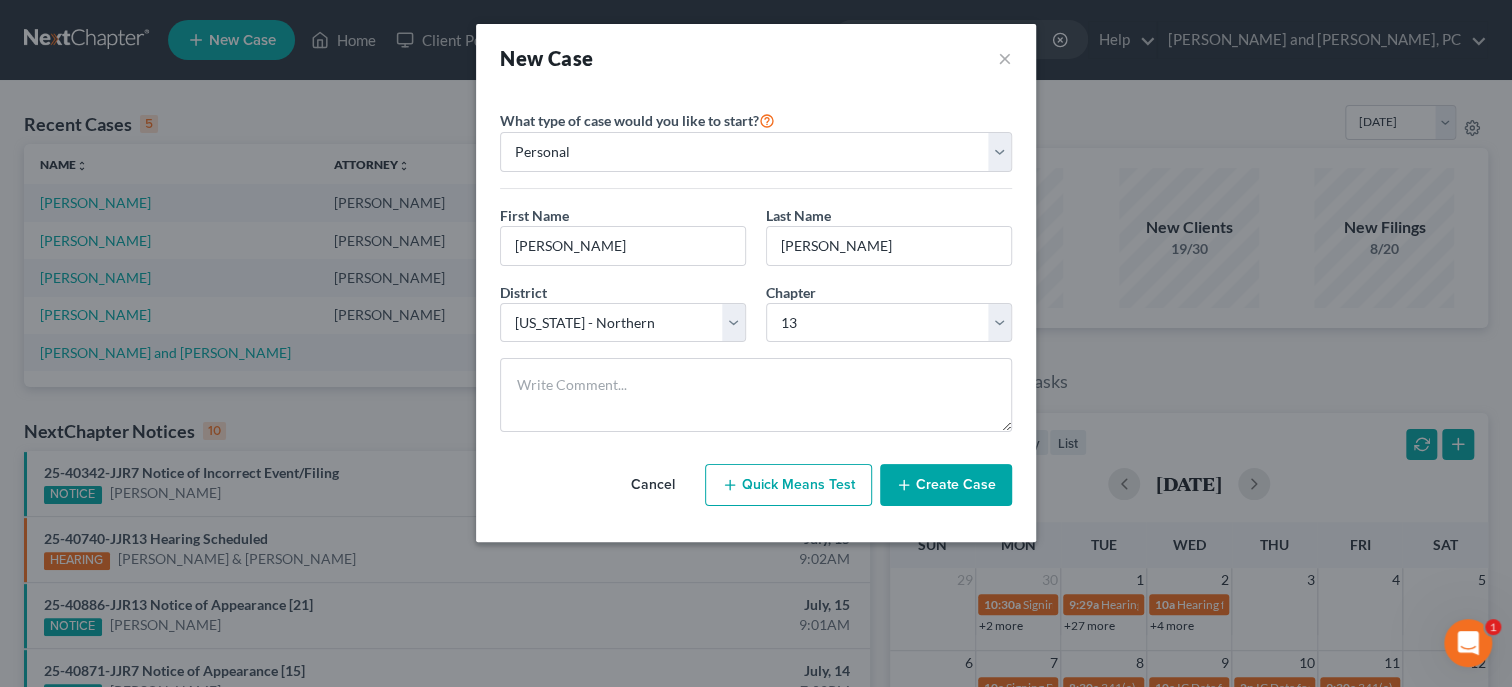 click on "Create Case" at bounding box center [946, 485] 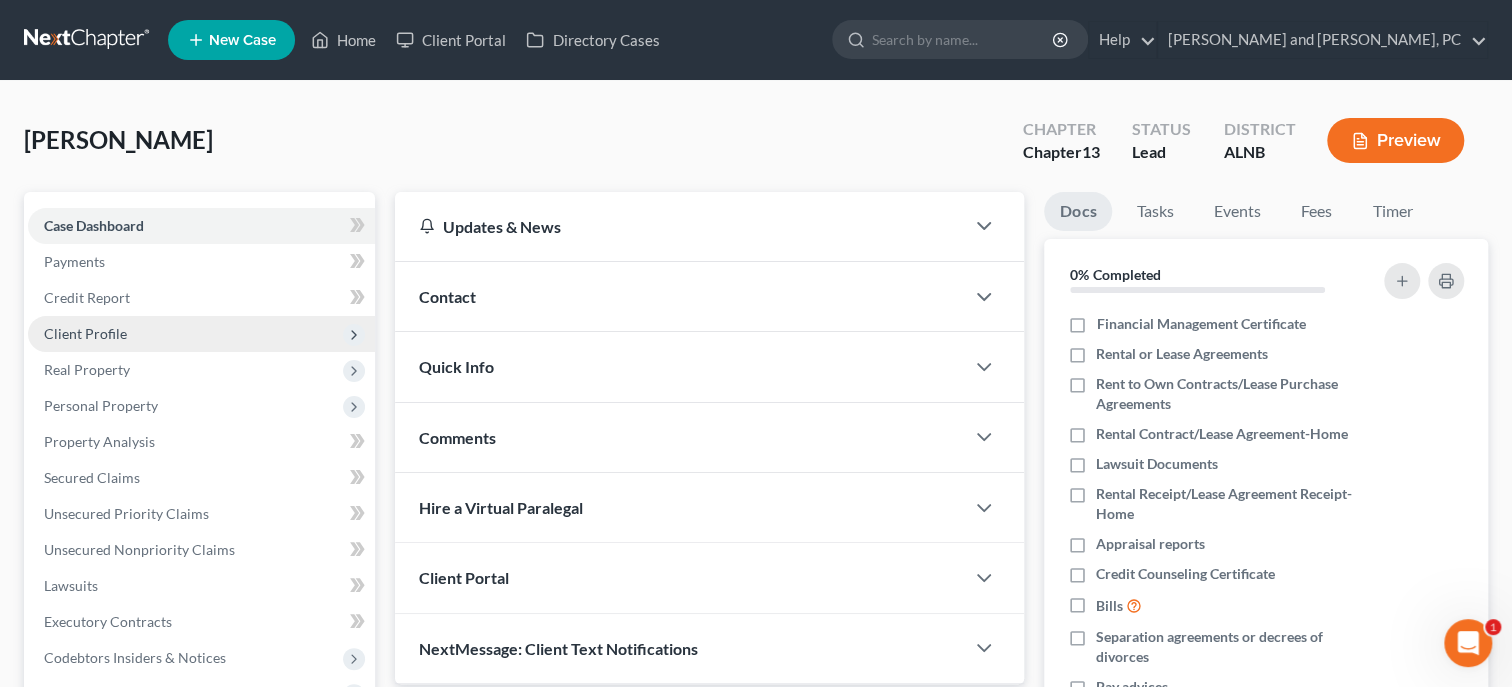 click on "Client Profile" at bounding box center (85, 333) 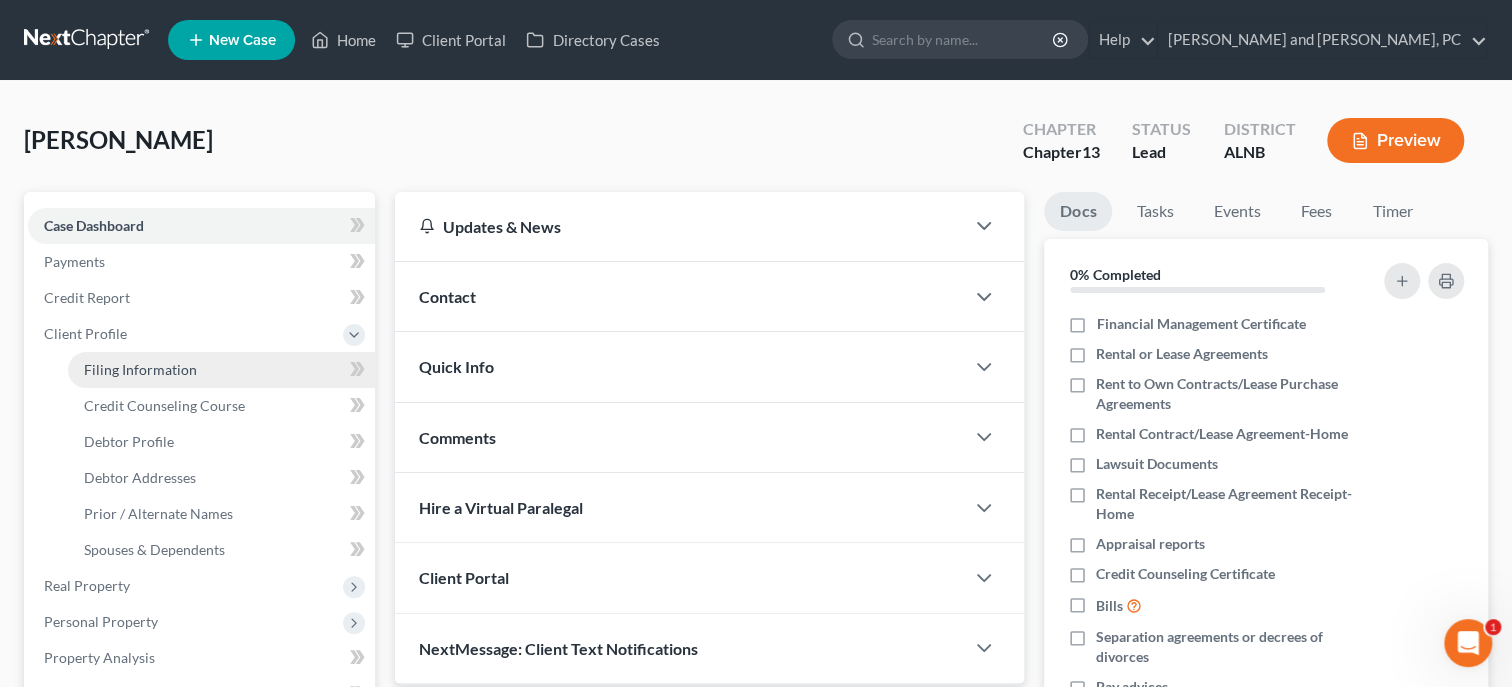 click on "Filing Information" at bounding box center (140, 369) 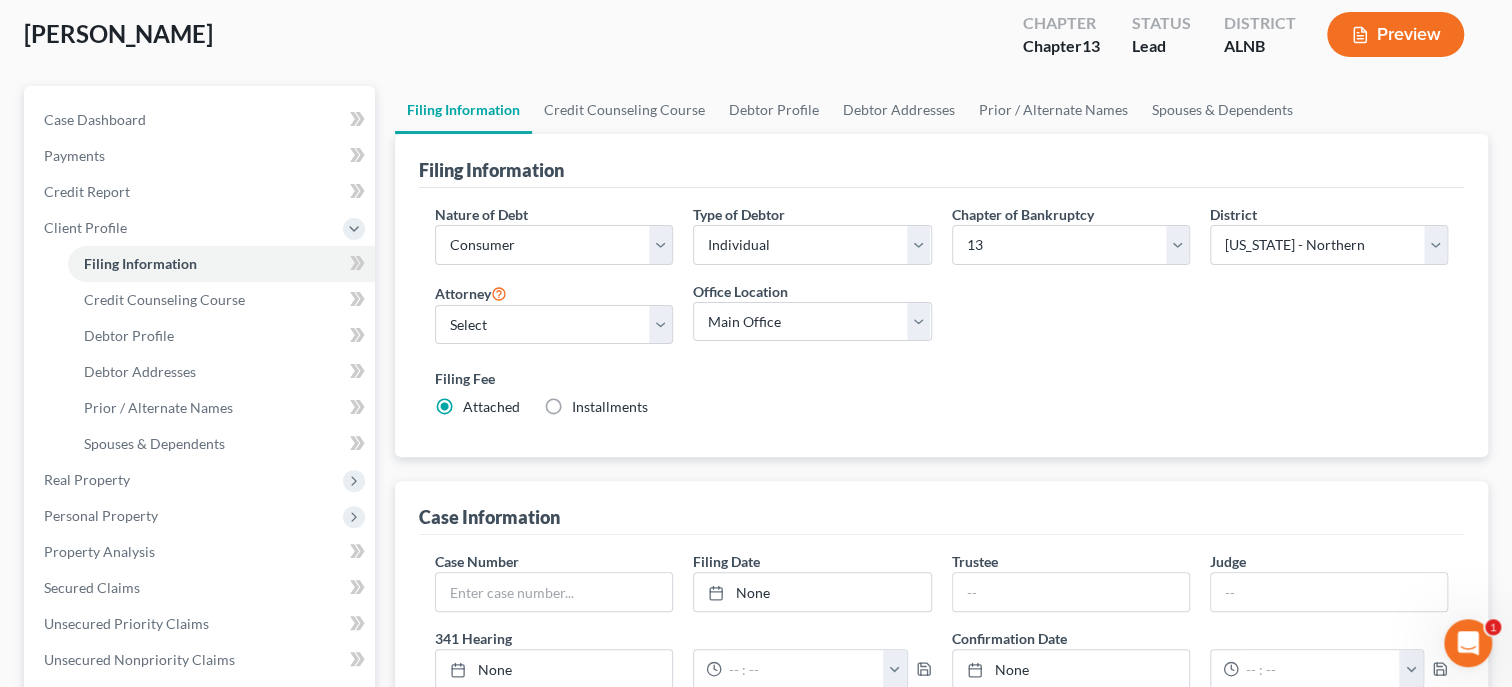 scroll, scrollTop: 205, scrollLeft: 0, axis: vertical 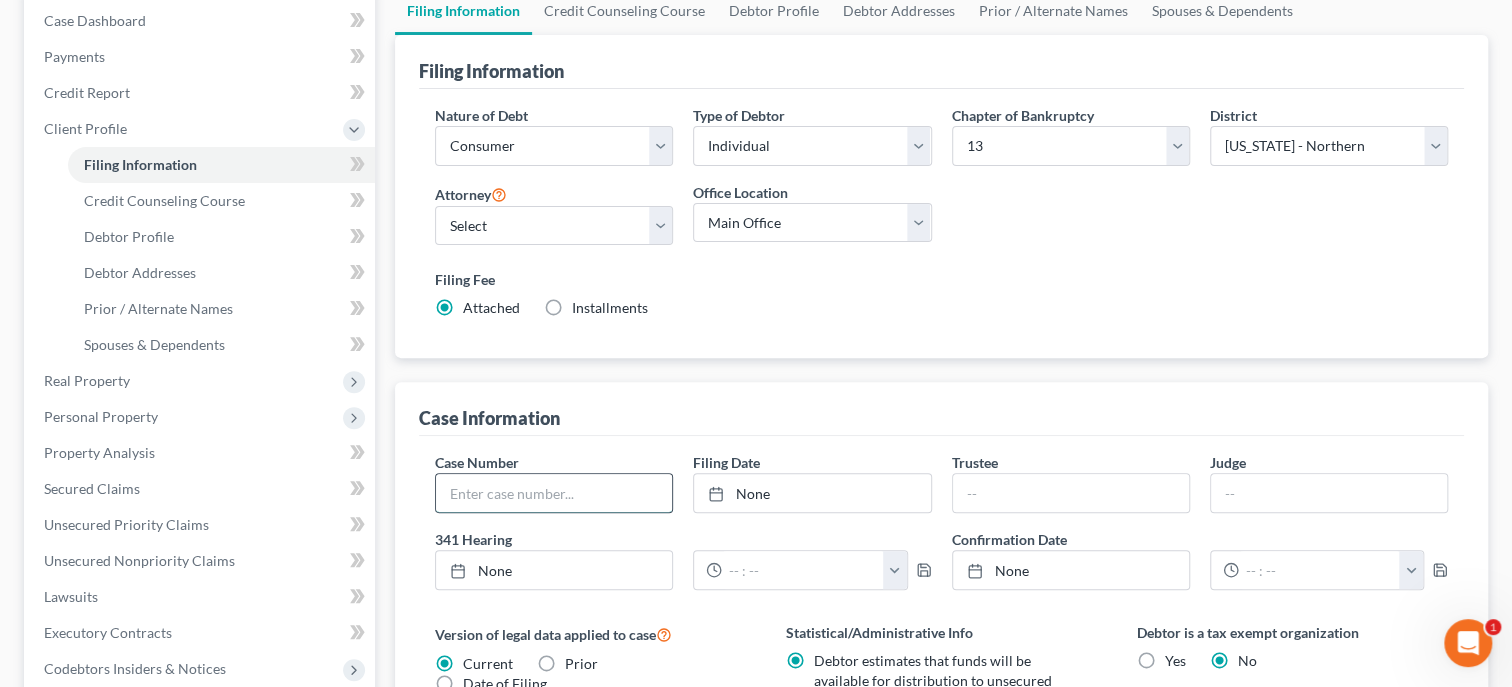 click at bounding box center [554, 493] 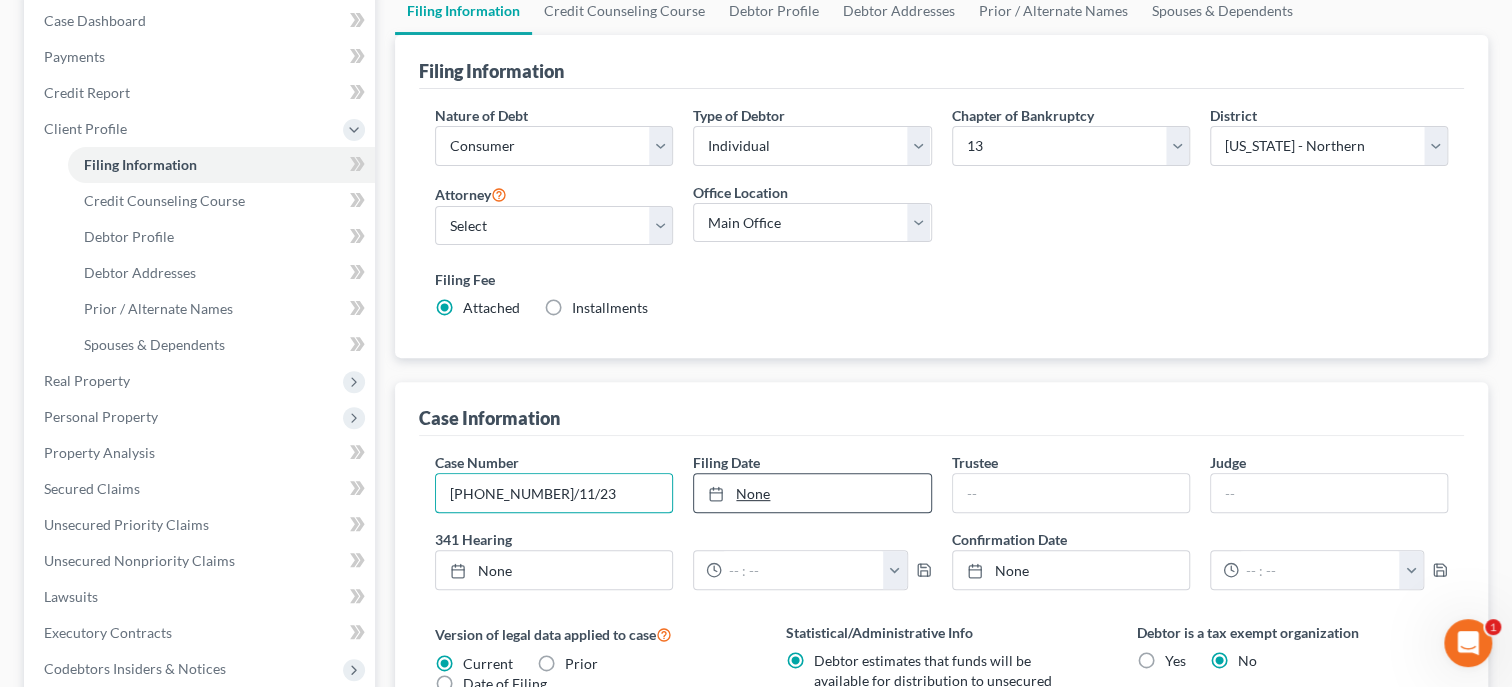 type on "23-40401-134/11/23" 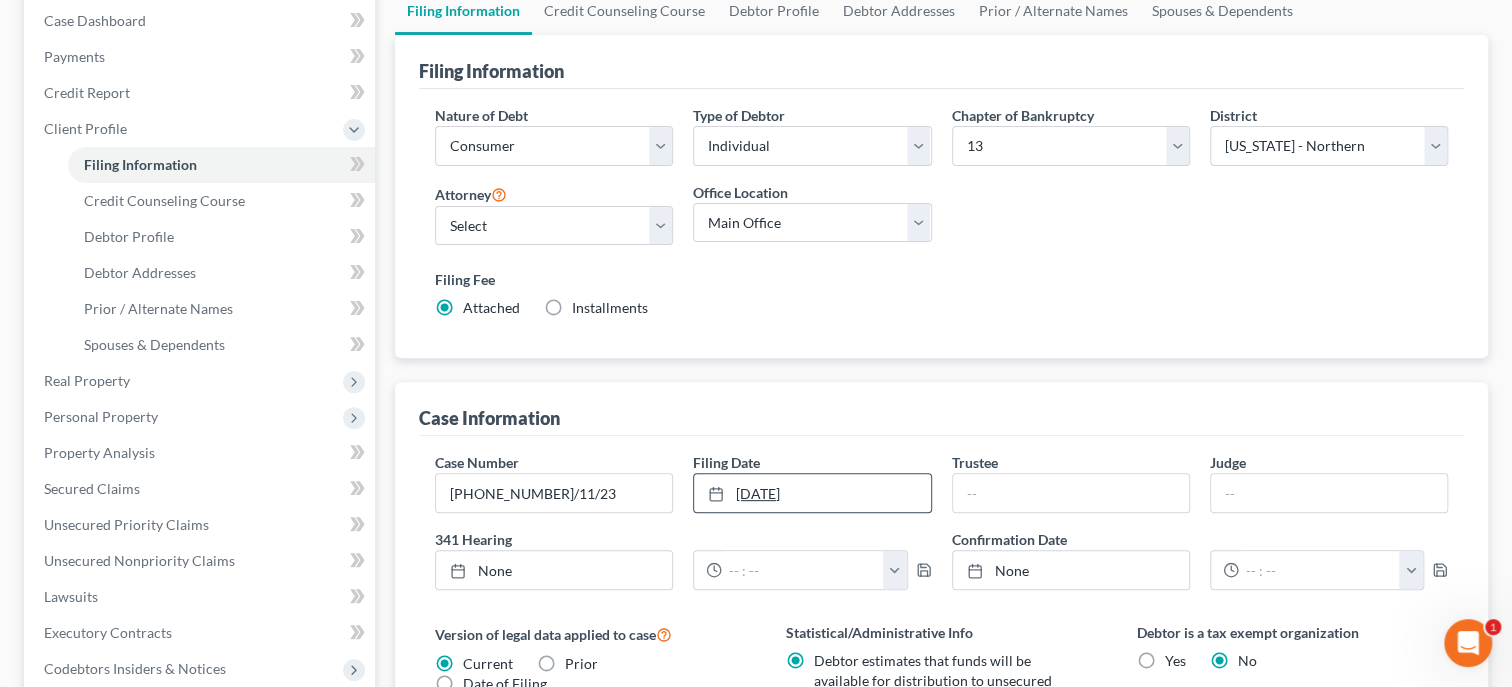 click on "7/15/2025" at bounding box center (812, 493) 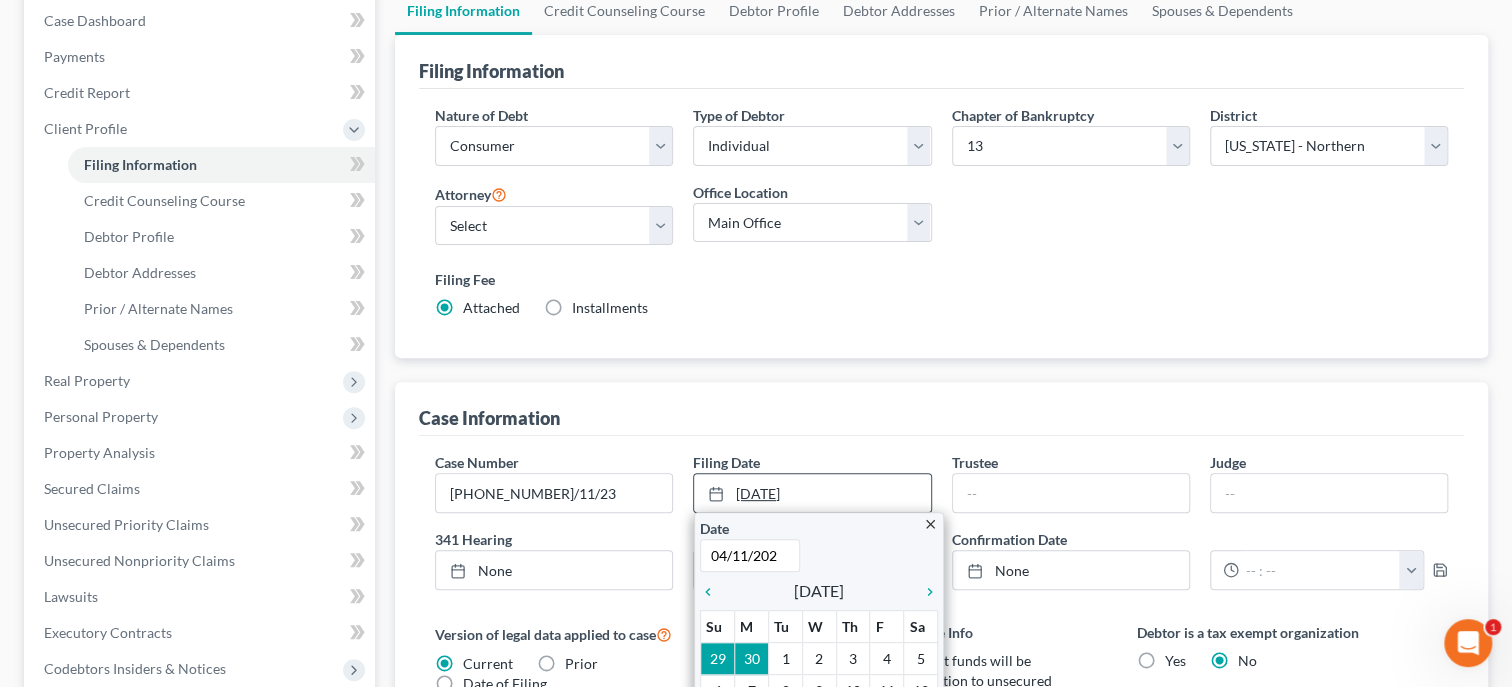 type on "04/11/2023" 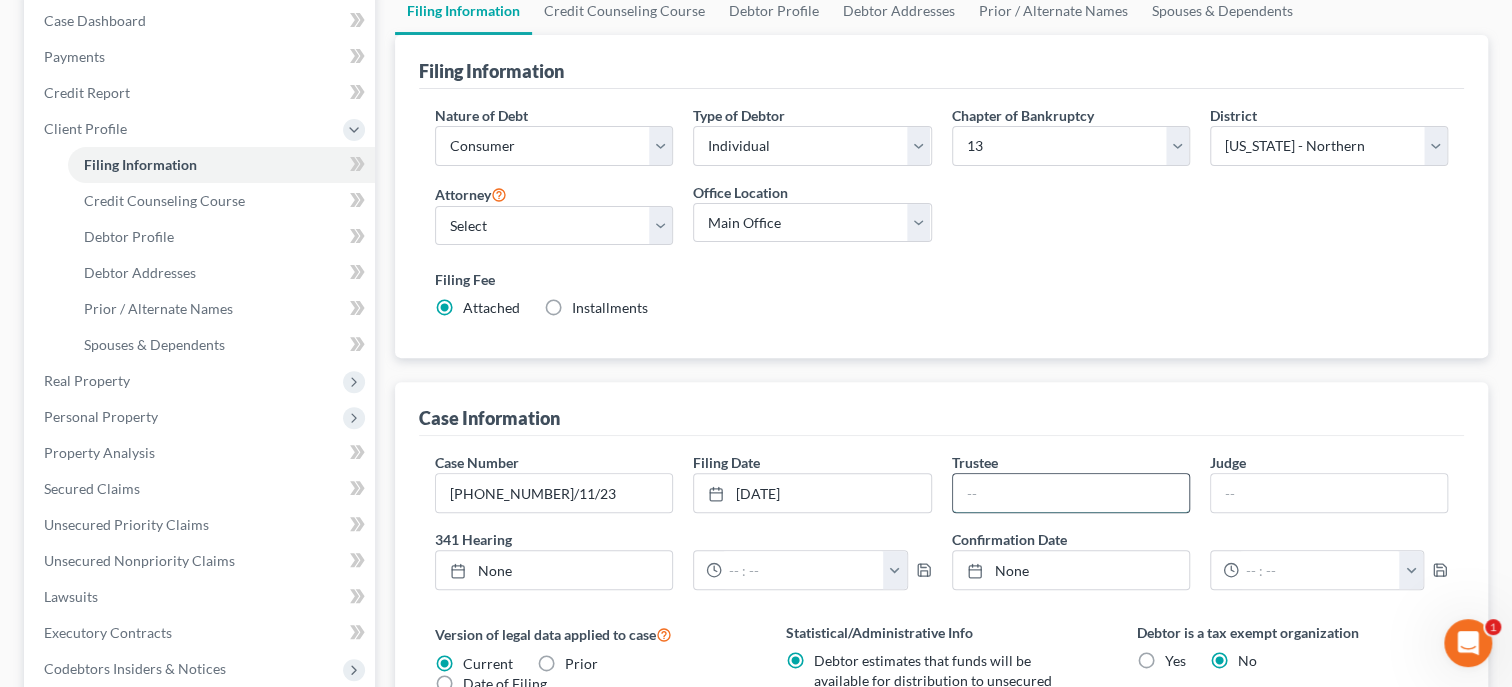 click at bounding box center [1071, 493] 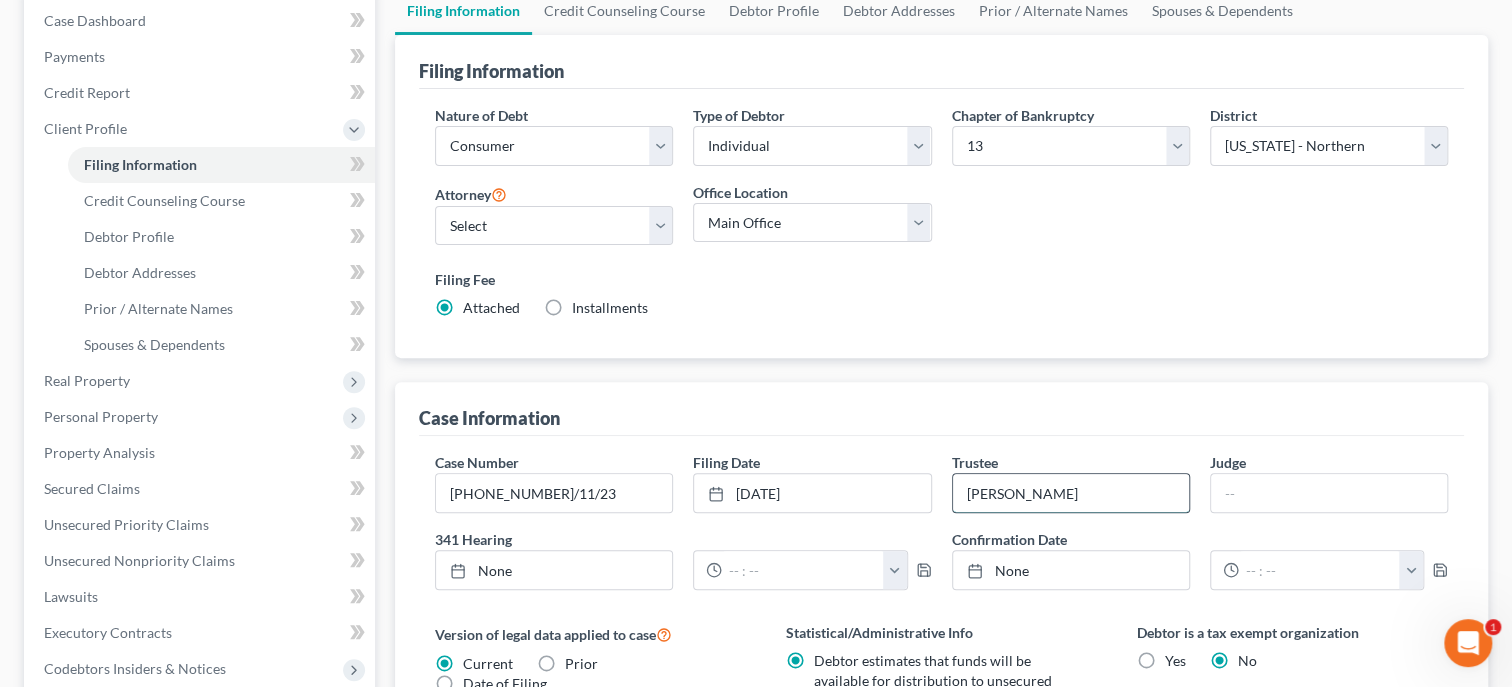 type on "Linda Gore" 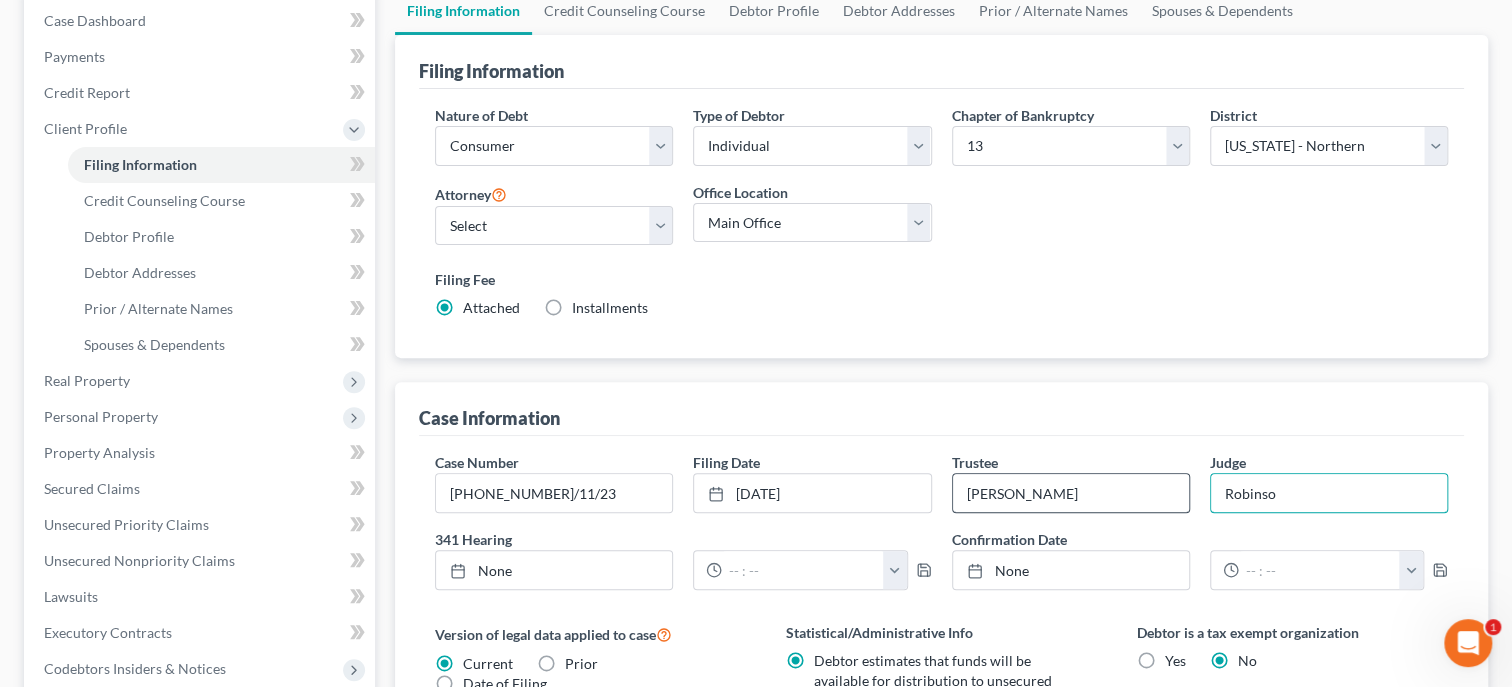 type on "Robinson" 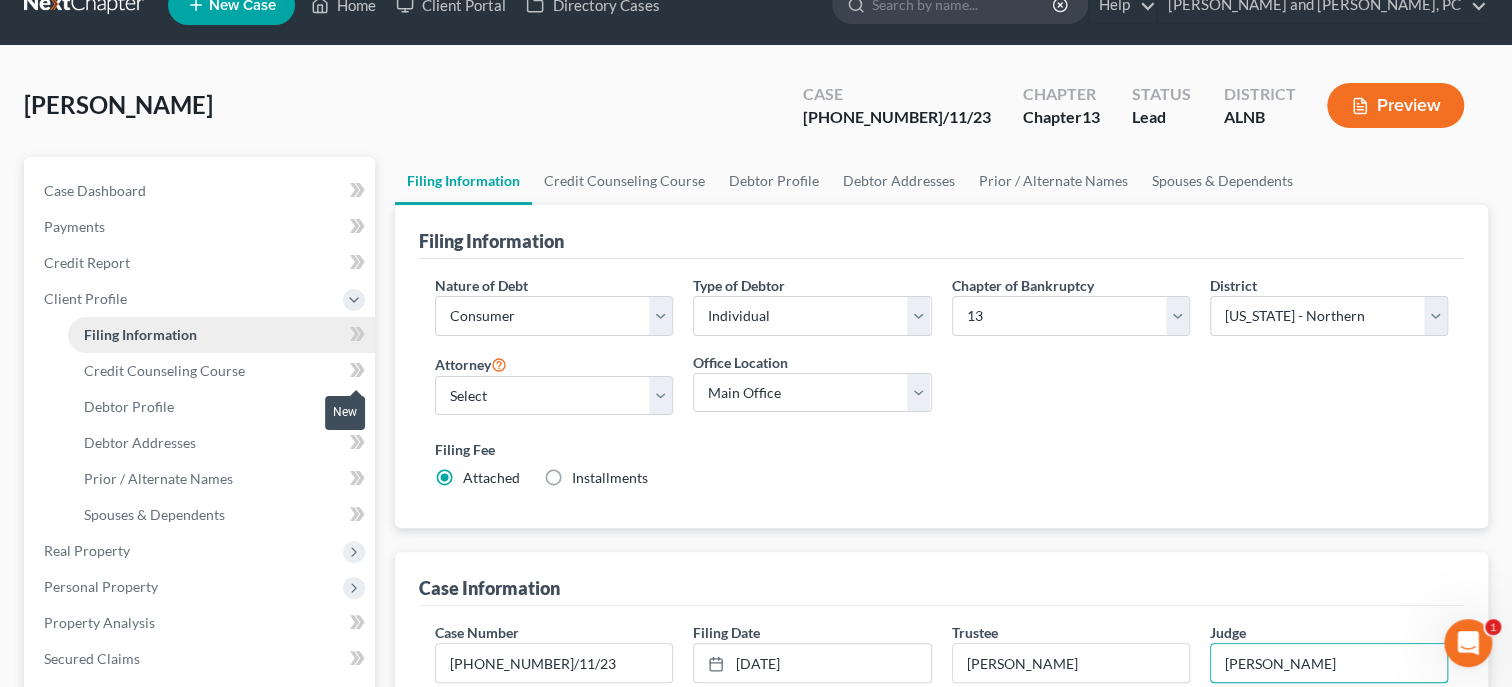scroll, scrollTop: 0, scrollLeft: 0, axis: both 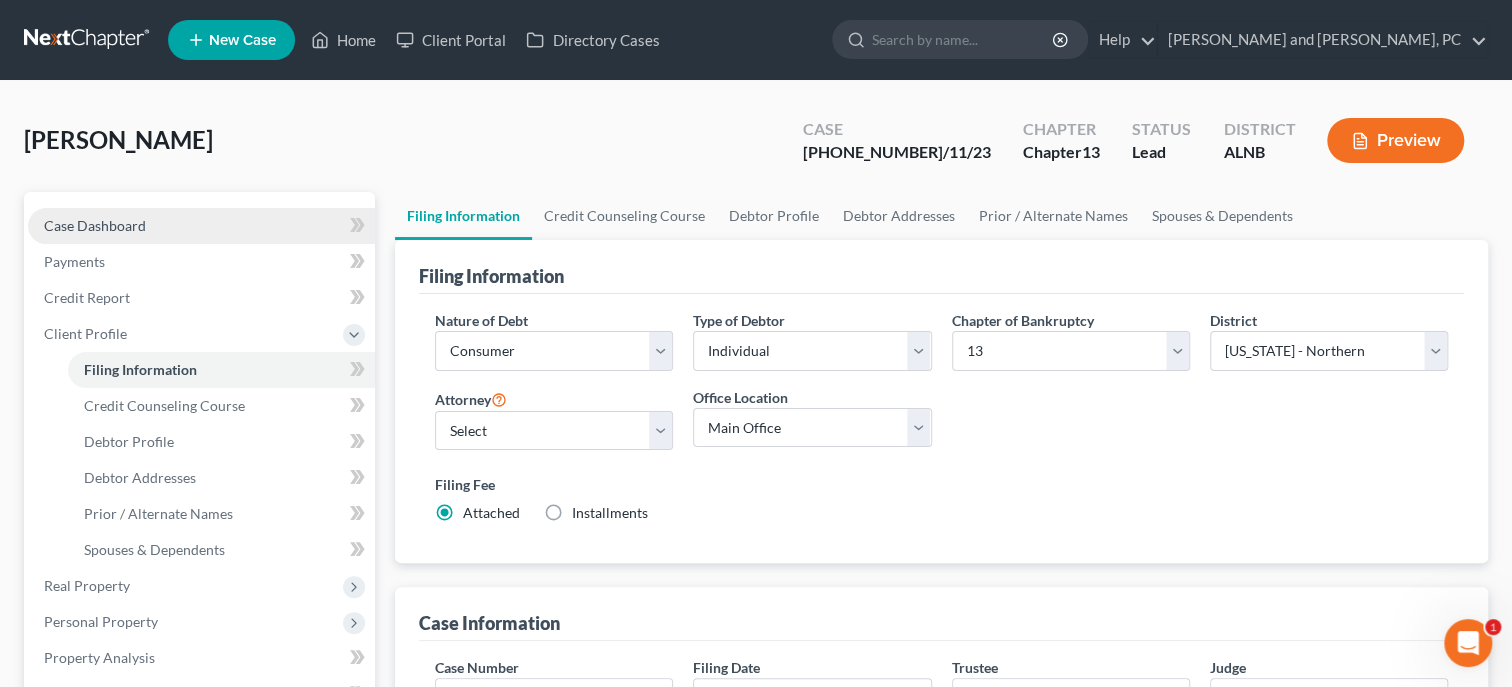 click on "Case Dashboard" at bounding box center (95, 225) 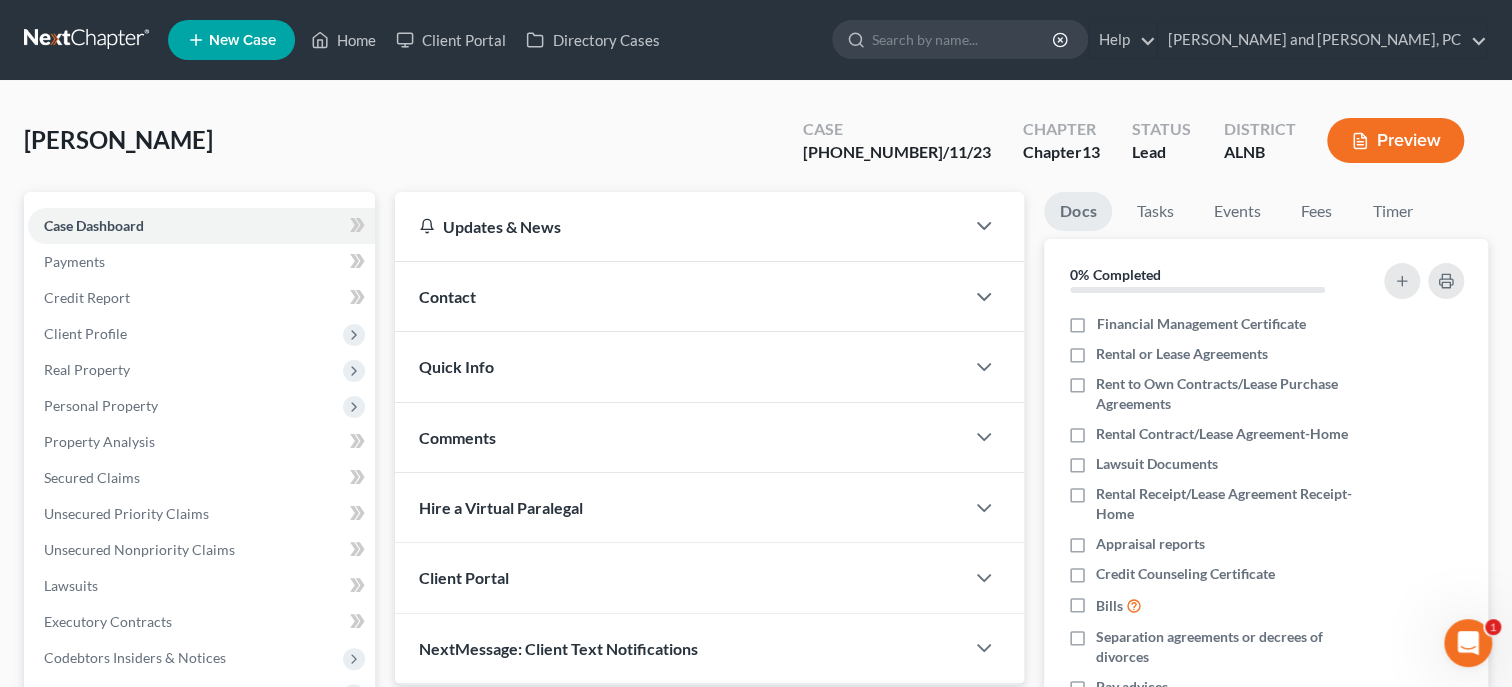click on "Quick Info" at bounding box center (456, 366) 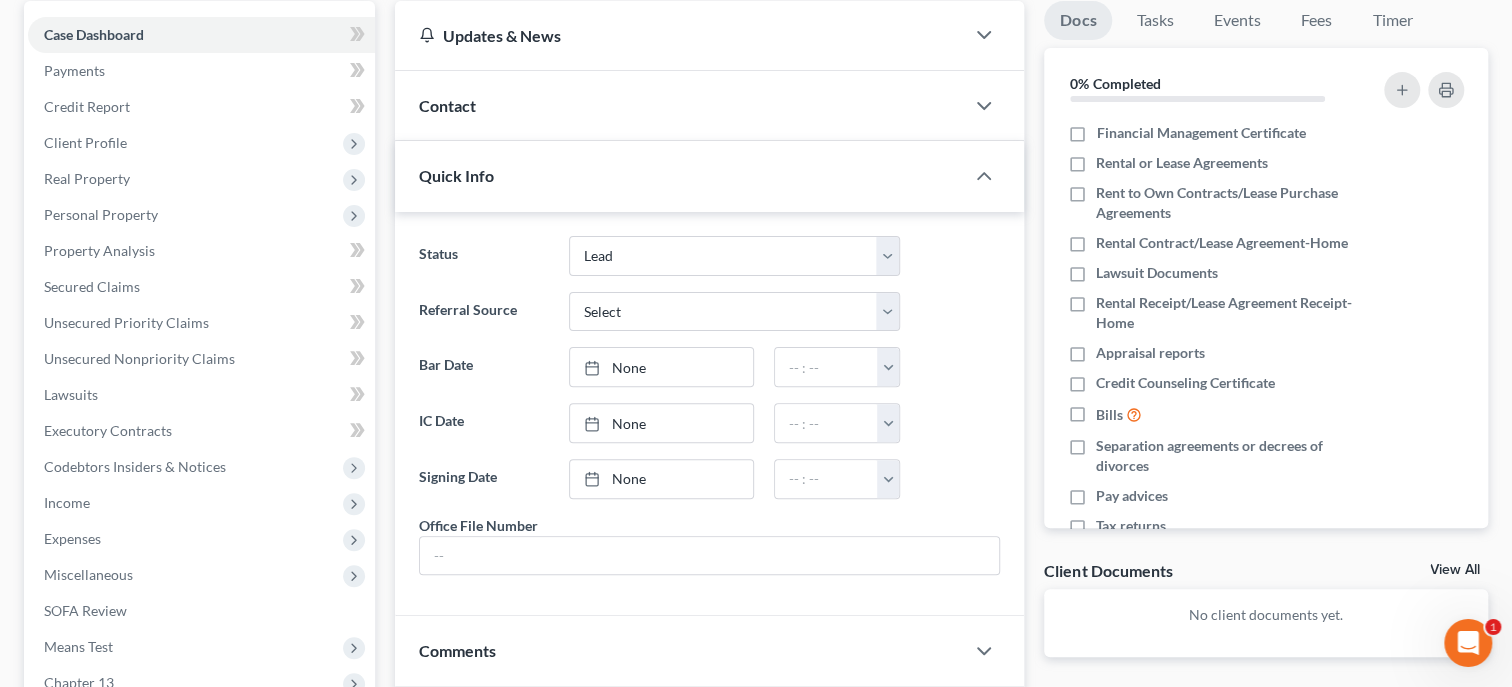 scroll, scrollTop: 205, scrollLeft: 0, axis: vertical 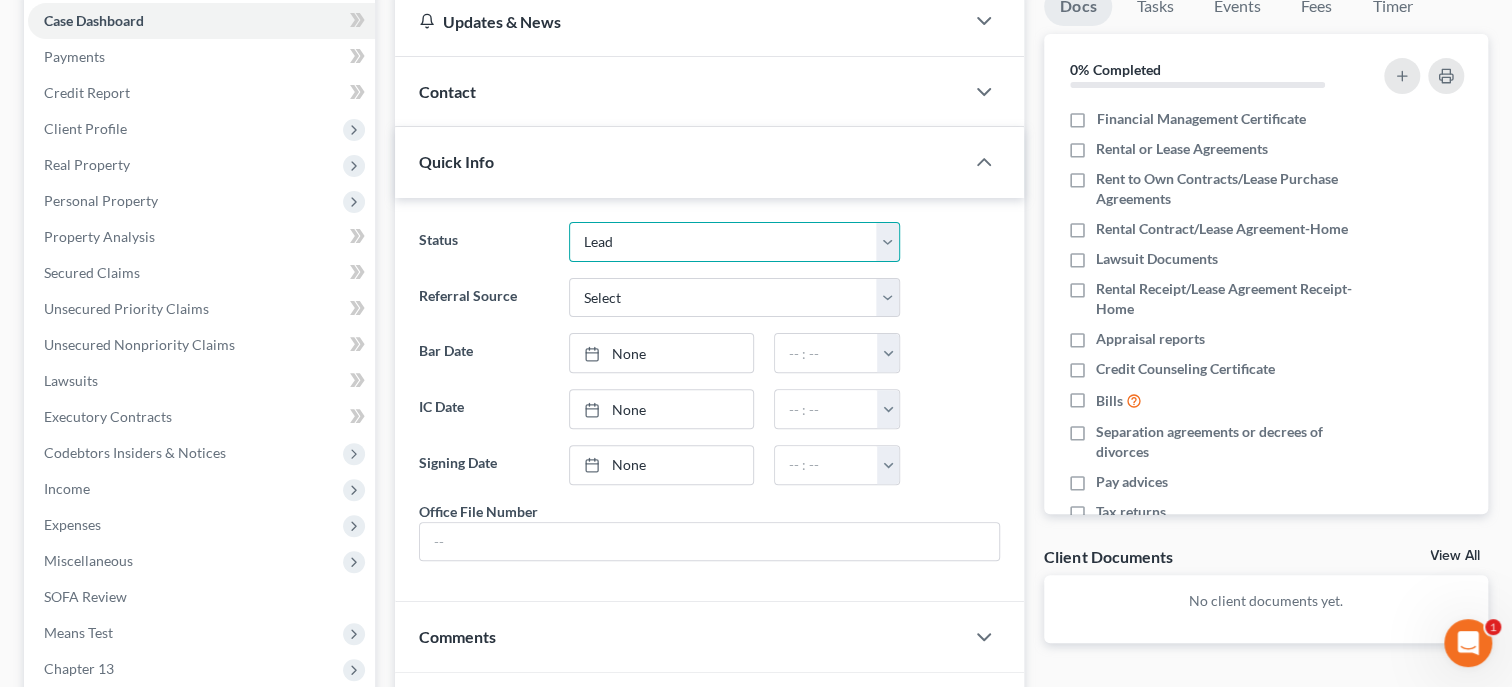 click on "Discharged Discharged & Reported Discharge Litigation Dismissal Notice Dismissed Dismissed & Litigation Filed Filed / Pre 341 Inactive In Progress Lead Lost Lead Plan Confirmation Plan Failing Possible Post 341 Pre Confirmation Preparing to File Ready to File Ready to Sign Rejected Retained To Review Withdrawn As Counsel" at bounding box center (734, 242) 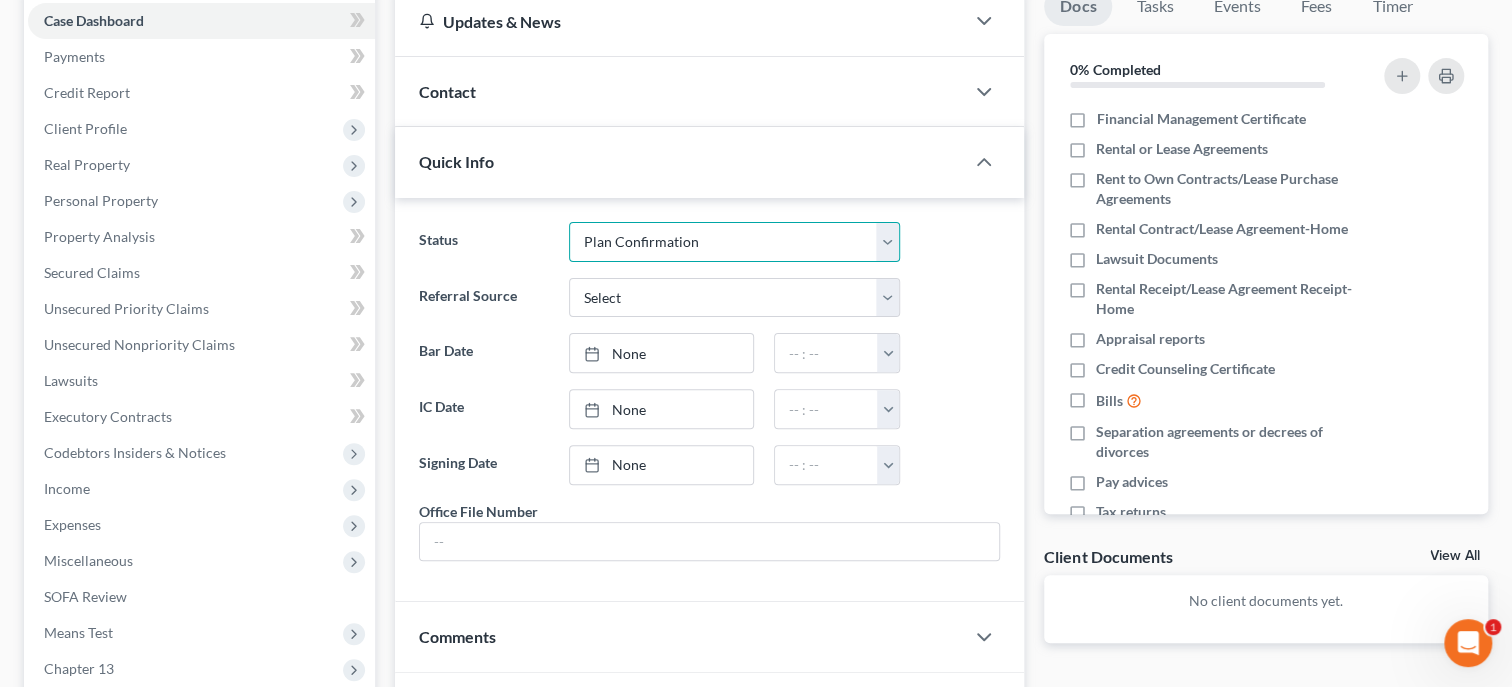 click on "Plan Confirmation" at bounding box center [0, 0] 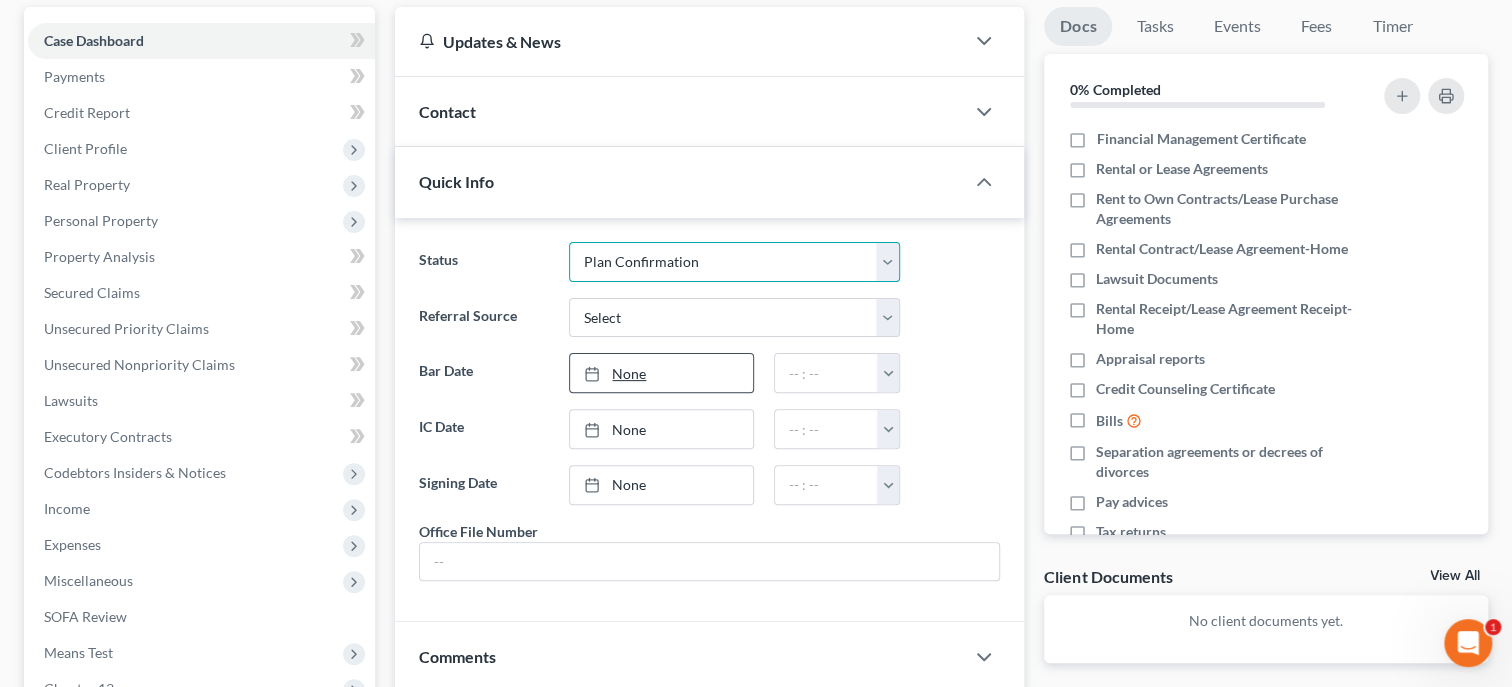 scroll, scrollTop: 0, scrollLeft: 0, axis: both 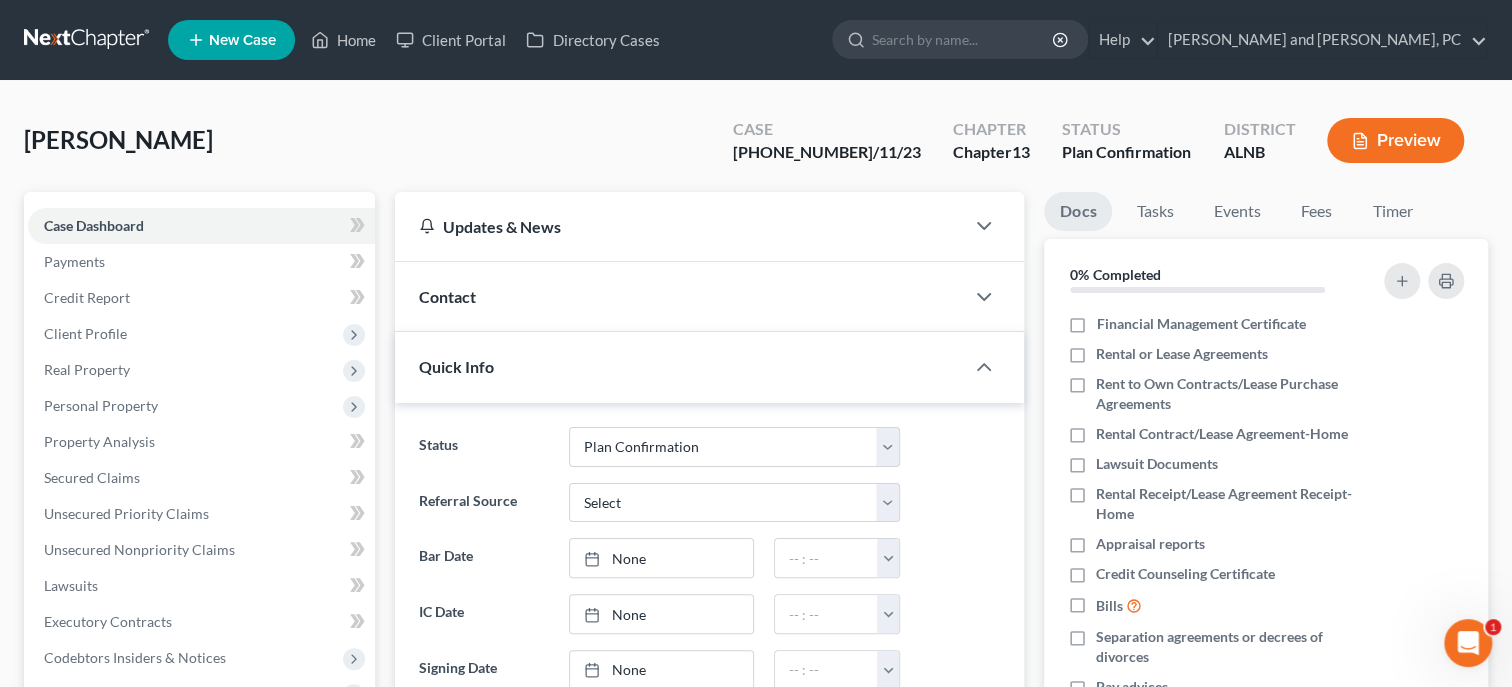click on "Contact" at bounding box center [679, 296] 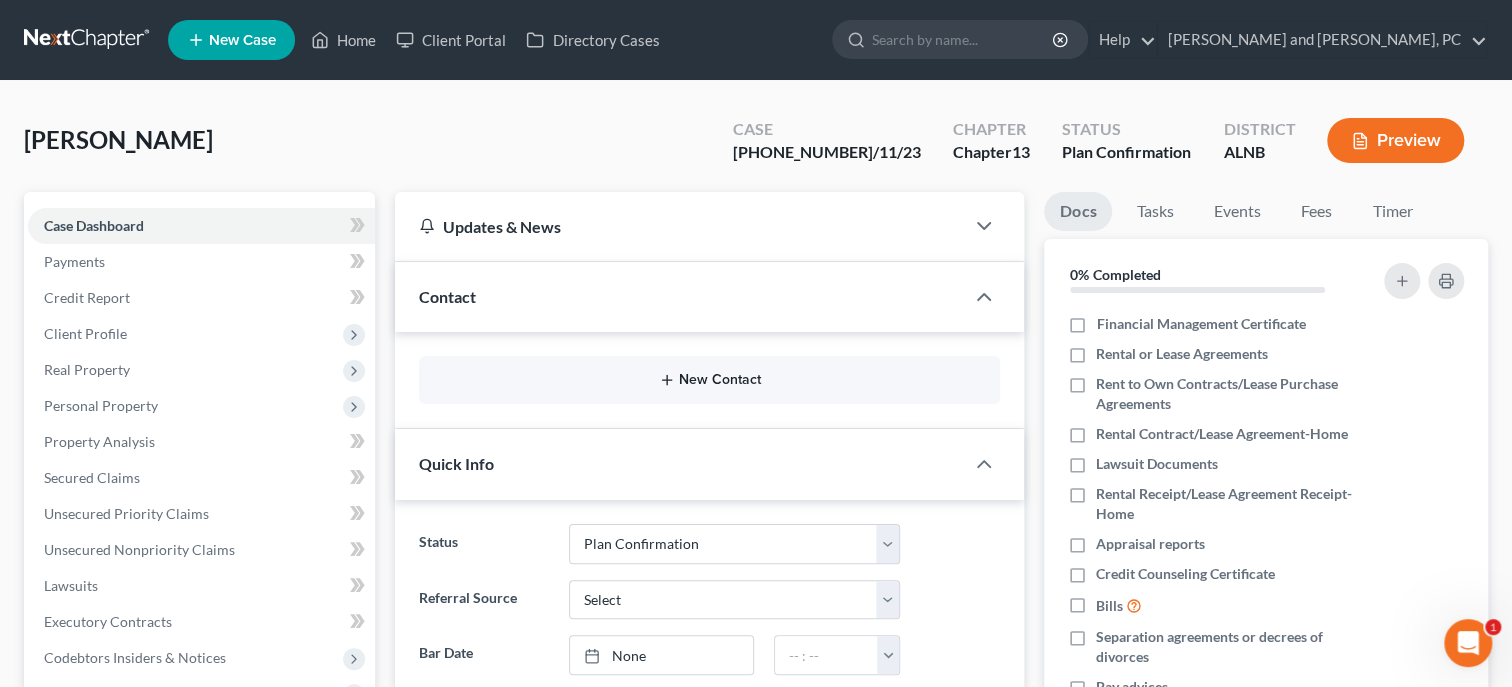 click on "New Contact" at bounding box center [709, 380] 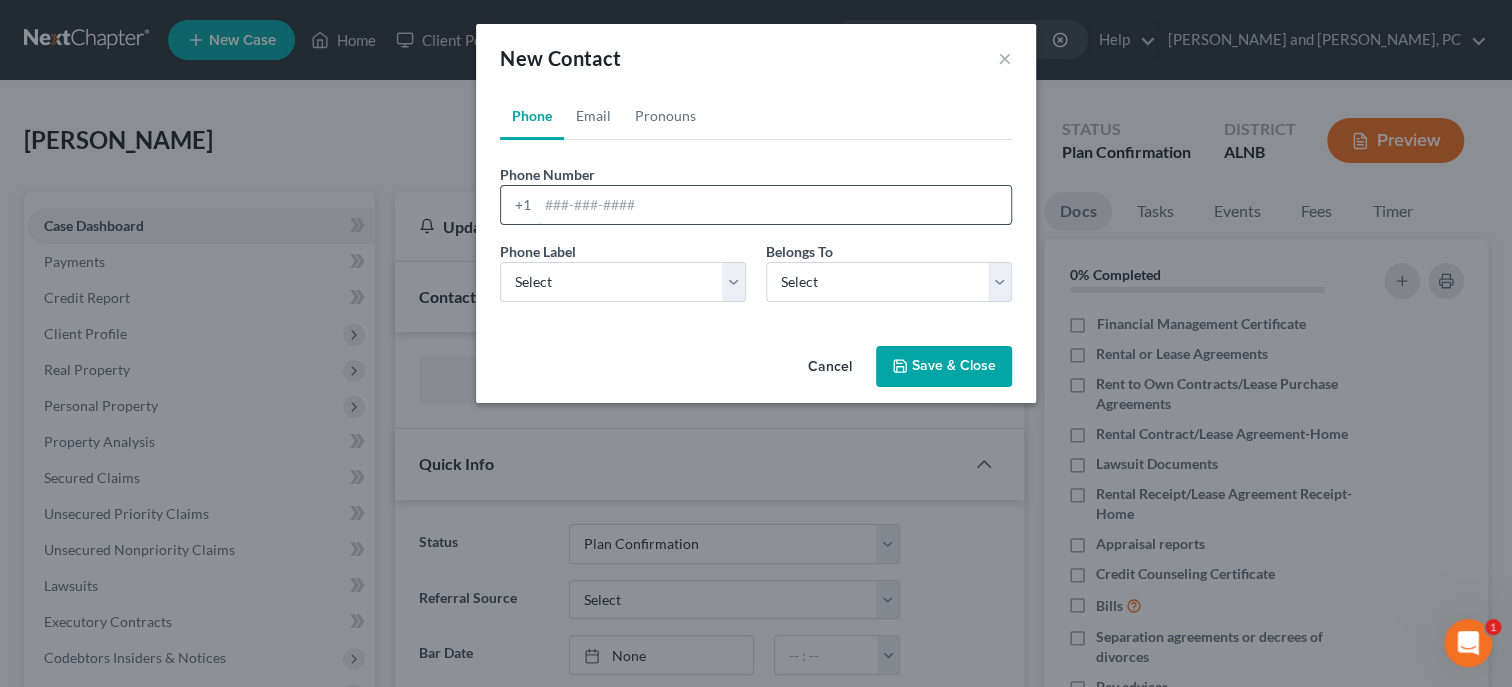 click at bounding box center (774, 205) 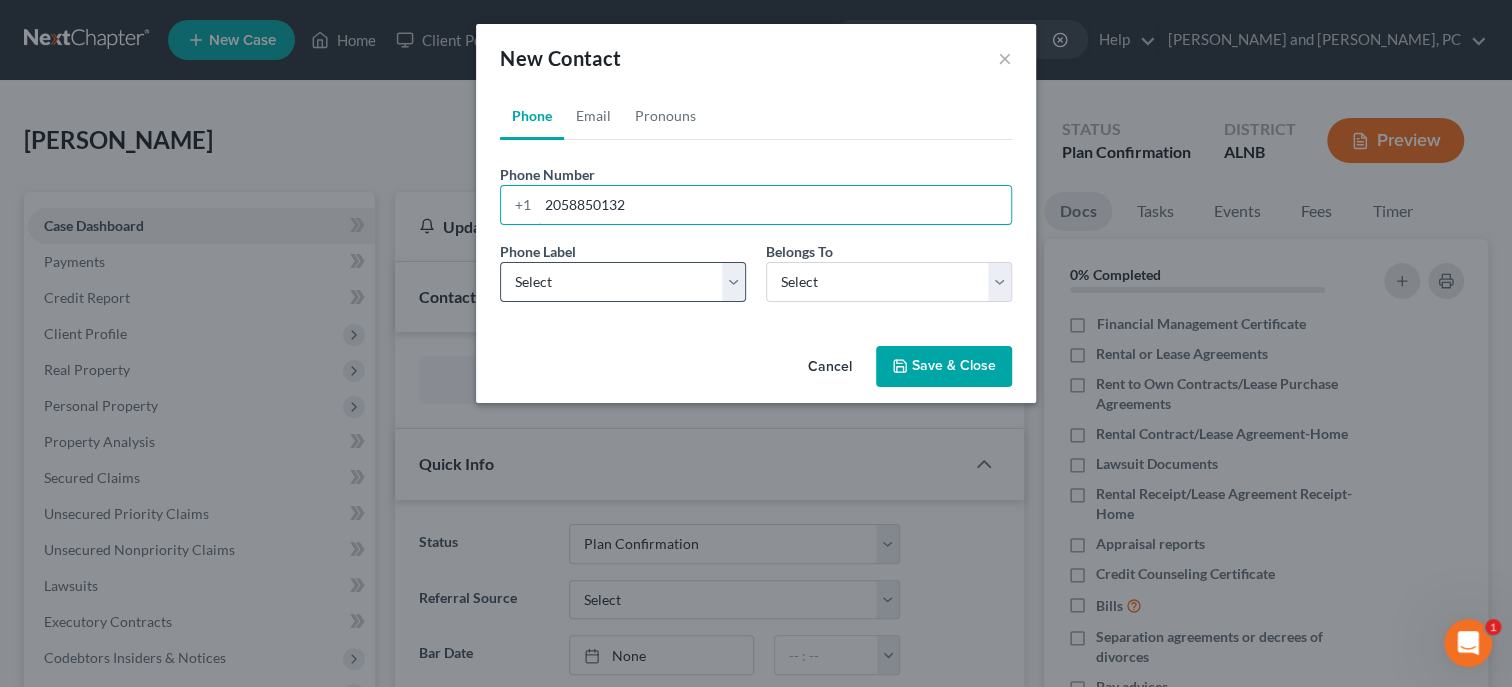 type on "2058850132" 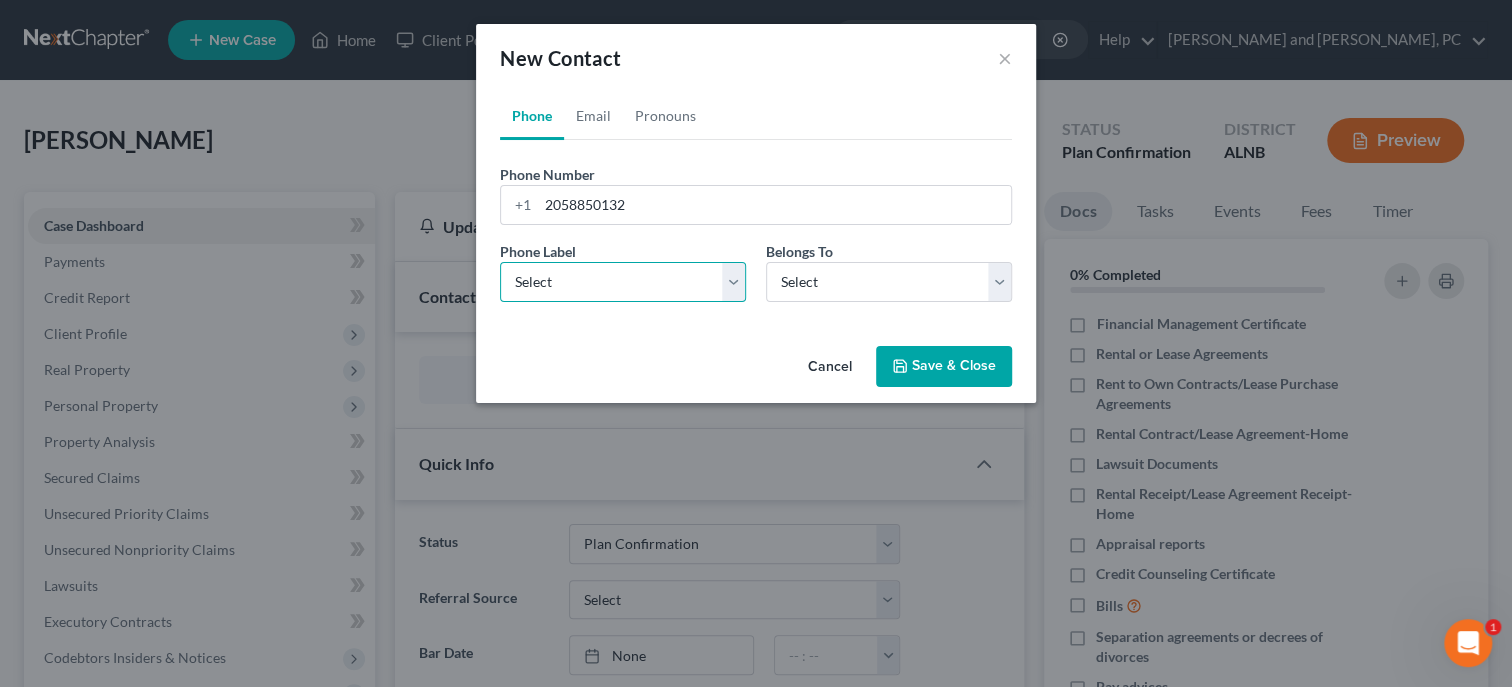 click on "Select Mobile Home Work Other" at bounding box center [623, 282] 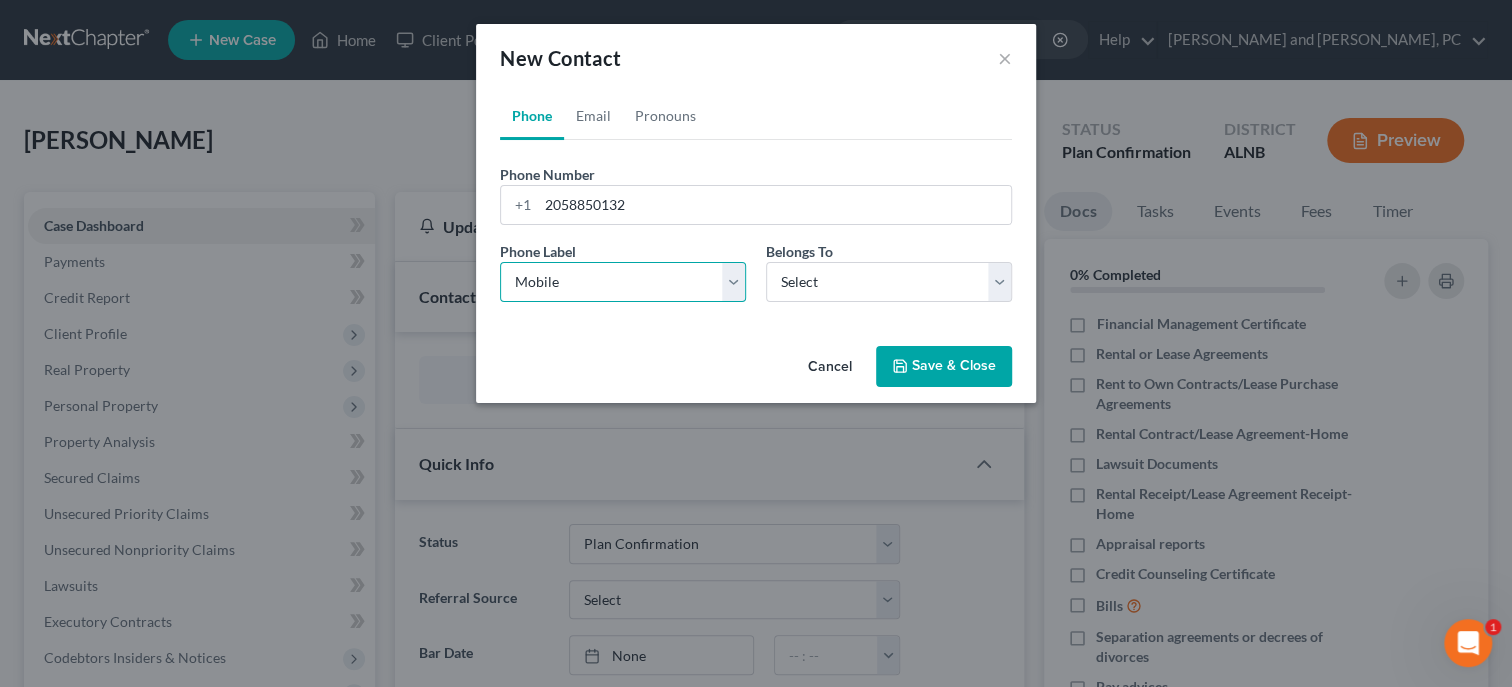 click on "Mobile" at bounding box center (0, 0) 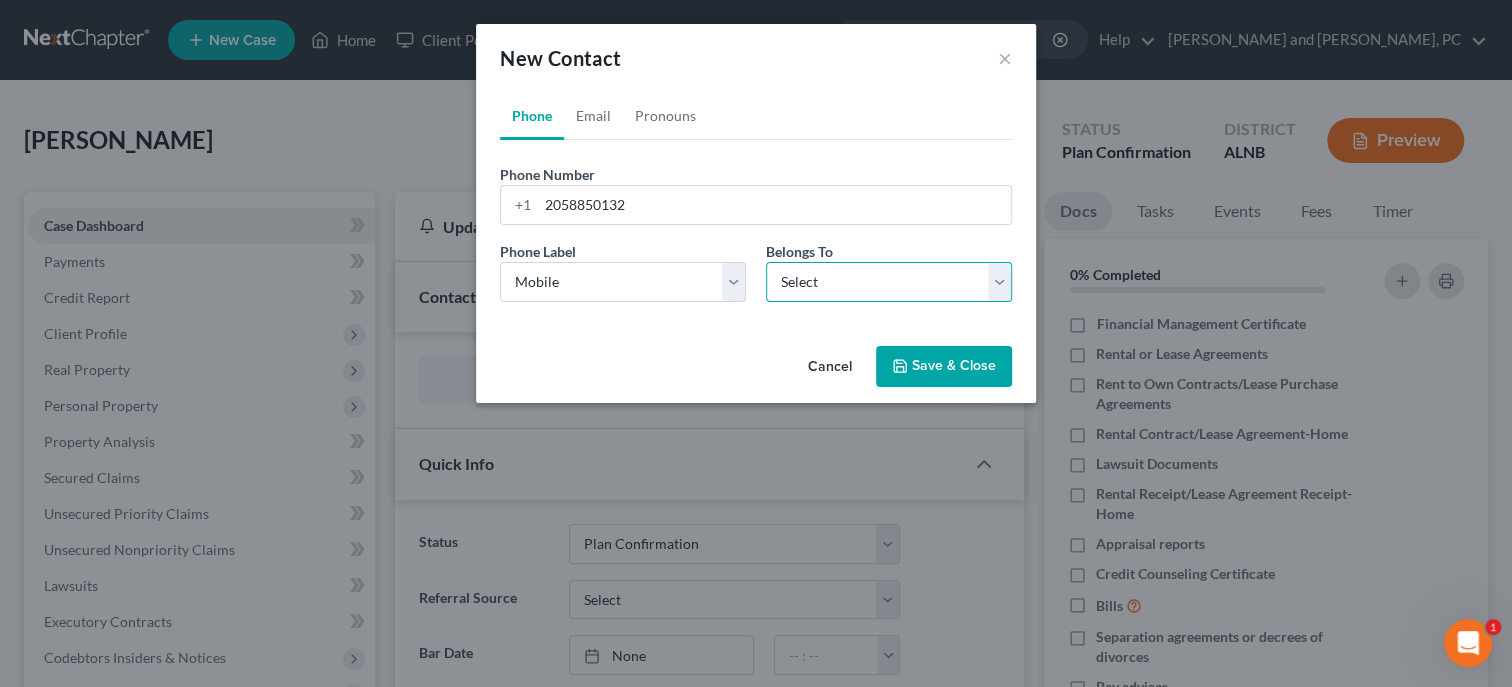 click on "Select Client Other" at bounding box center [889, 282] 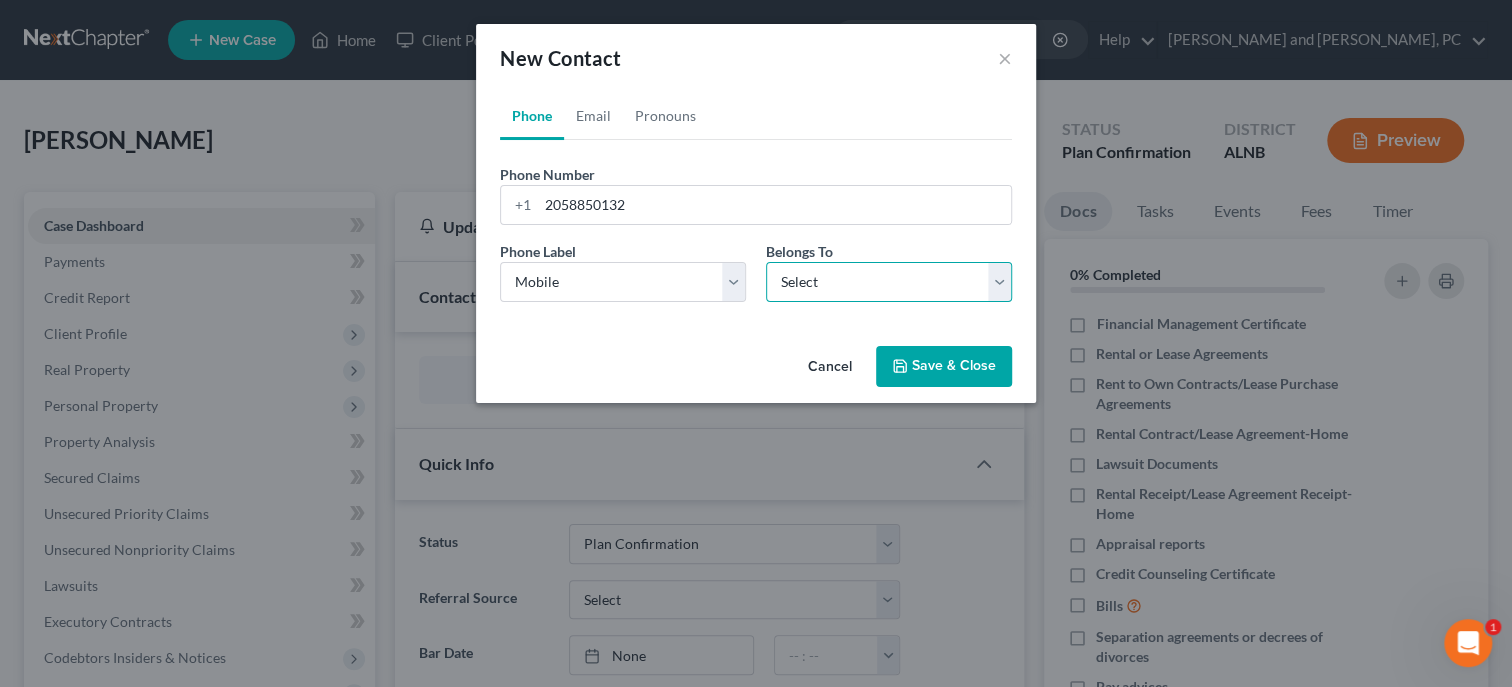 select on "0" 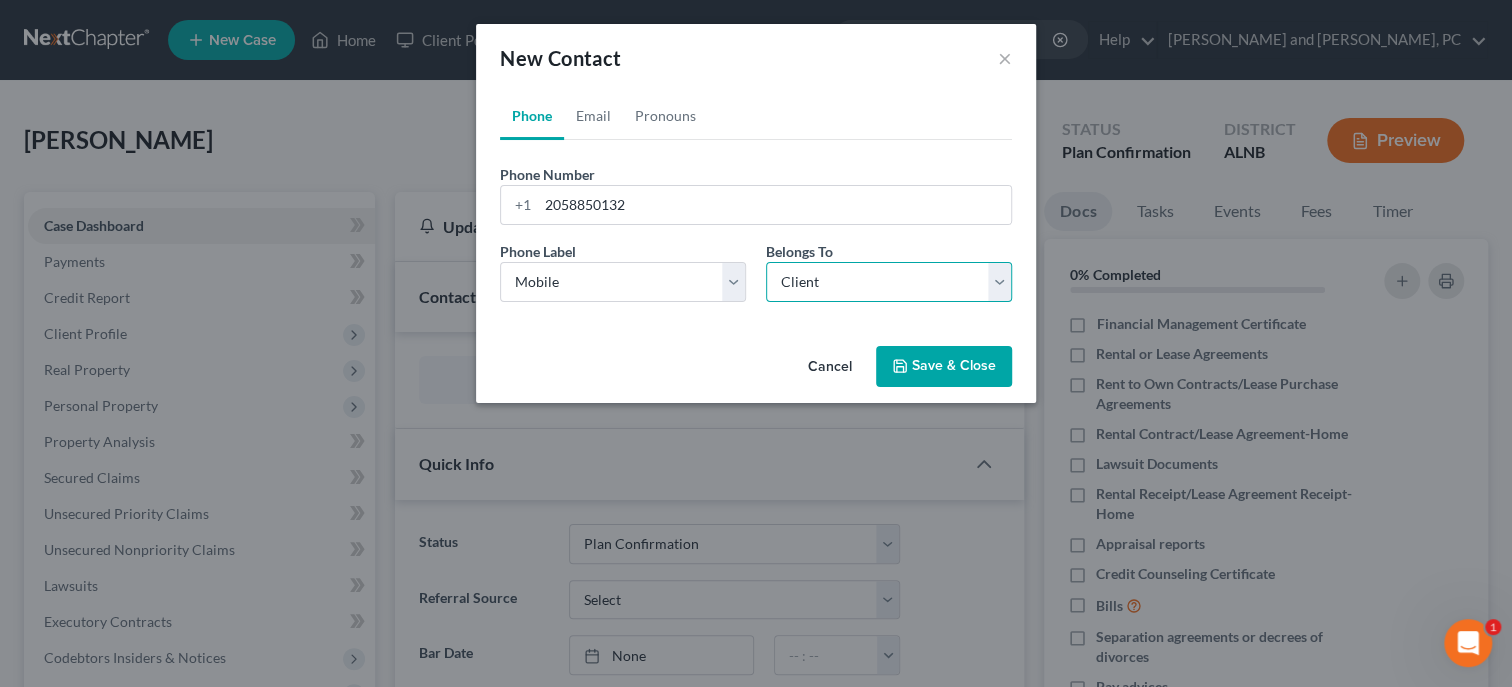 click on "Client" at bounding box center [0, 0] 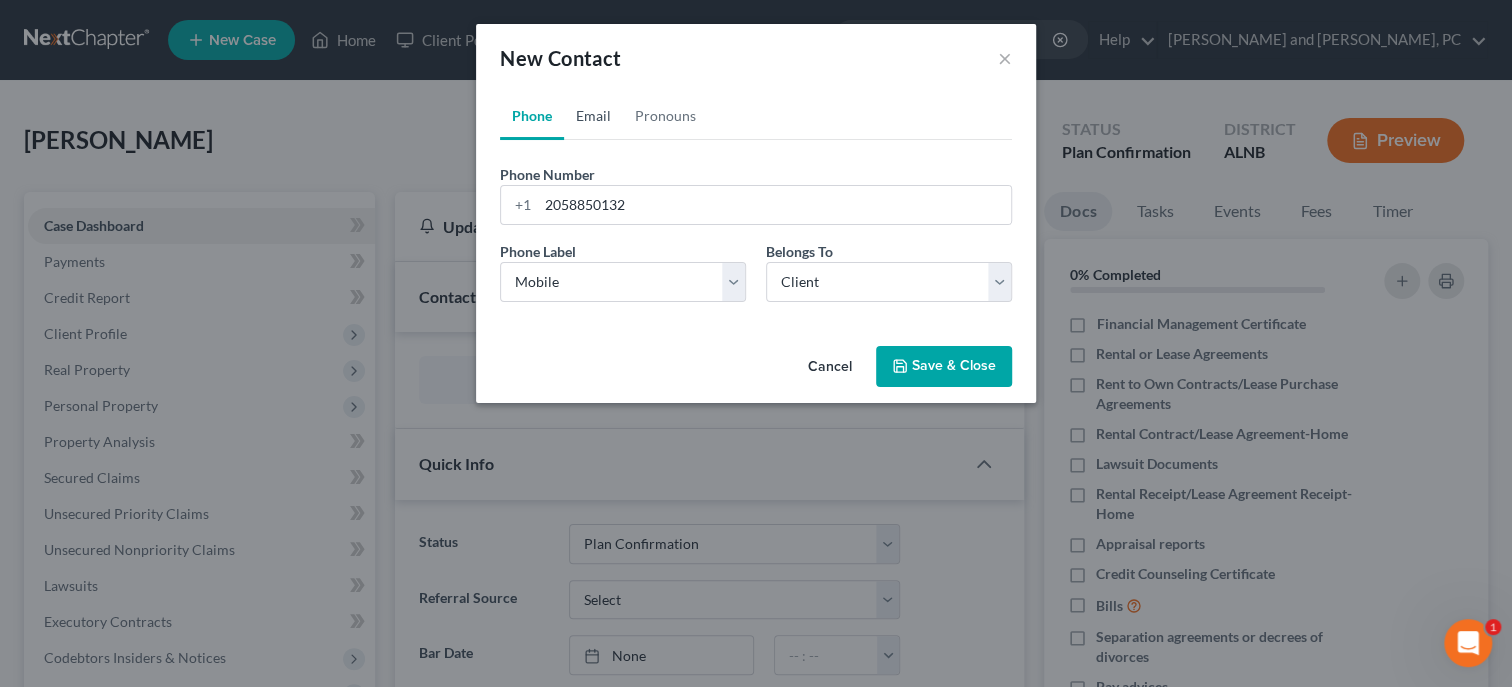 click on "Email" at bounding box center [593, 116] 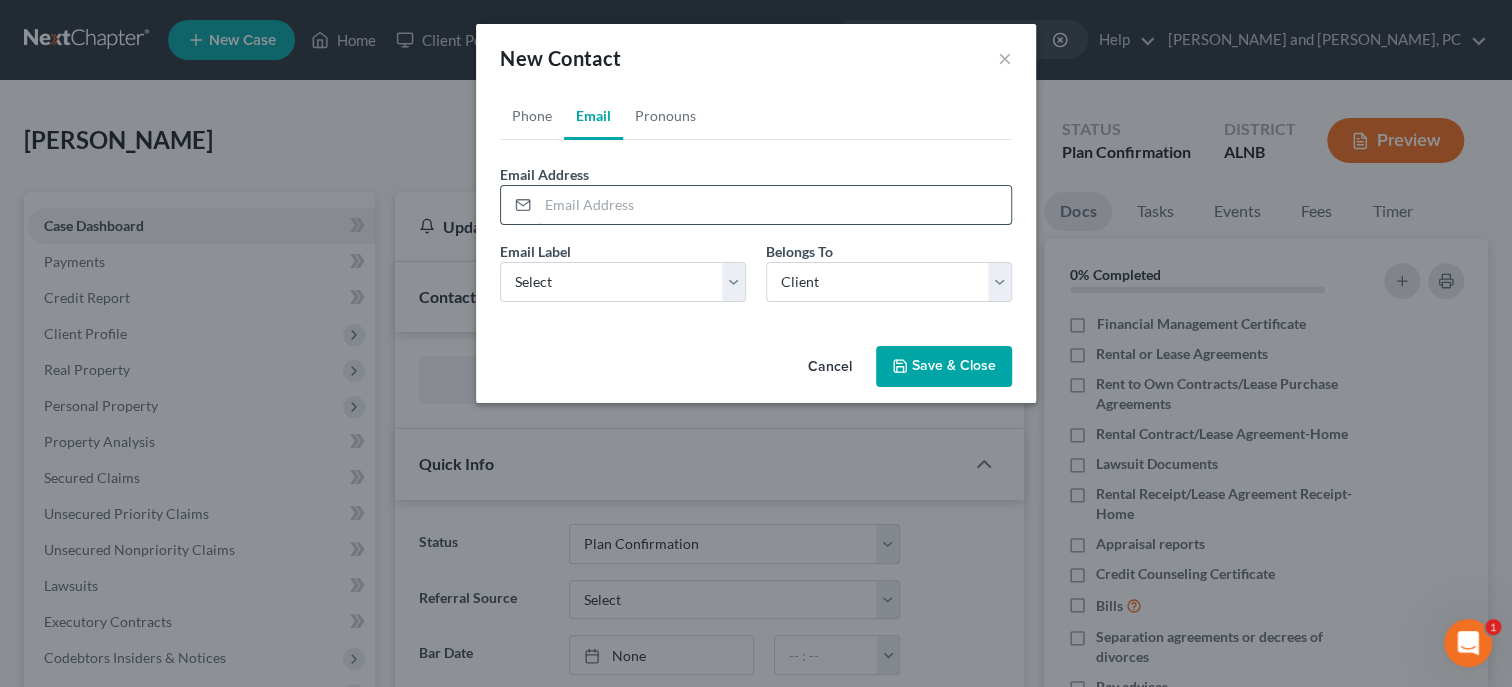 click at bounding box center (774, 205) 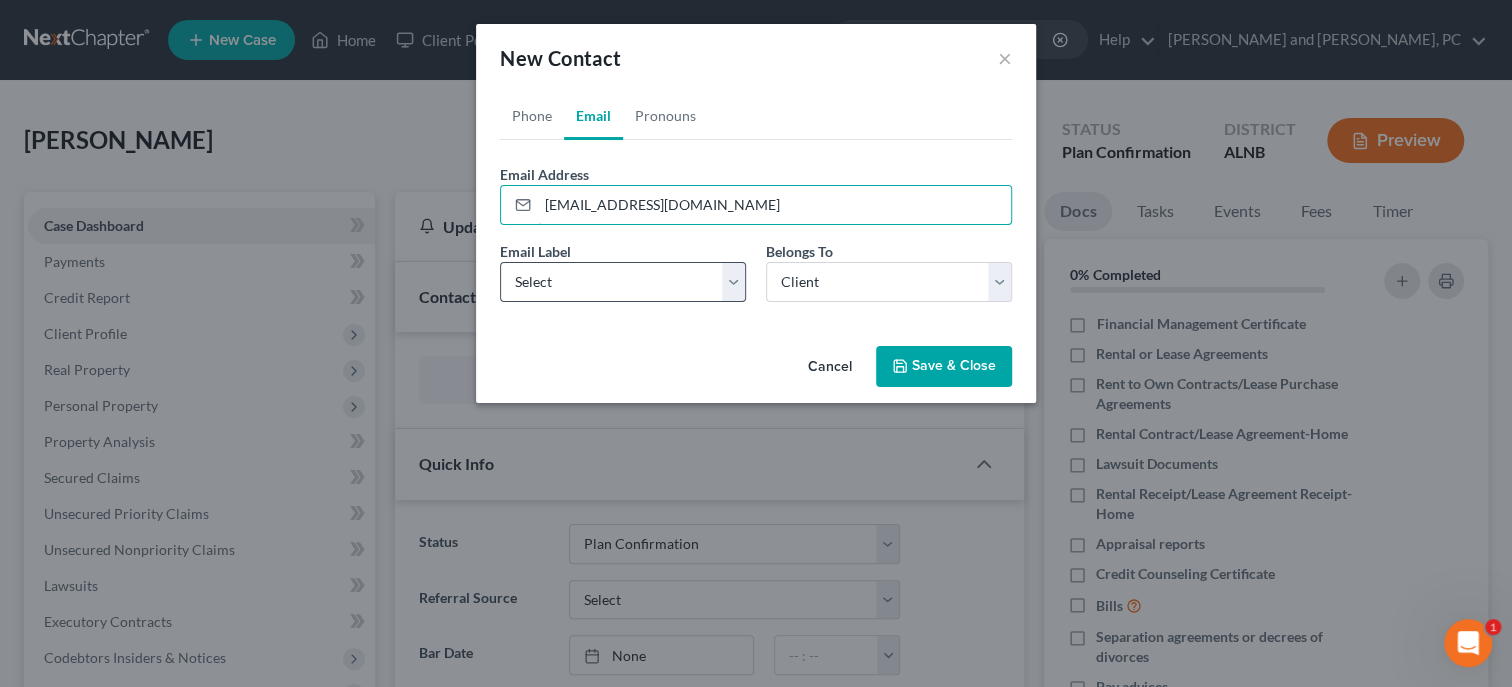 type on "christystevenson002@gmail.com" 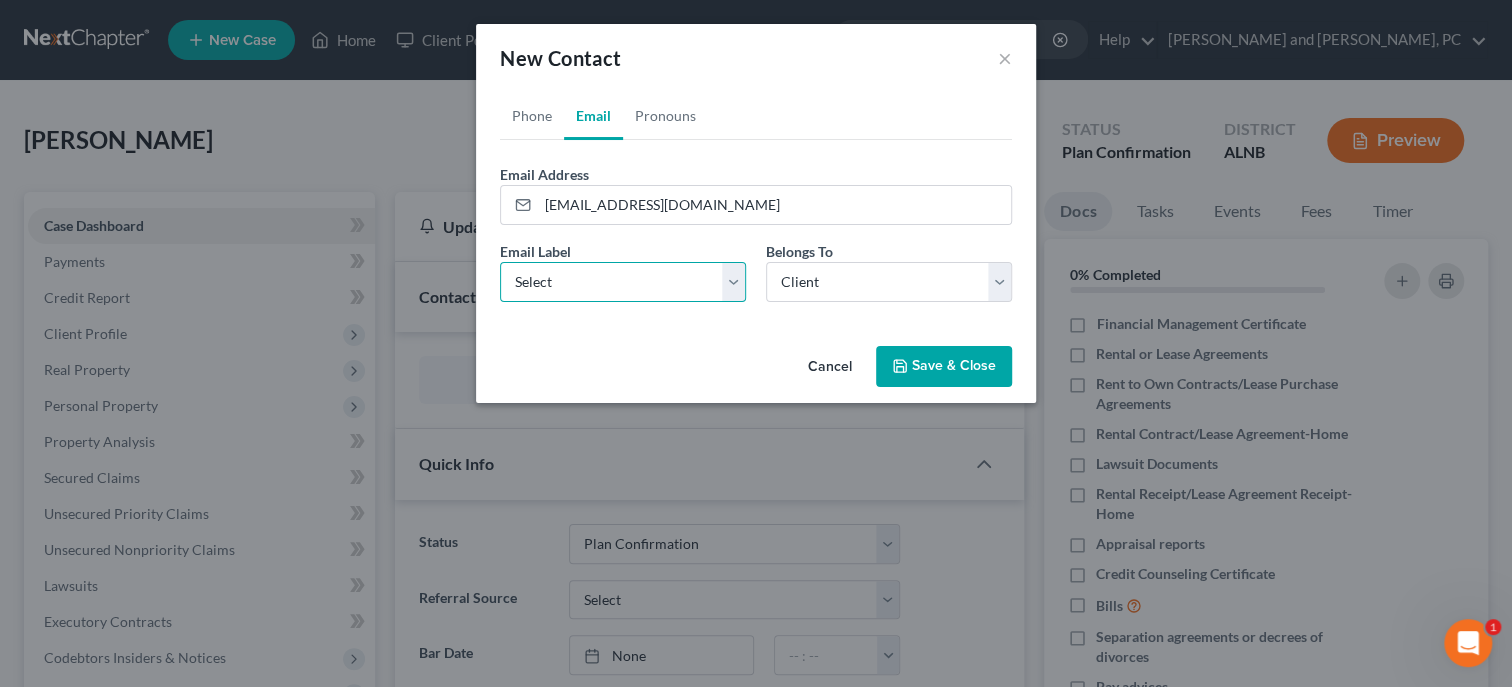 click on "Select Home Work Other" at bounding box center [623, 282] 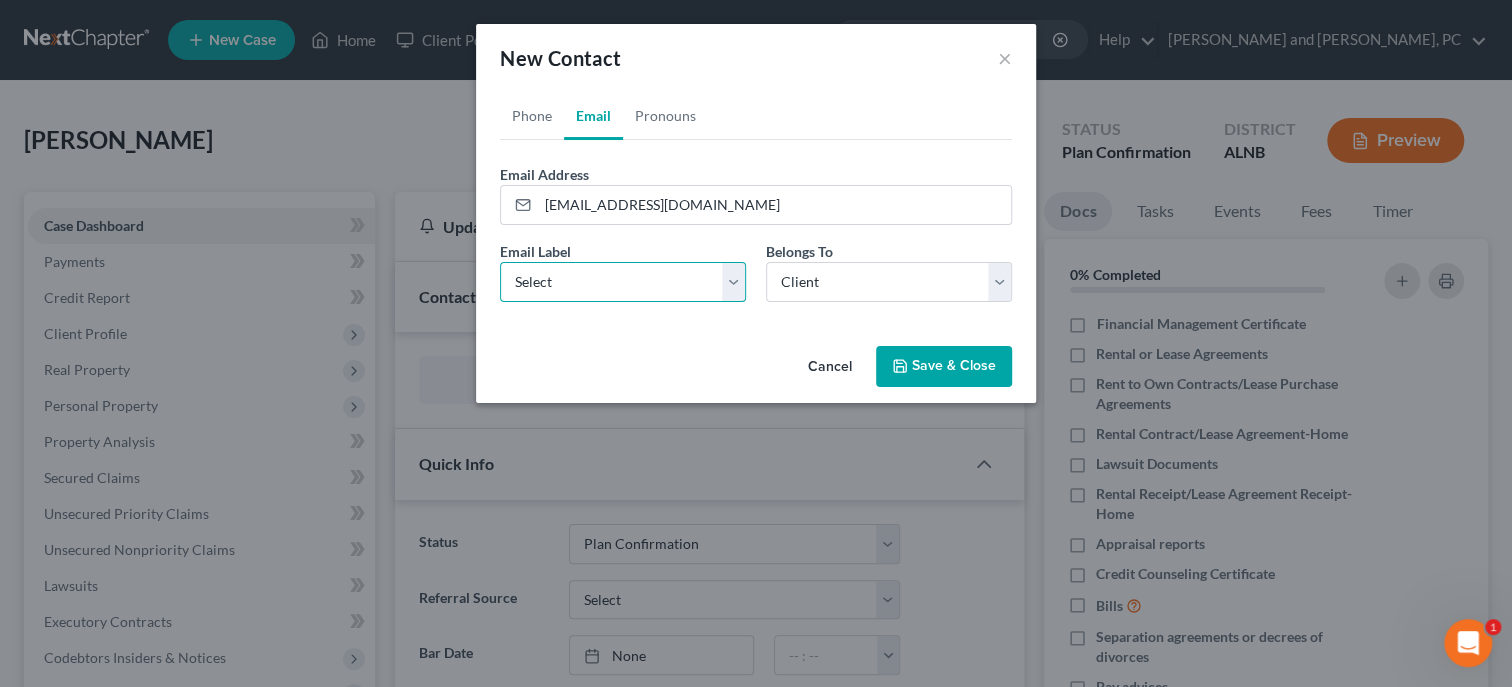 select on "0" 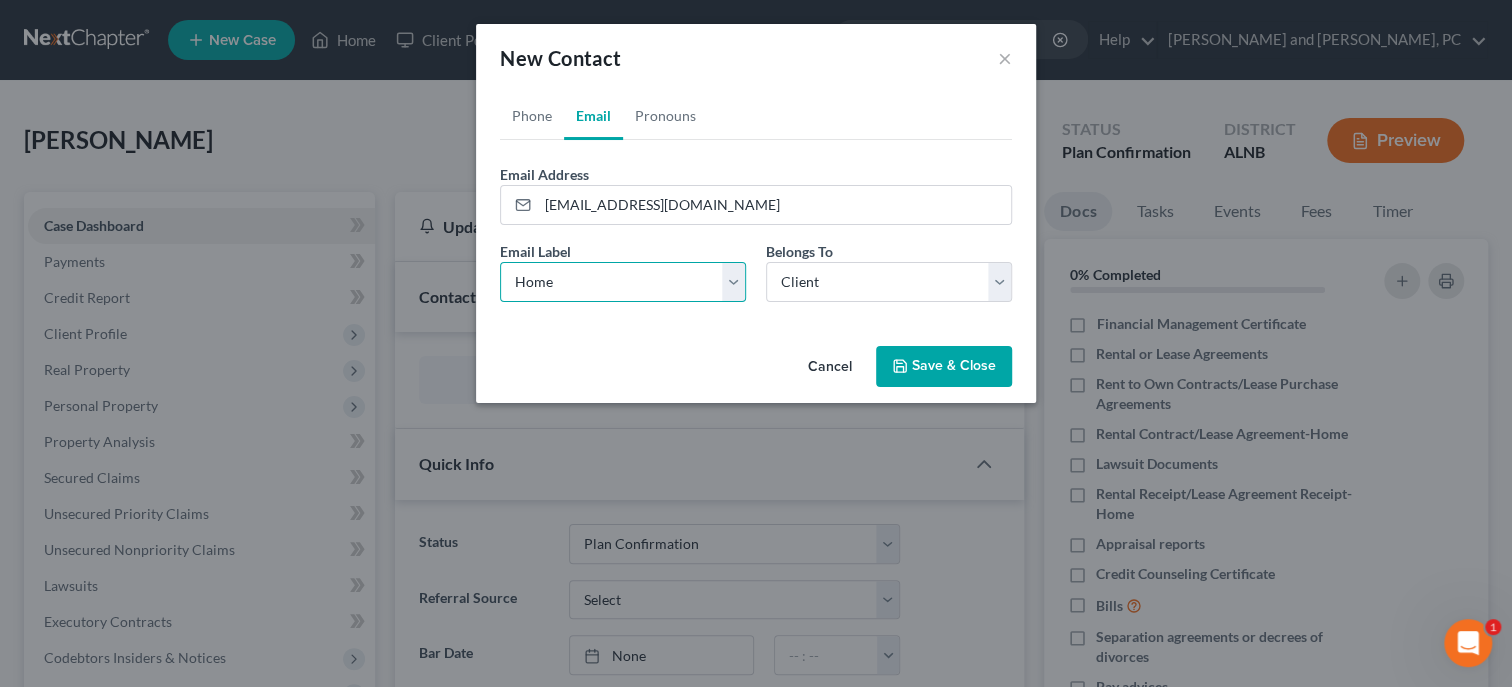 click on "Home" at bounding box center (0, 0) 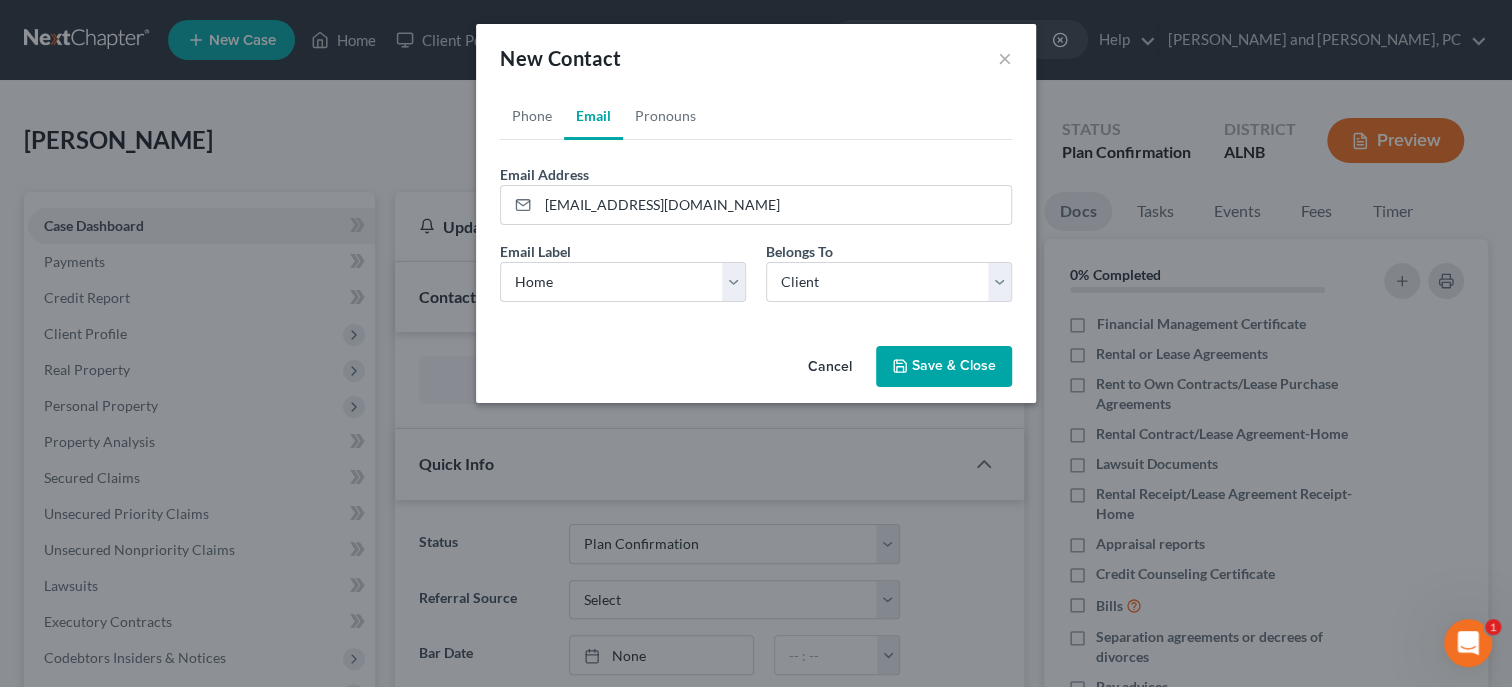 click on "Save & Close" at bounding box center (944, 367) 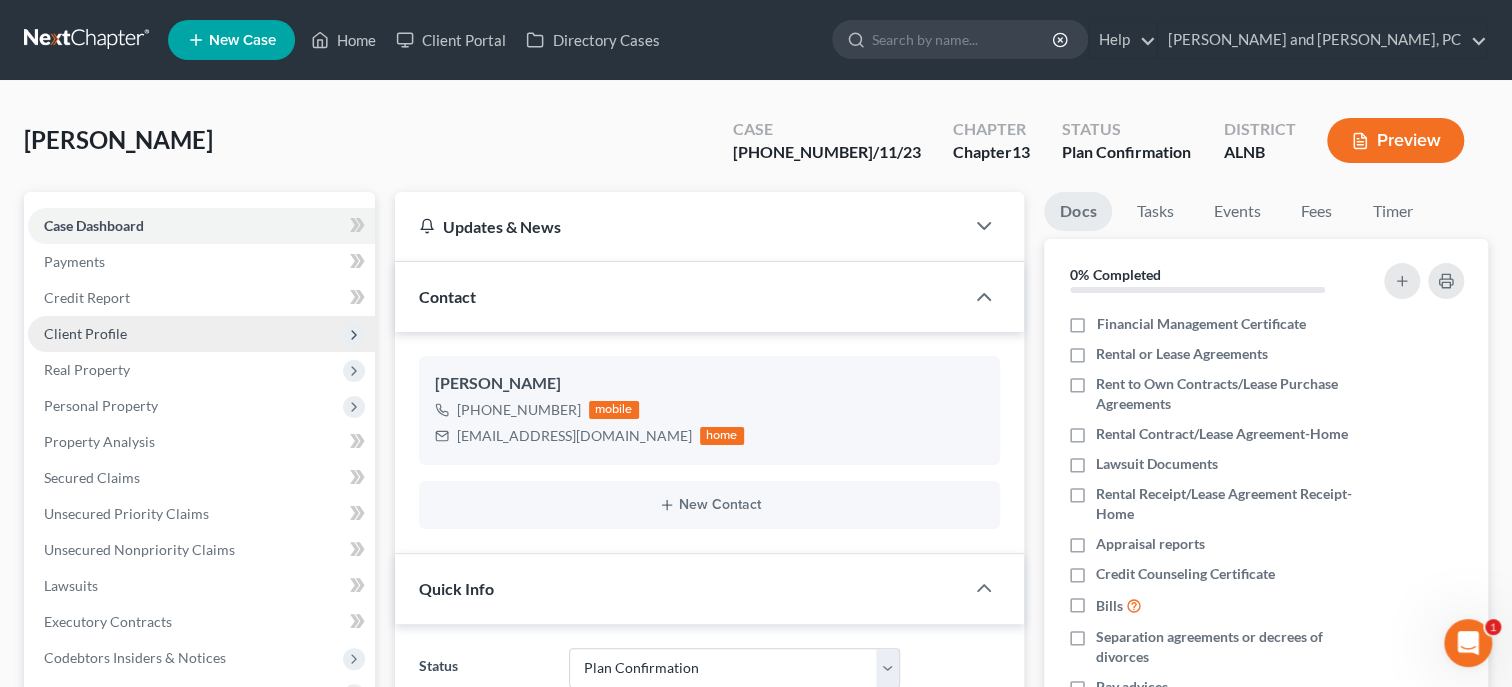 click on "Client Profile" at bounding box center [201, 334] 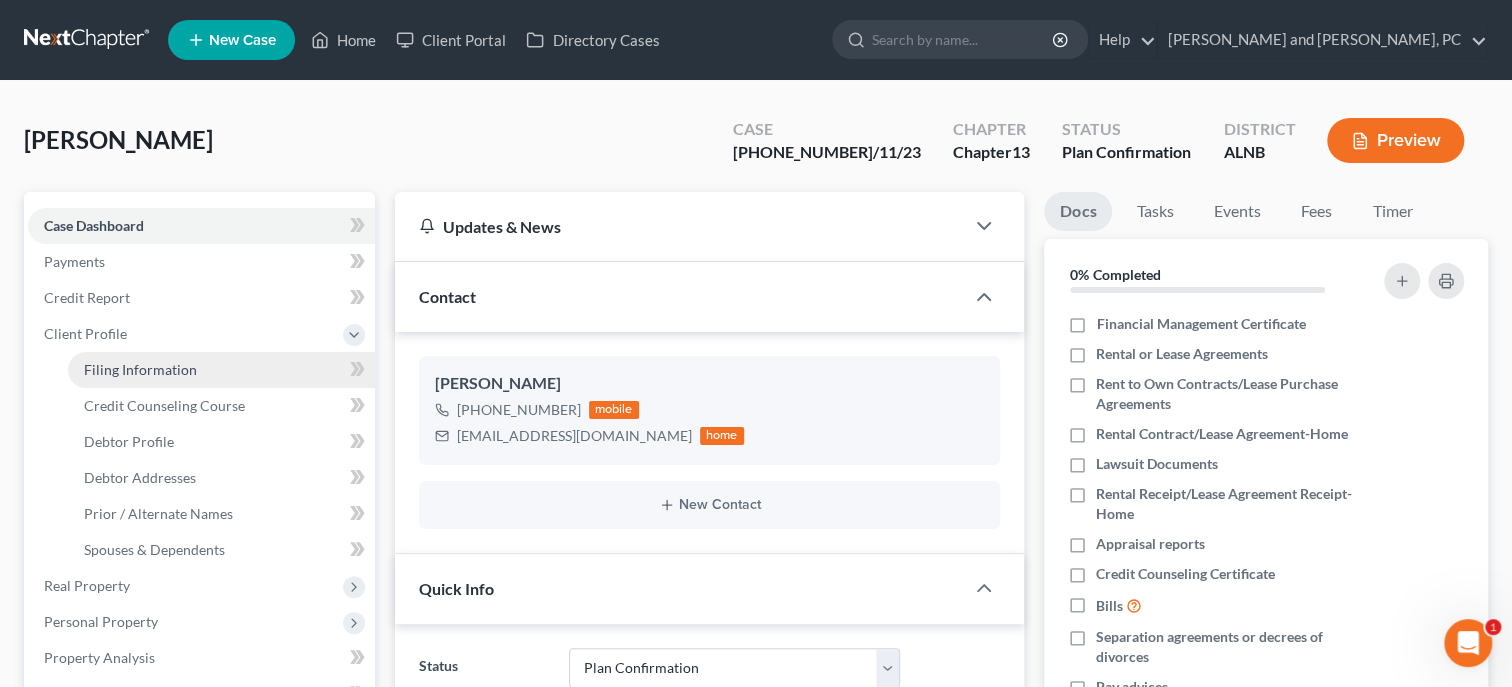 click on "Filing Information" at bounding box center (140, 369) 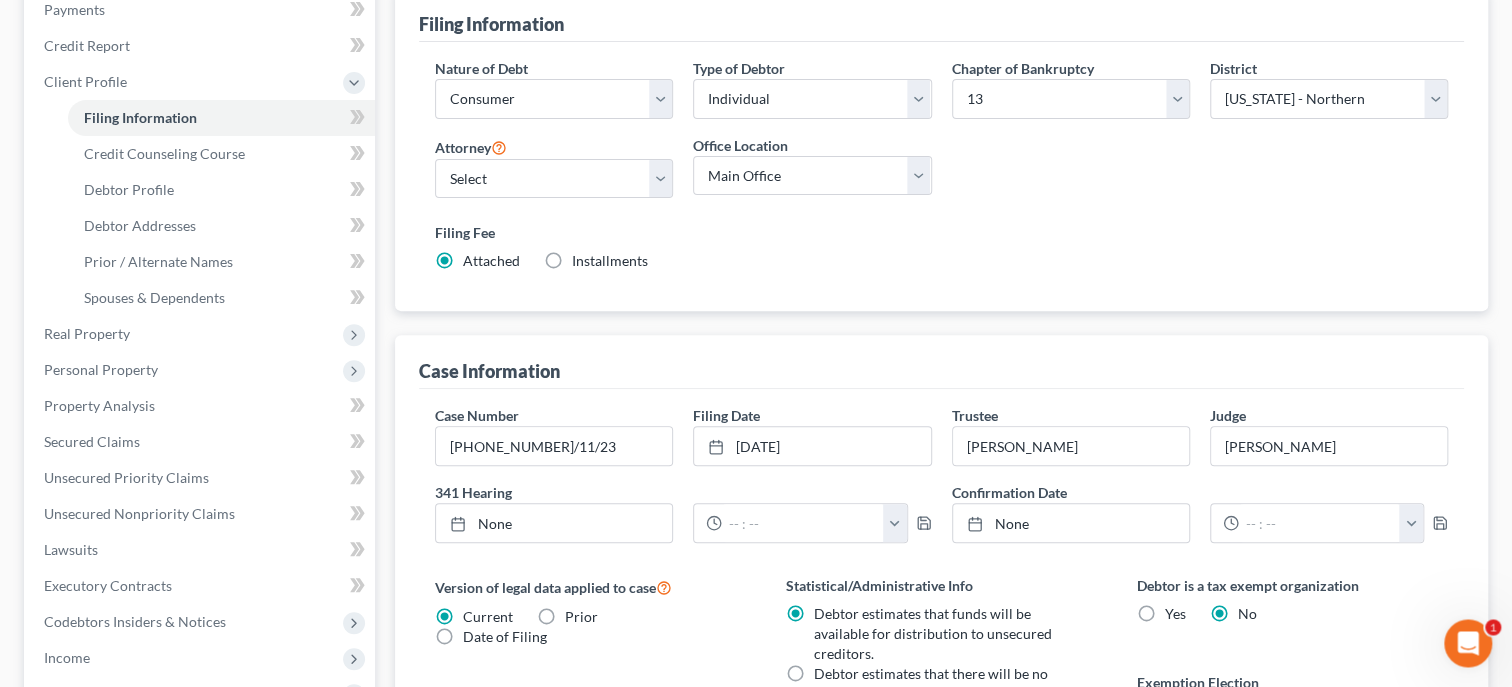scroll, scrollTop: 411, scrollLeft: 0, axis: vertical 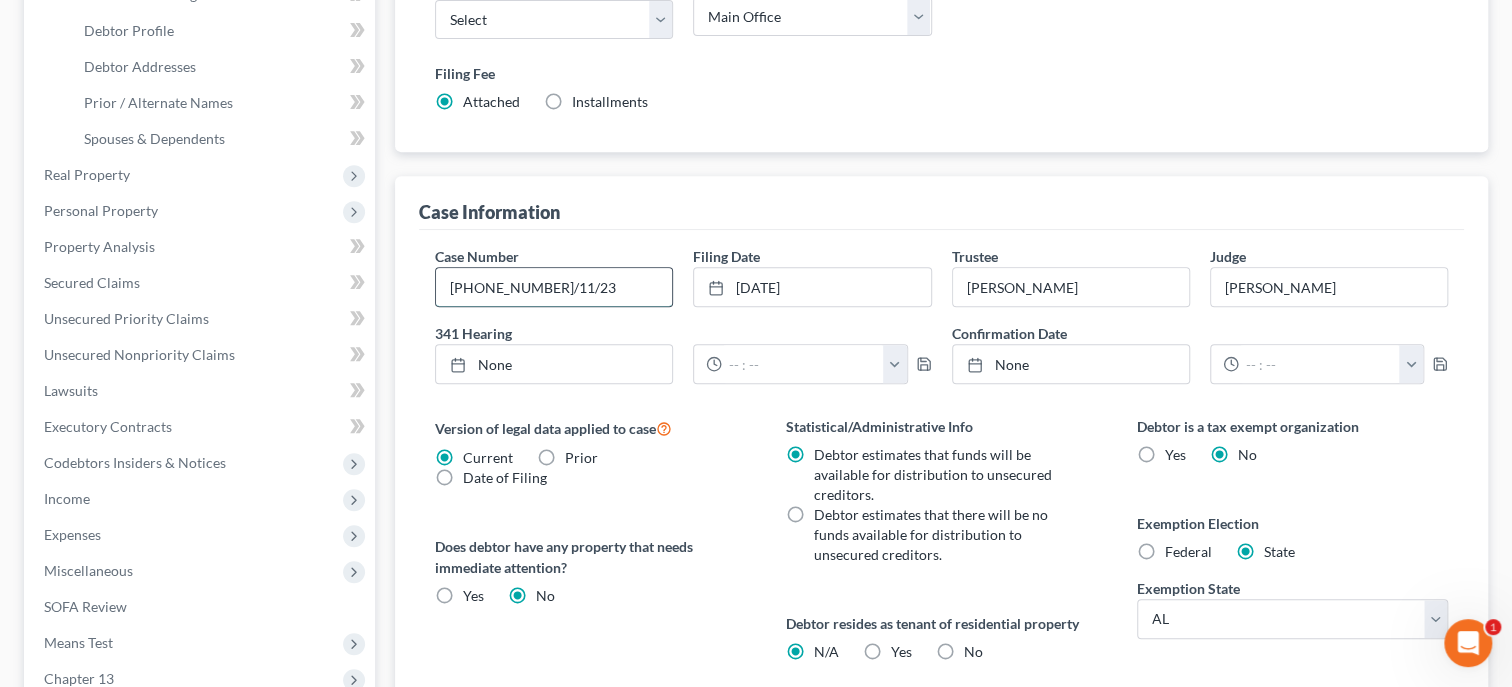 click on "23-40401-134/11/23" at bounding box center (554, 287) 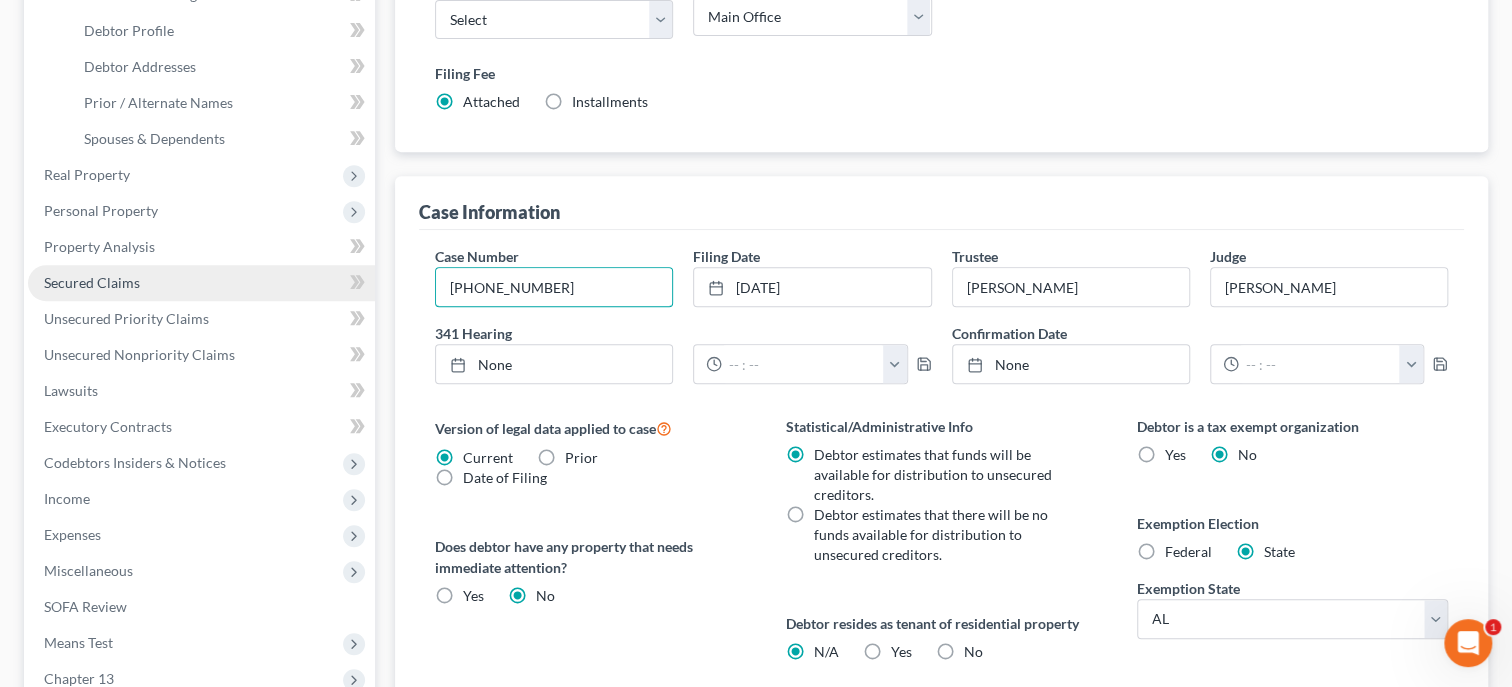 scroll, scrollTop: 0, scrollLeft: 0, axis: both 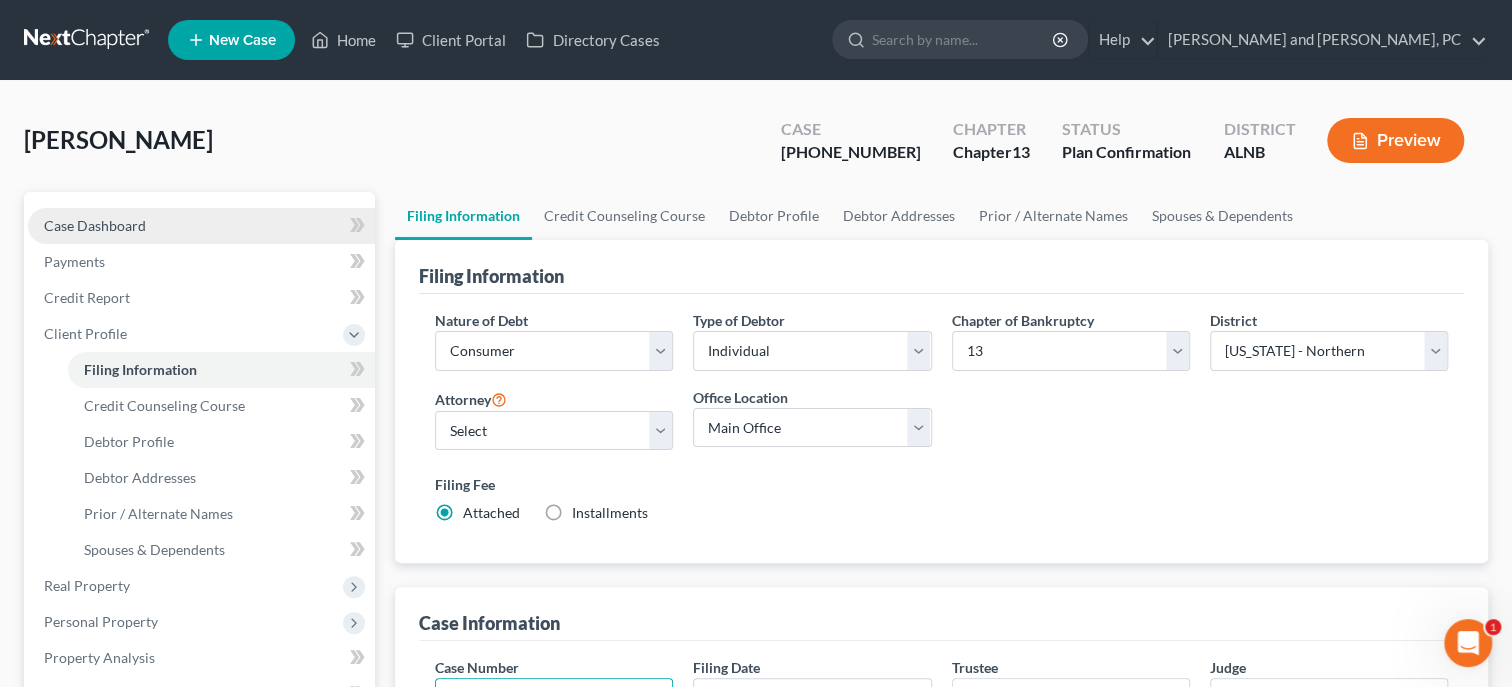 type on "23-40401-13" 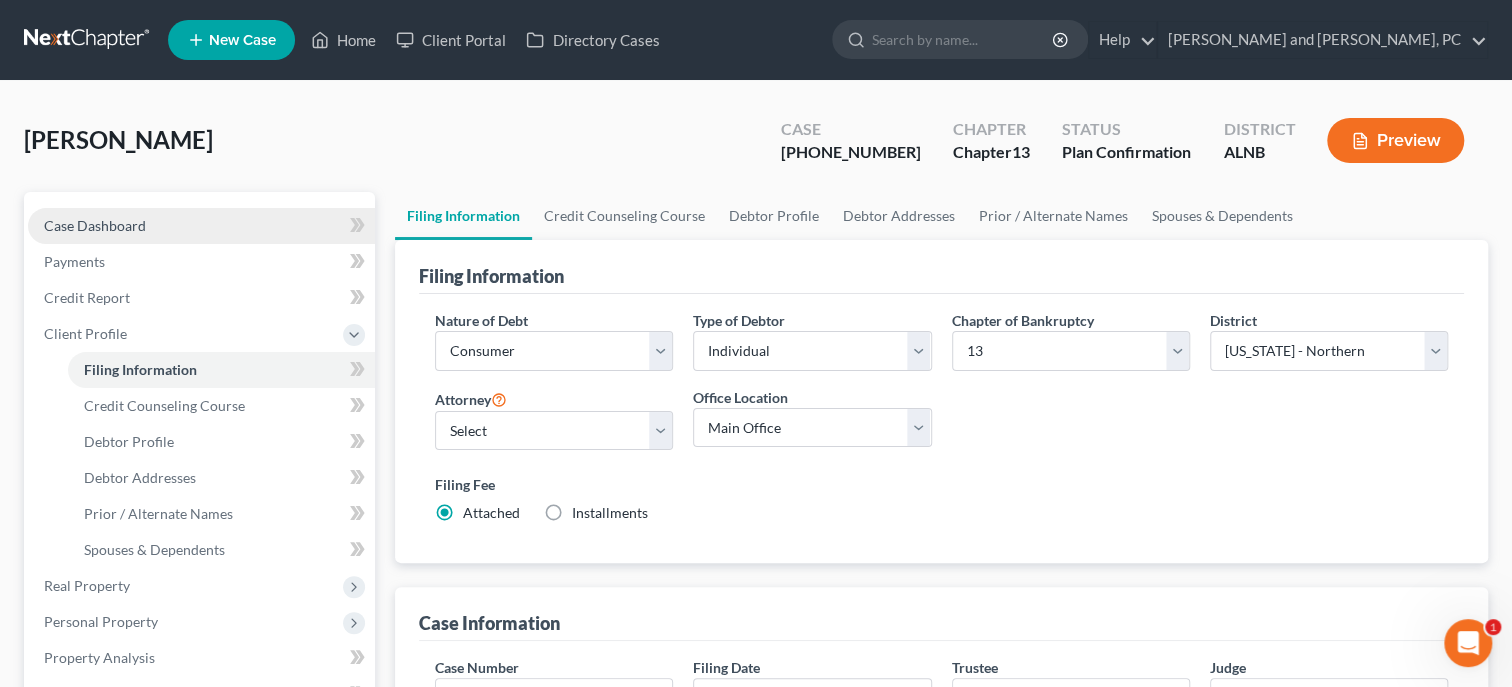click on "Case Dashboard" at bounding box center (95, 225) 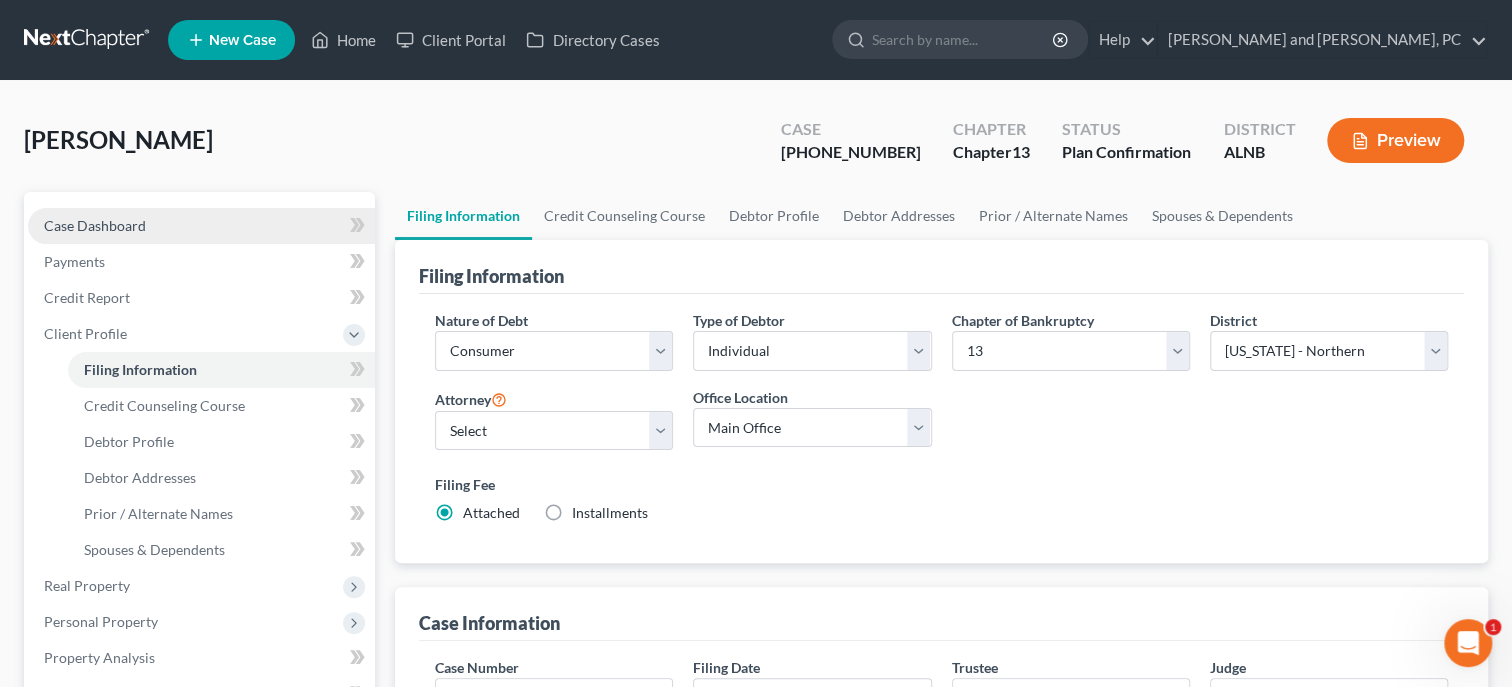 select on "12" 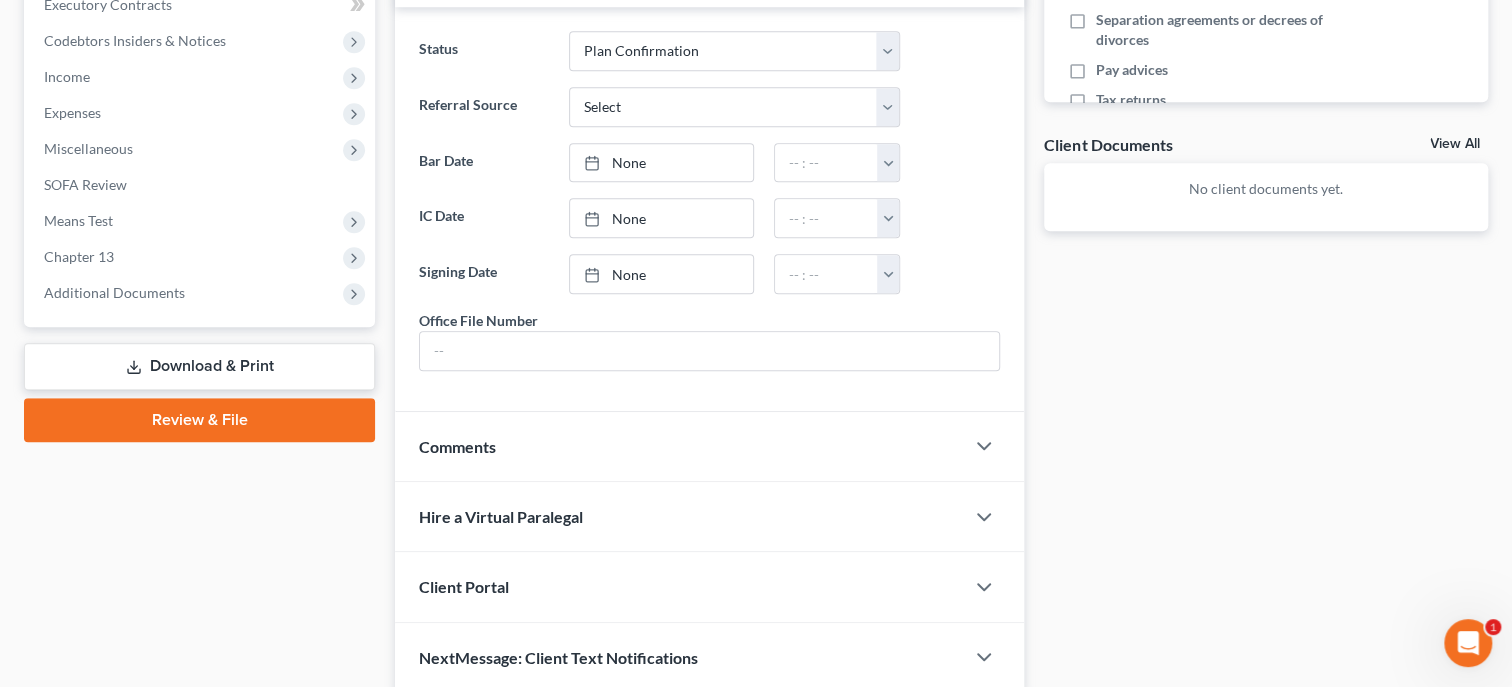 scroll, scrollTop: 715, scrollLeft: 0, axis: vertical 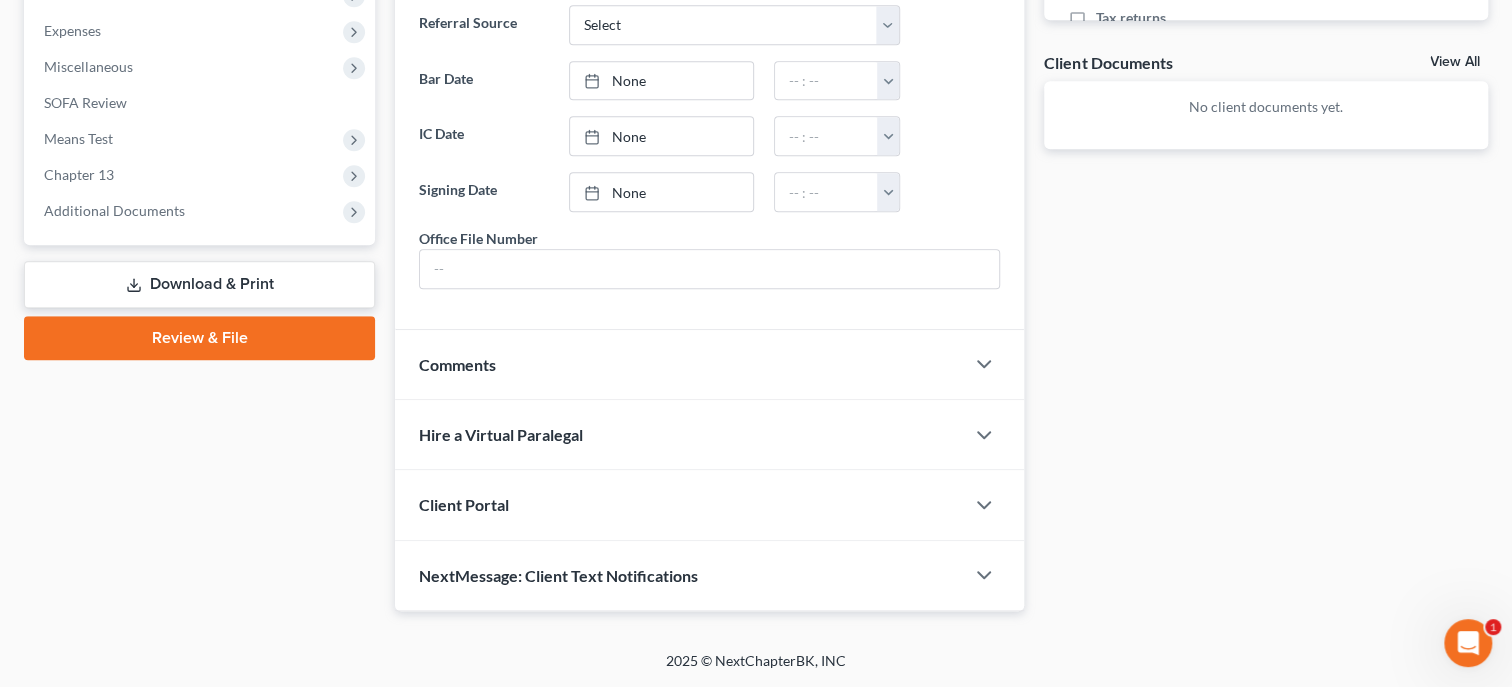click on "NextMessage: Client Text Notifications" at bounding box center [679, 575] 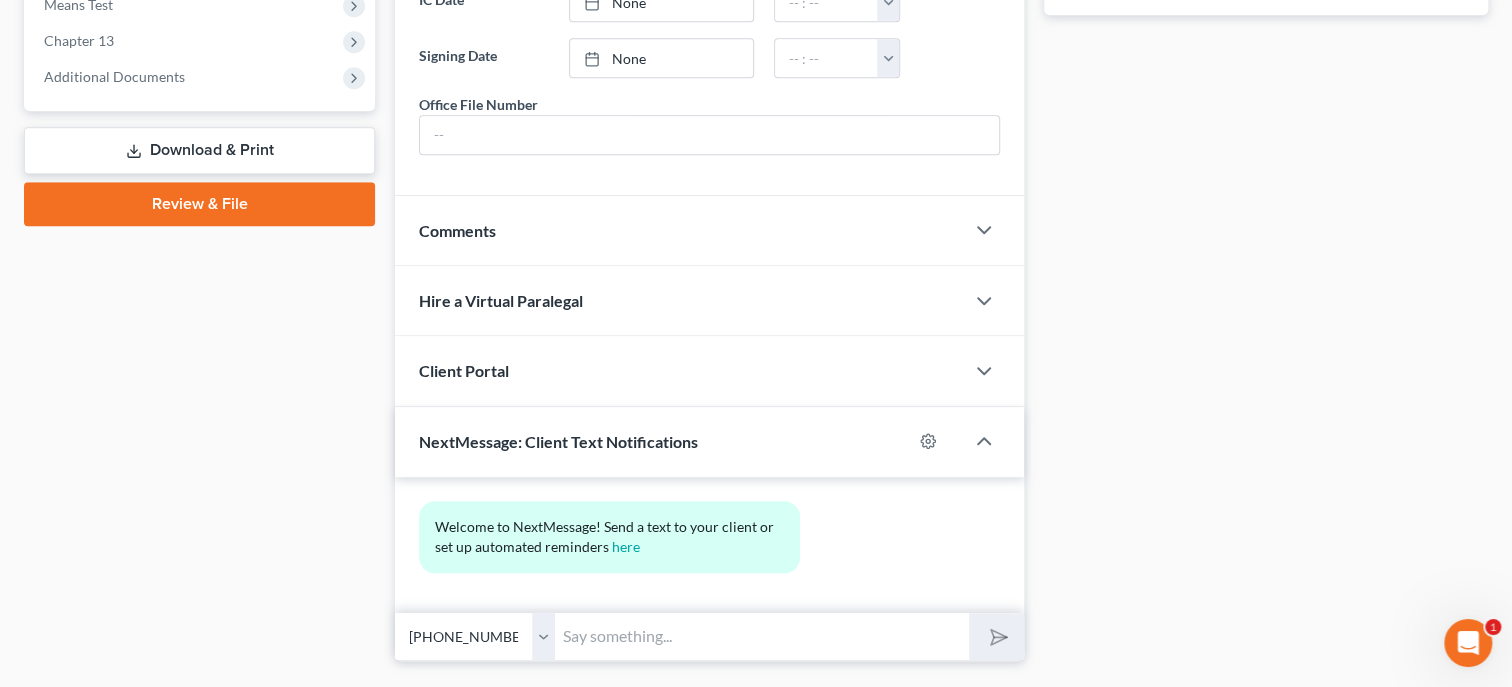 scroll, scrollTop: 899, scrollLeft: 0, axis: vertical 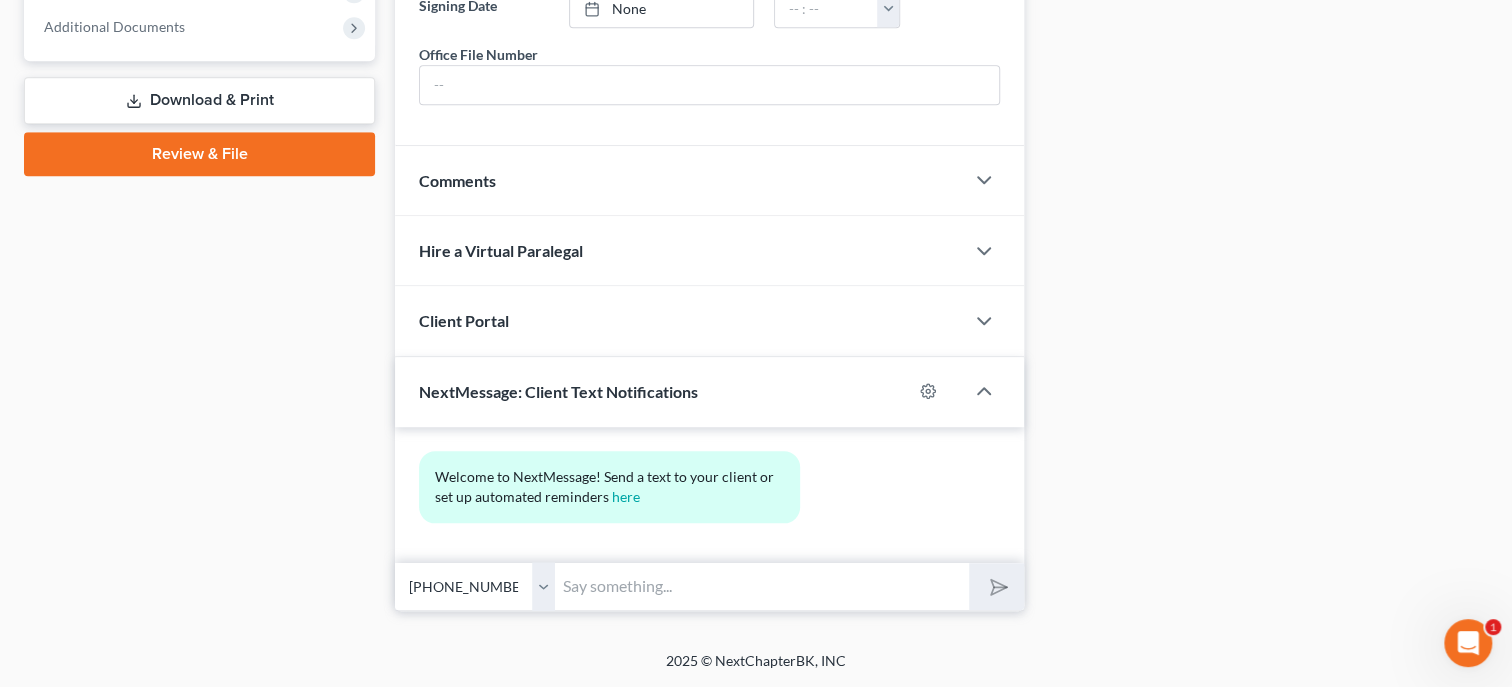 click at bounding box center (762, 586) 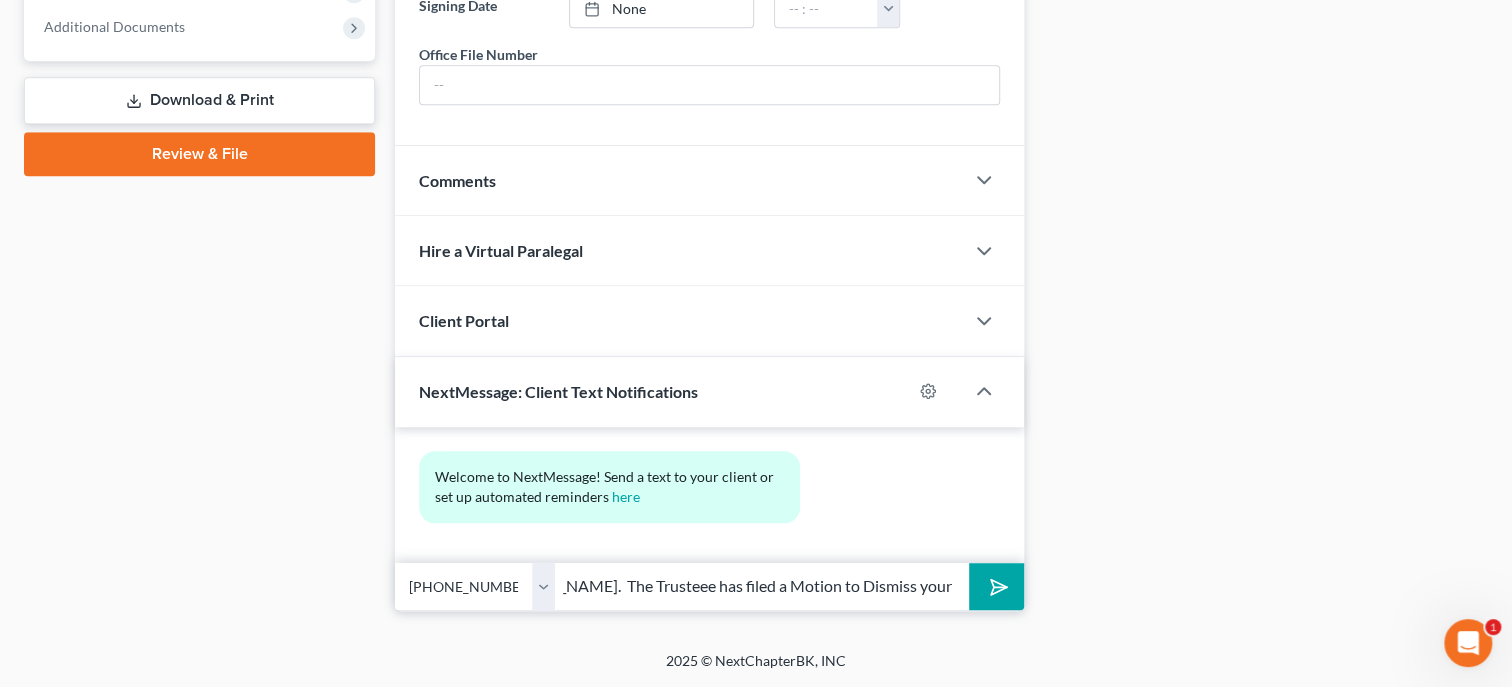 scroll, scrollTop: 0, scrollLeft: 405, axis: horizontal 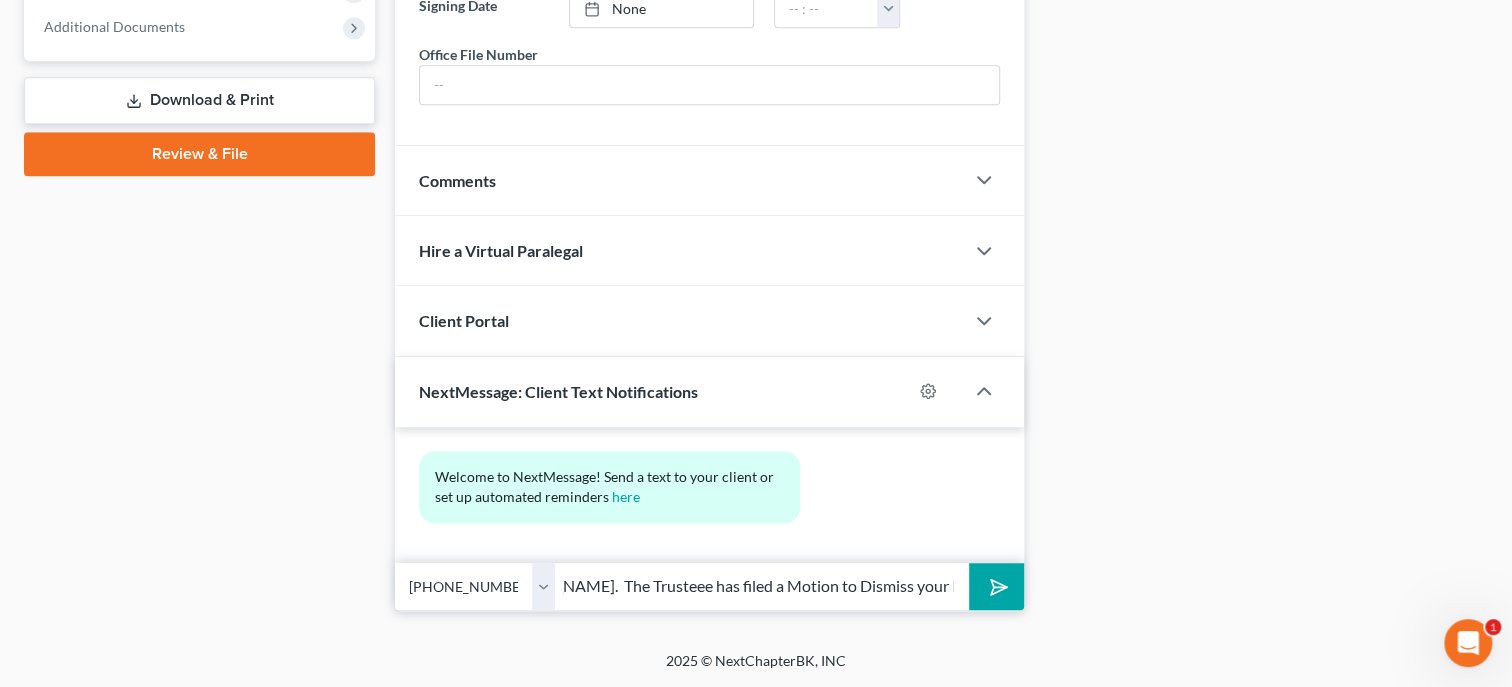 type on "This is Stacy @ Jennings & Messer.  The Trusteee has filed a Motion to Dismiss your bankruptcy for lack of payment." 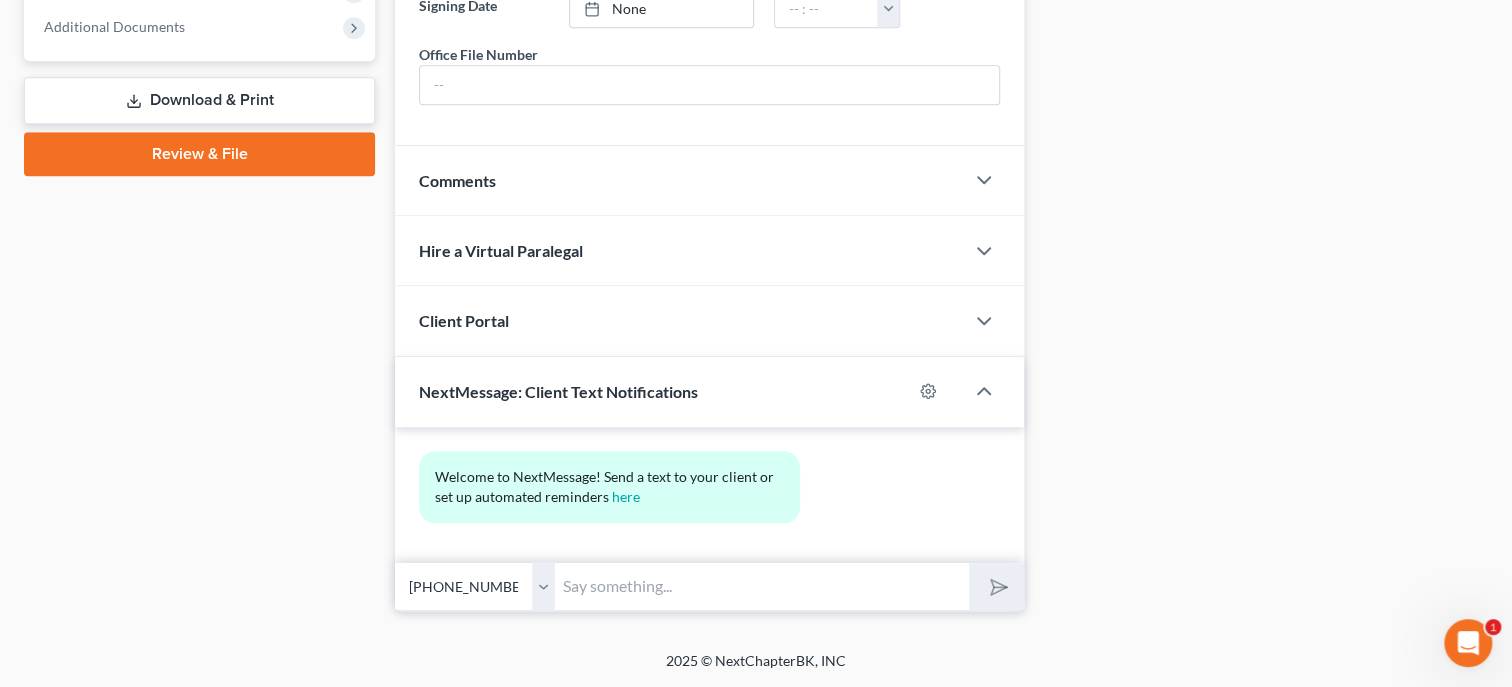 scroll, scrollTop: 0, scrollLeft: 0, axis: both 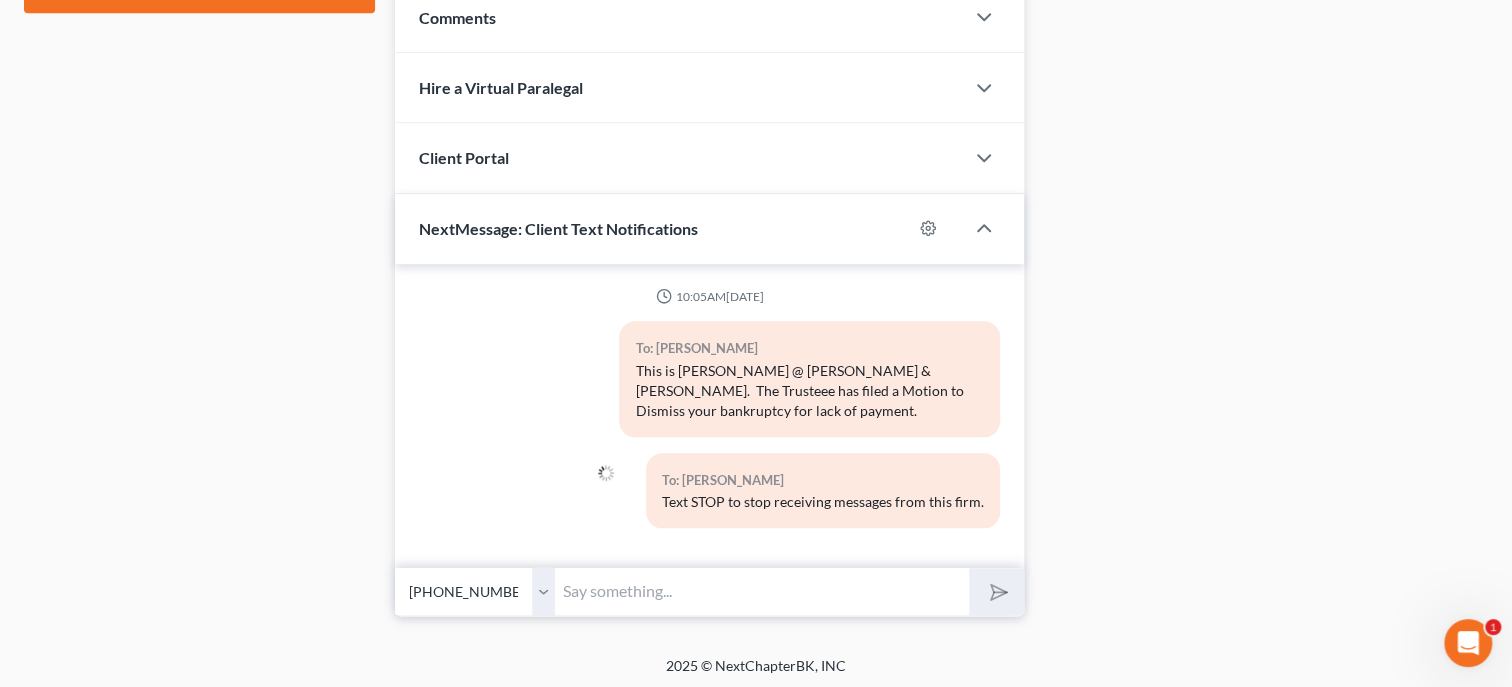 click at bounding box center (762, 591) 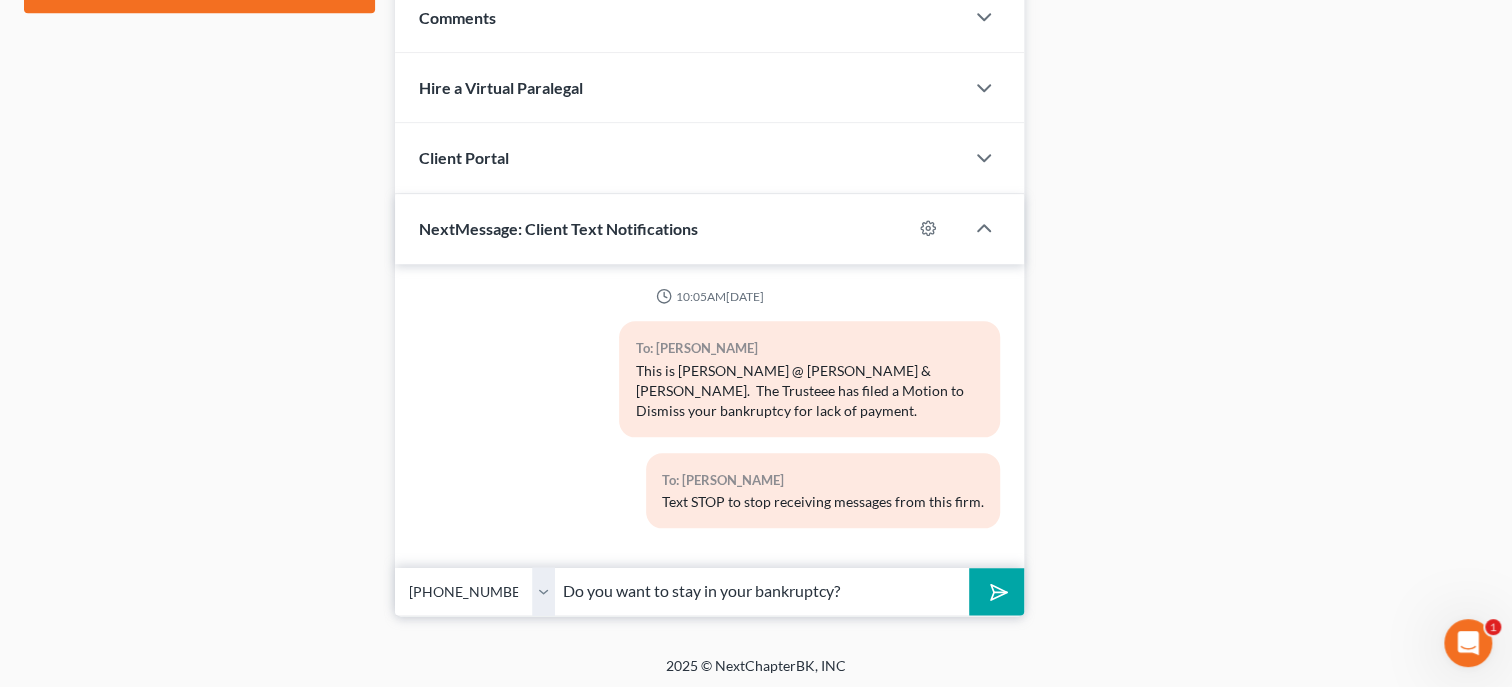 type on "Do you want to stay in your bankruptcy?" 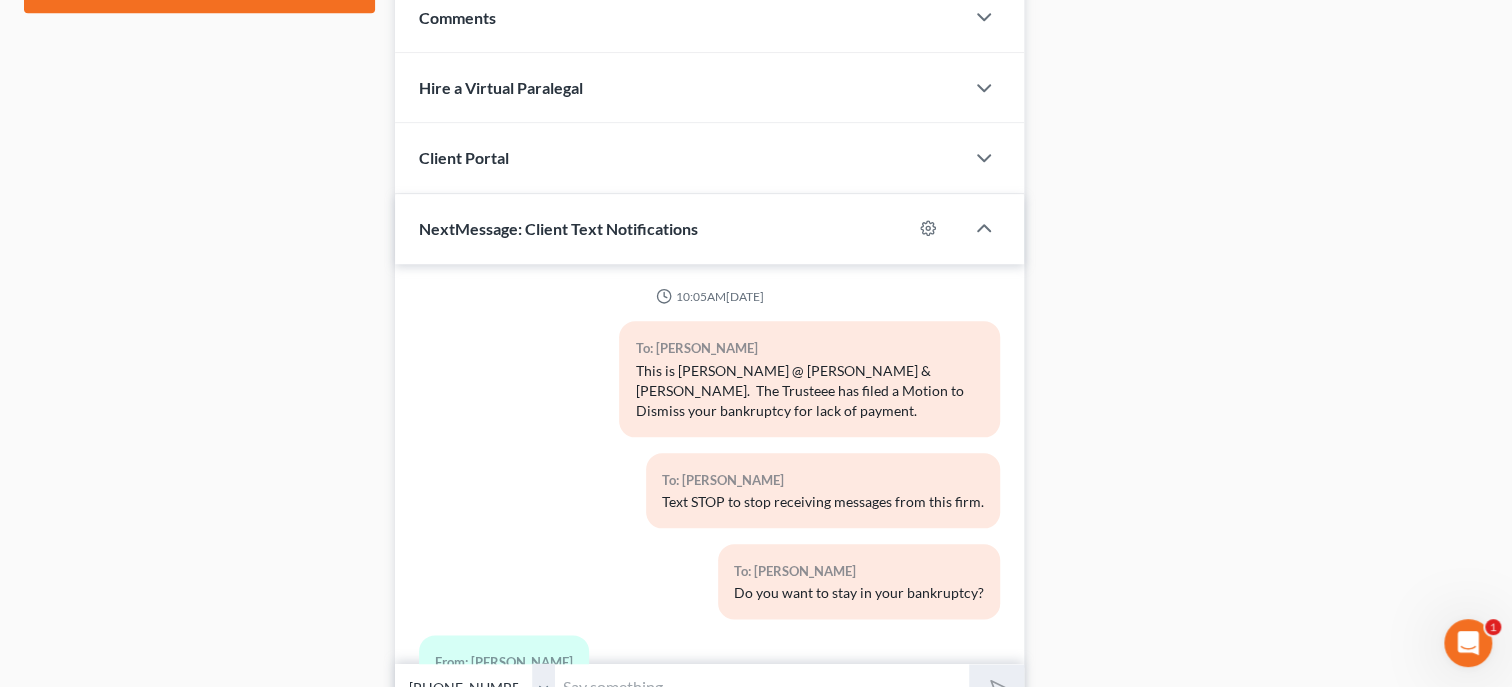 scroll, scrollTop: 66, scrollLeft: 0, axis: vertical 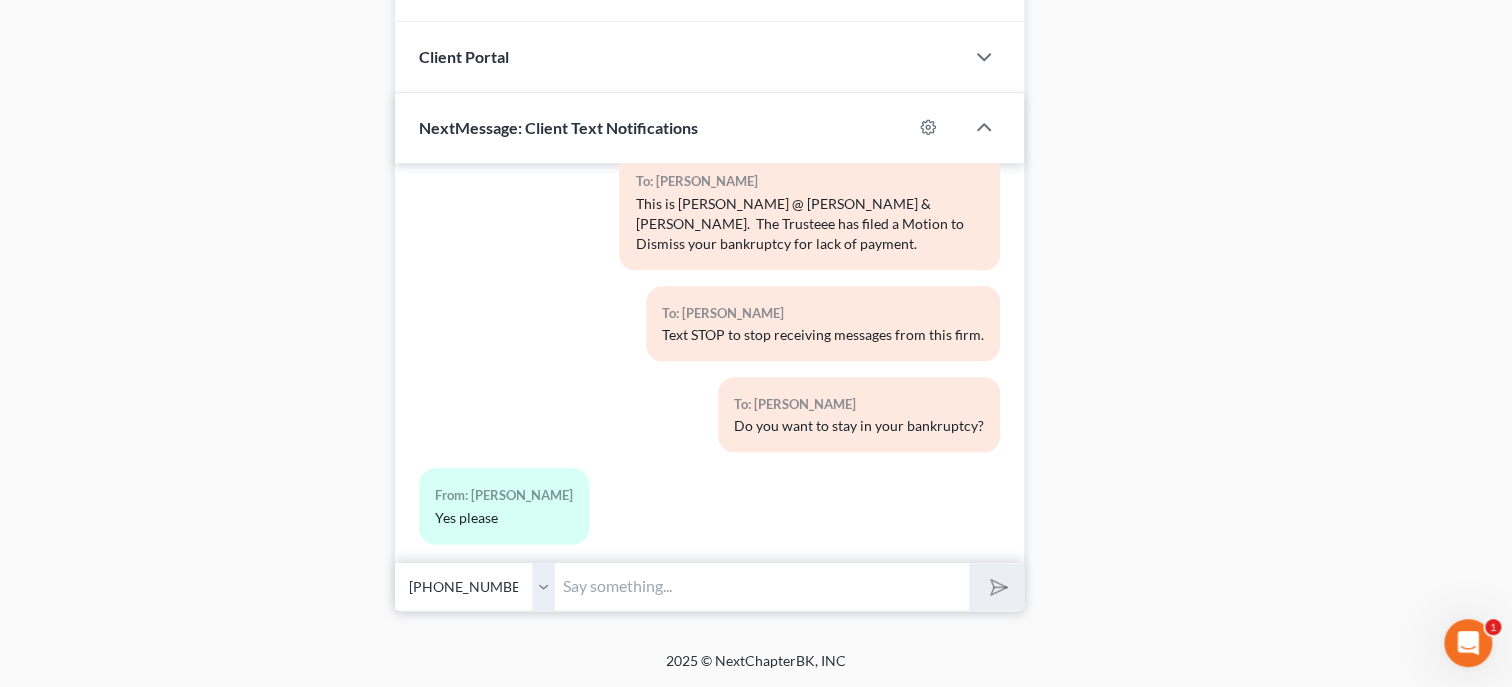 click at bounding box center [762, 586] 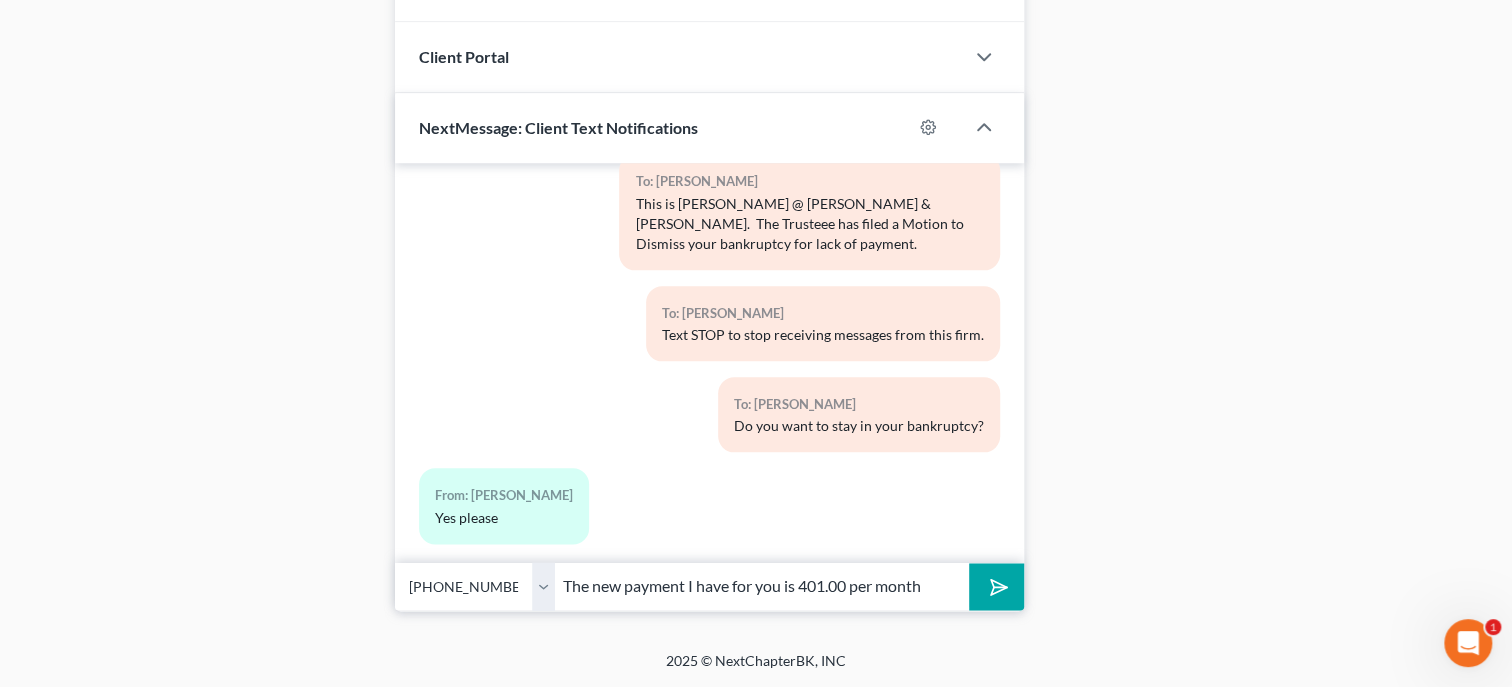 type on "The new payment I have for you is 401.00 per month" 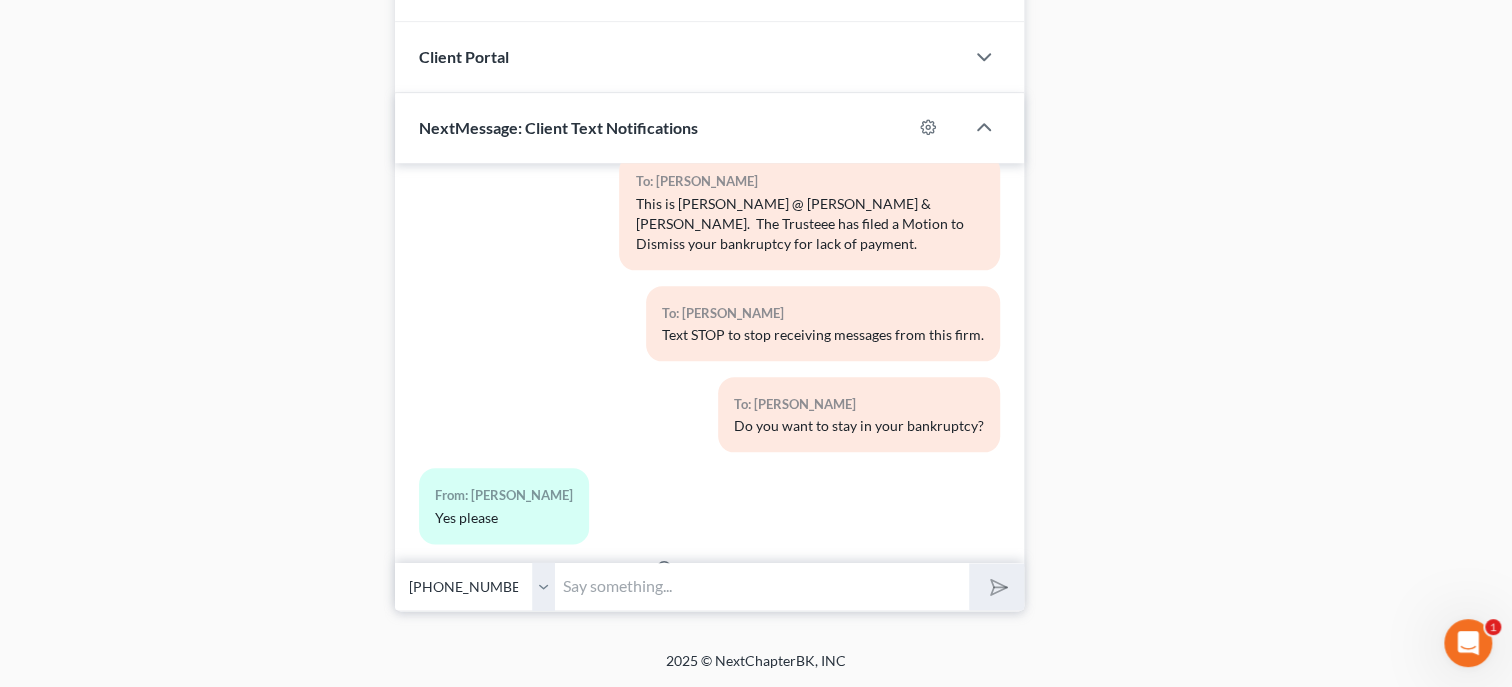 scroll, scrollTop: 191, scrollLeft: 0, axis: vertical 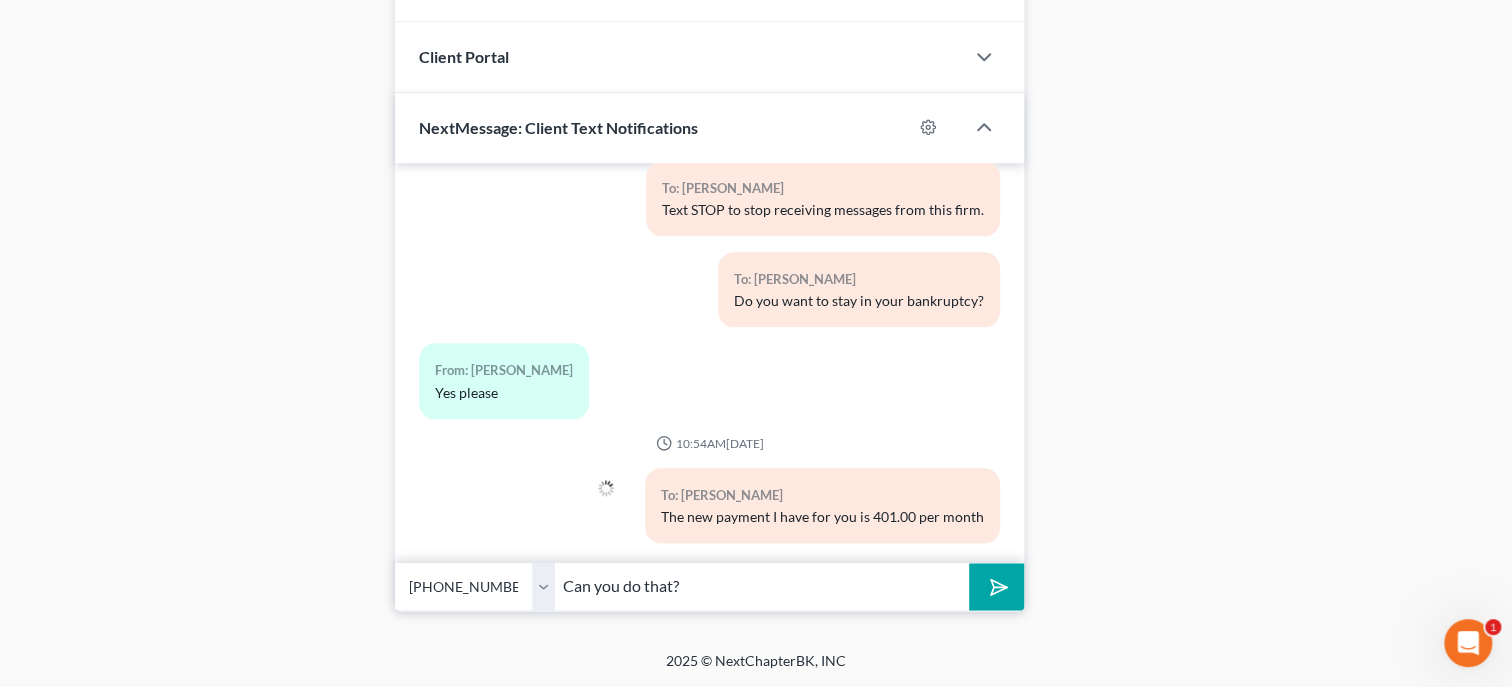 type on "Can you do that?" 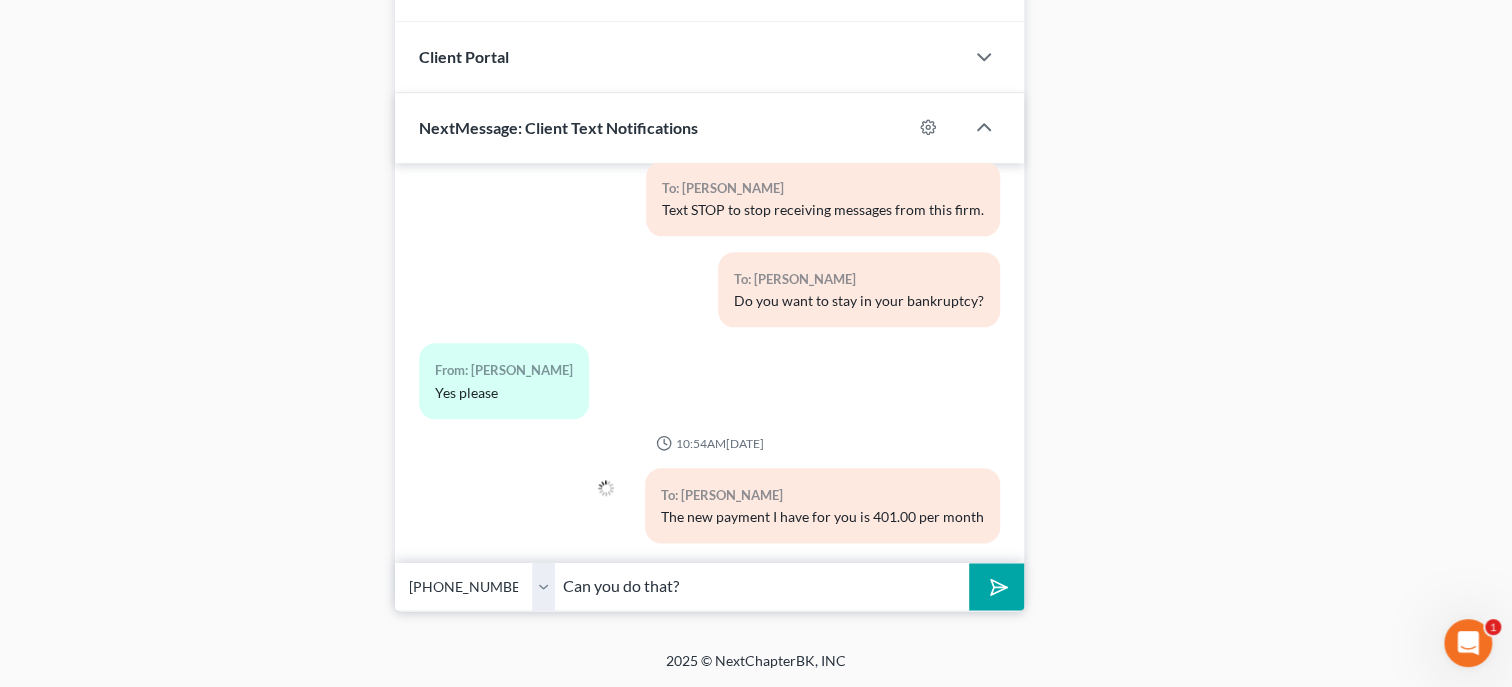 click at bounding box center [996, 586] 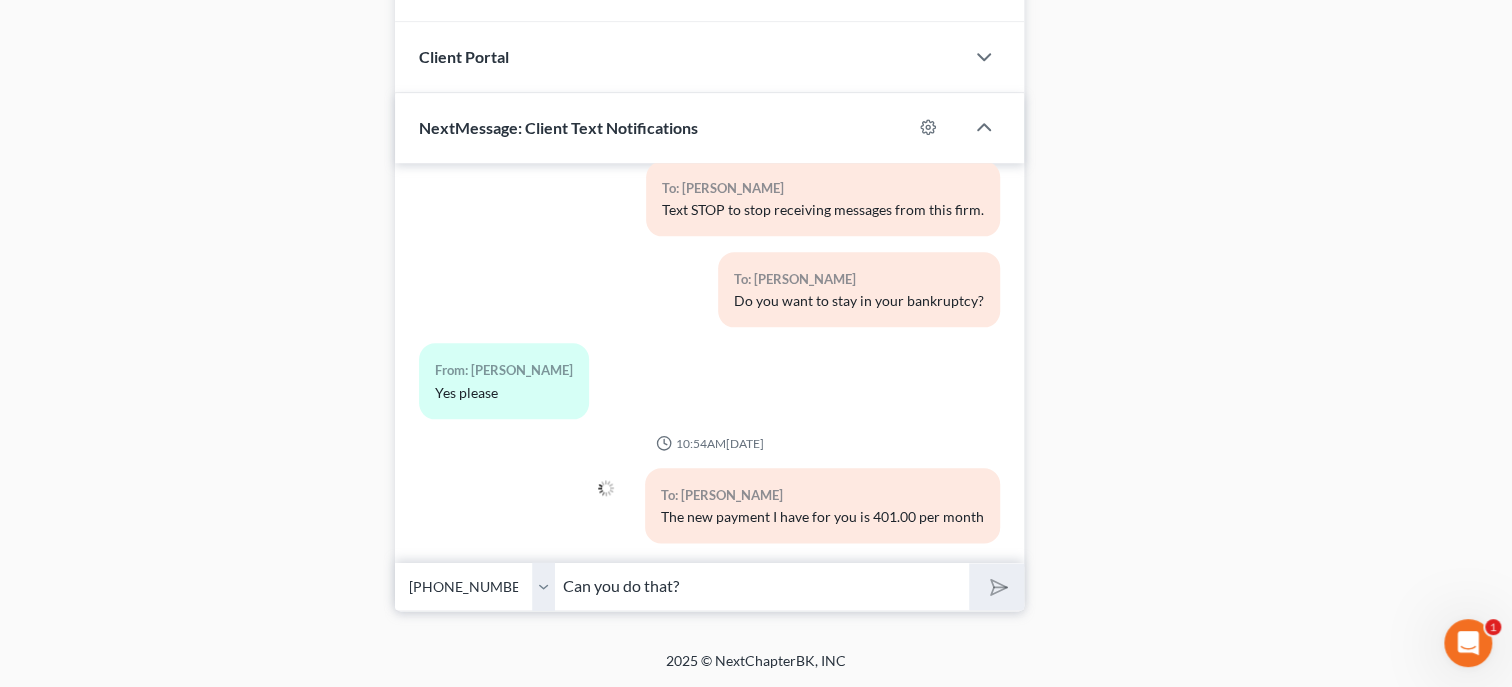type 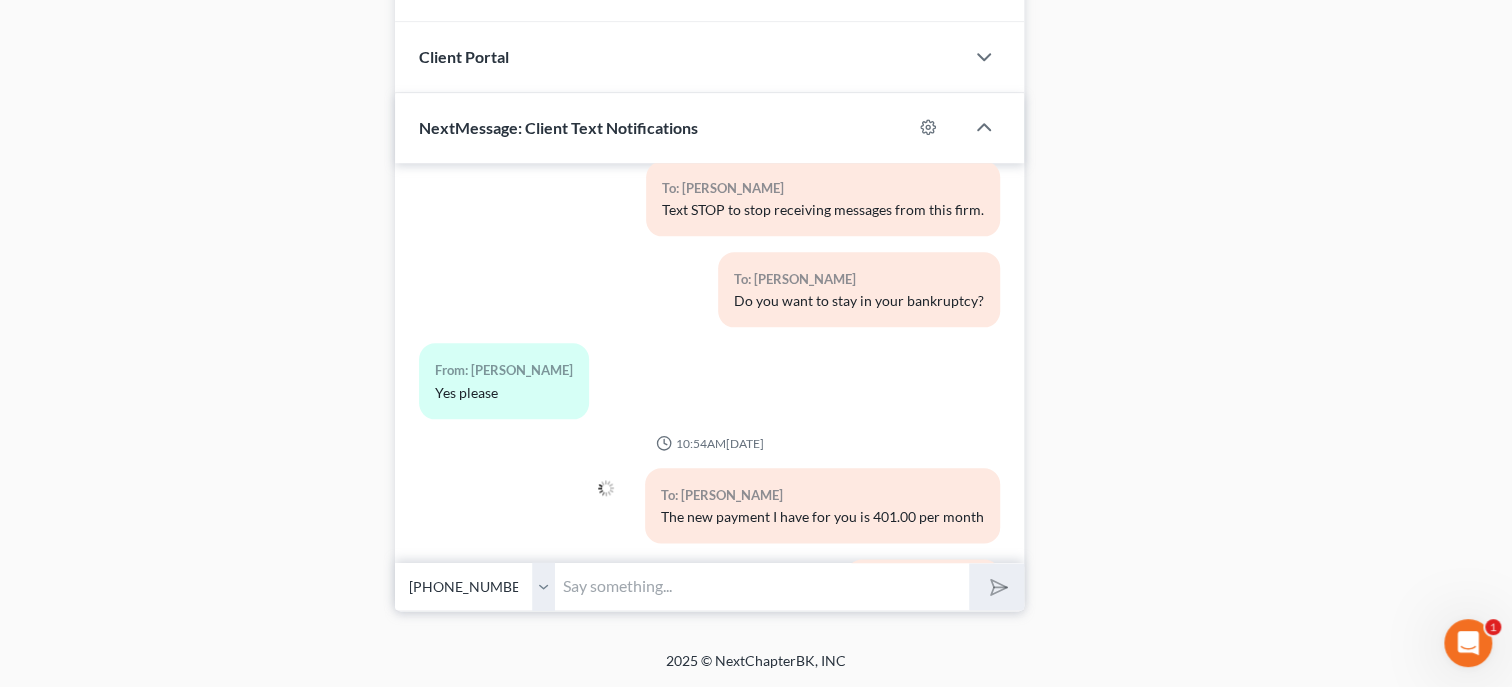 scroll, scrollTop: 283, scrollLeft: 0, axis: vertical 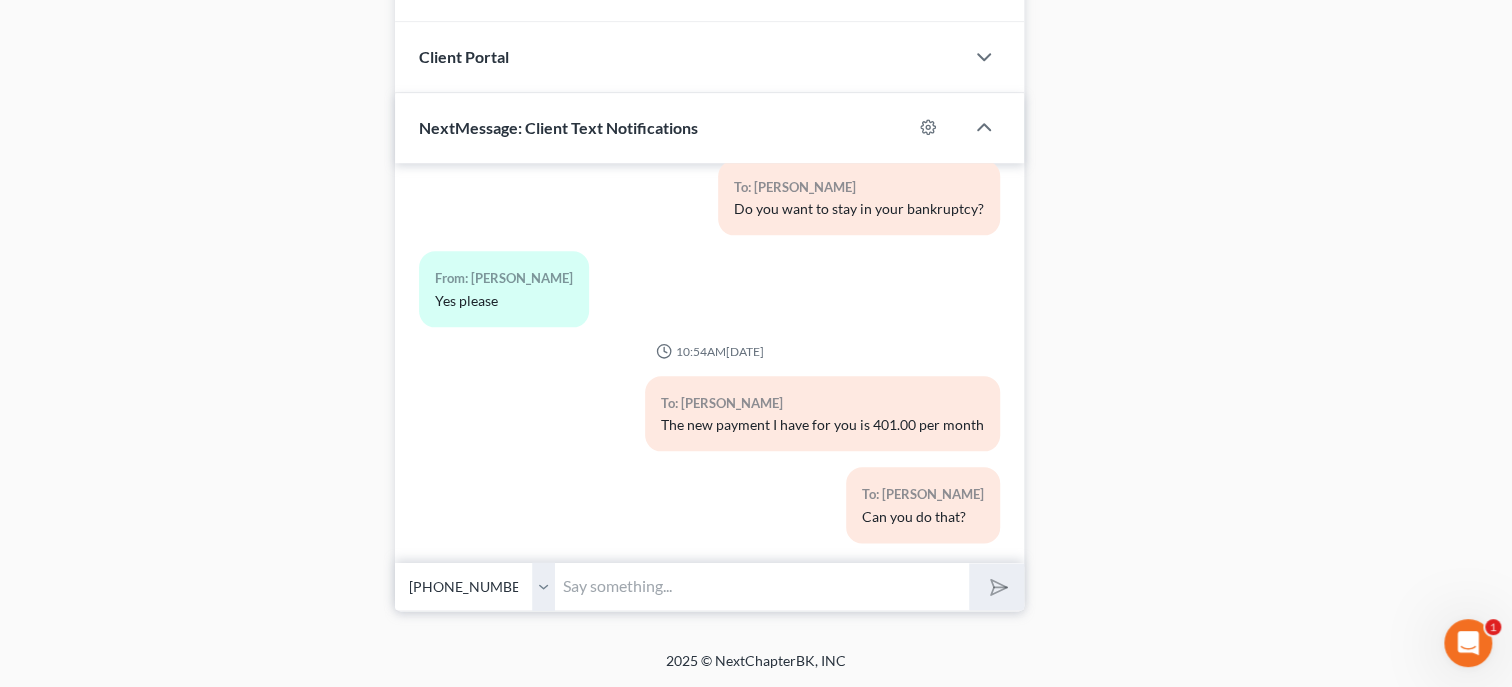 click at bounding box center (762, 586) 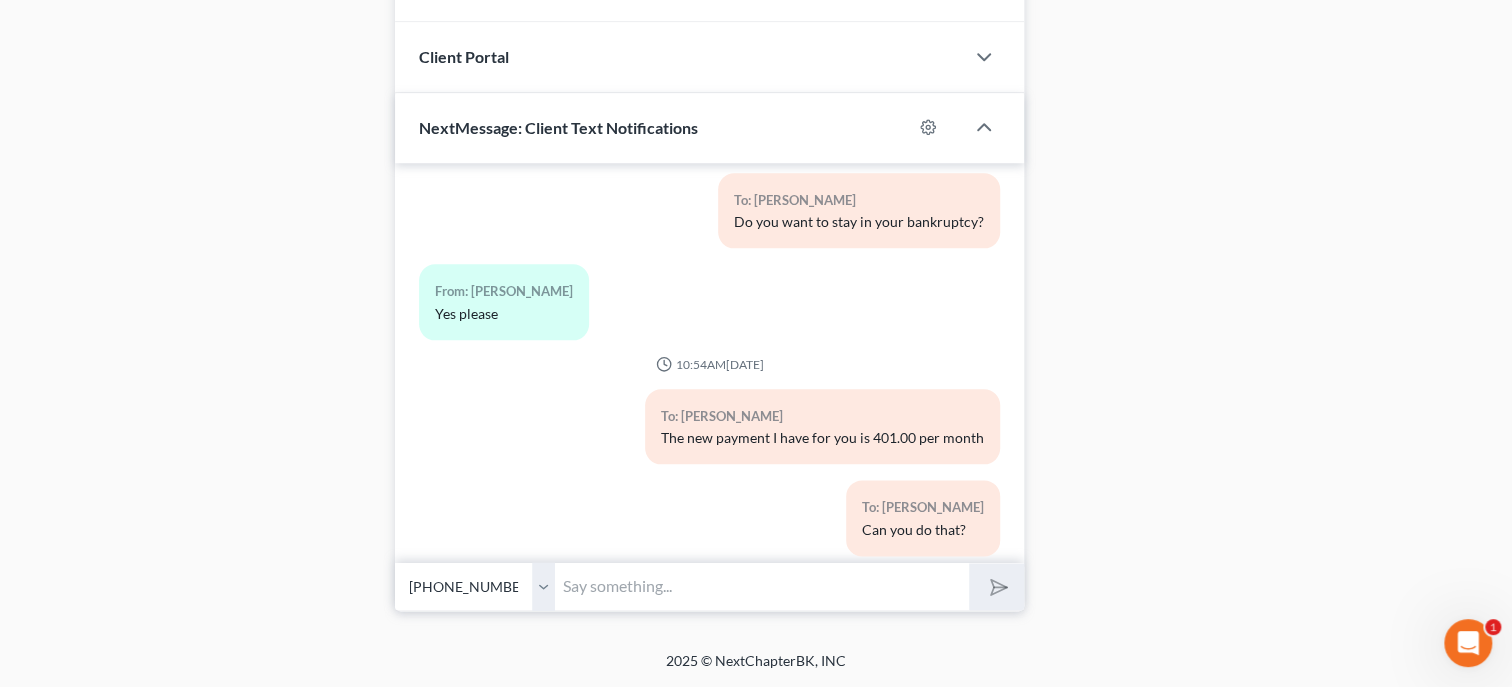 scroll, scrollTop: 283, scrollLeft: 0, axis: vertical 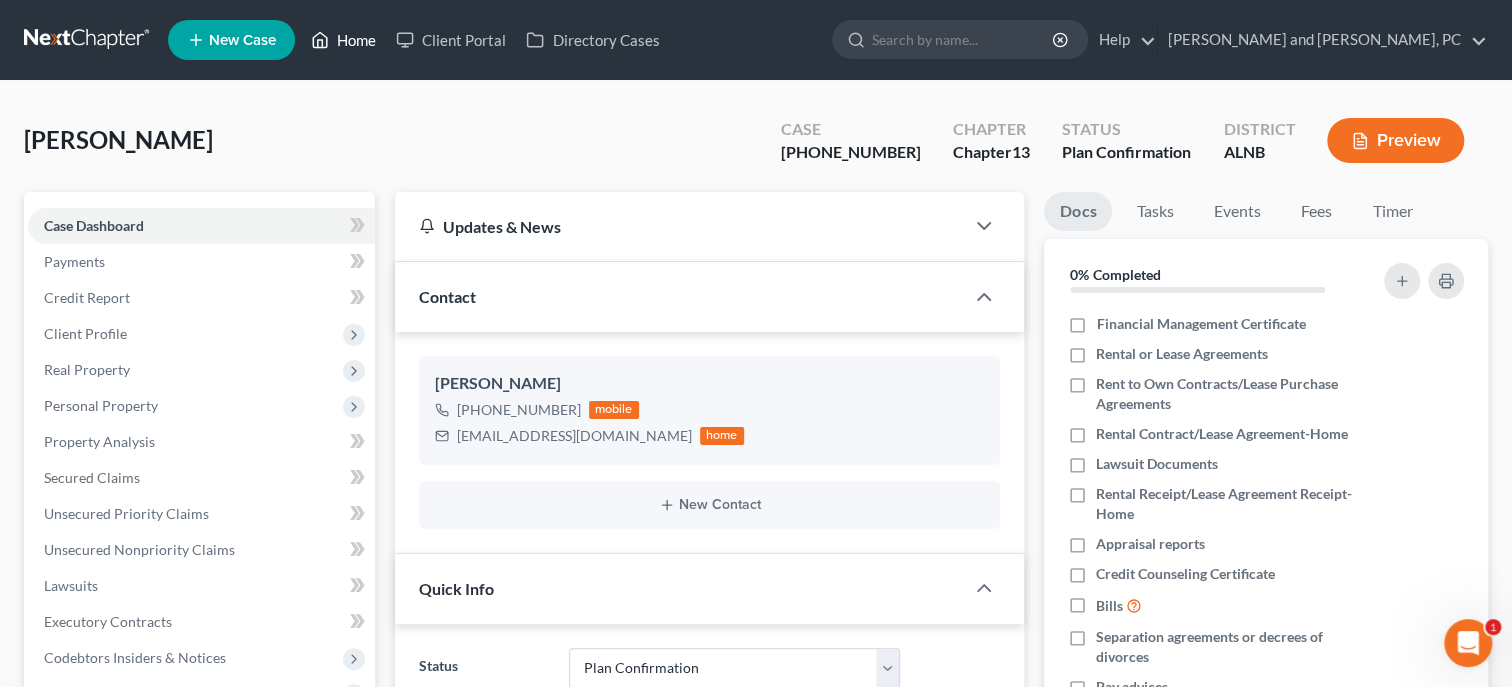 click on "Home" at bounding box center [343, 40] 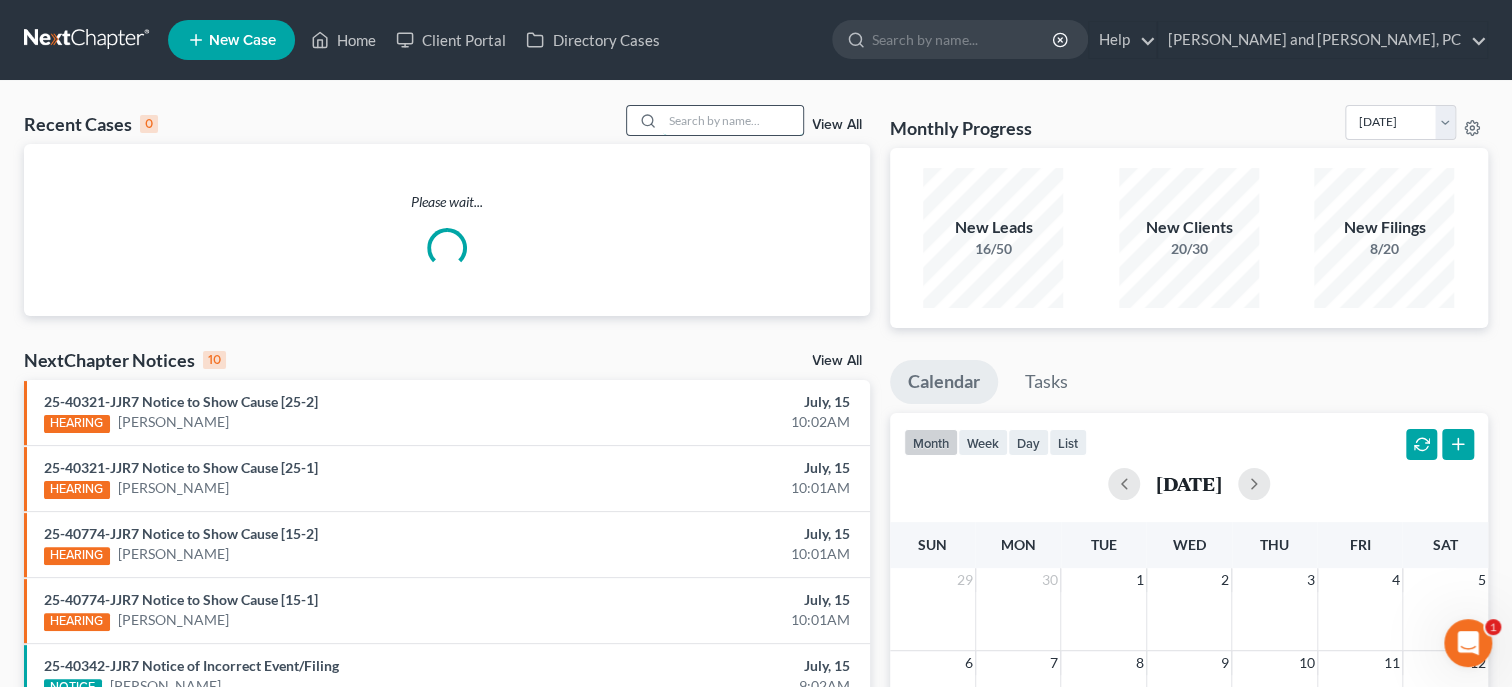 click at bounding box center (733, 120) 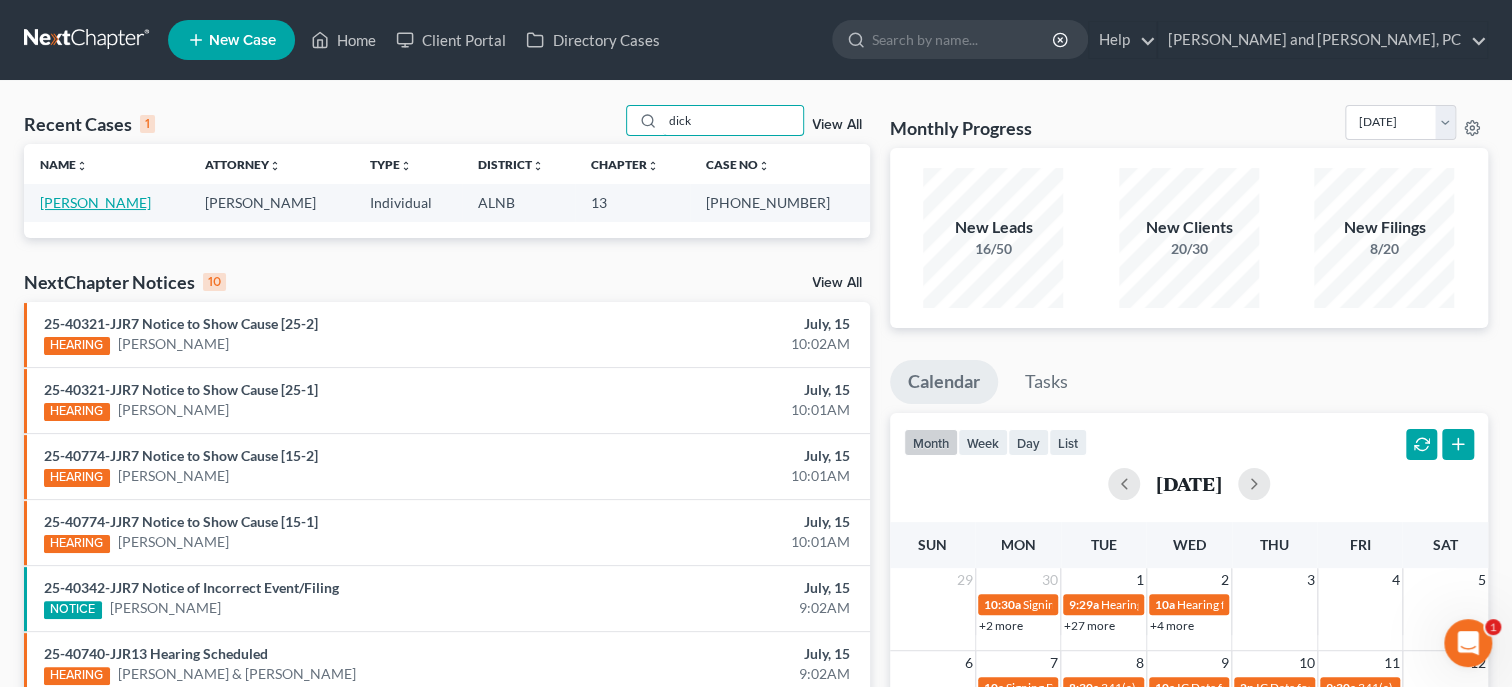 type on "dick" 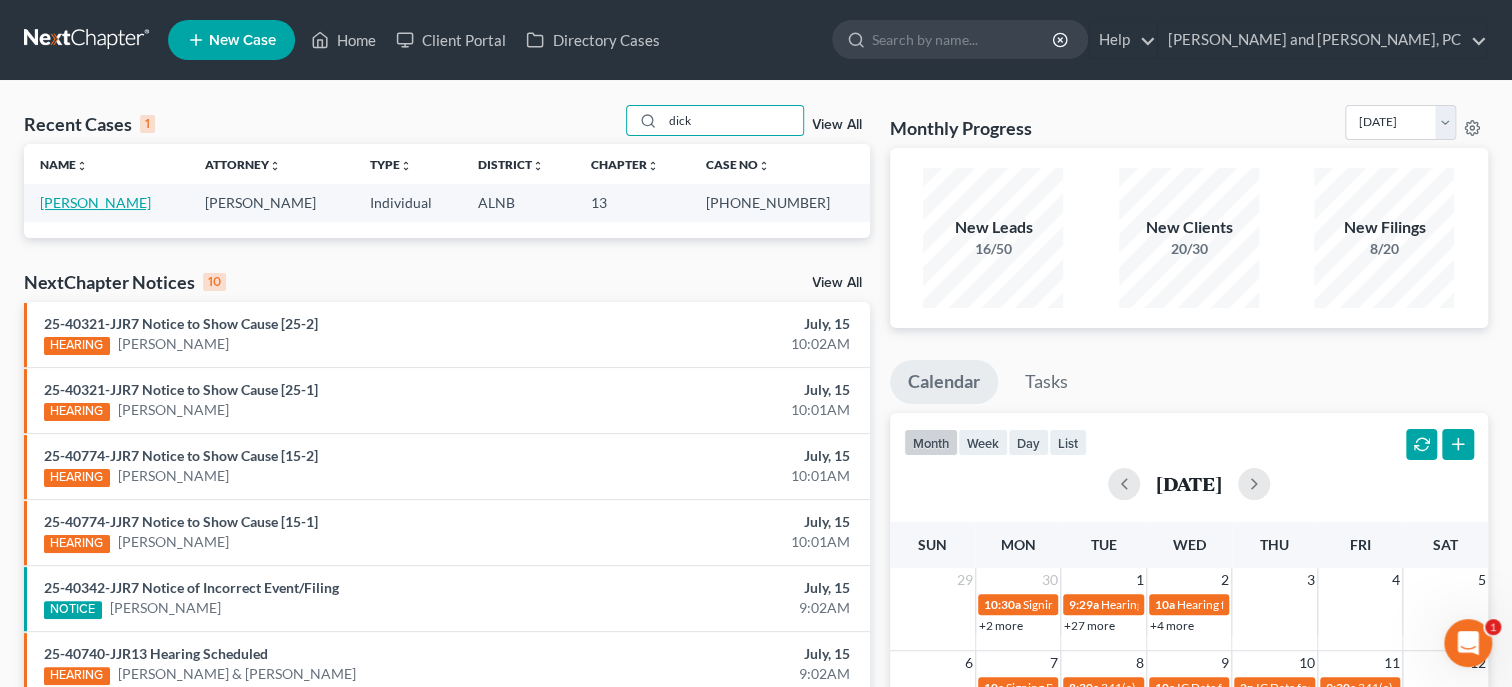 click on "[PERSON_NAME]" at bounding box center [95, 202] 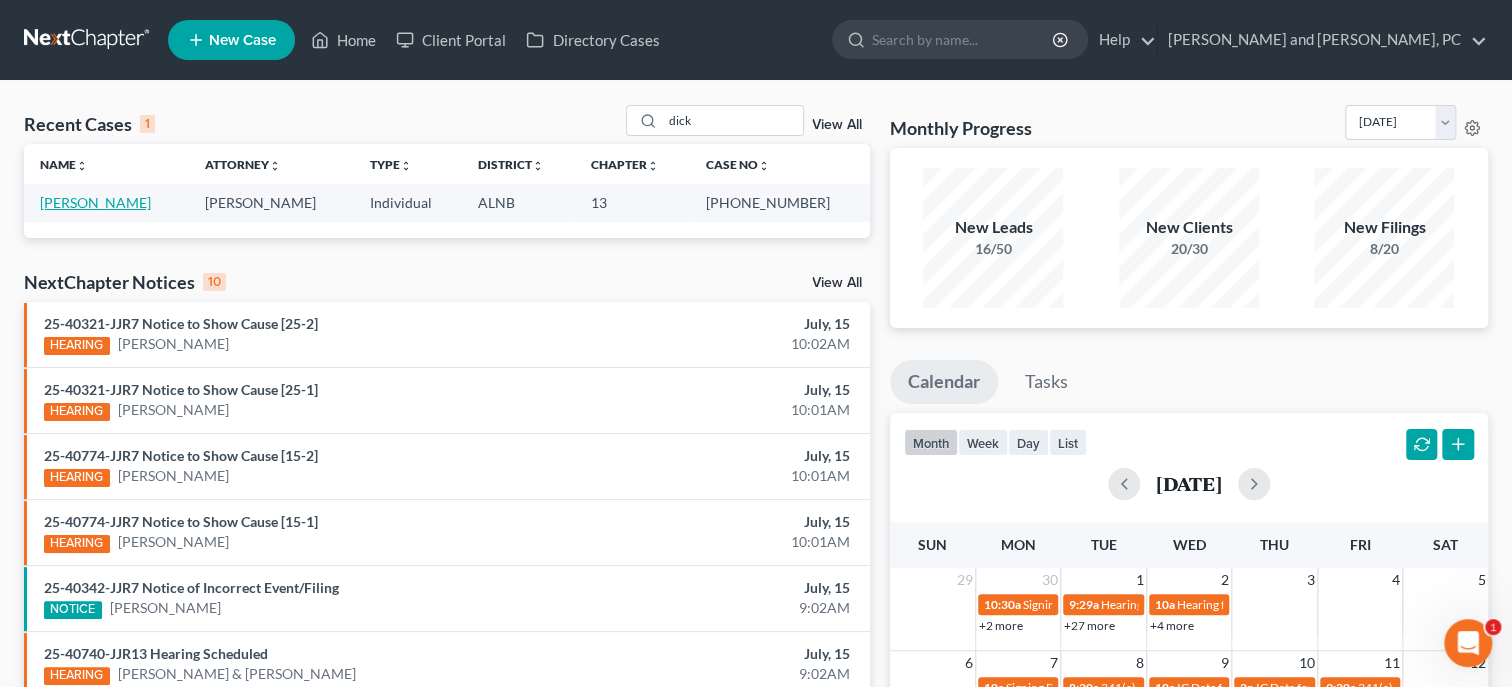 select on "6" 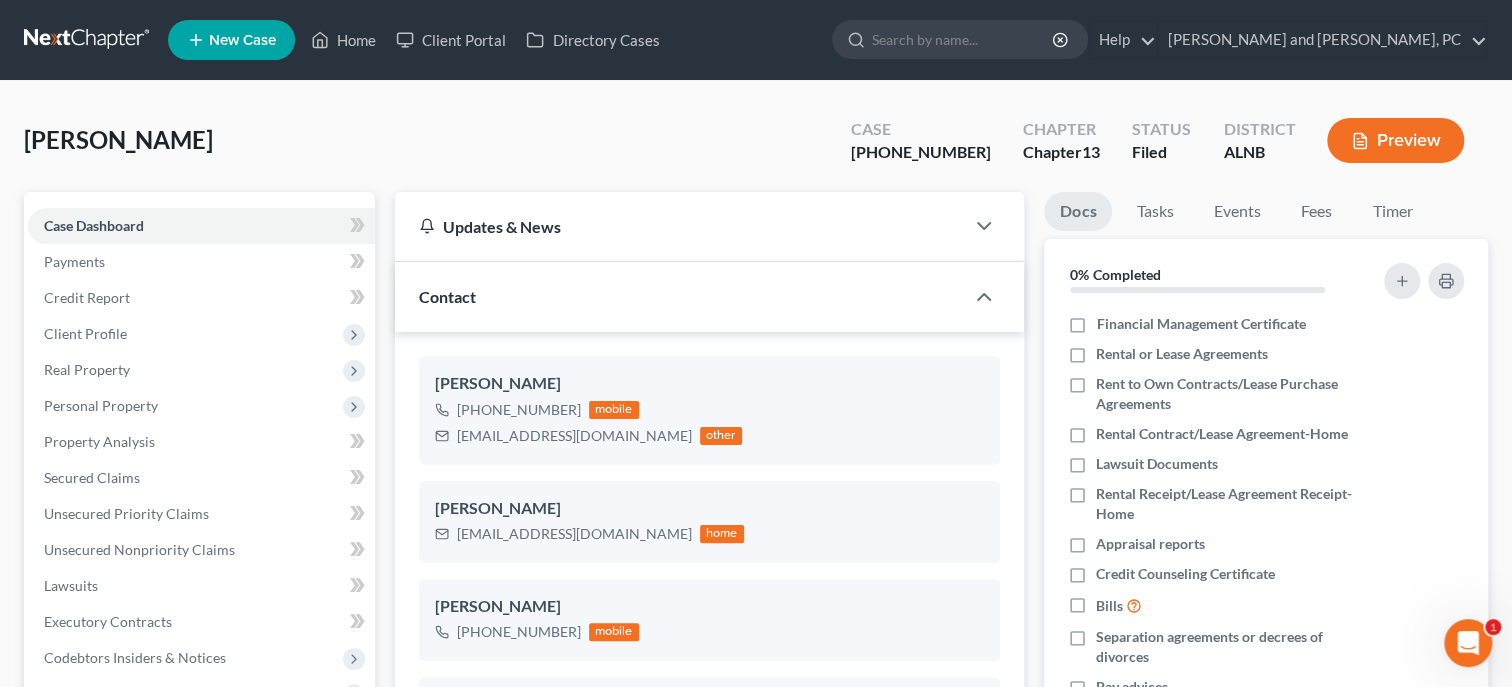 scroll, scrollTop: 87, scrollLeft: 0, axis: vertical 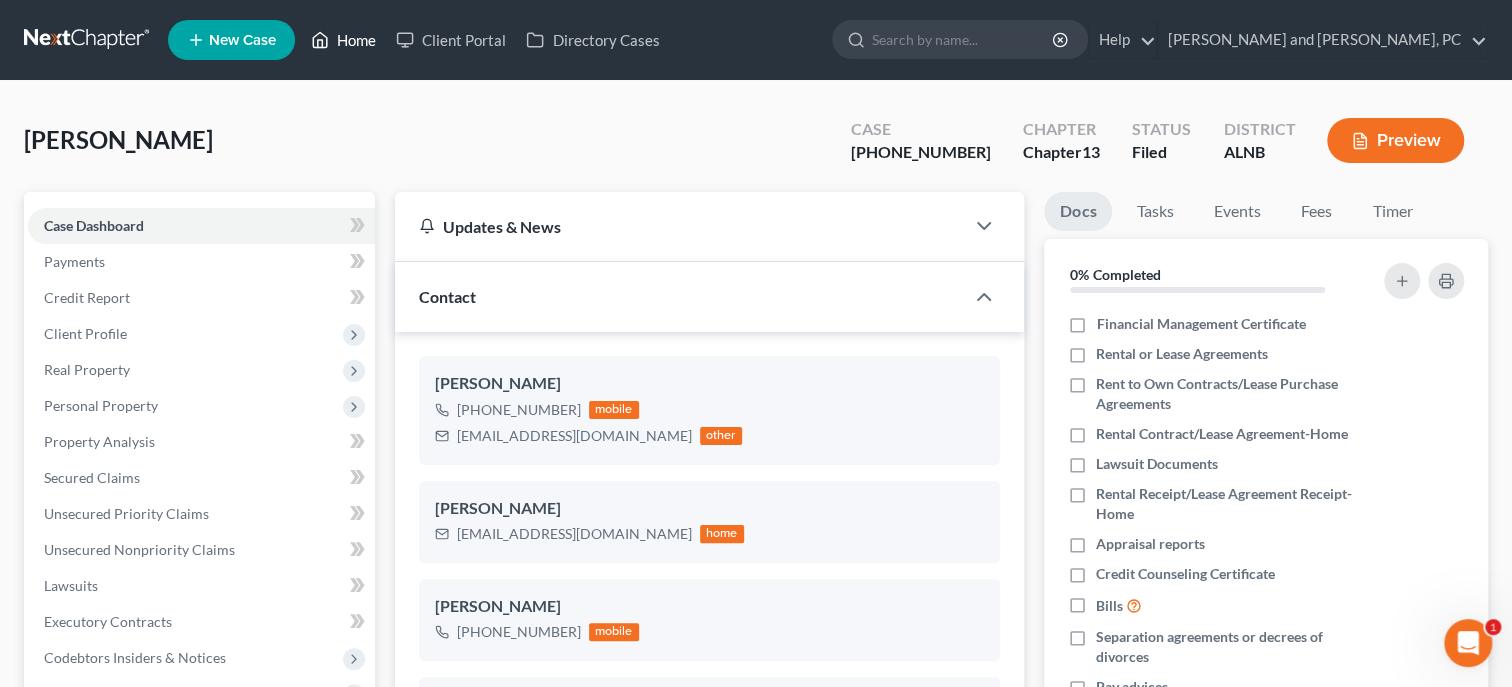 click on "Home" at bounding box center [343, 40] 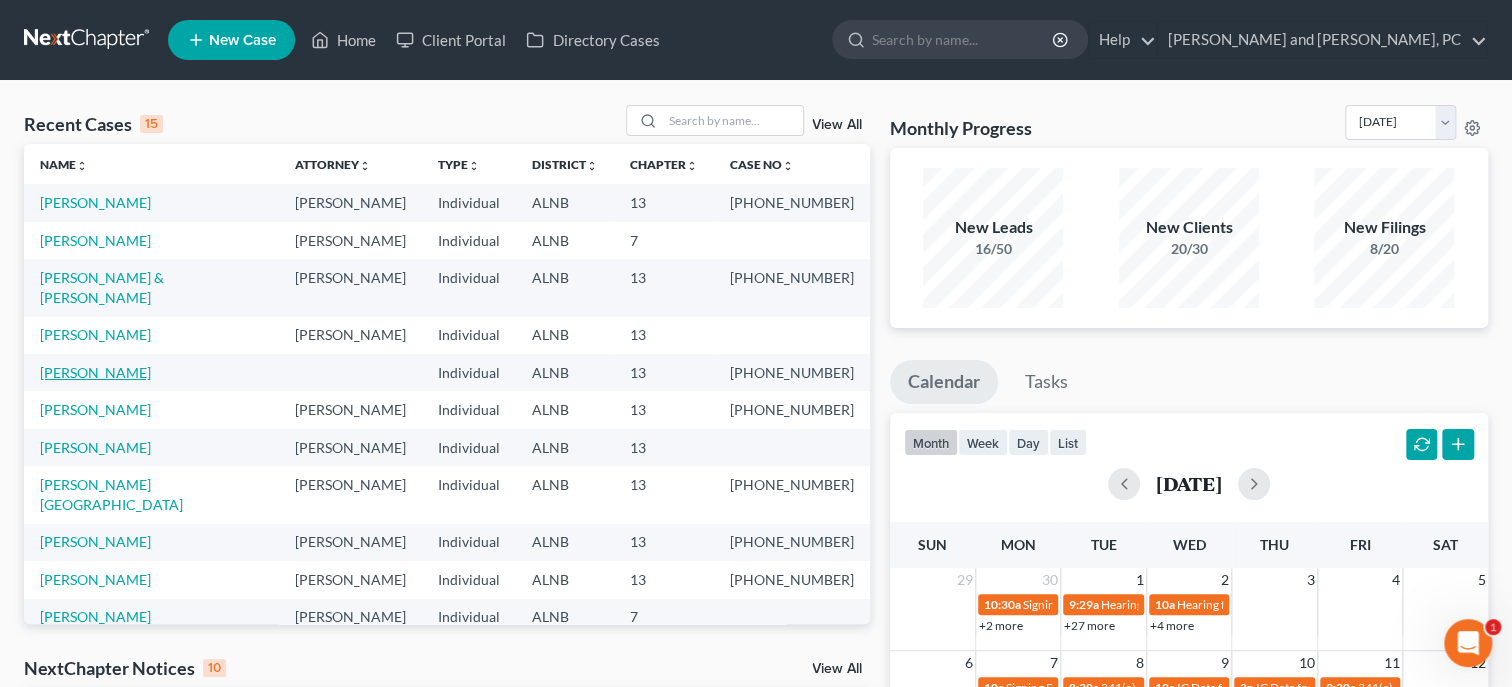 click on "Stevenson, Christy" at bounding box center (95, 372) 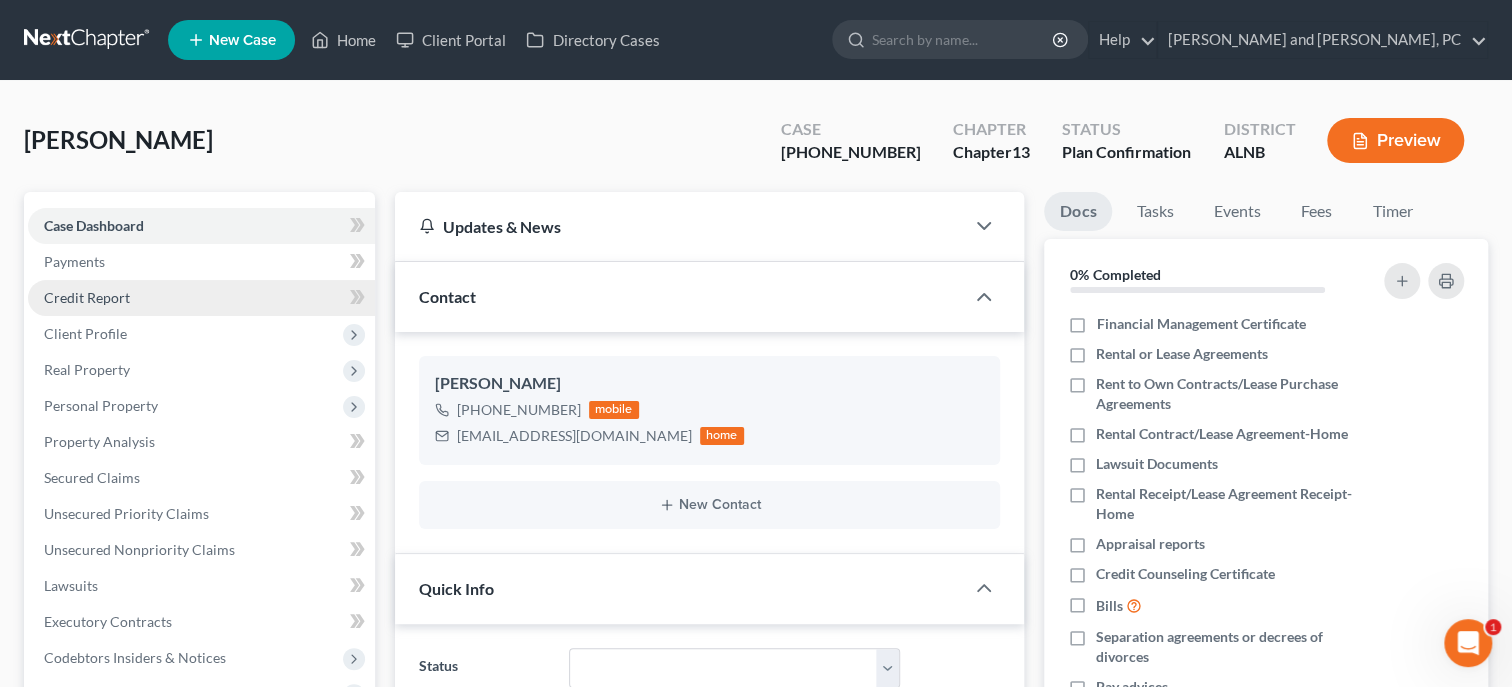 scroll, scrollTop: 374, scrollLeft: 0, axis: vertical 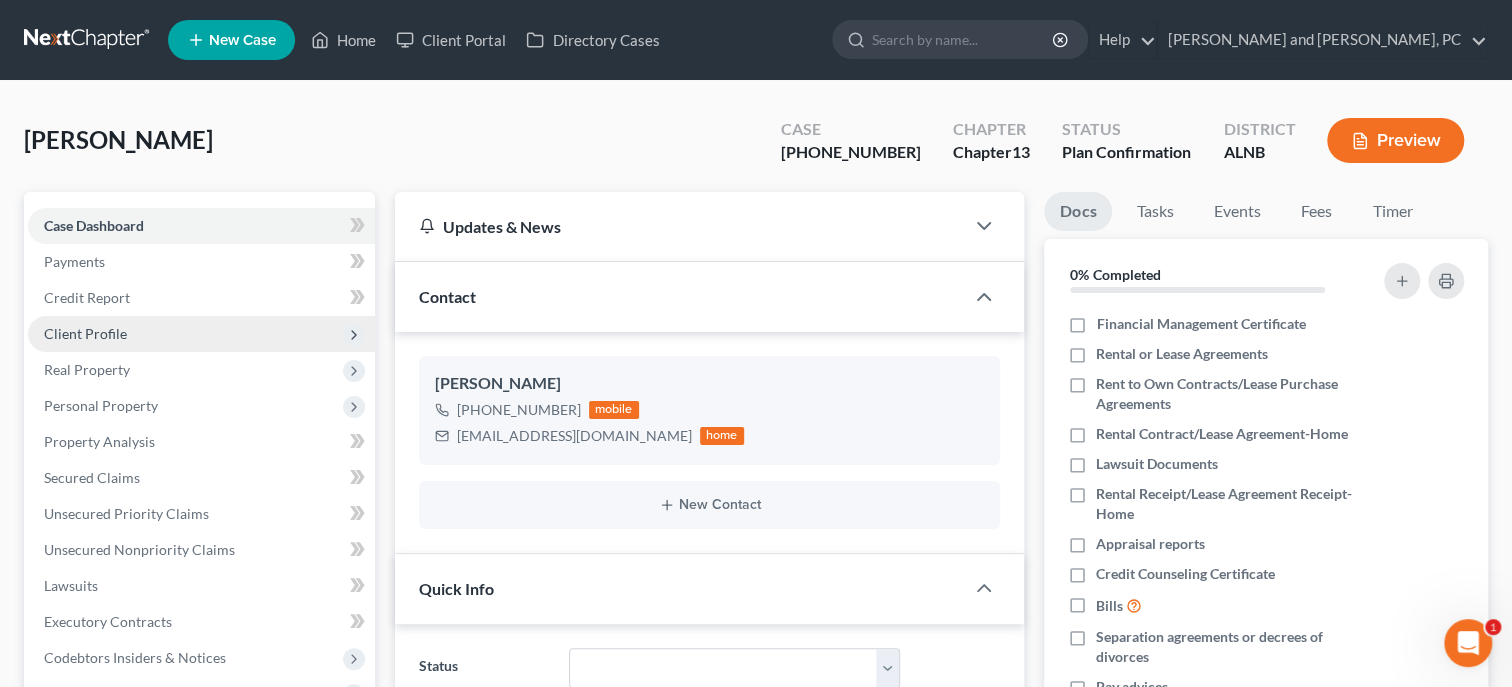 click on "Client Profile" at bounding box center [85, 333] 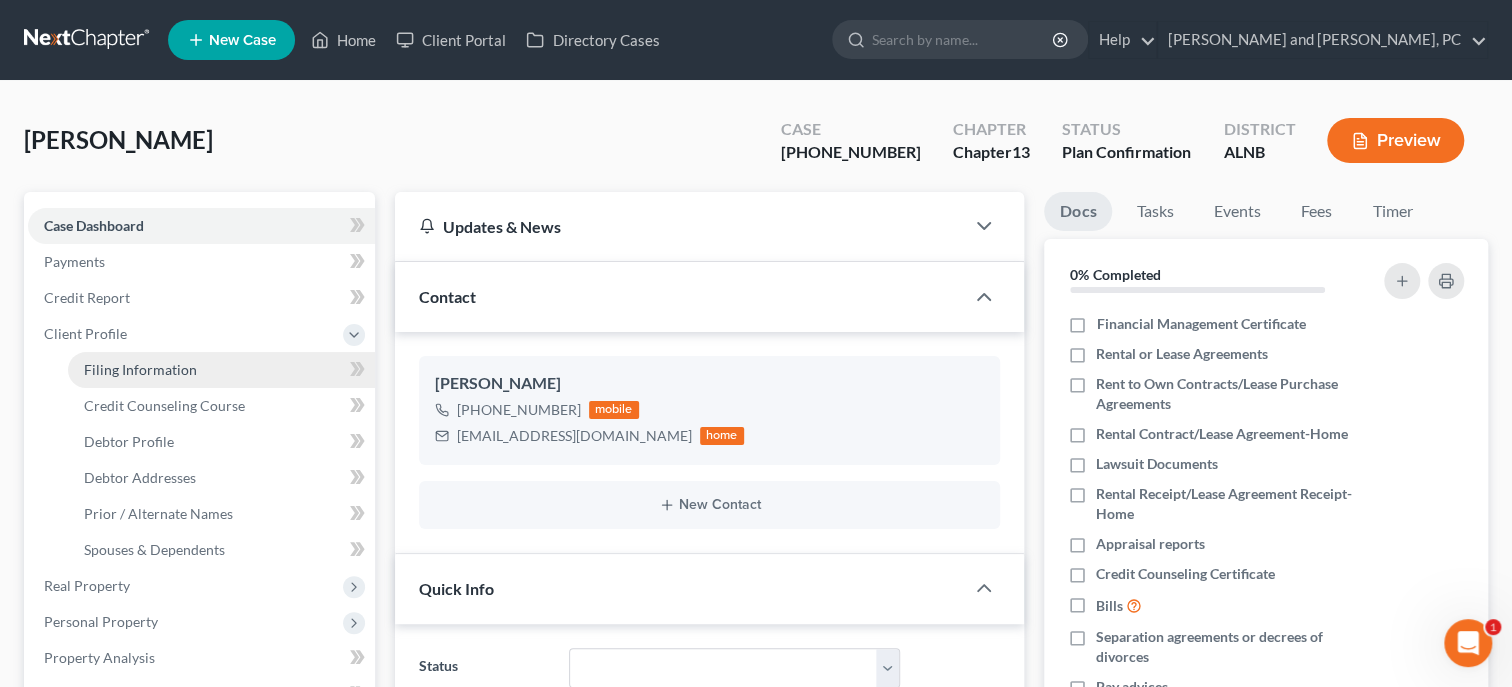 click on "Filing Information" at bounding box center [140, 369] 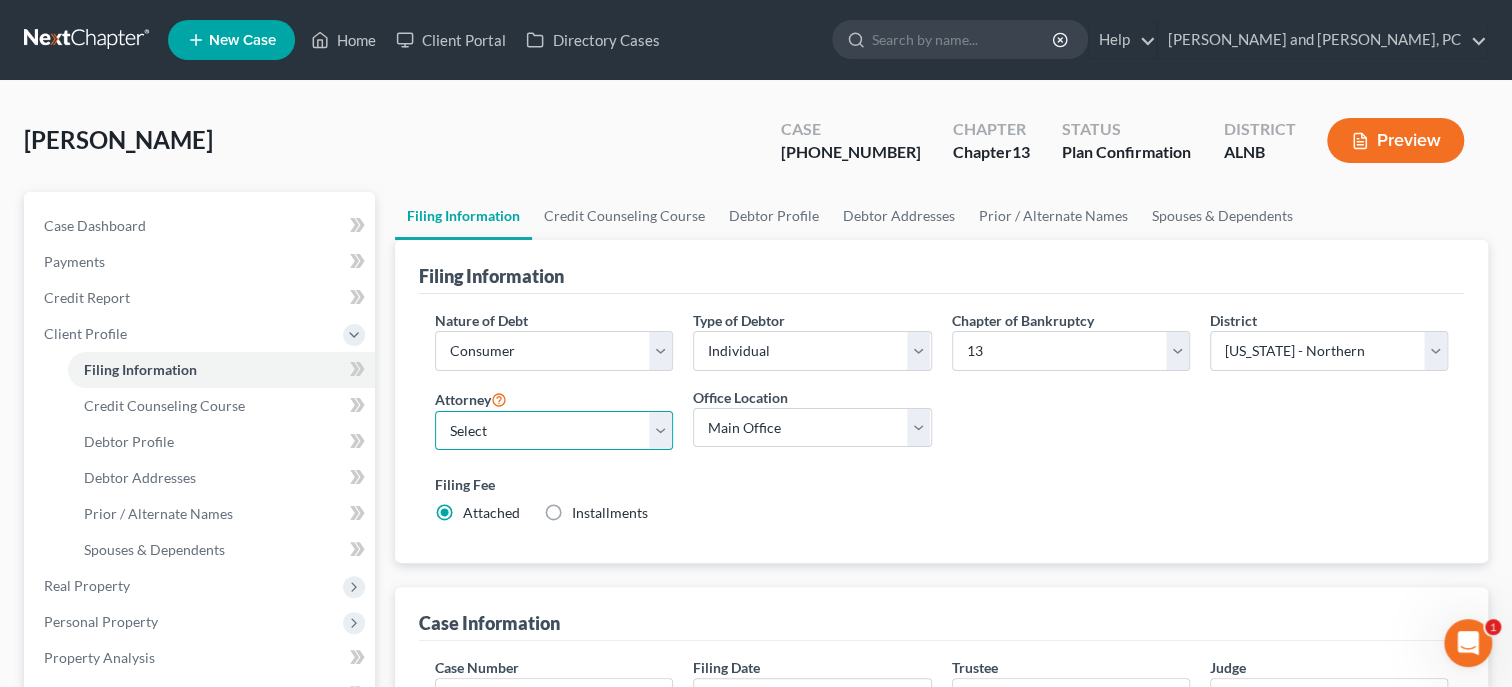 select on "0" 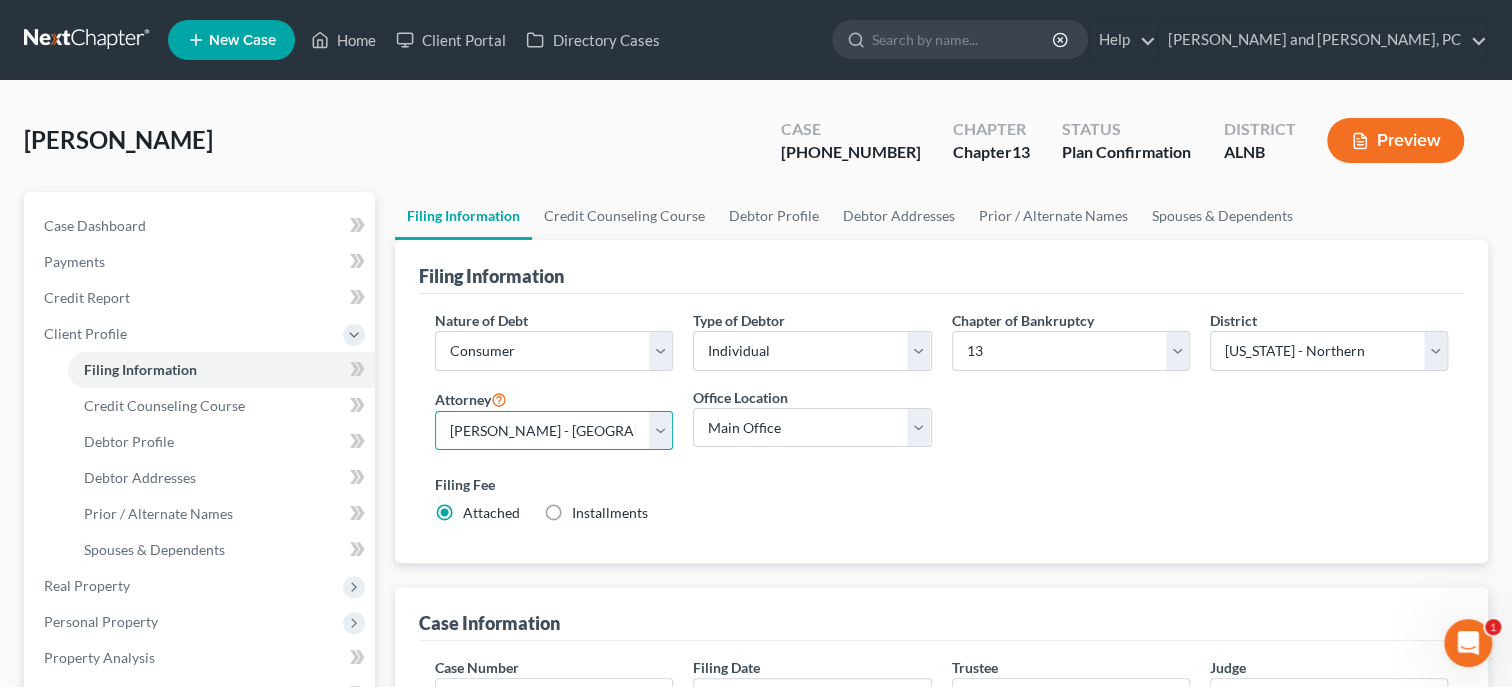 click on "John W. Jennings, Jr. - ALNB" at bounding box center [0, 0] 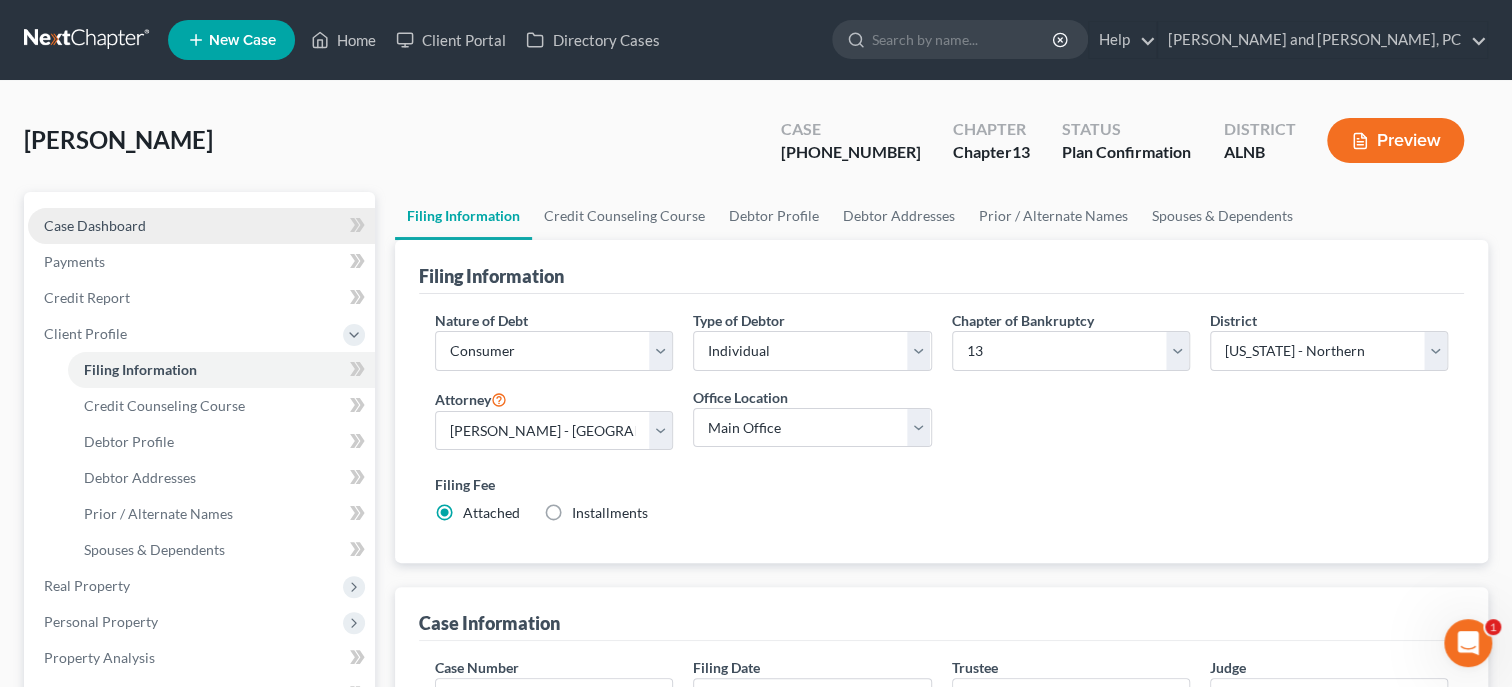 click on "Case Dashboard" at bounding box center [95, 225] 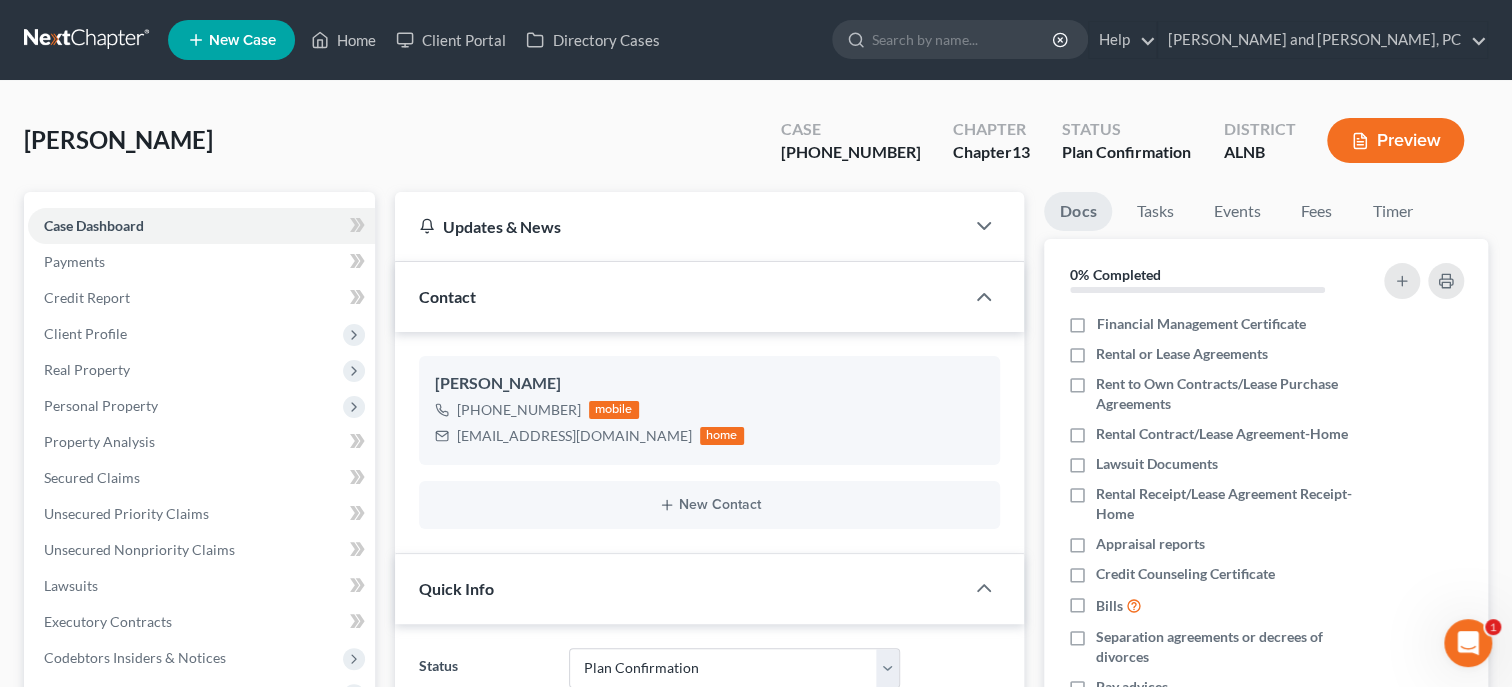 scroll, scrollTop: 374, scrollLeft: 0, axis: vertical 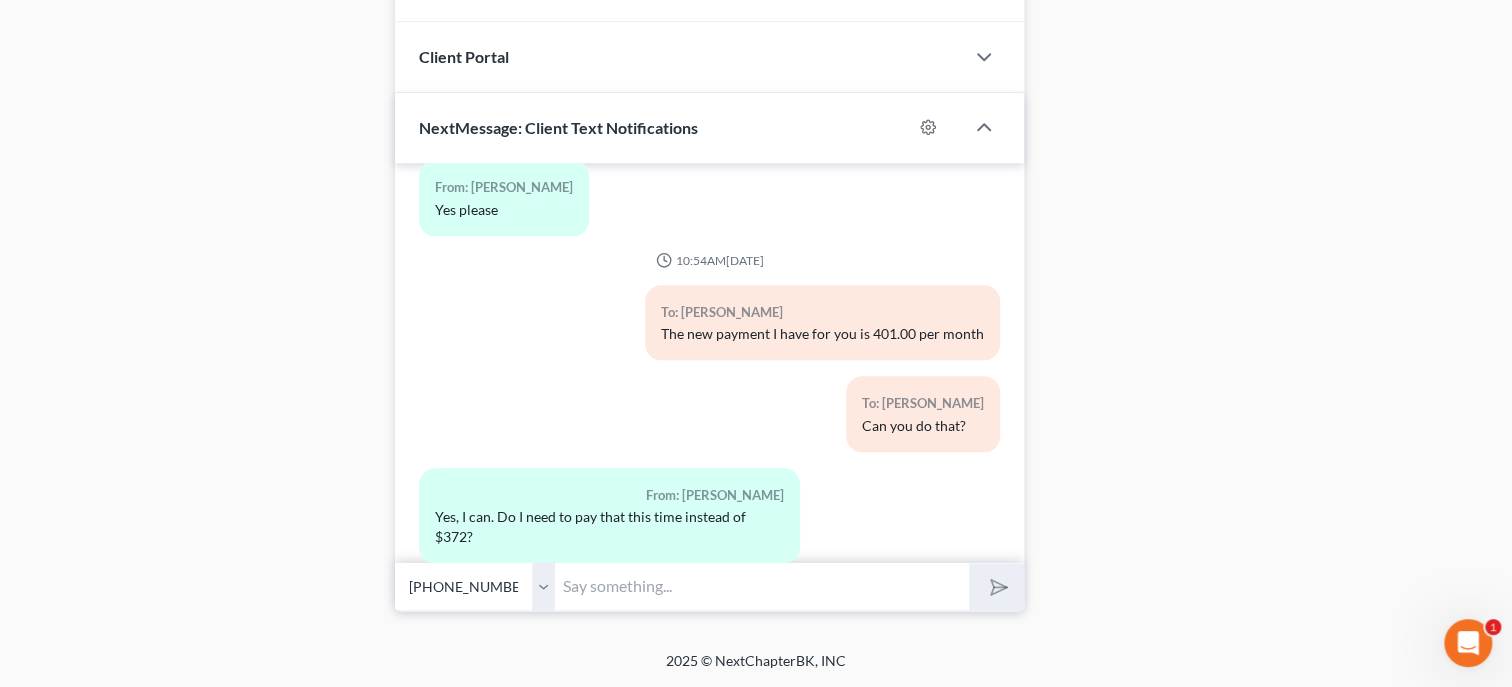 click at bounding box center (762, 586) 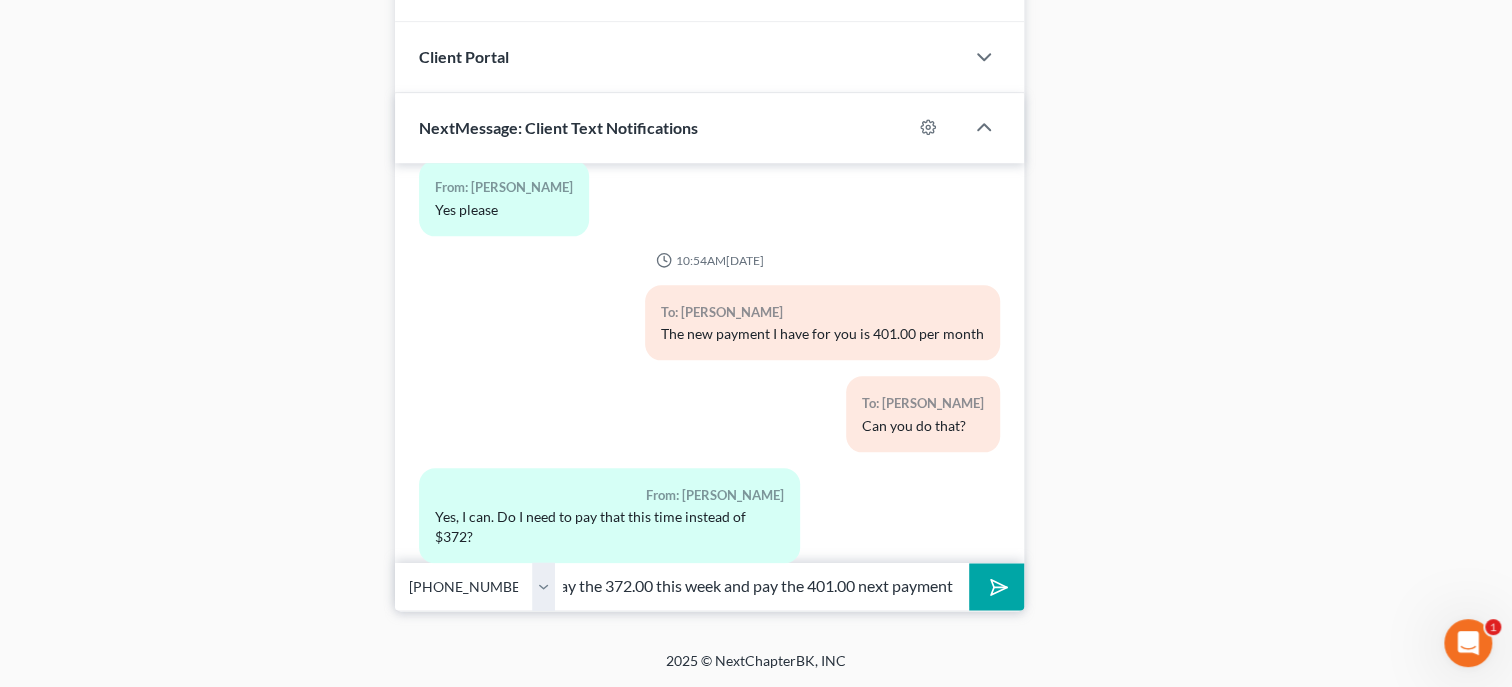 scroll, scrollTop: 0, scrollLeft: 46, axis: horizontal 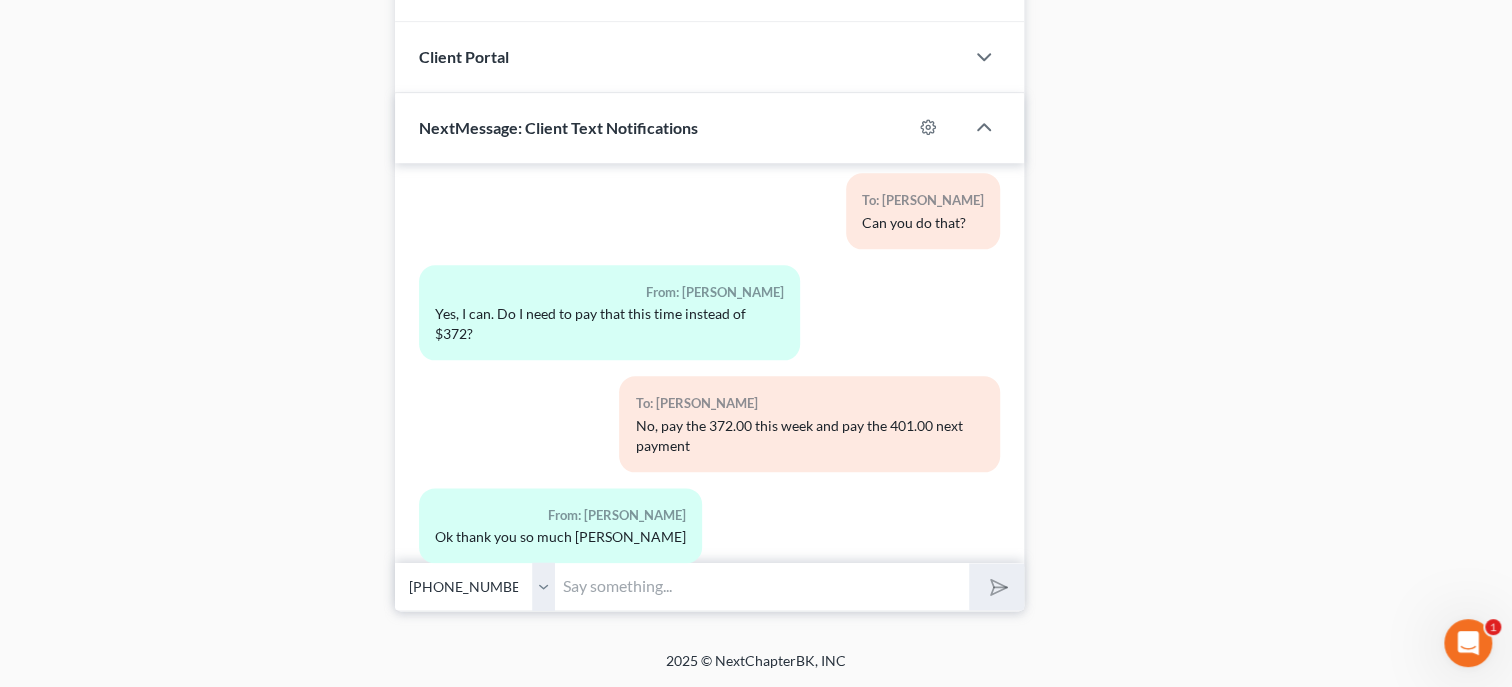 click at bounding box center (762, 586) 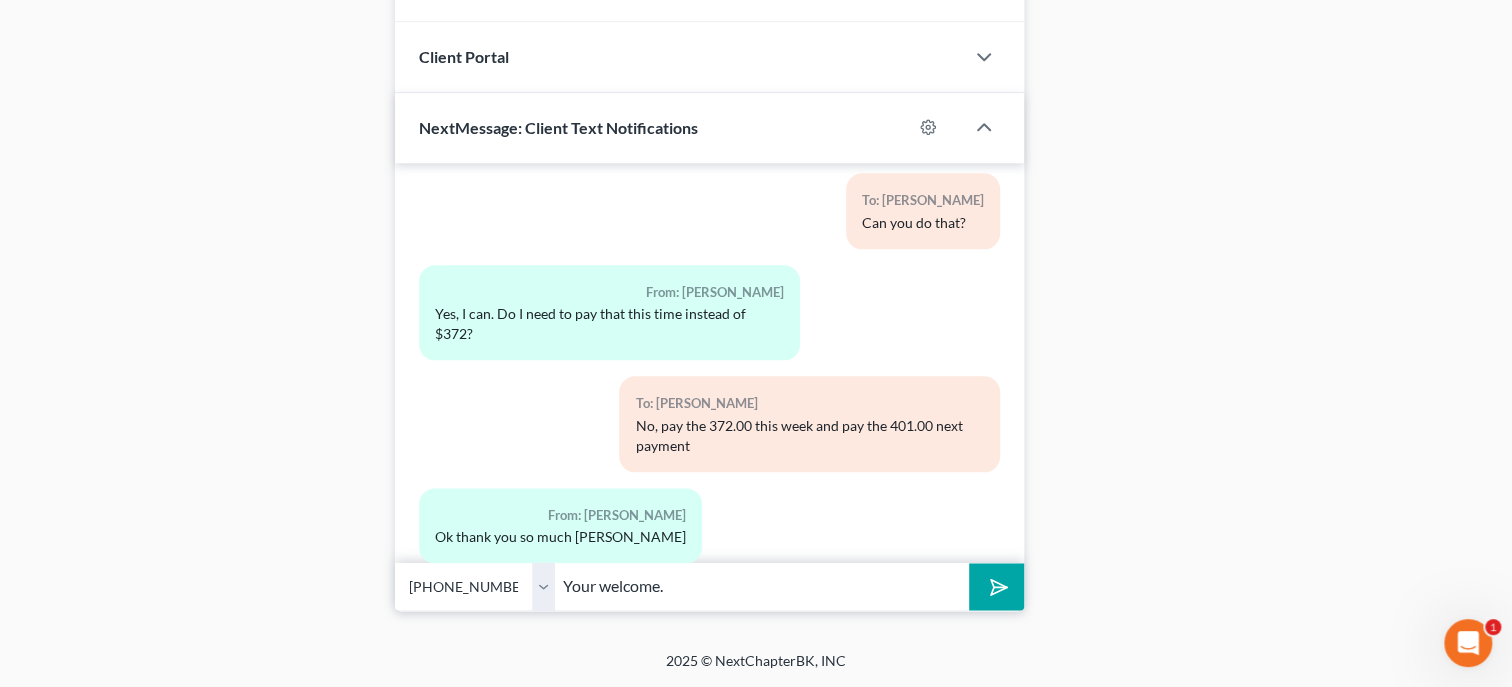 type on "Your welcome." 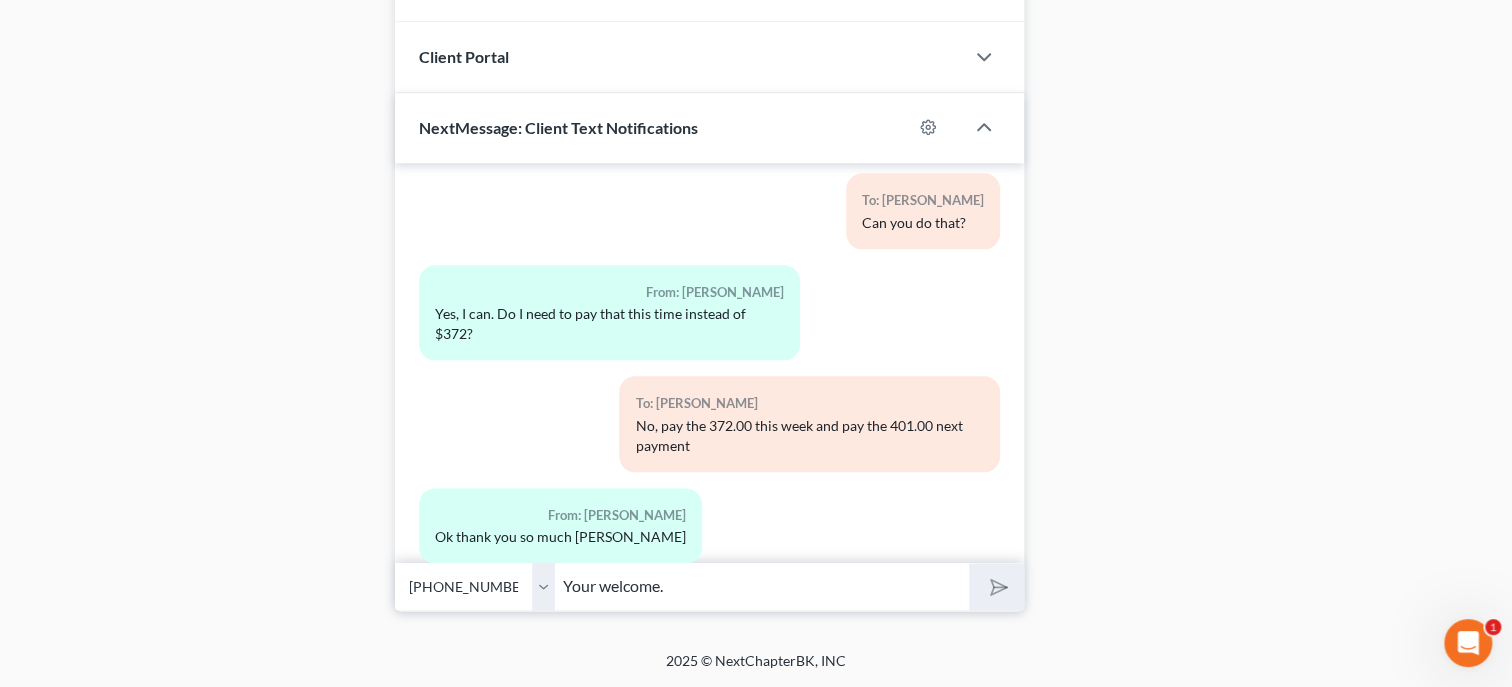type 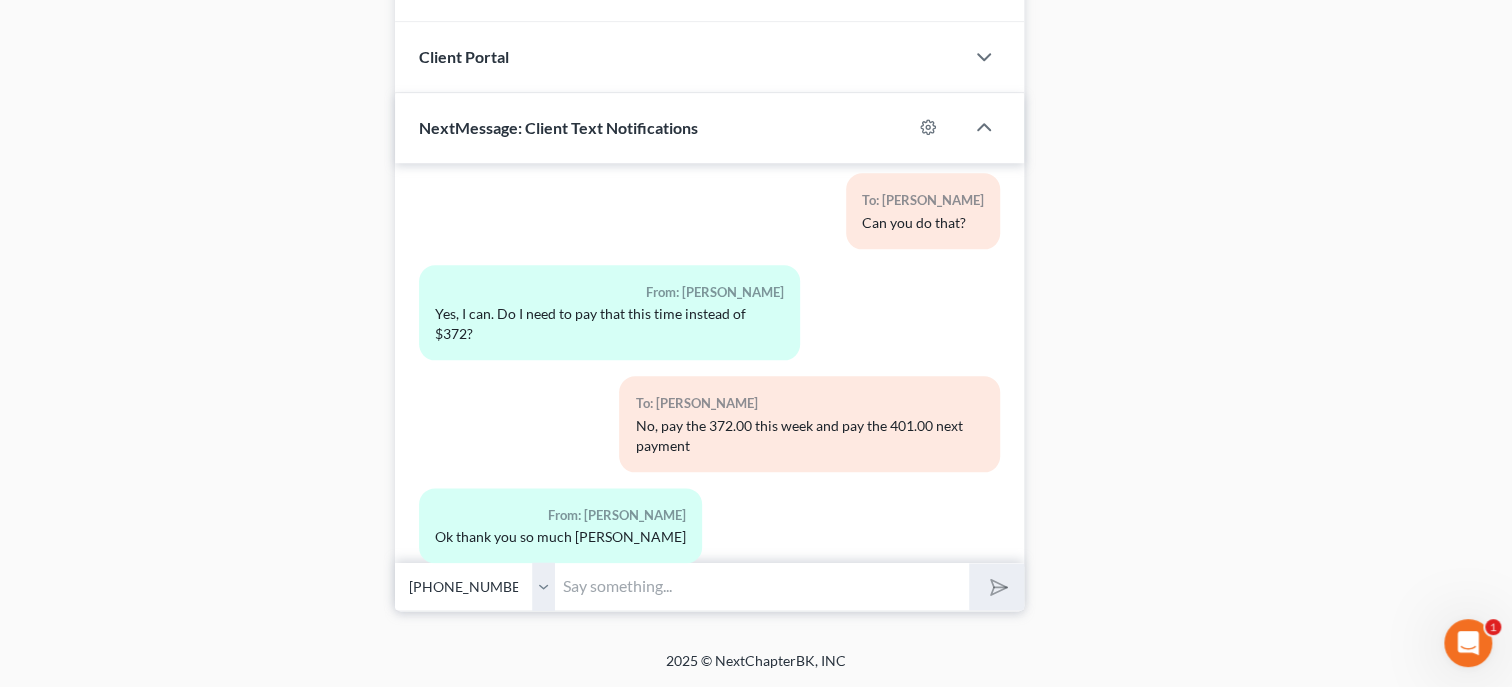 scroll, scrollTop: 668, scrollLeft: 0, axis: vertical 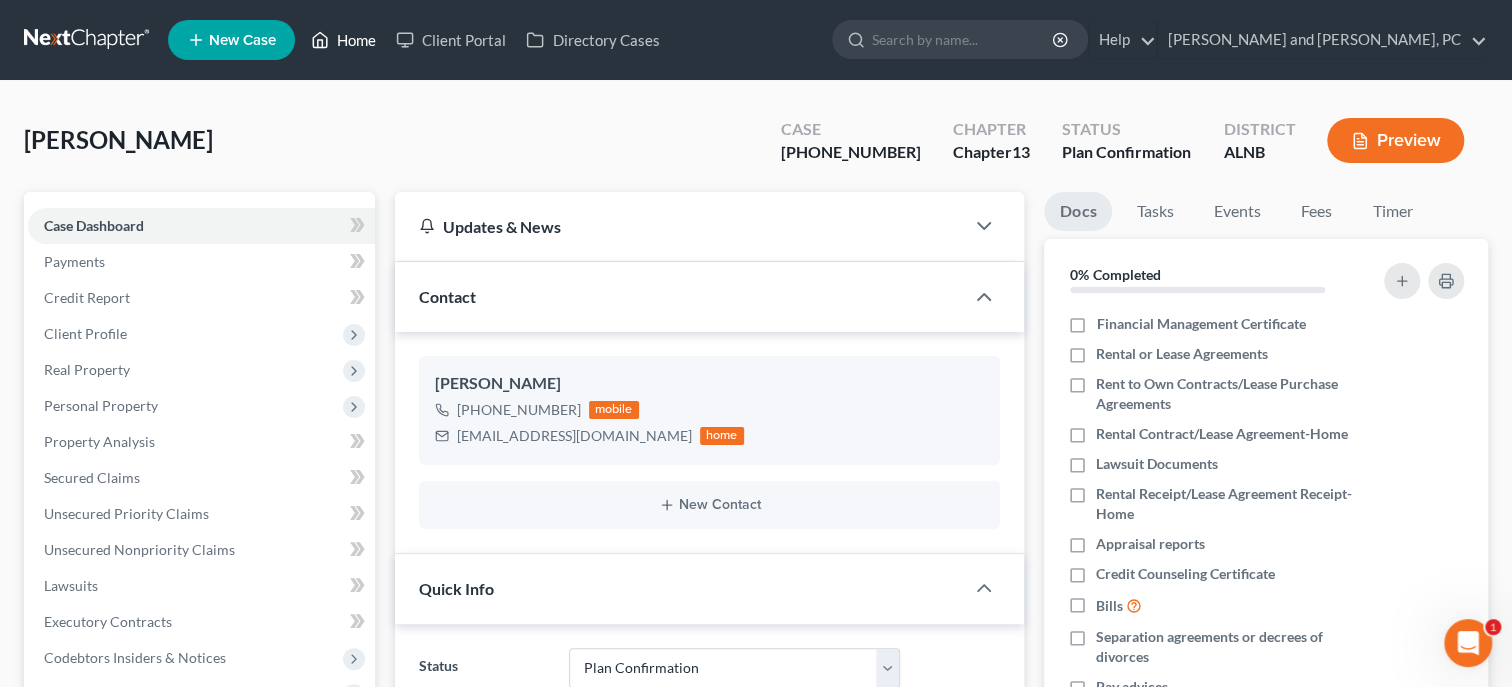 click on "Home" at bounding box center [343, 40] 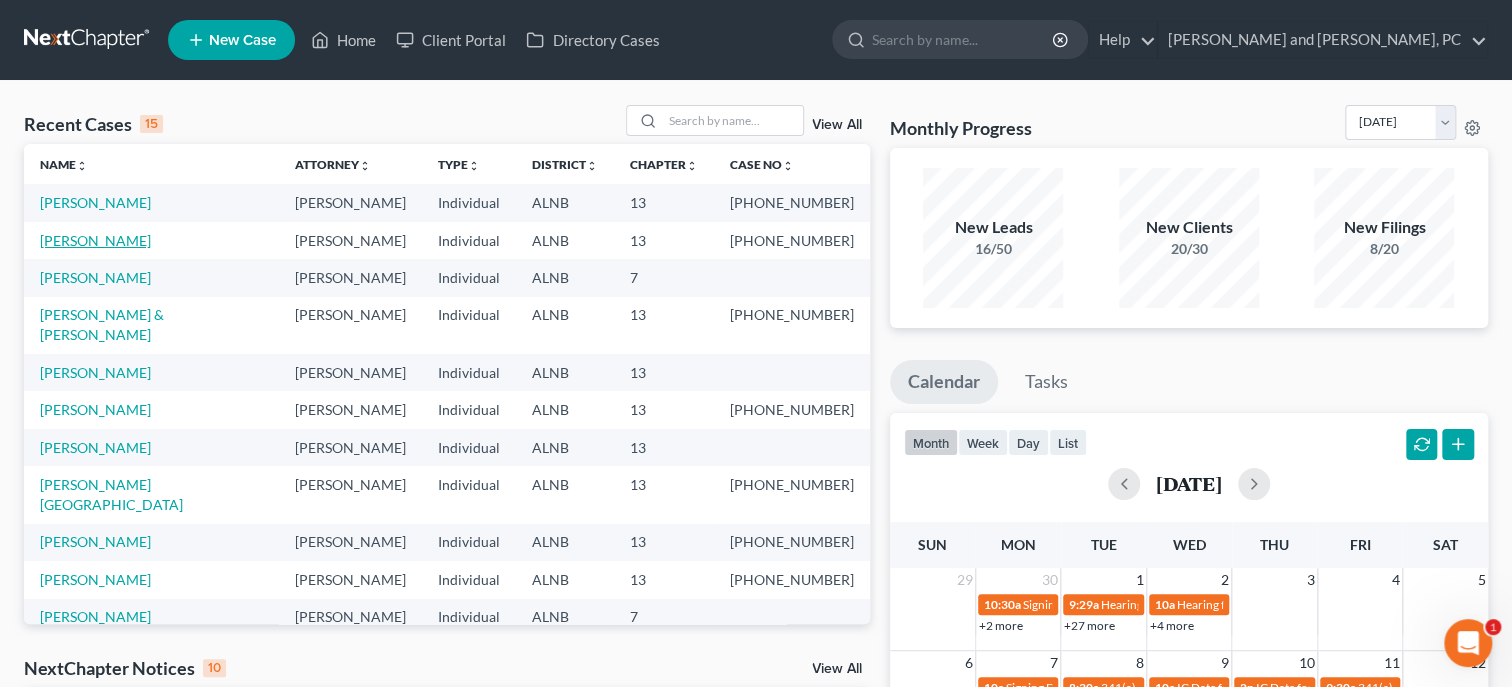 click on "[PERSON_NAME]" at bounding box center [95, 240] 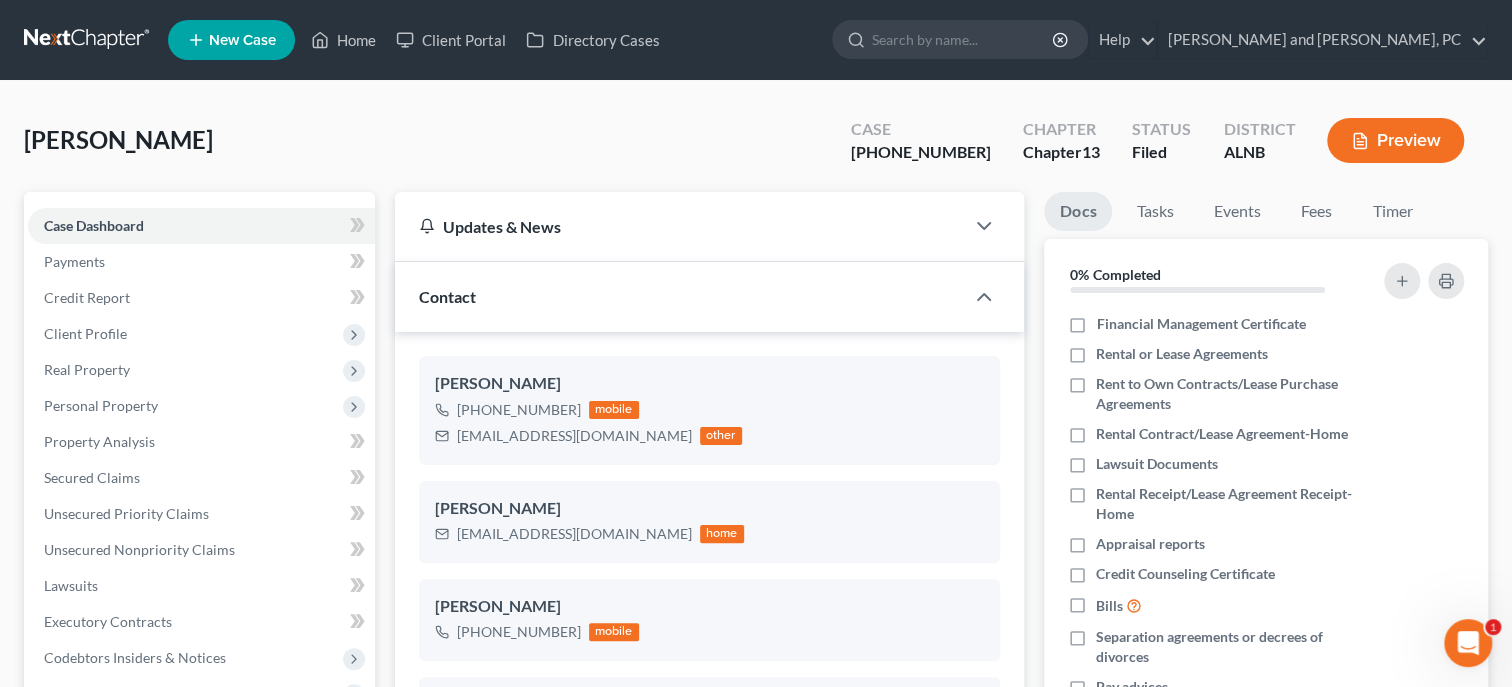 scroll, scrollTop: 87, scrollLeft: 0, axis: vertical 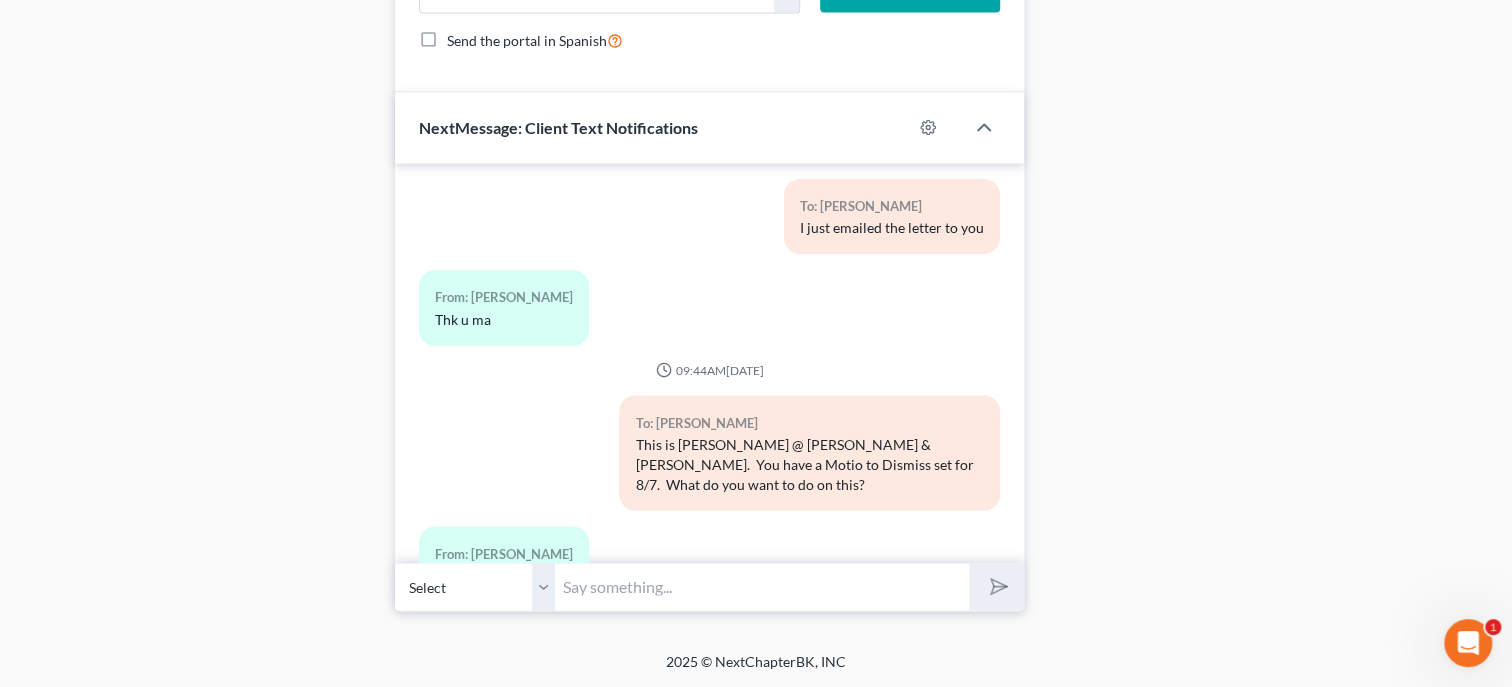 click on "From: Kristy Dickey Call me" at bounding box center (609, 571) 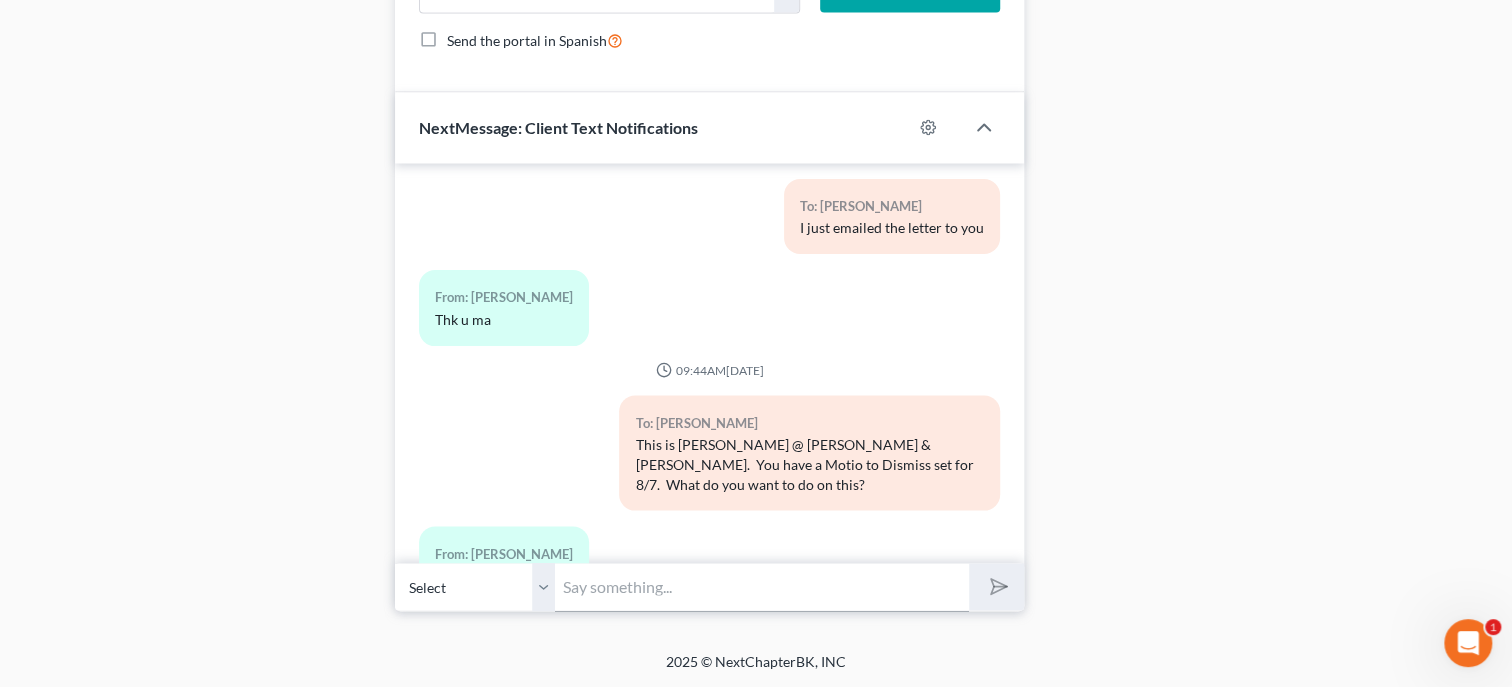 click at bounding box center (762, 586) 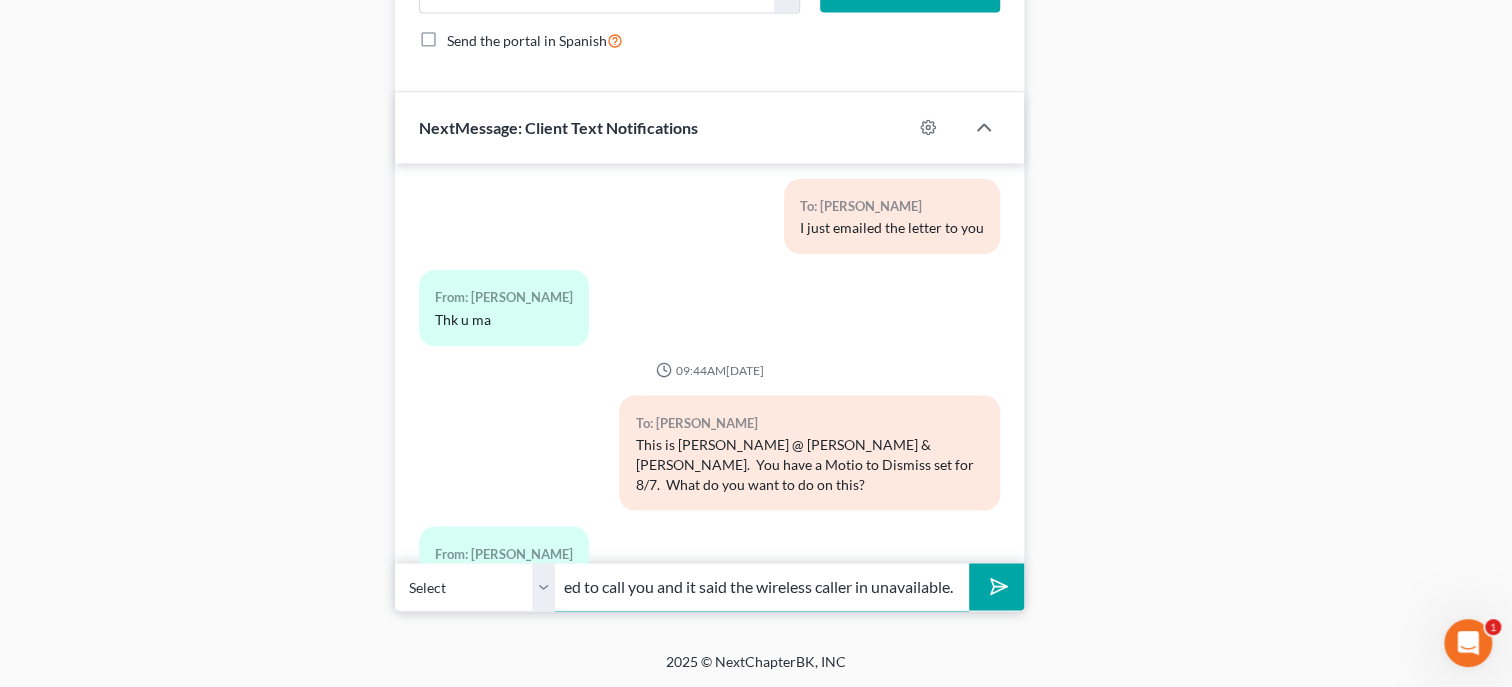 scroll, scrollTop: 0, scrollLeft: 30, axis: horizontal 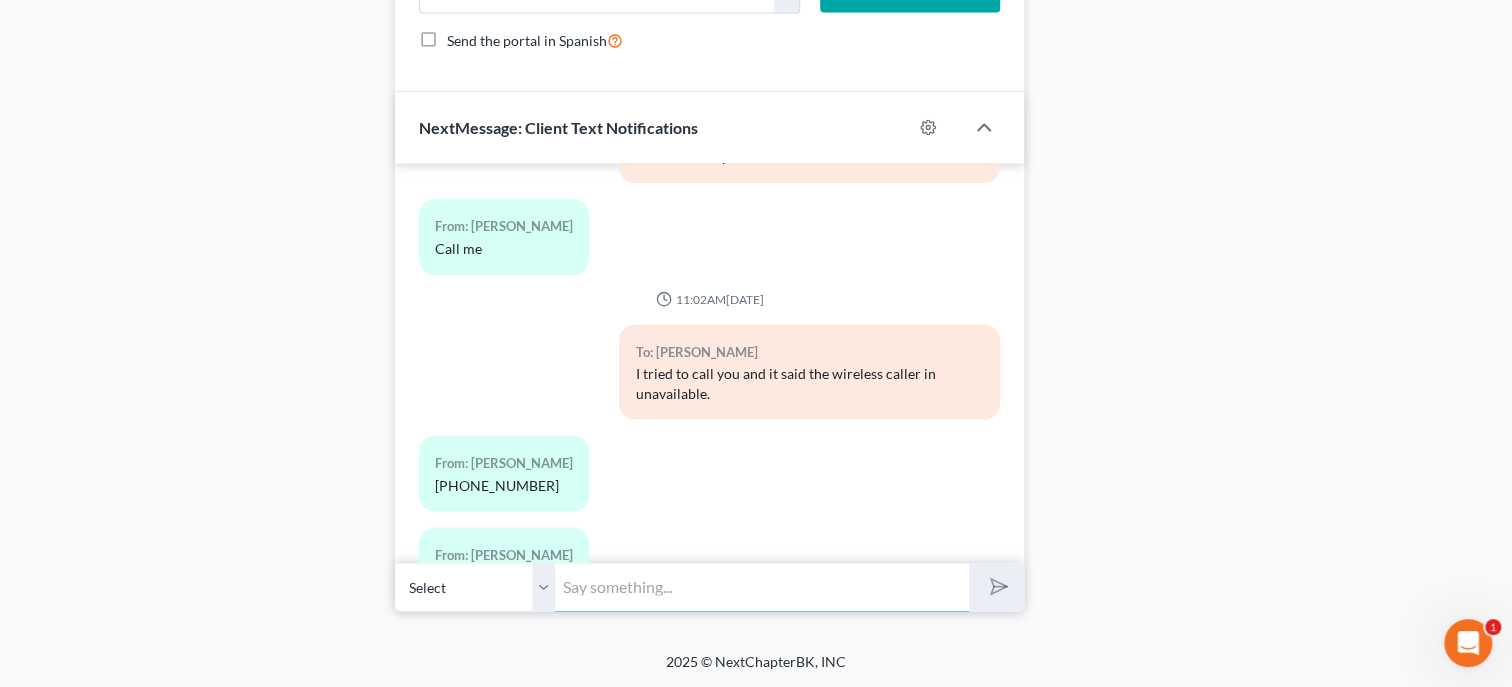 click at bounding box center (762, 586) 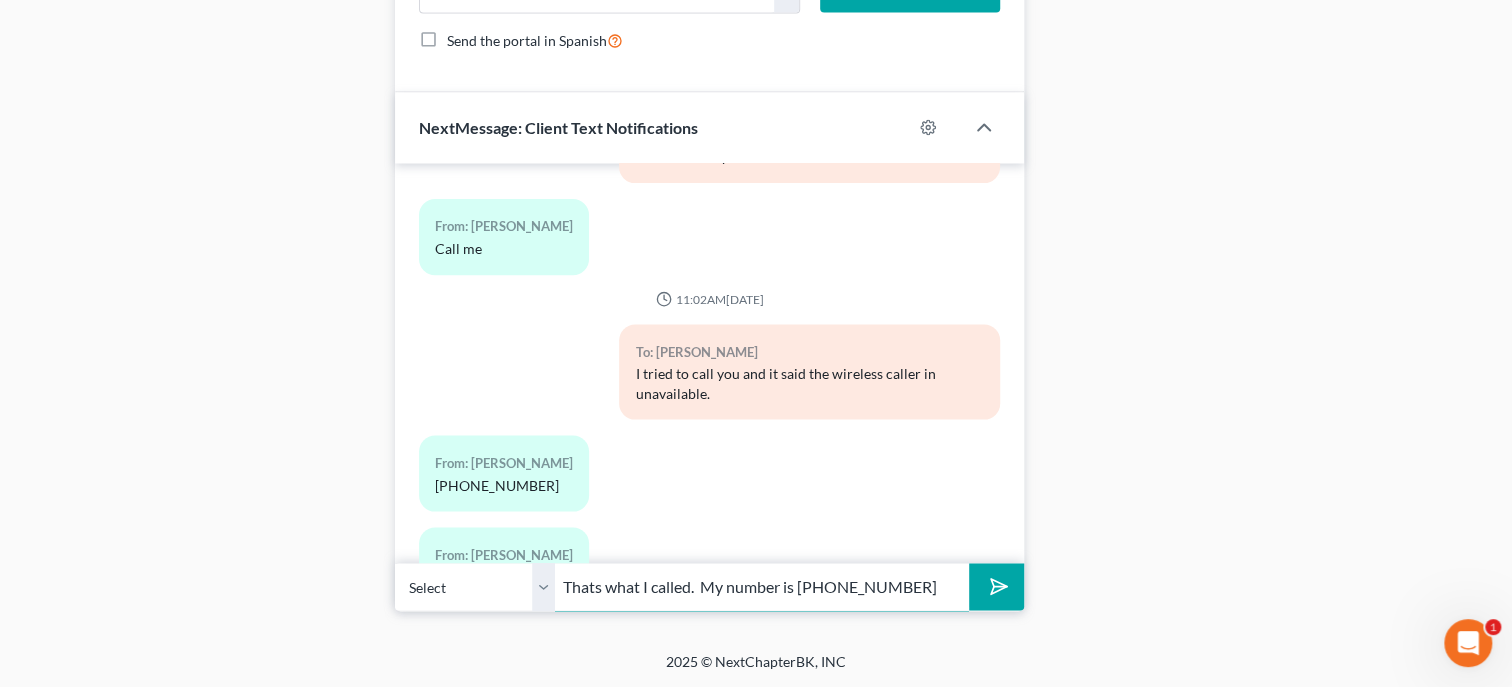 type on "Thats what I called.  My number is [PHONE_NUMBER]" 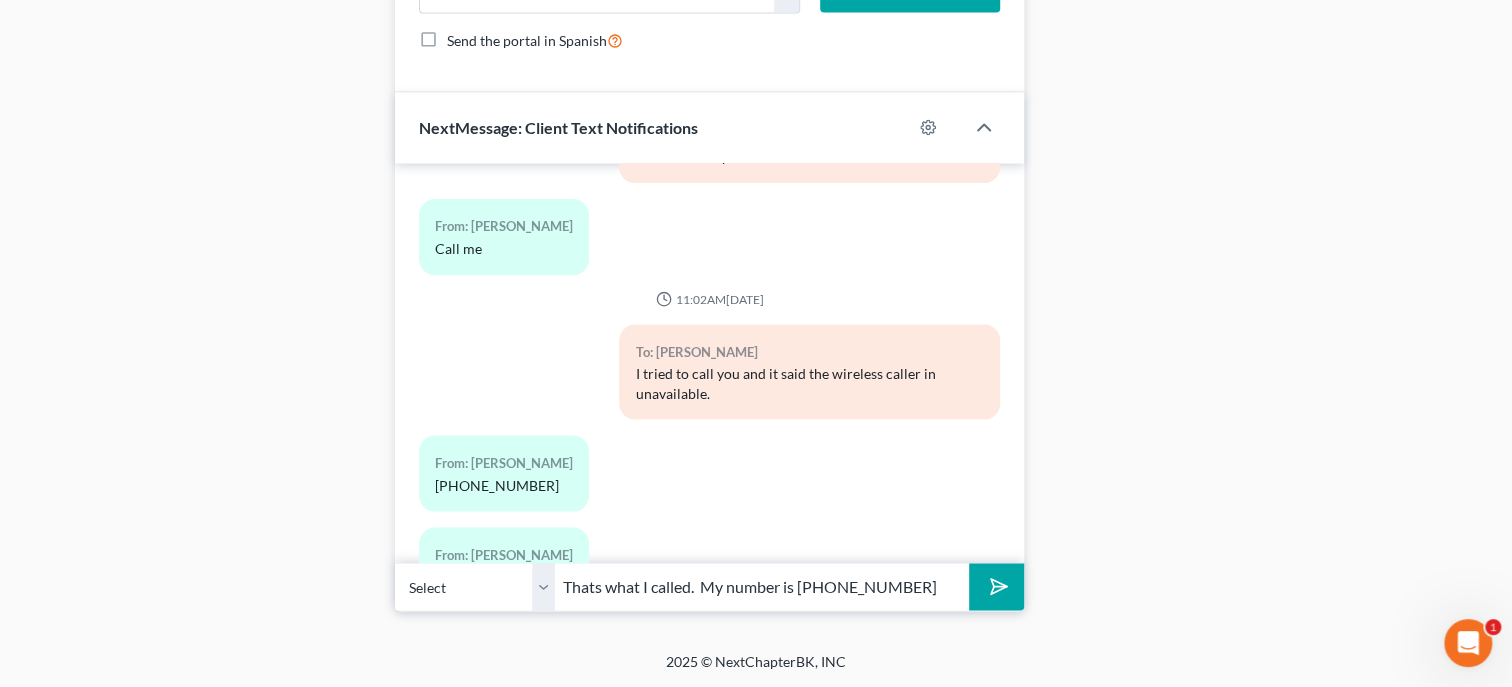 click 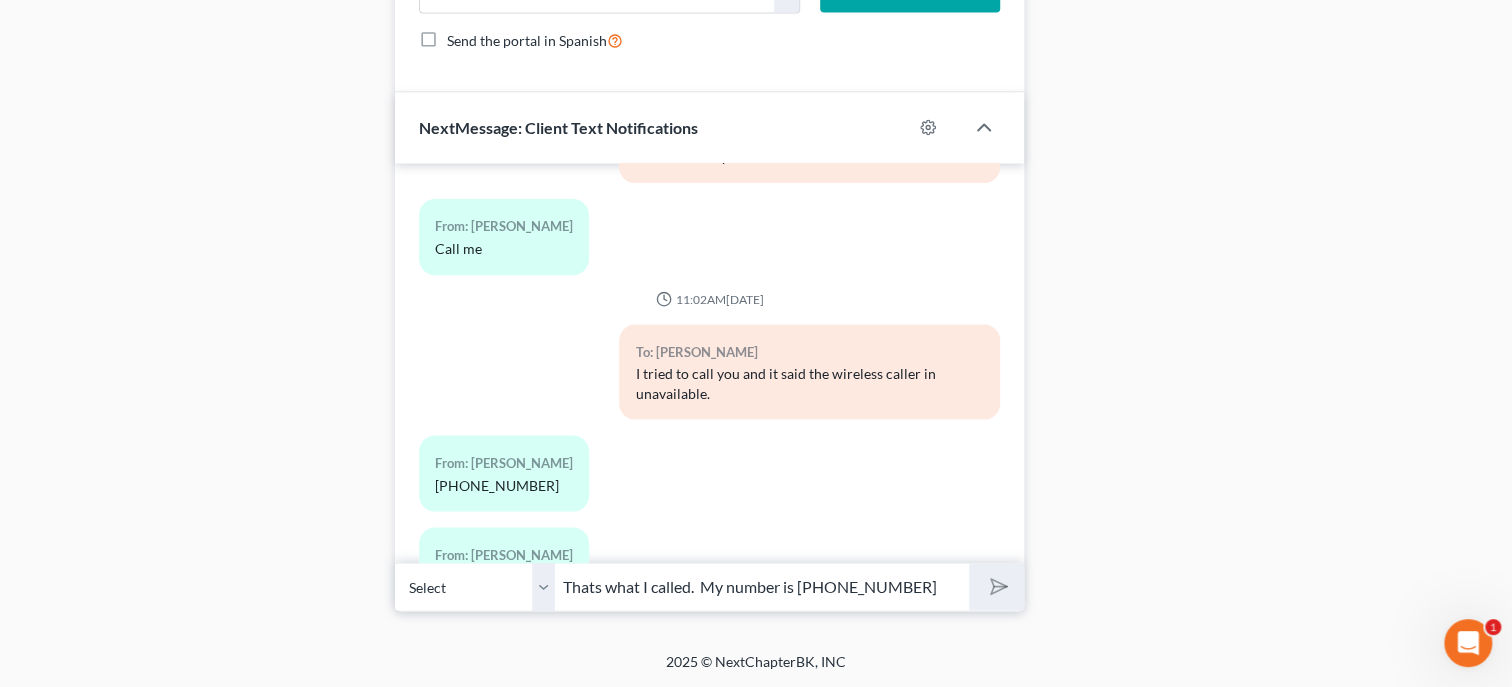 type 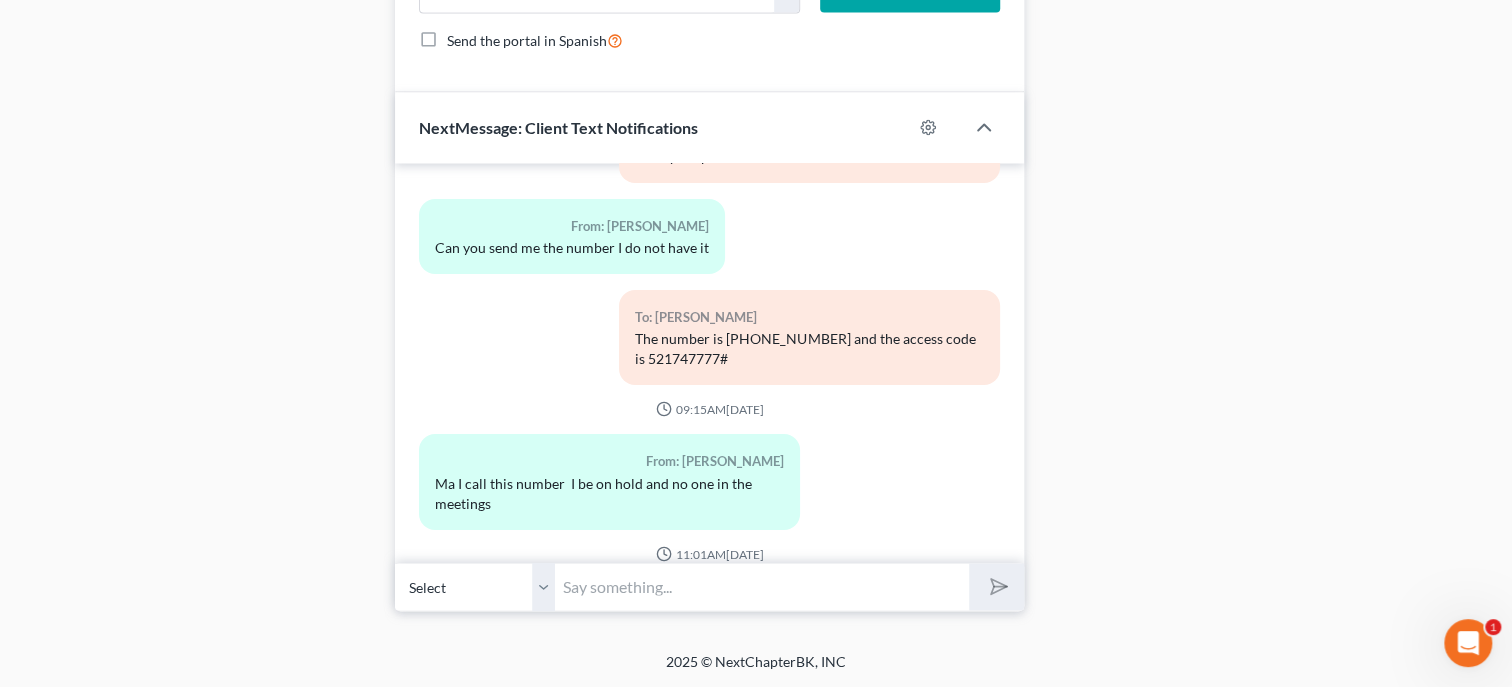 scroll, scrollTop: 8377, scrollLeft: 0, axis: vertical 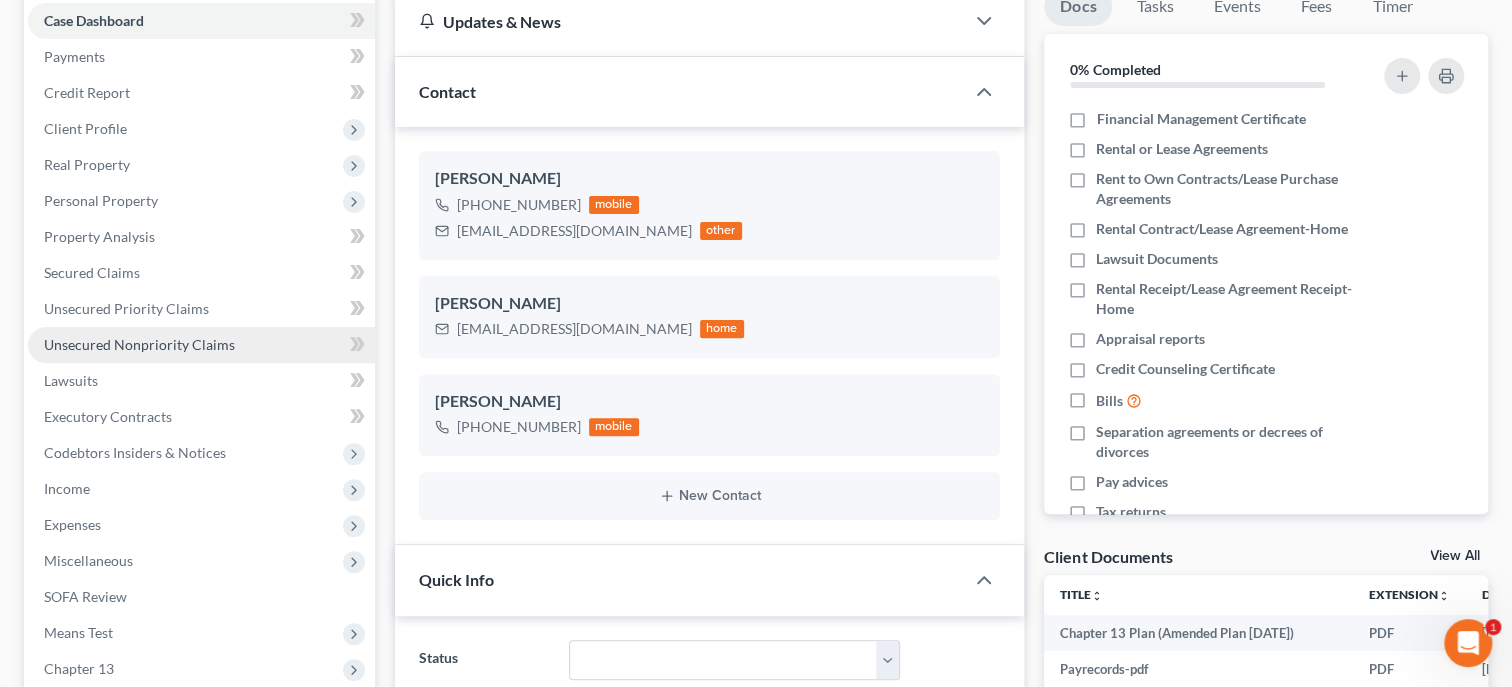 click on "Unsecured Nonpriority Claims" at bounding box center [139, 344] 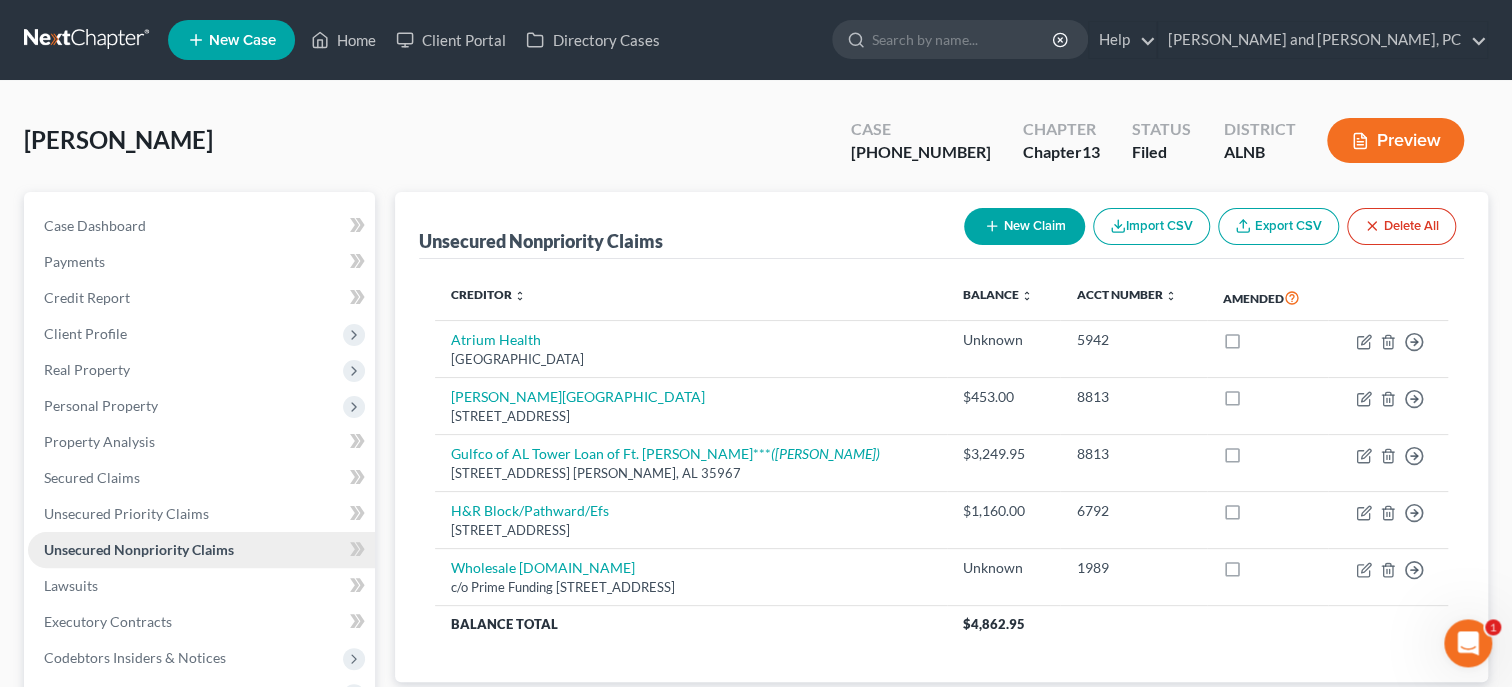 scroll, scrollTop: 0, scrollLeft: 0, axis: both 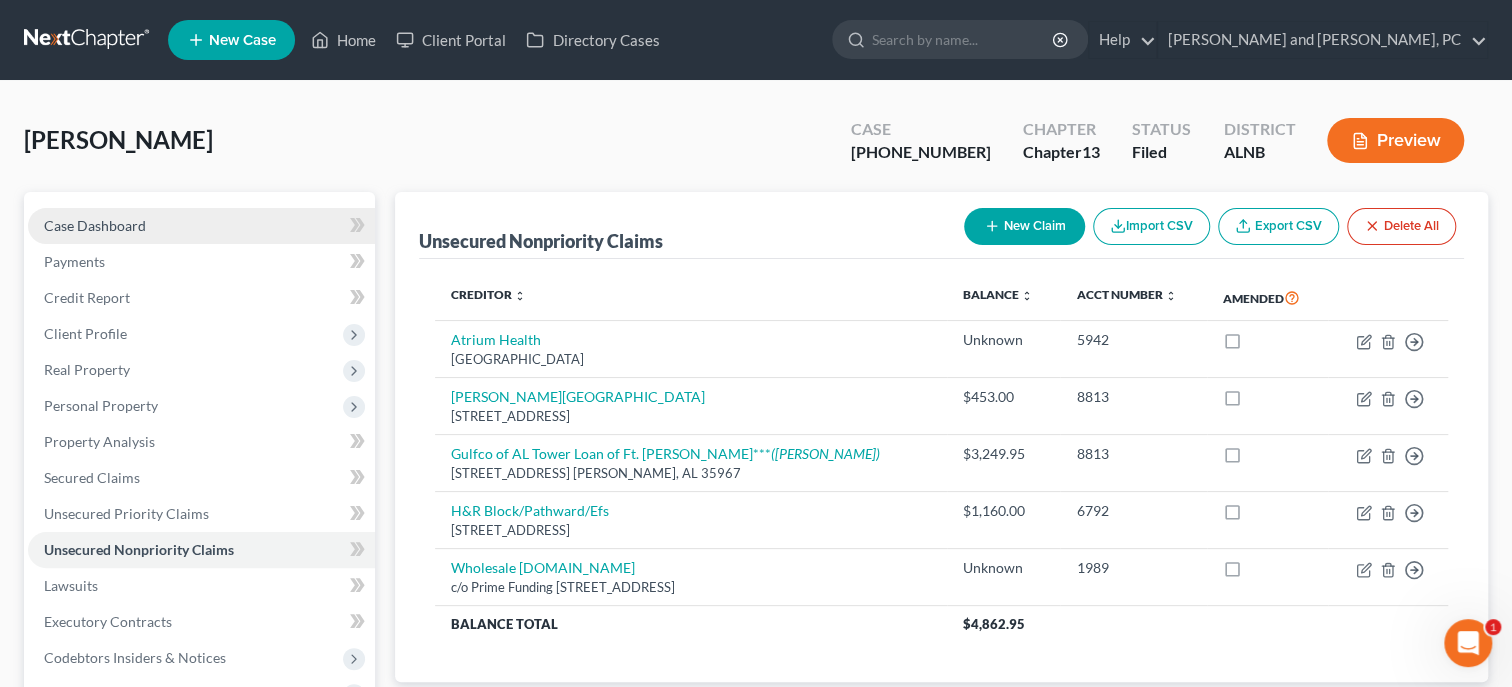 click on "Case Dashboard" at bounding box center [95, 225] 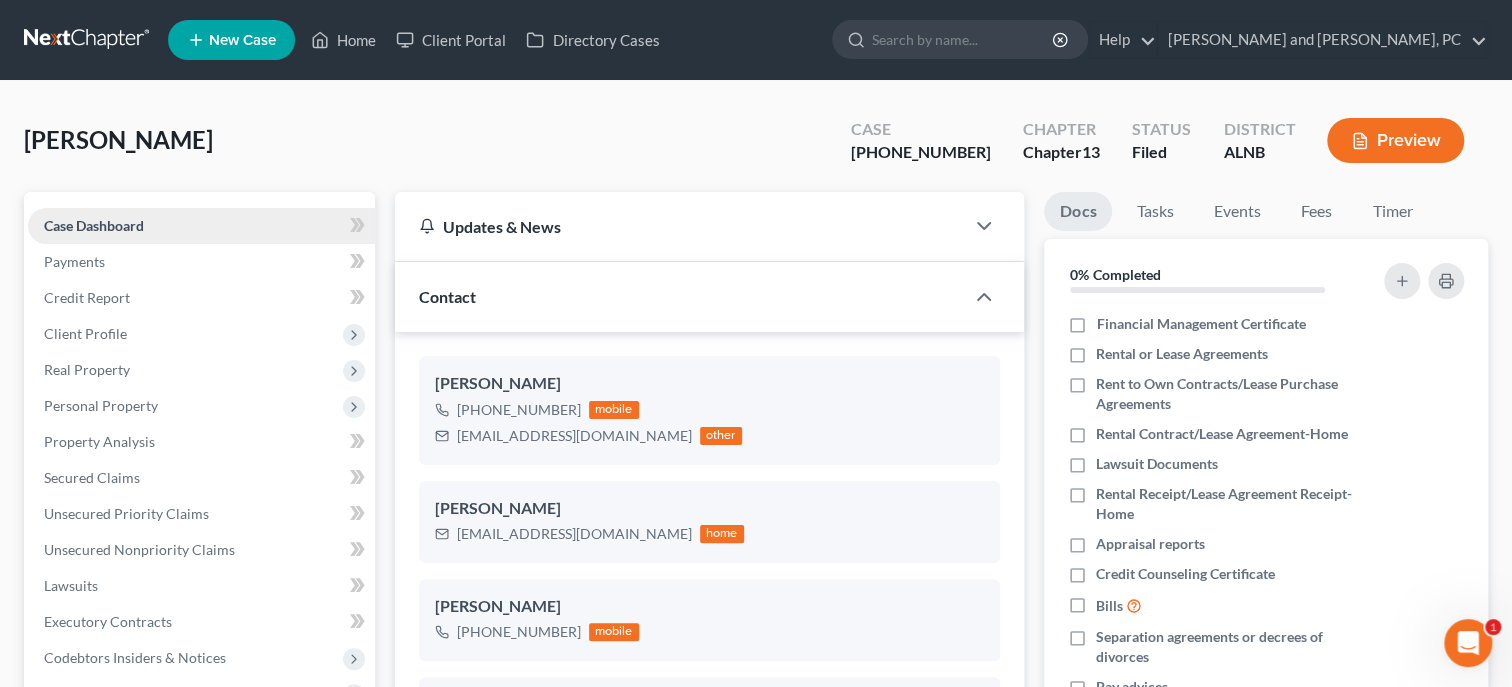 scroll, scrollTop: 87, scrollLeft: 0, axis: vertical 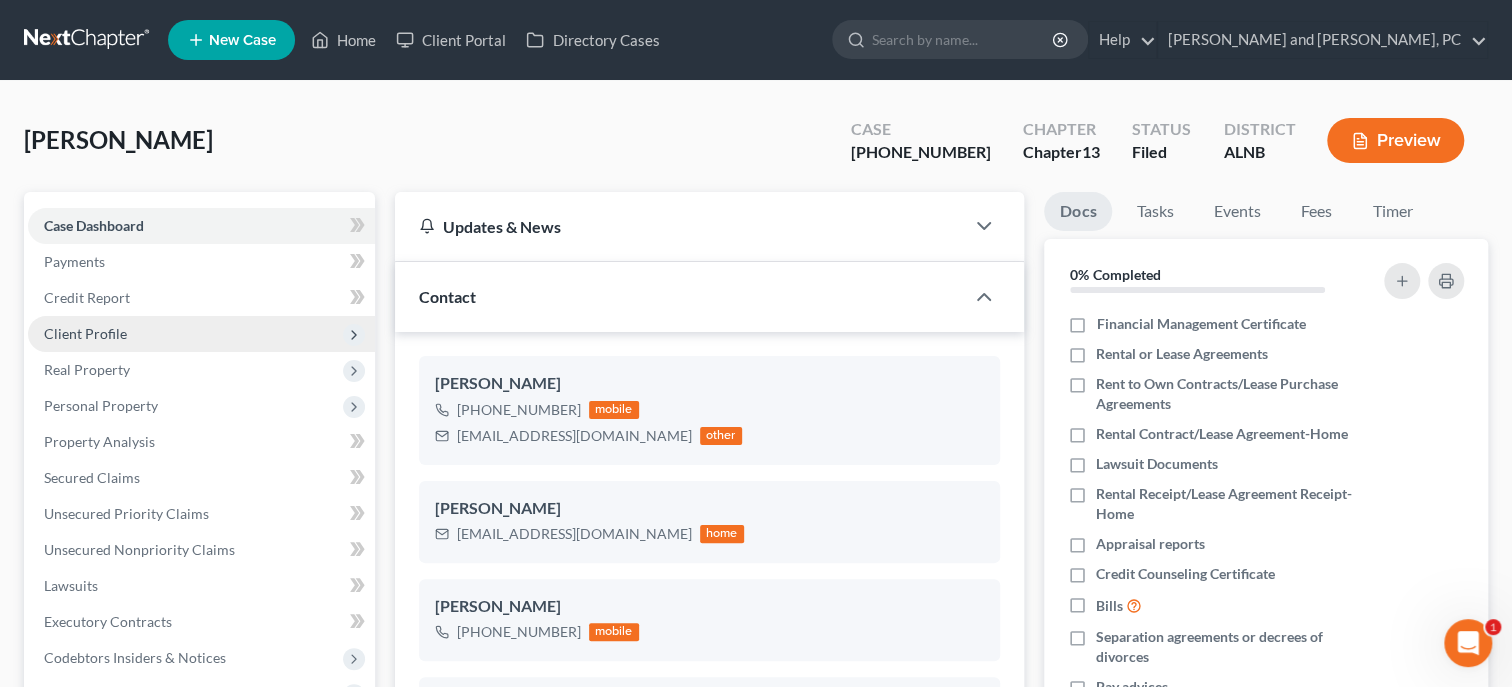 click on "Client Profile" at bounding box center [201, 334] 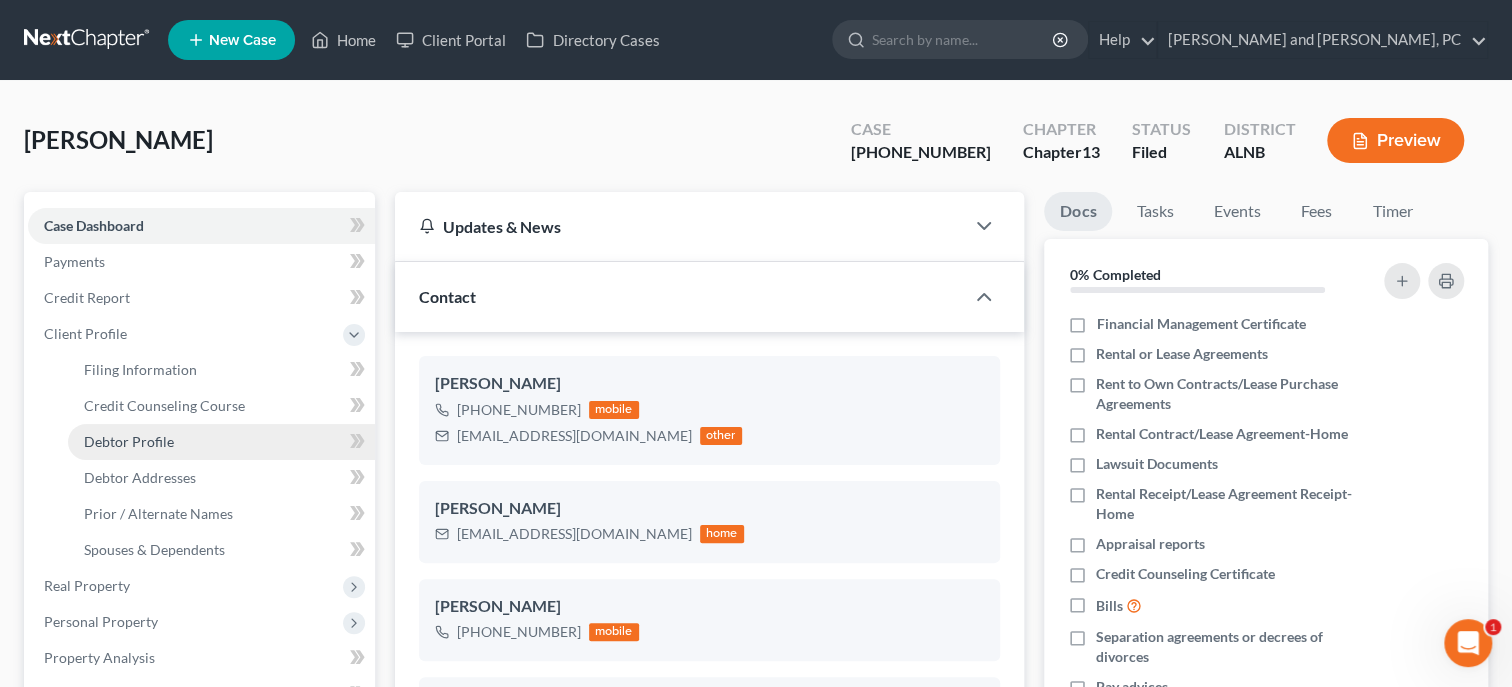 click on "Debtor Profile" at bounding box center (129, 441) 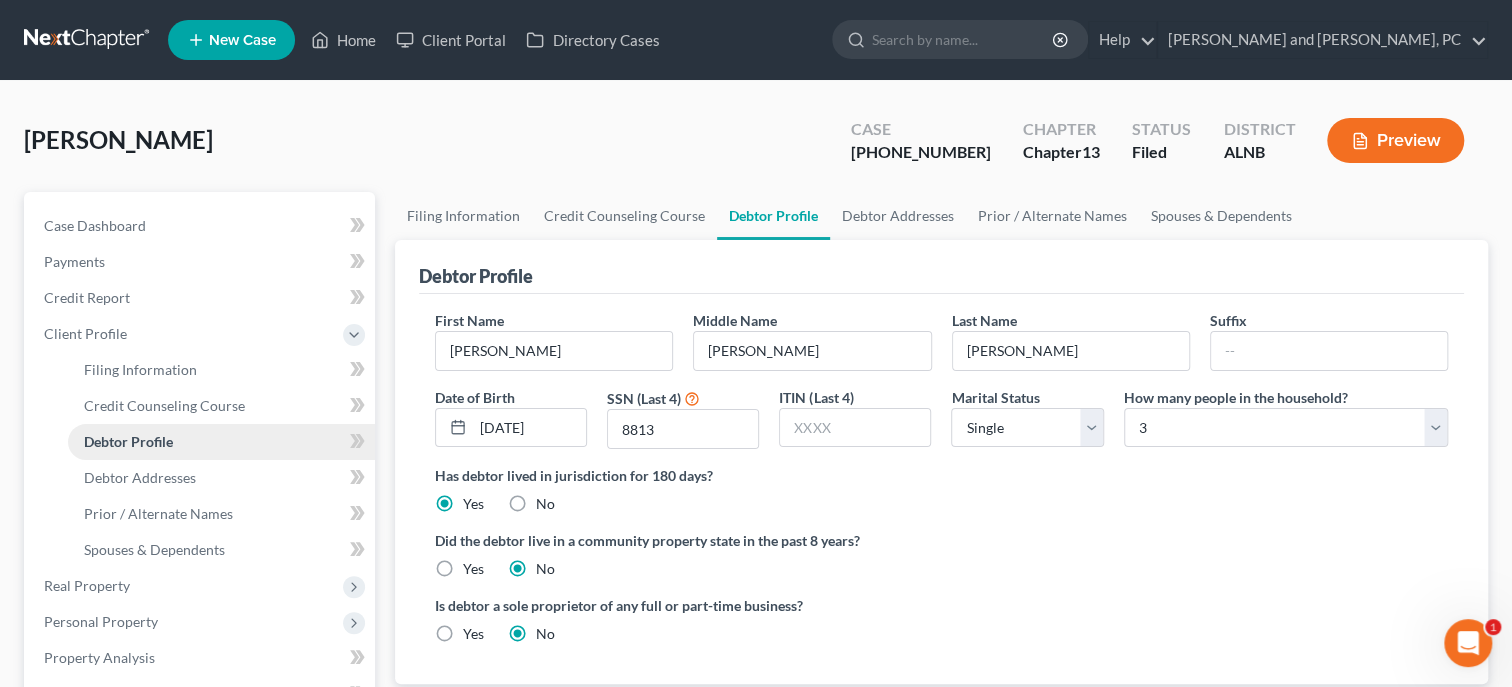radio on "true" 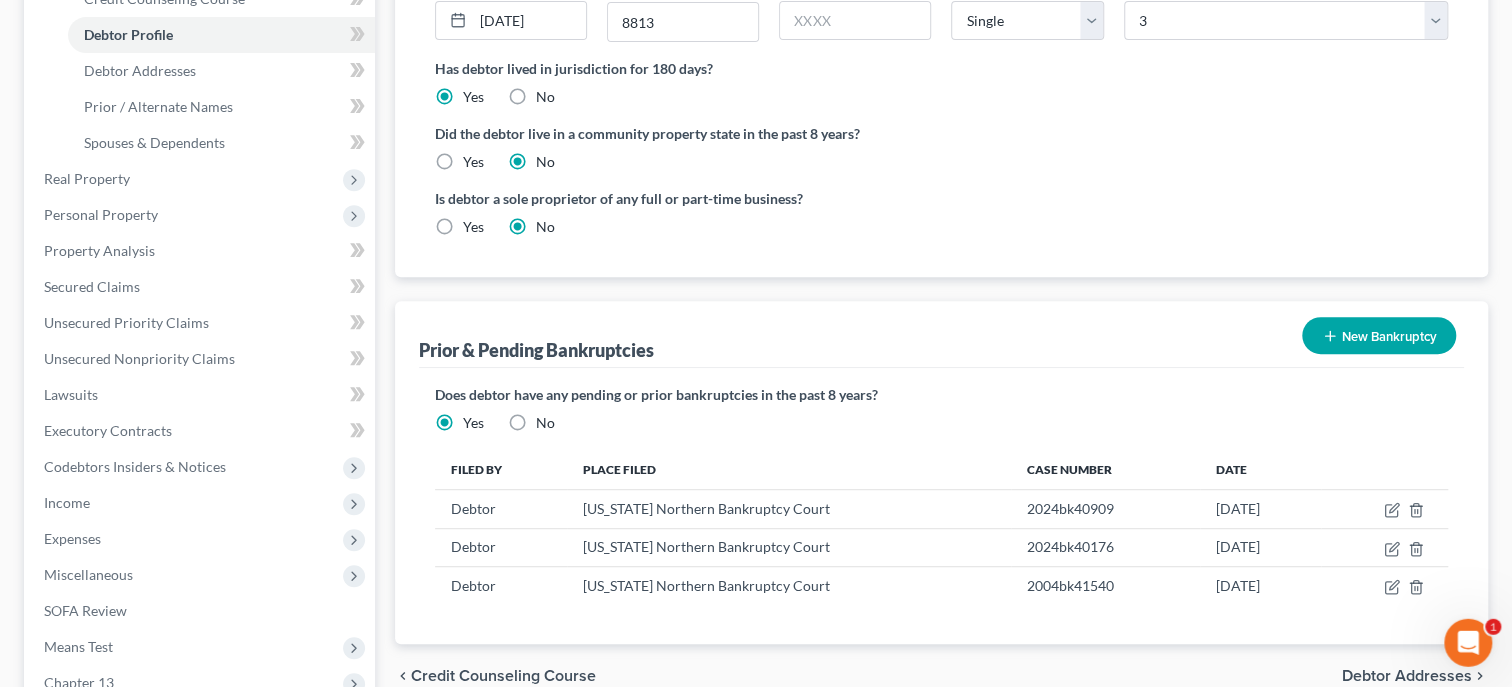 scroll, scrollTop: 411, scrollLeft: 0, axis: vertical 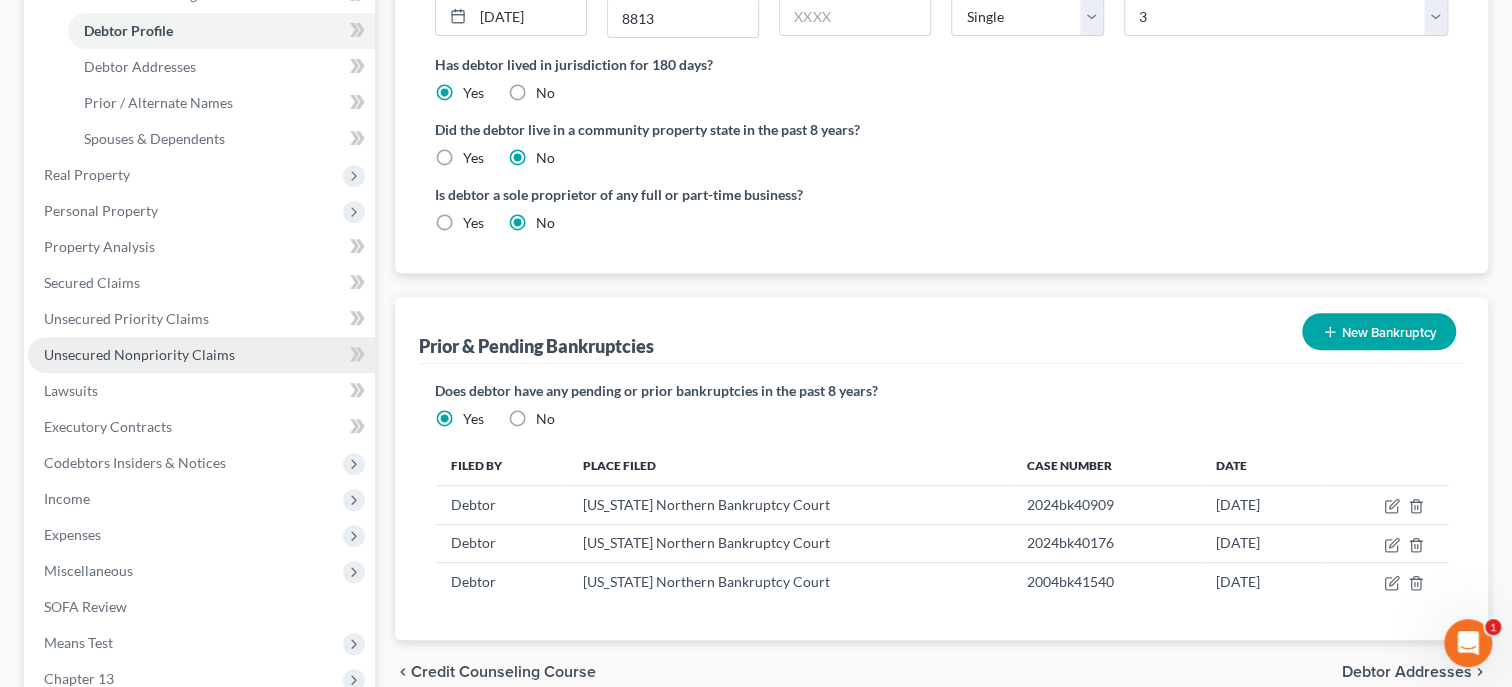 click on "Unsecured Nonpriority Claims" at bounding box center [201, 355] 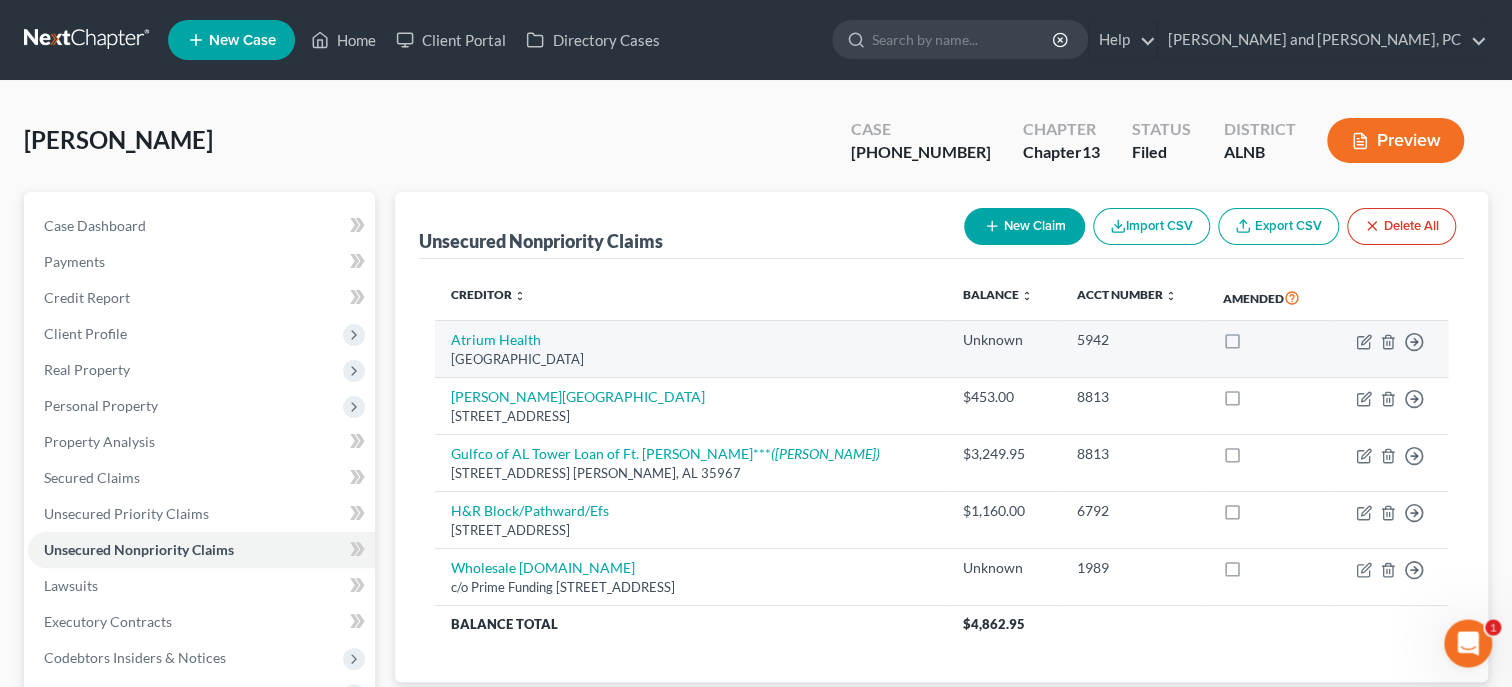 scroll, scrollTop: 0, scrollLeft: 0, axis: both 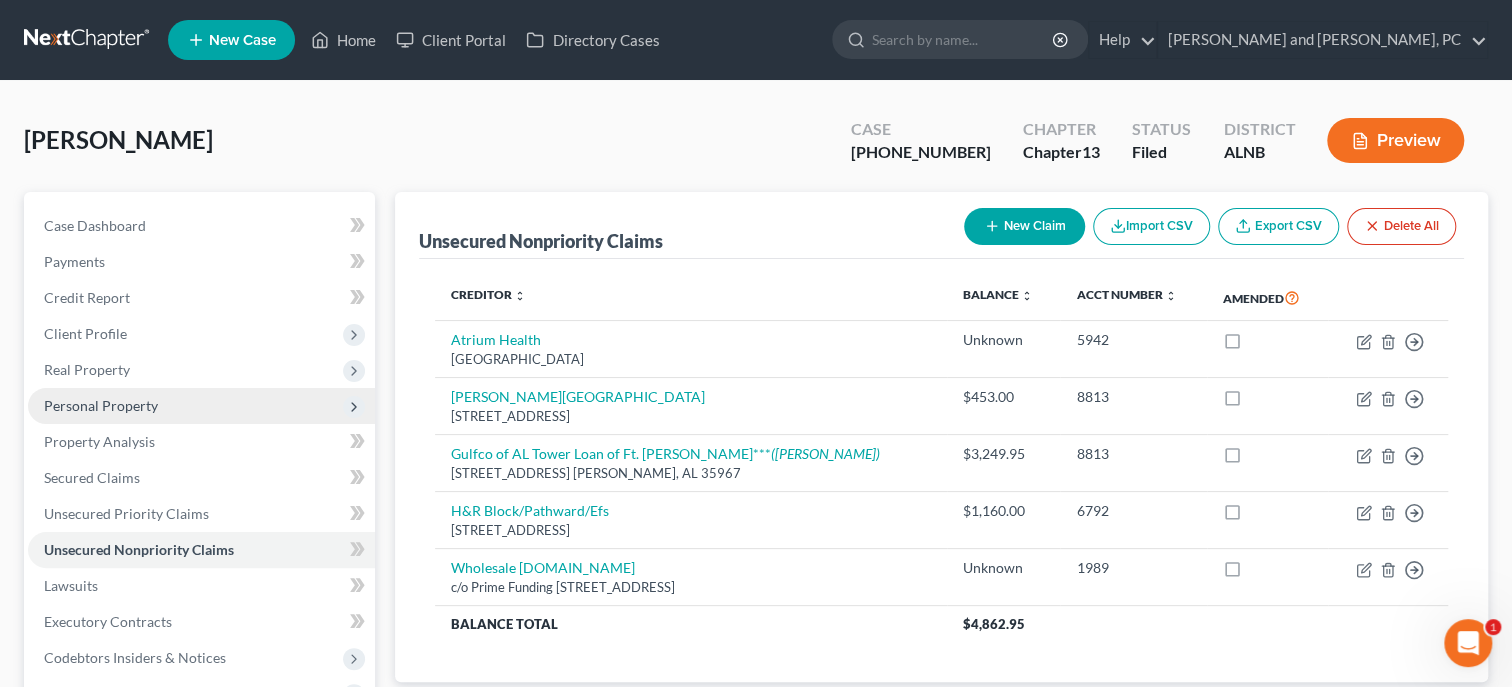 click on "Personal Property" at bounding box center (101, 405) 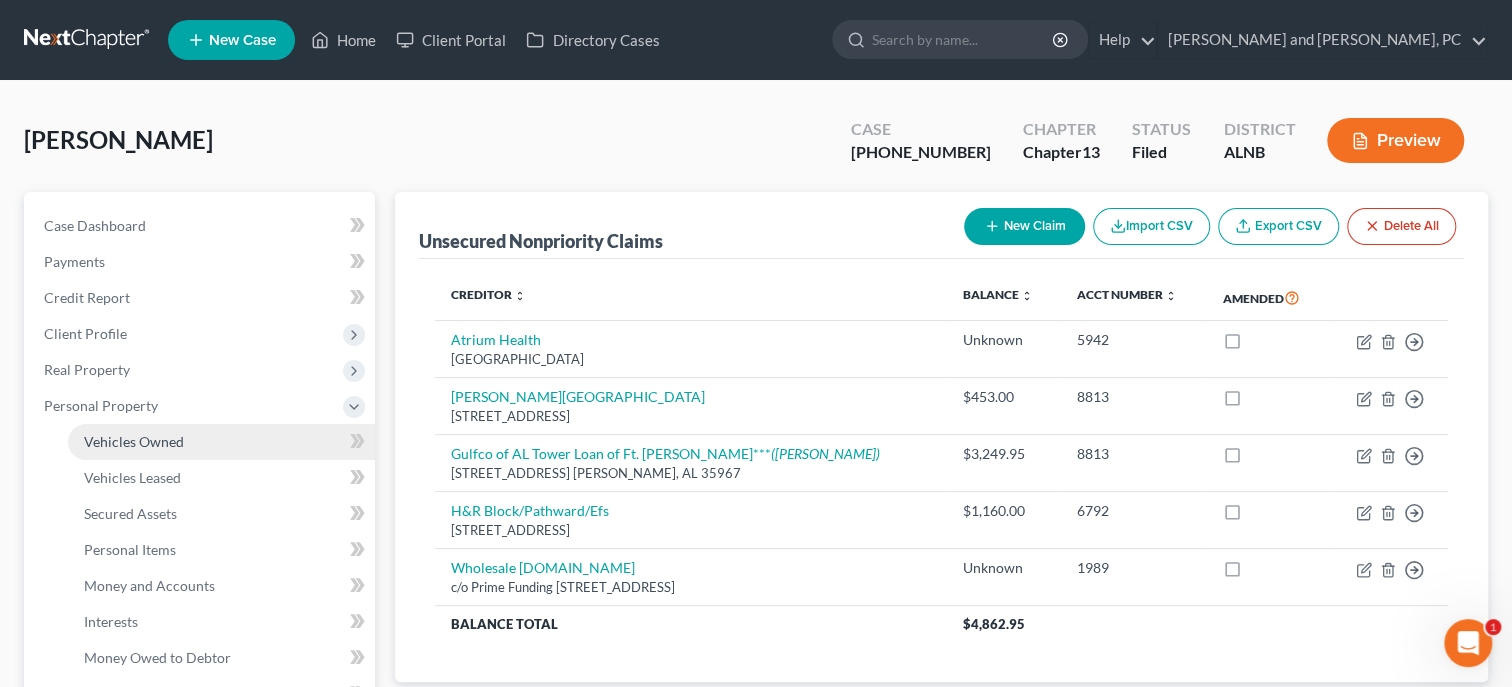 click on "Vehicles Owned" at bounding box center [134, 441] 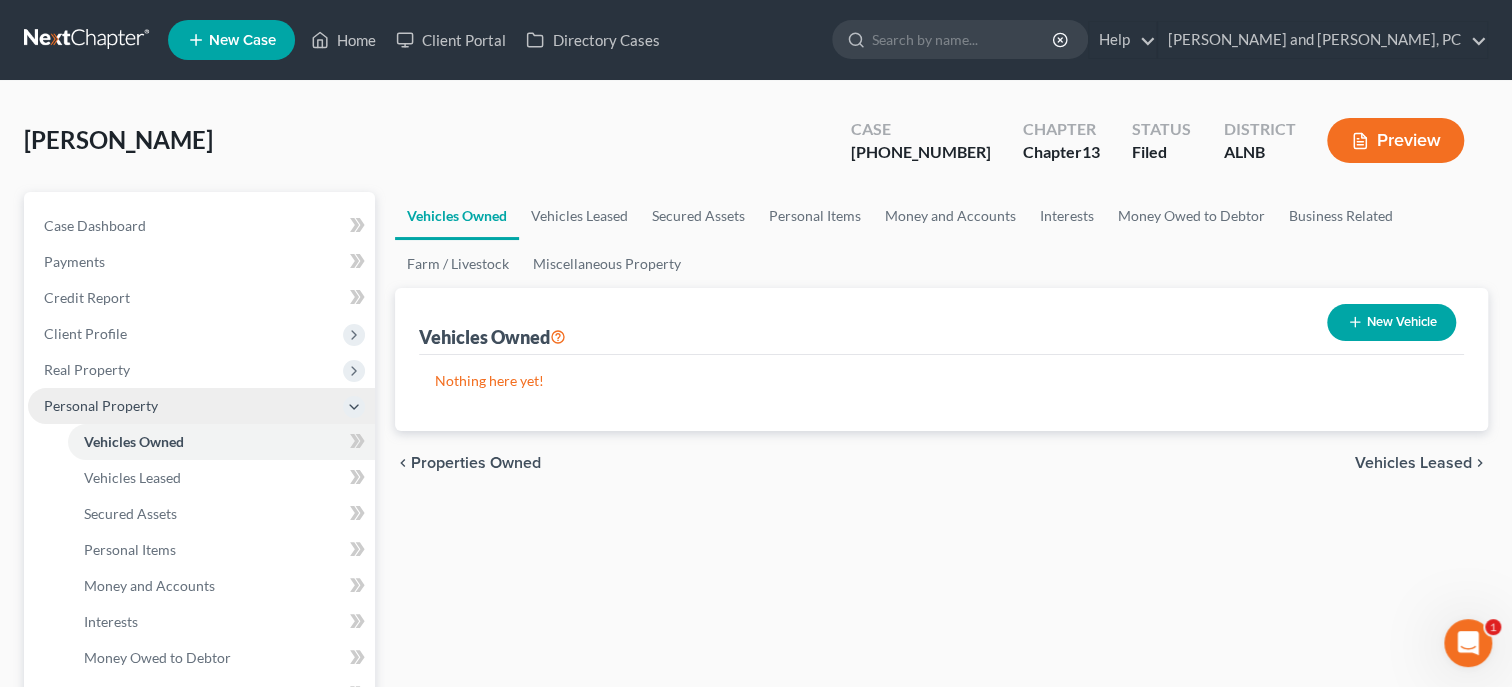click on "Personal Property" at bounding box center [101, 405] 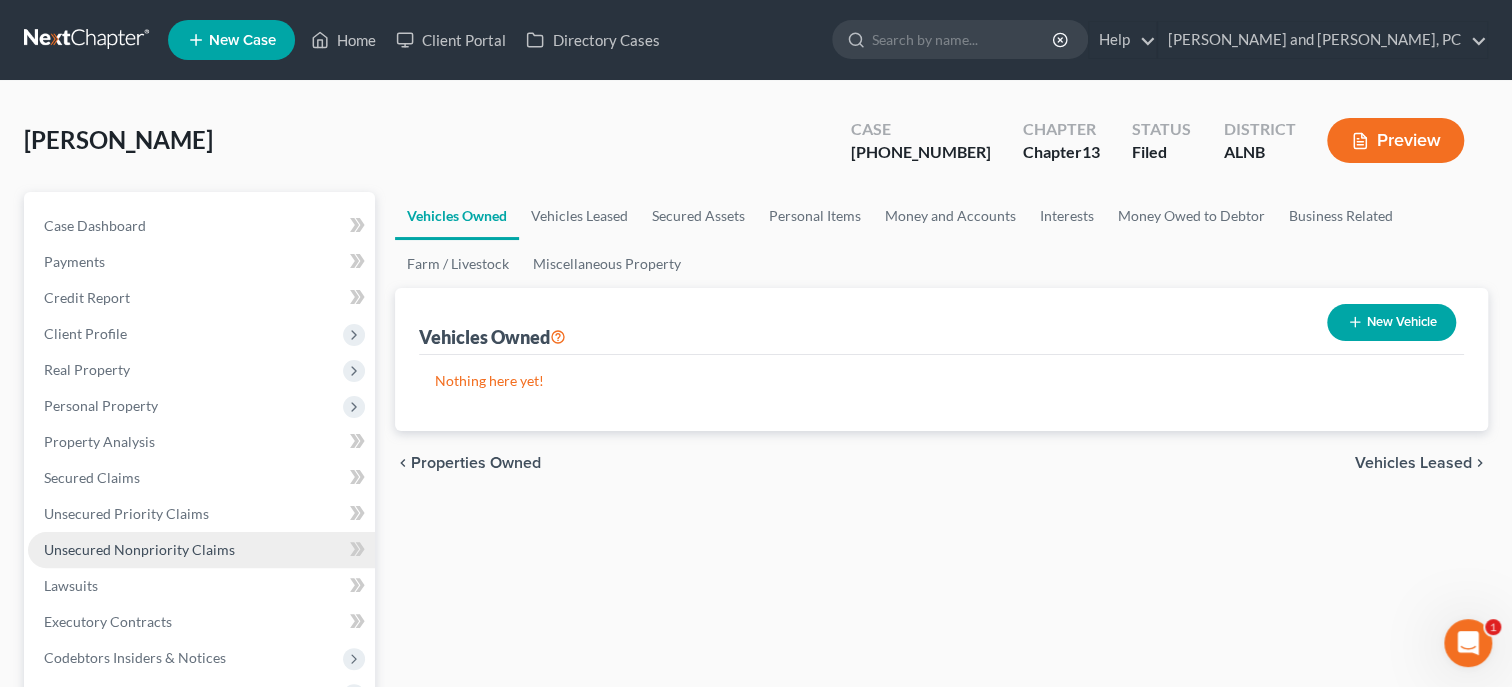 click on "Unsecured Nonpriority Claims" at bounding box center [139, 549] 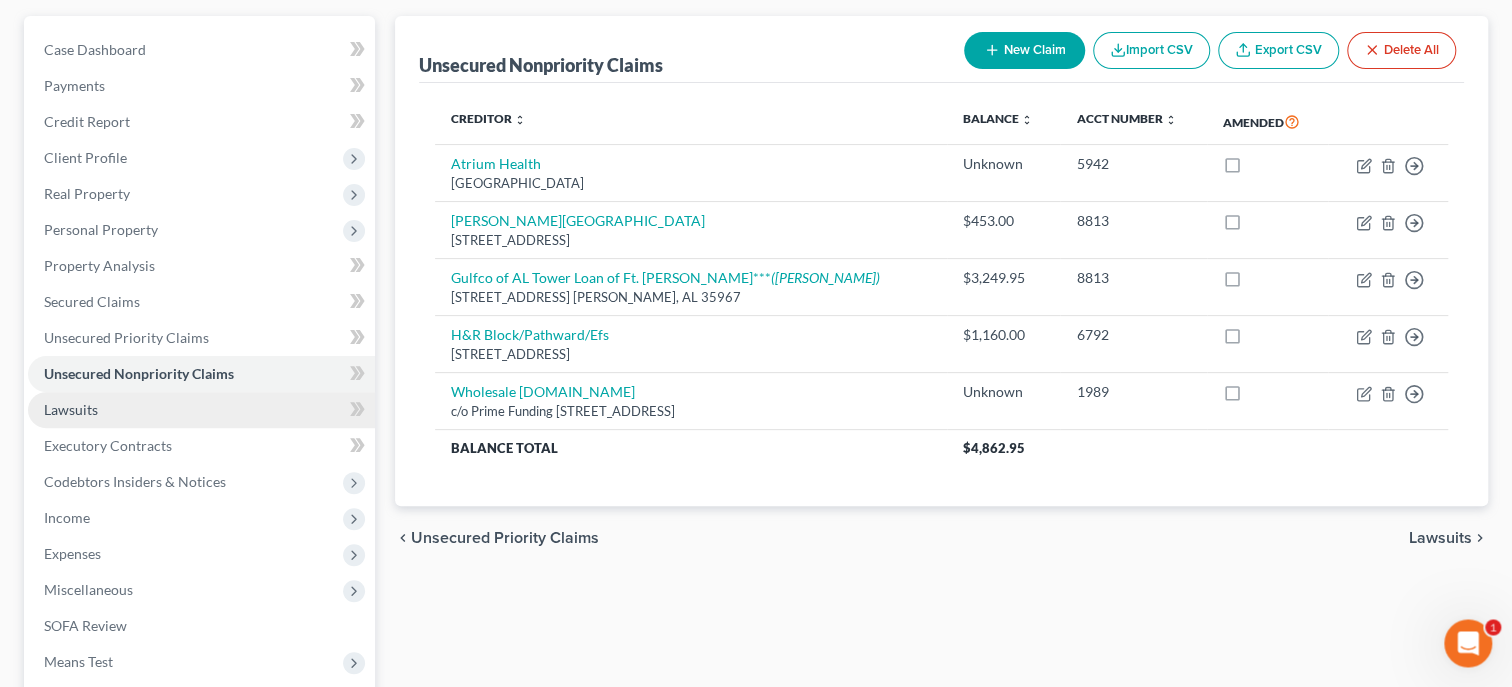 scroll, scrollTop: 205, scrollLeft: 0, axis: vertical 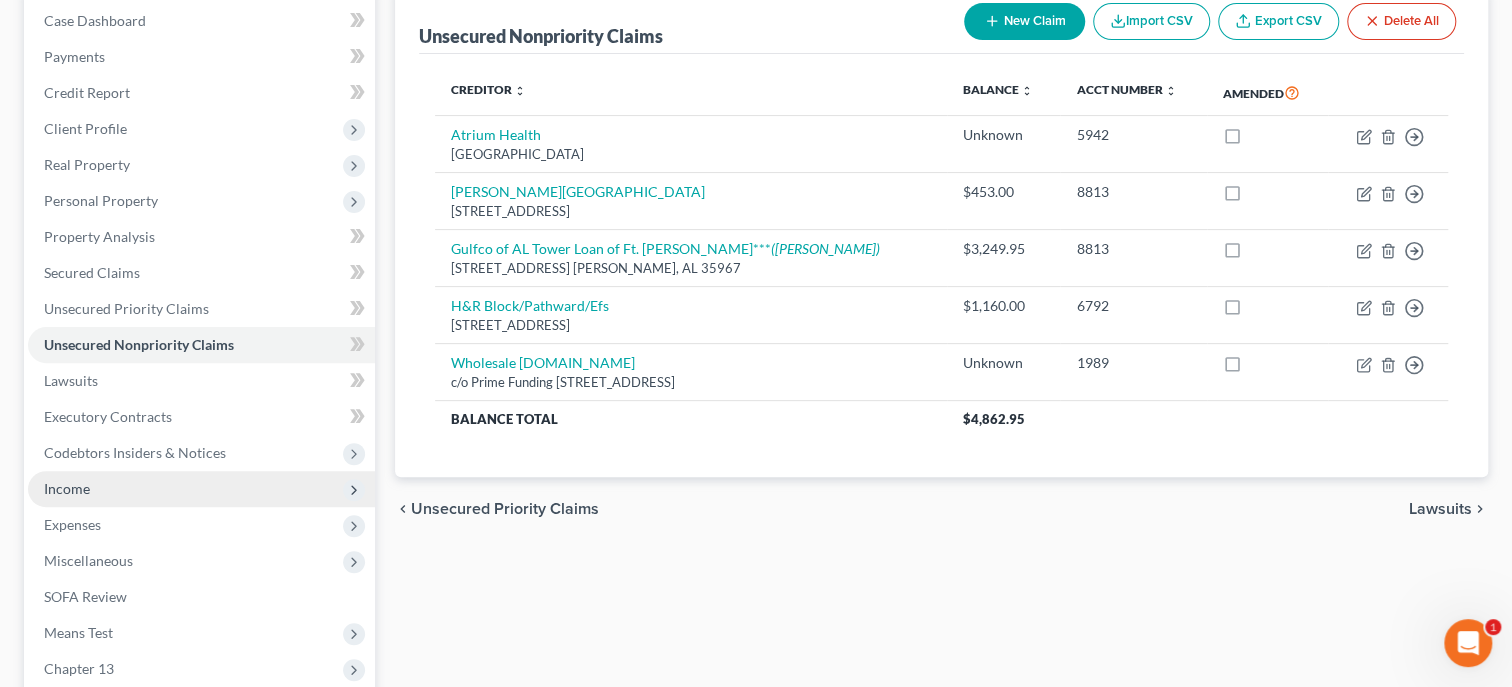 click on "Income" at bounding box center [67, 488] 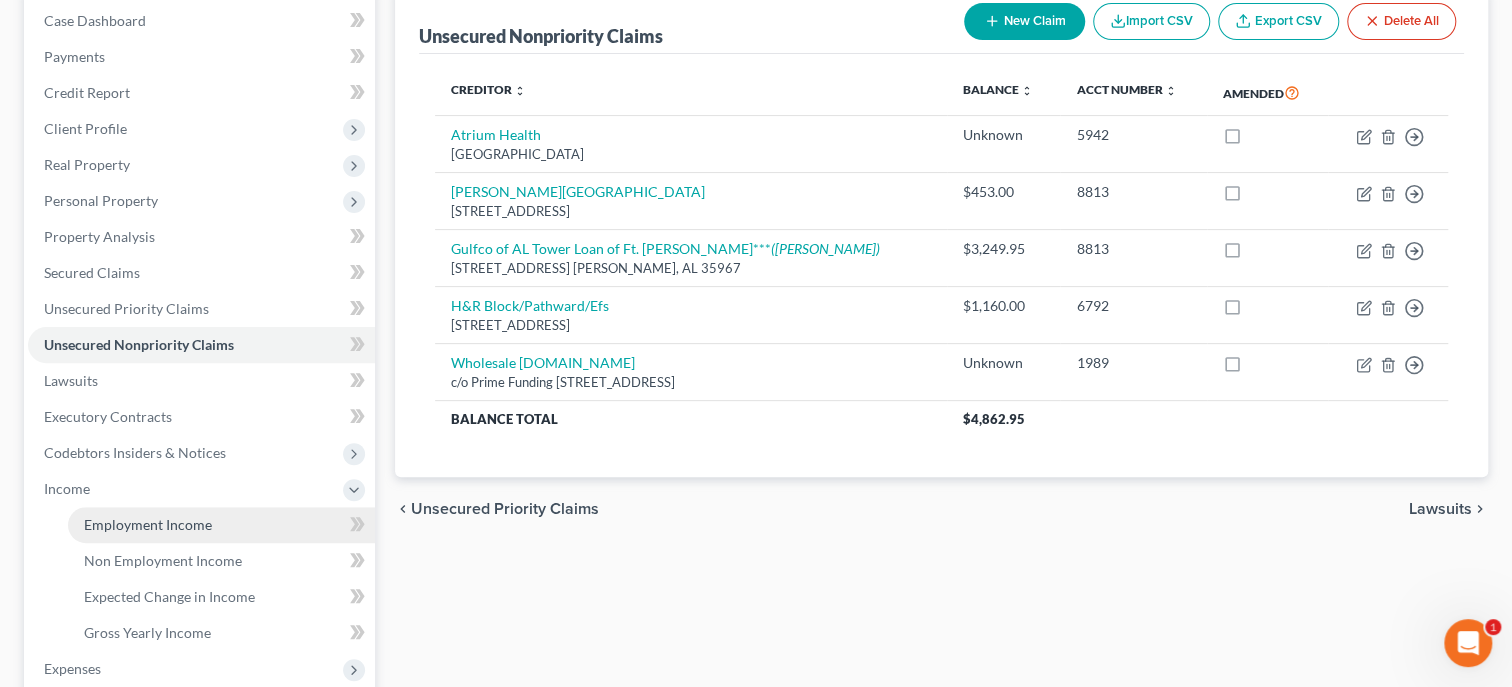 click on "Employment Income" at bounding box center [221, 525] 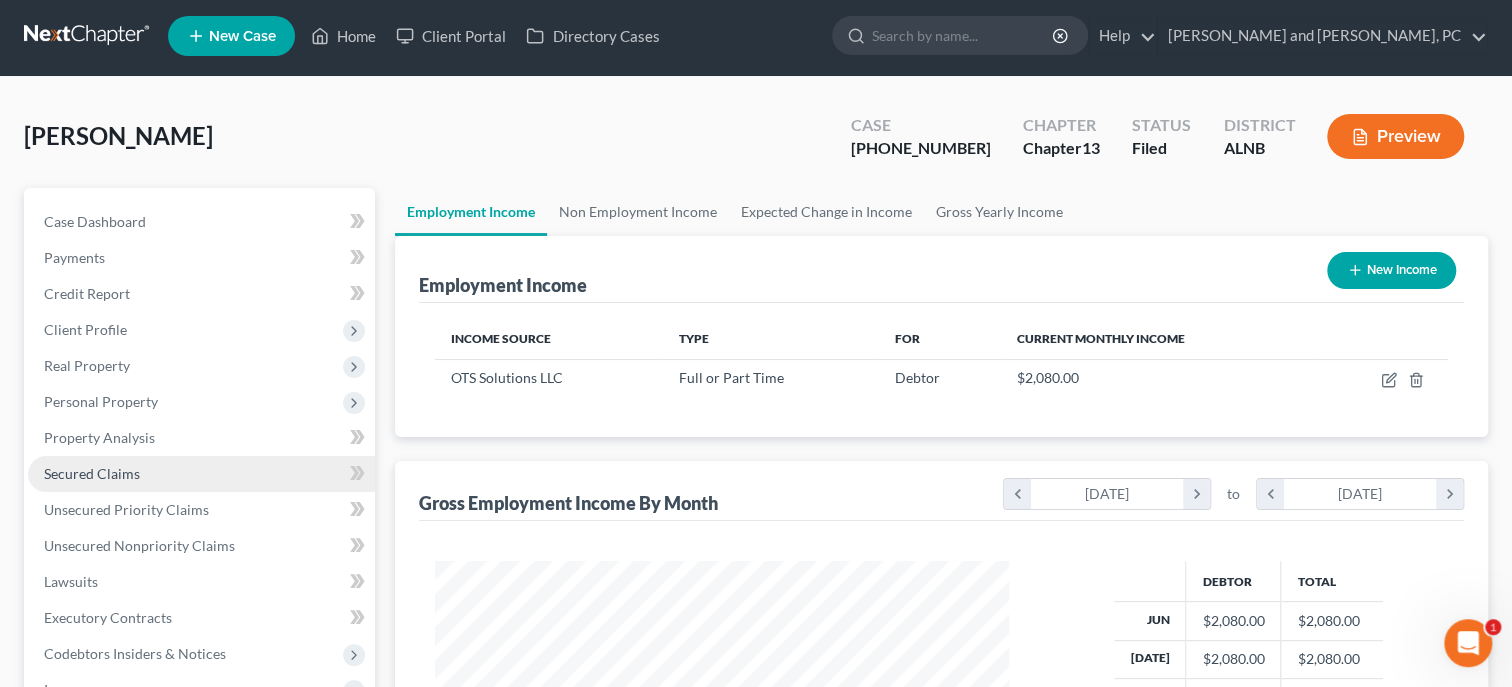 scroll, scrollTop: 0, scrollLeft: 0, axis: both 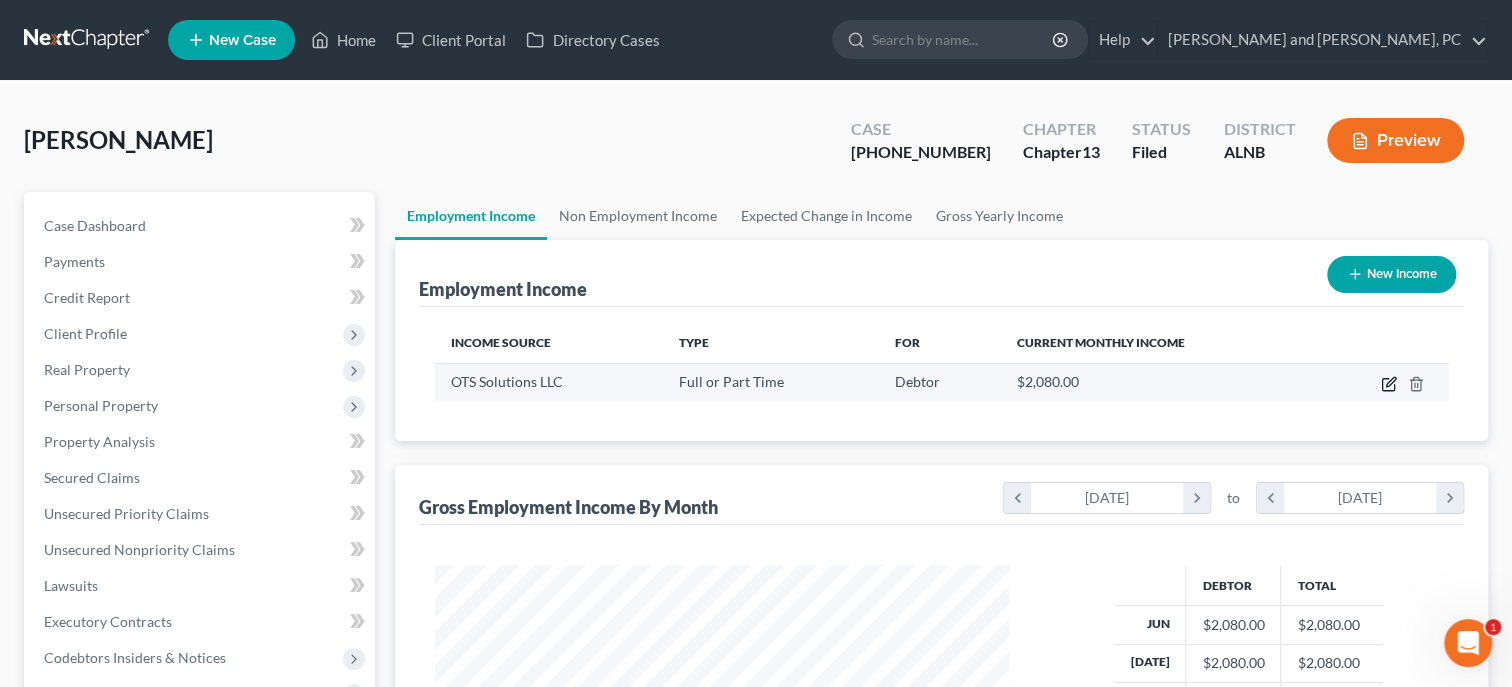 click 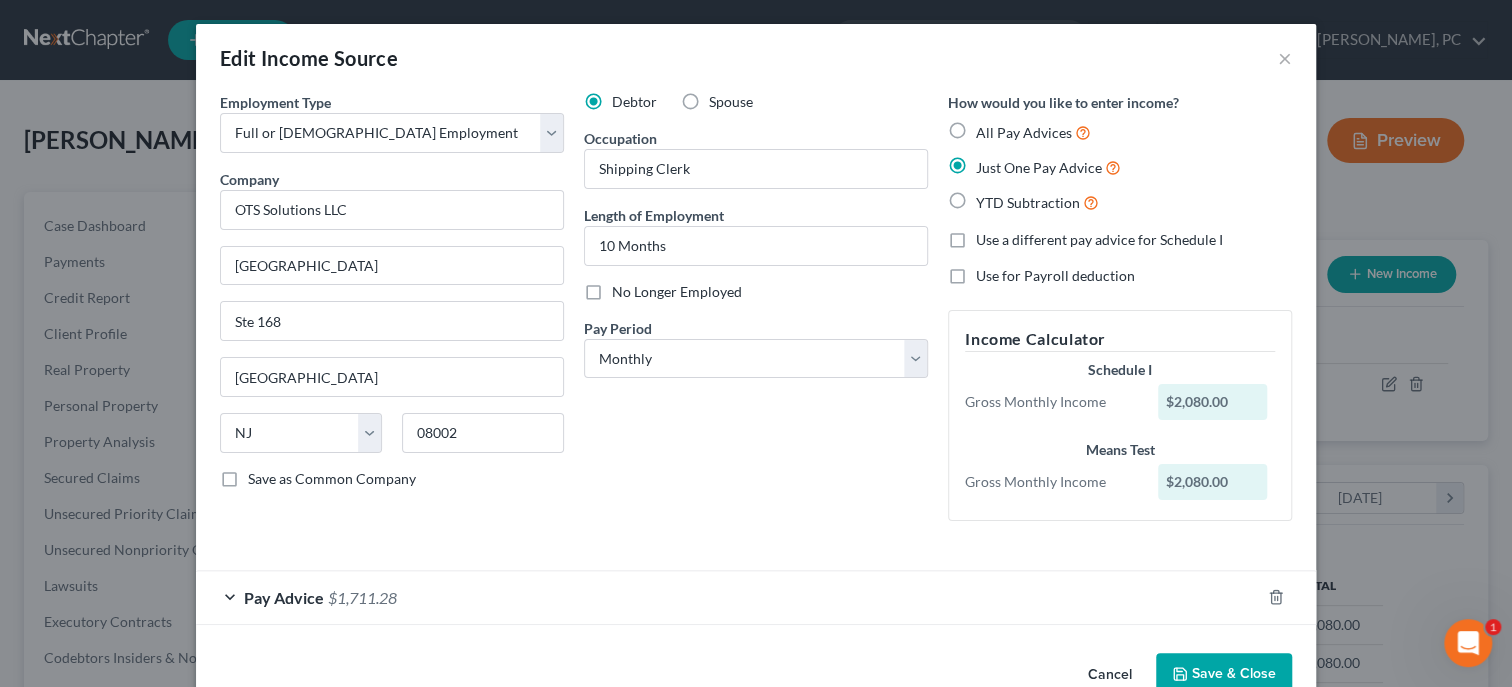 scroll, scrollTop: 47, scrollLeft: 0, axis: vertical 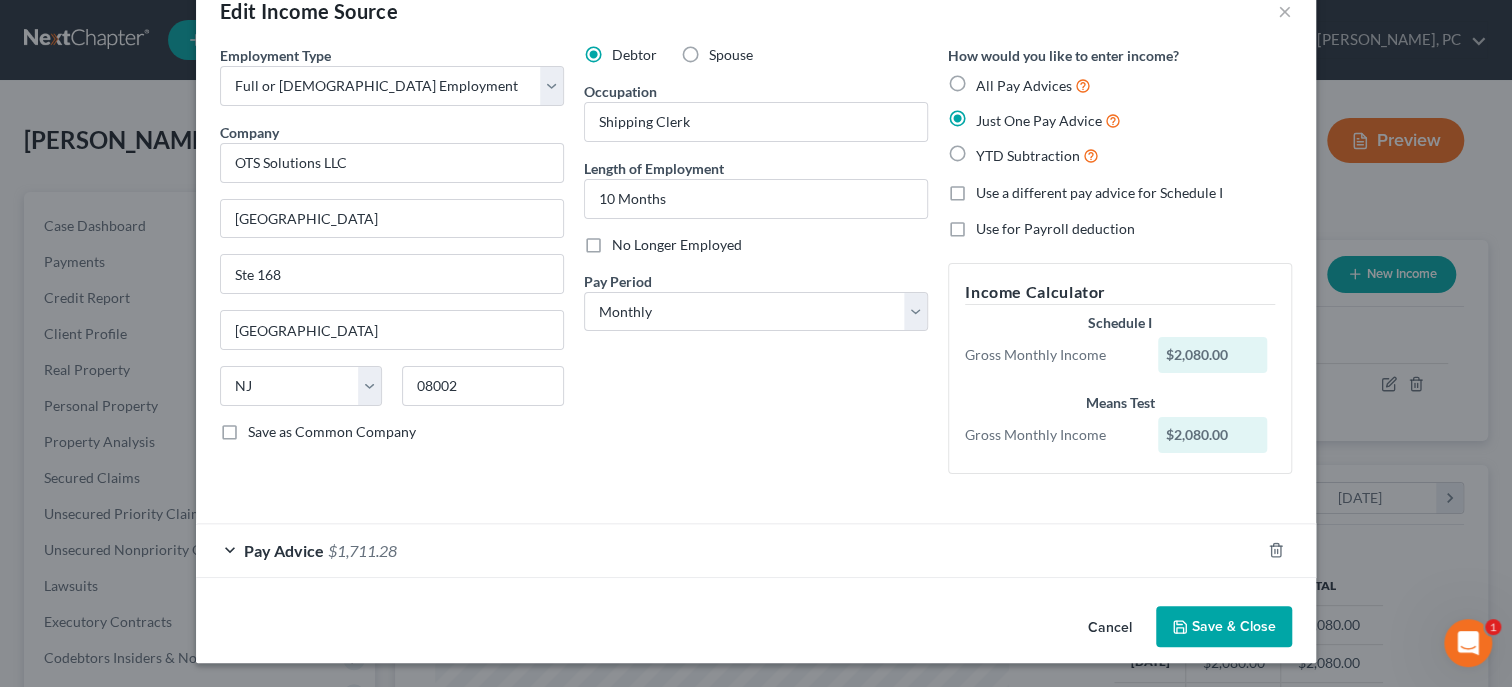 click on "$1,711.28" at bounding box center [362, 550] 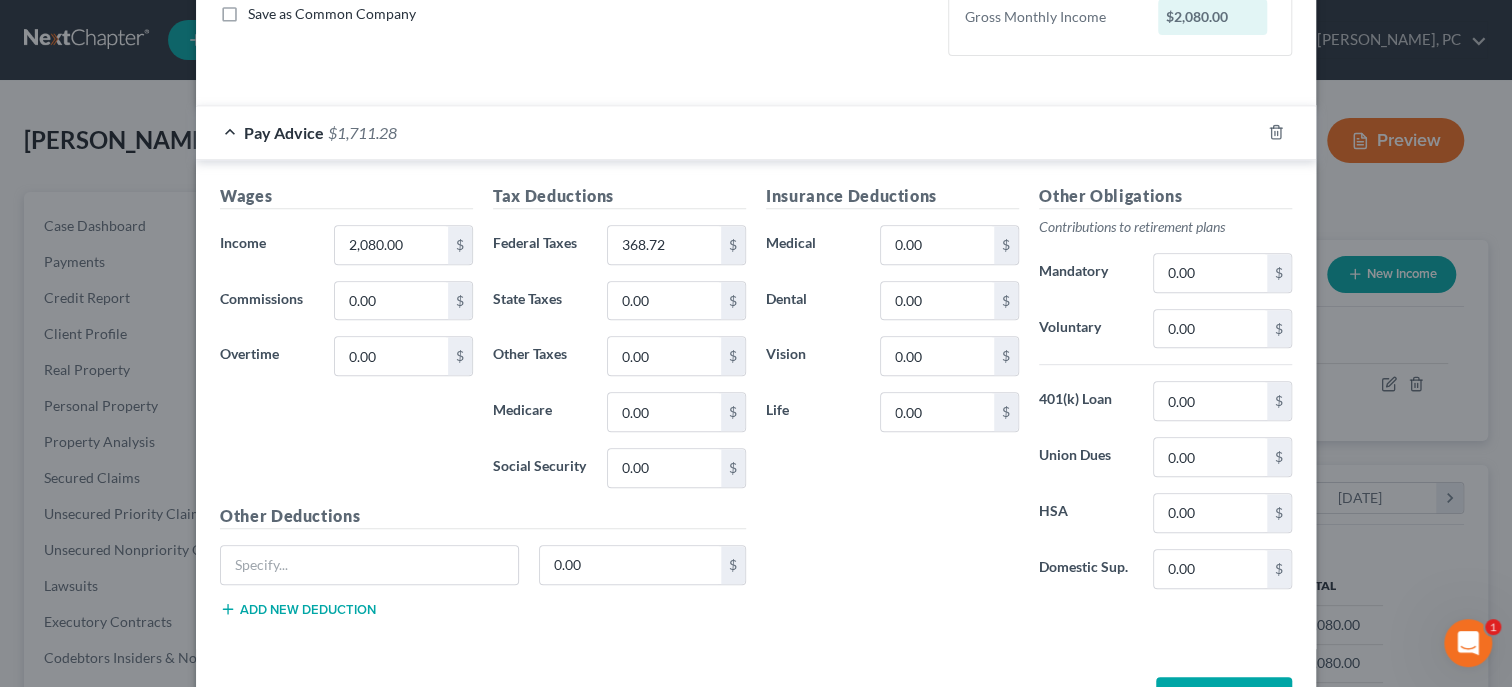 scroll, scrollTop: 533, scrollLeft: 0, axis: vertical 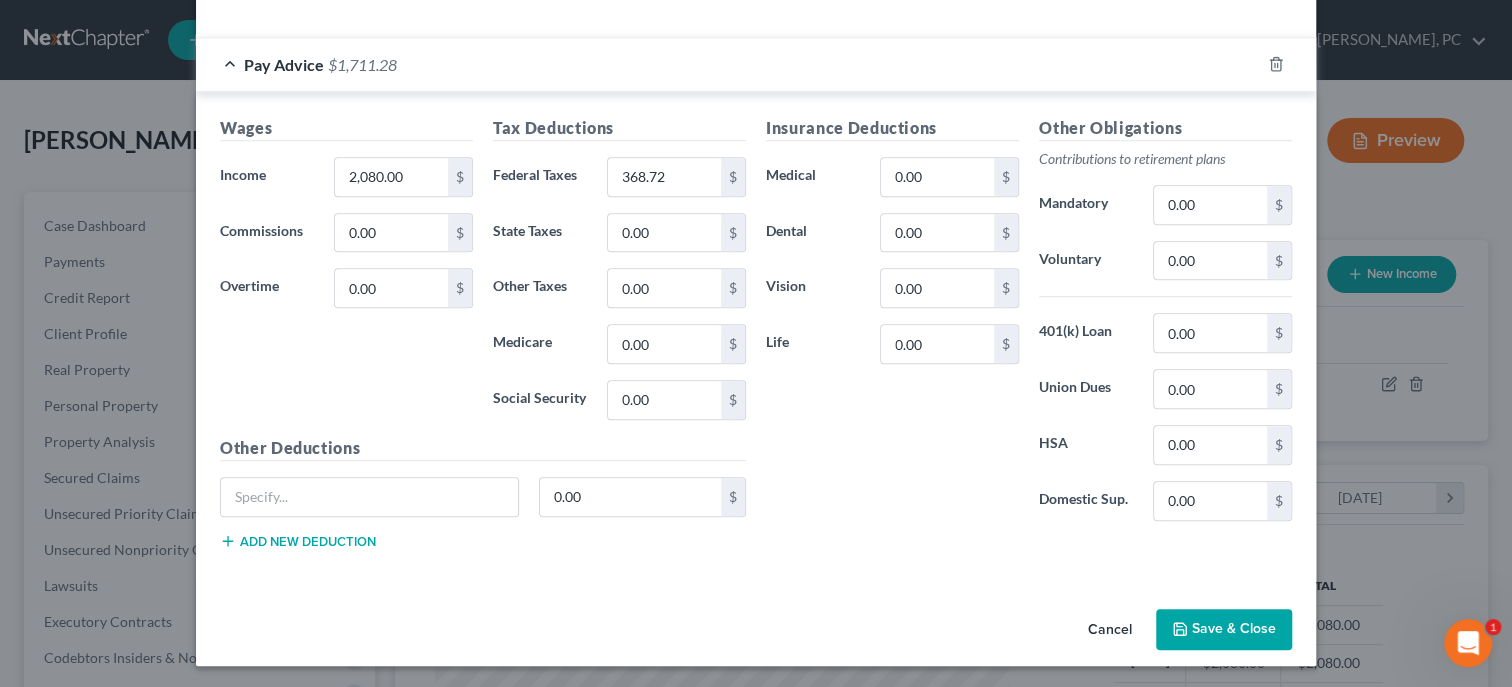 click on "Save & Close" at bounding box center (1224, 630) 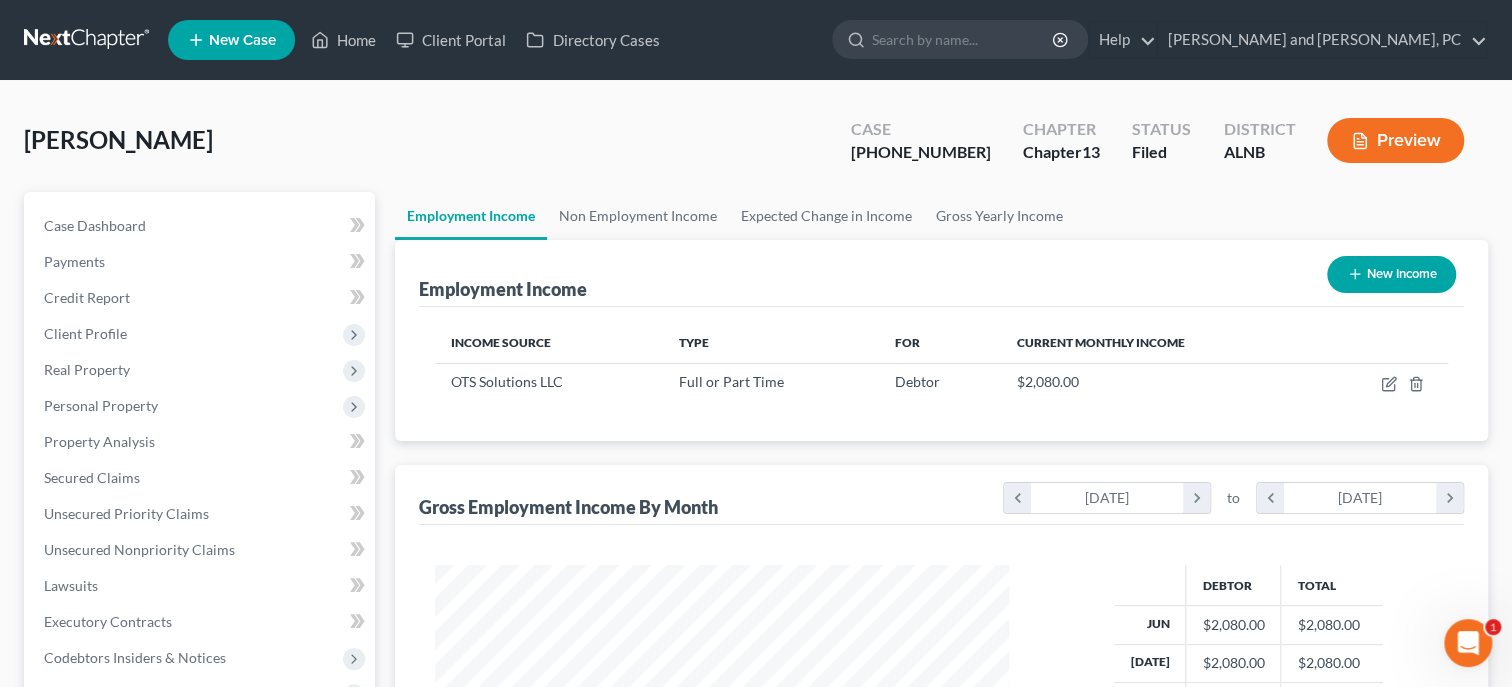click on "Income Source
Type
For
Current Monthly Income
OTS Solutions LLC
Full or Part Time
Debtor
$2,080.00
Sorting..." at bounding box center [941, 374] 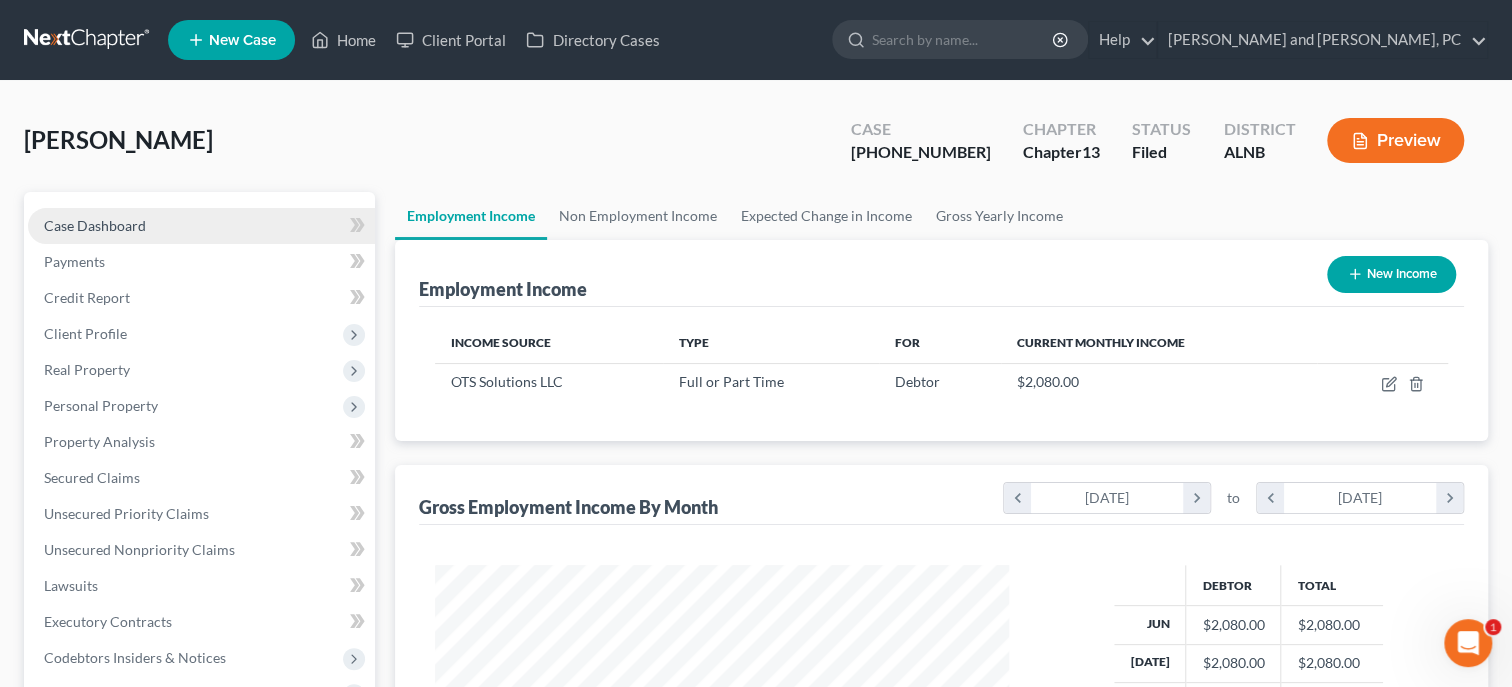 click on "Case Dashboard" at bounding box center (201, 226) 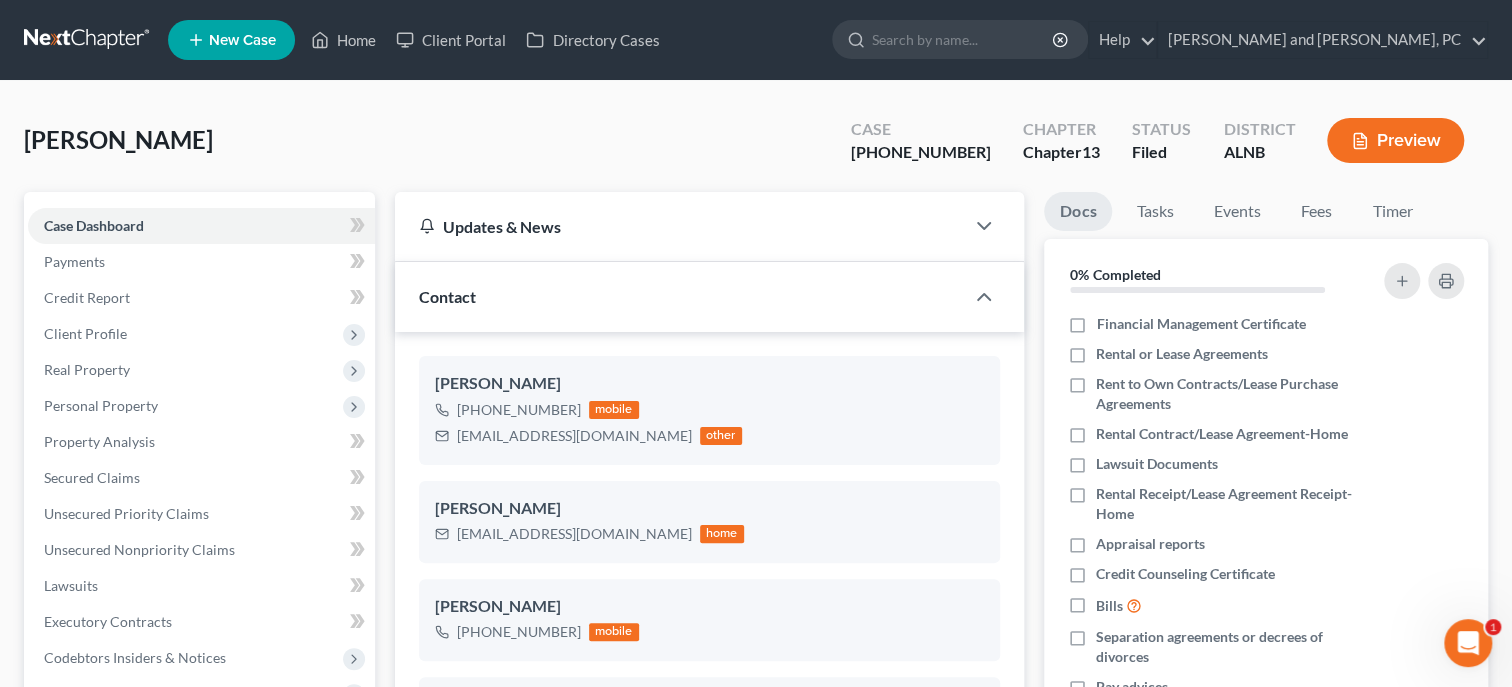 scroll, scrollTop: 87, scrollLeft: 0, axis: vertical 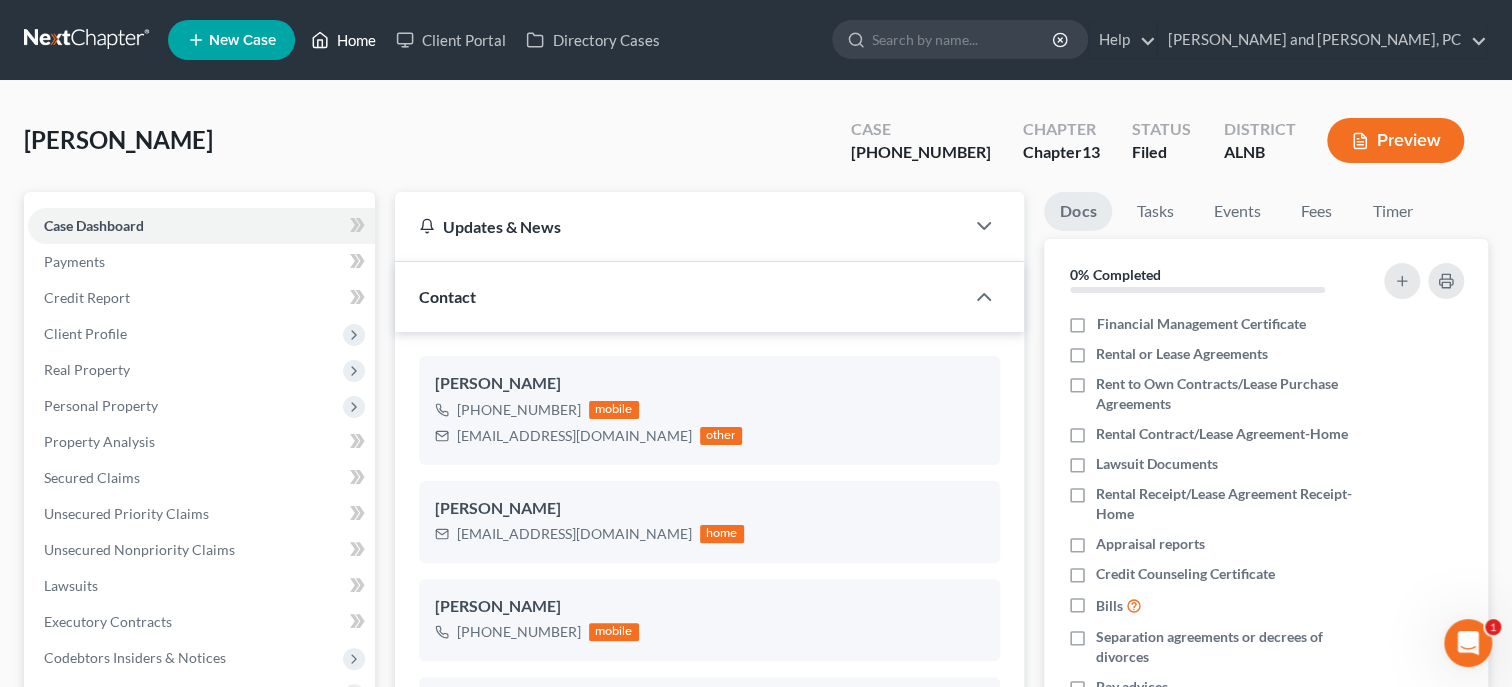 click on "Home" at bounding box center [343, 40] 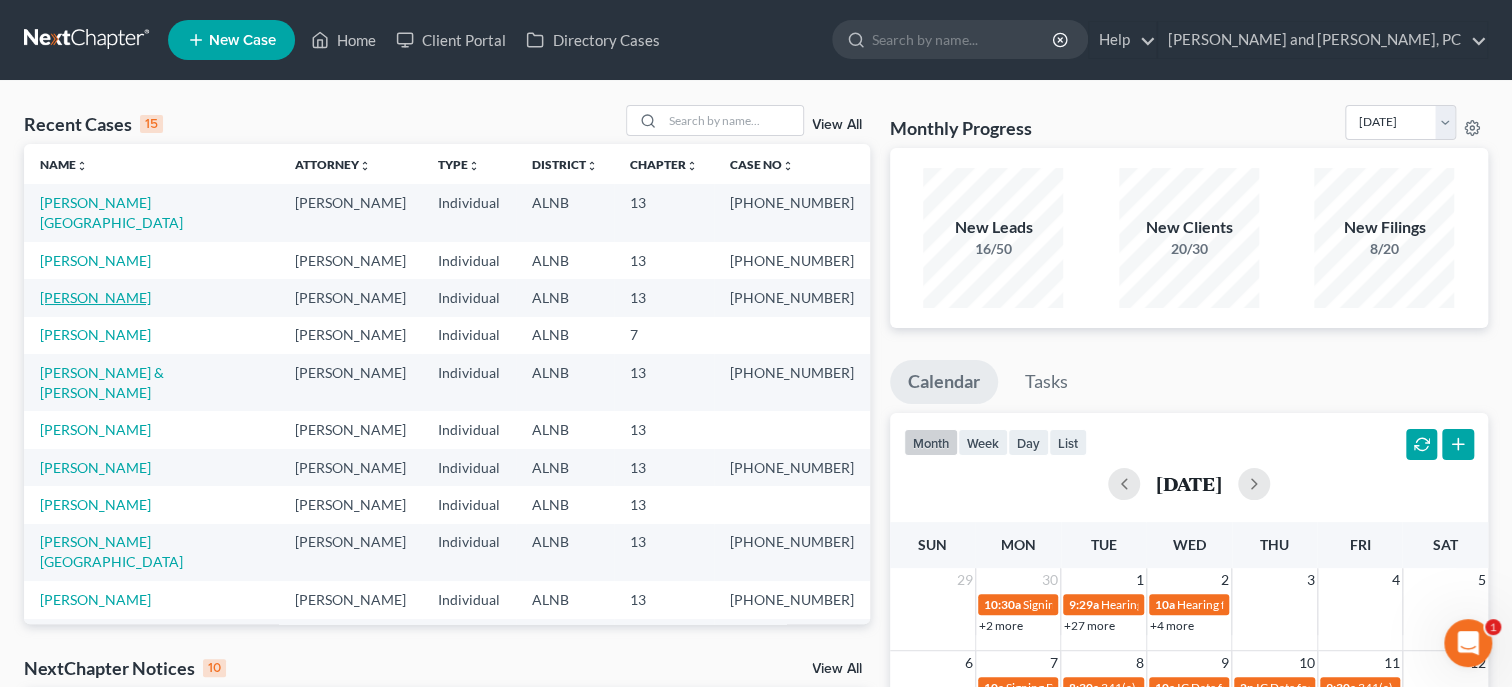 click on "Stevenson, Christy" at bounding box center (95, 297) 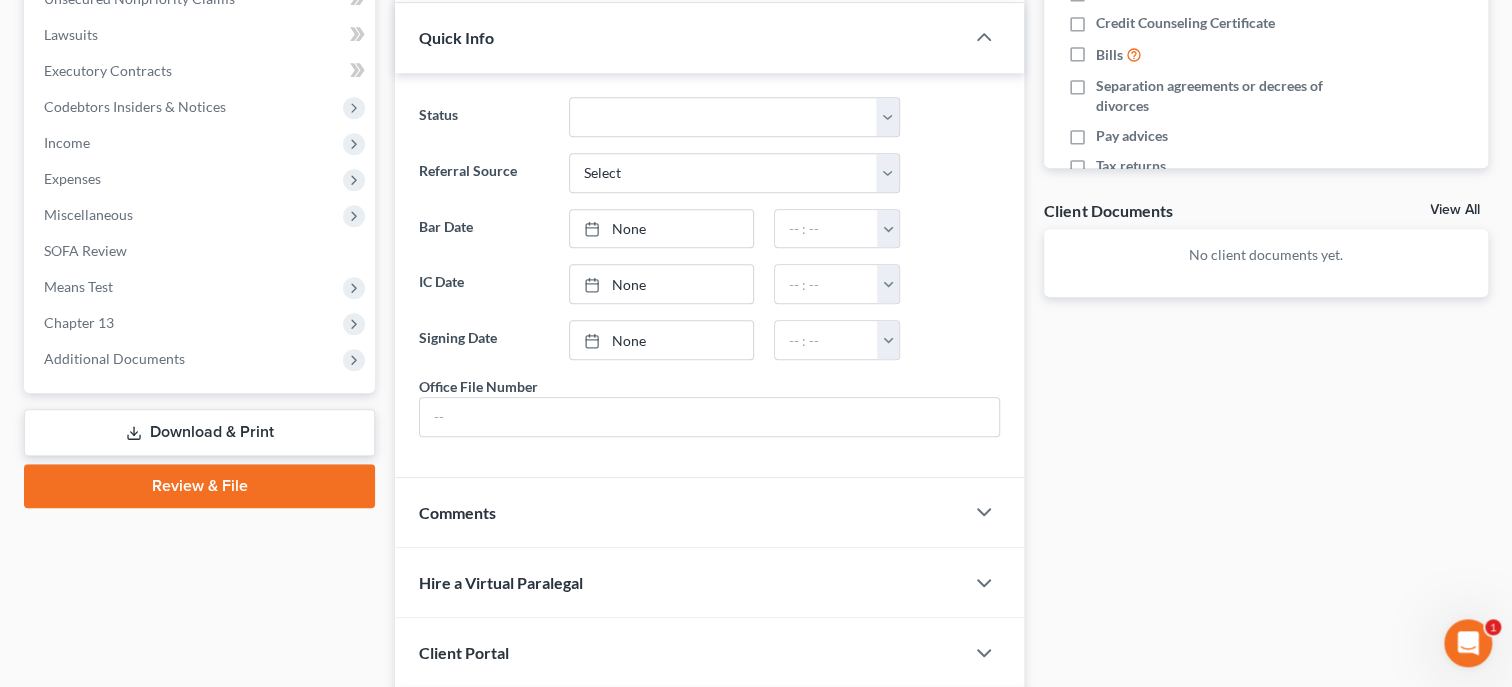 scroll, scrollTop: 720, scrollLeft: 0, axis: vertical 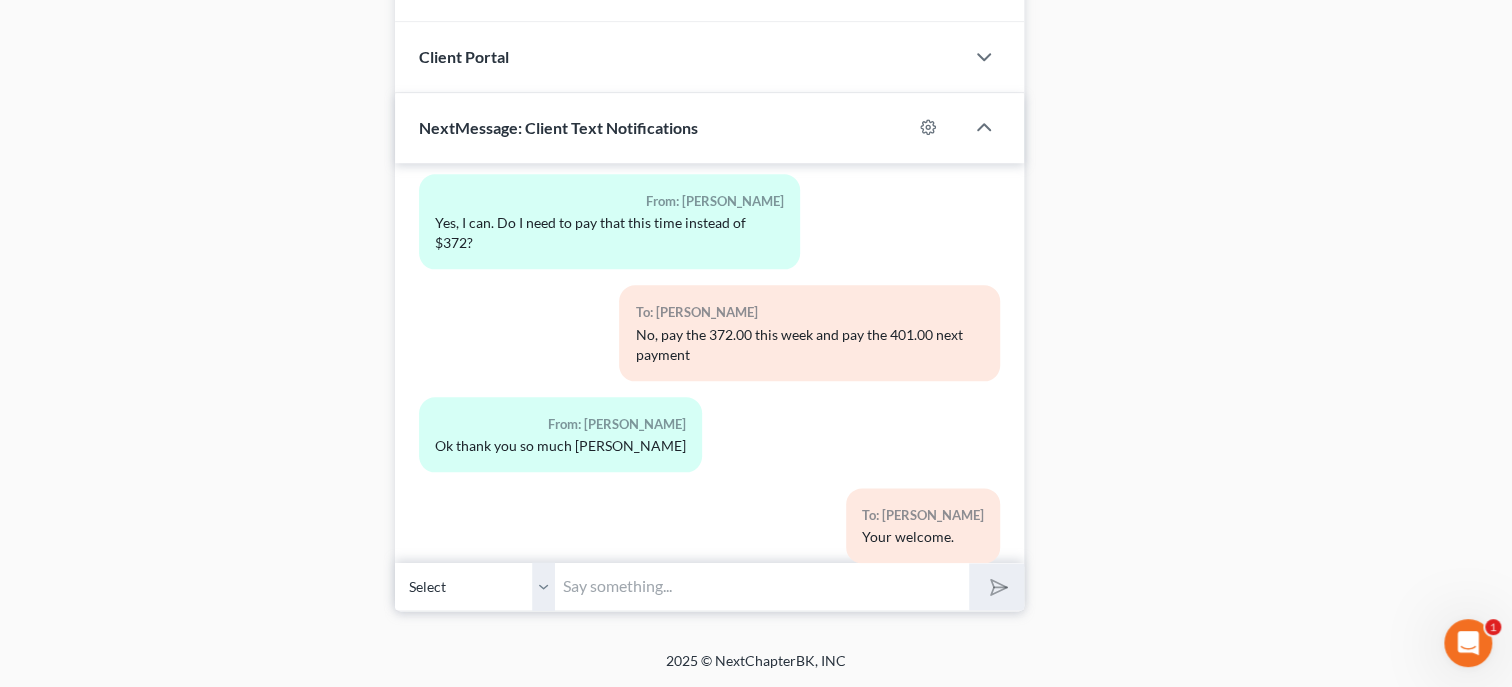 click at bounding box center (762, 586) 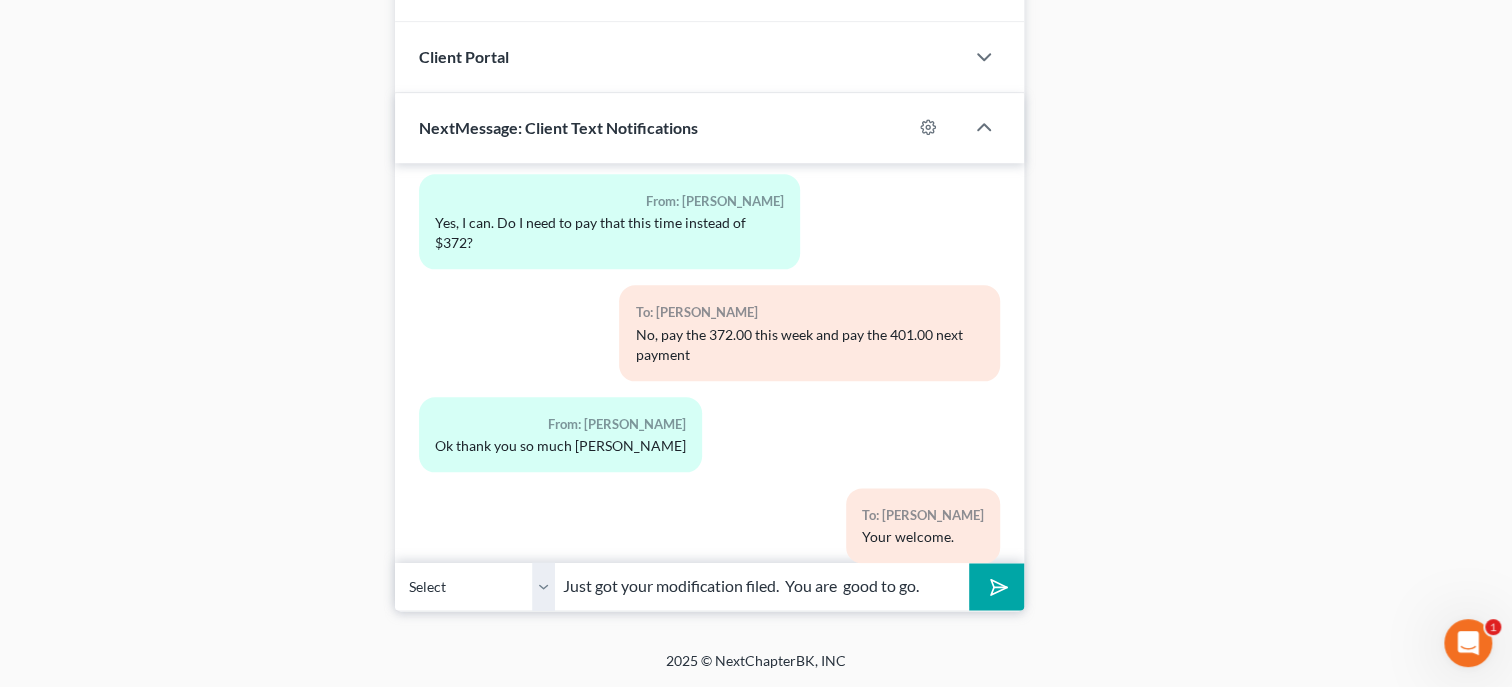 type on "Just got your modification filed.  You are  good to go." 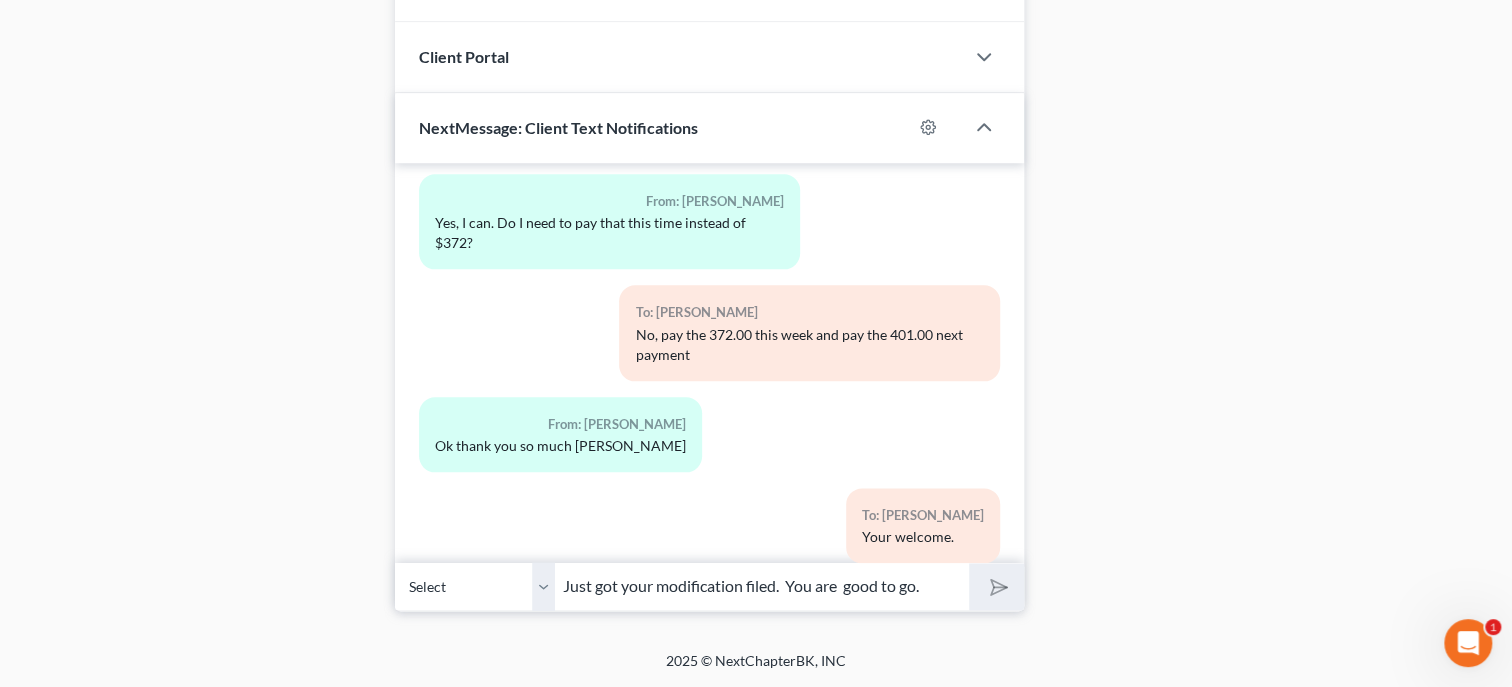 type 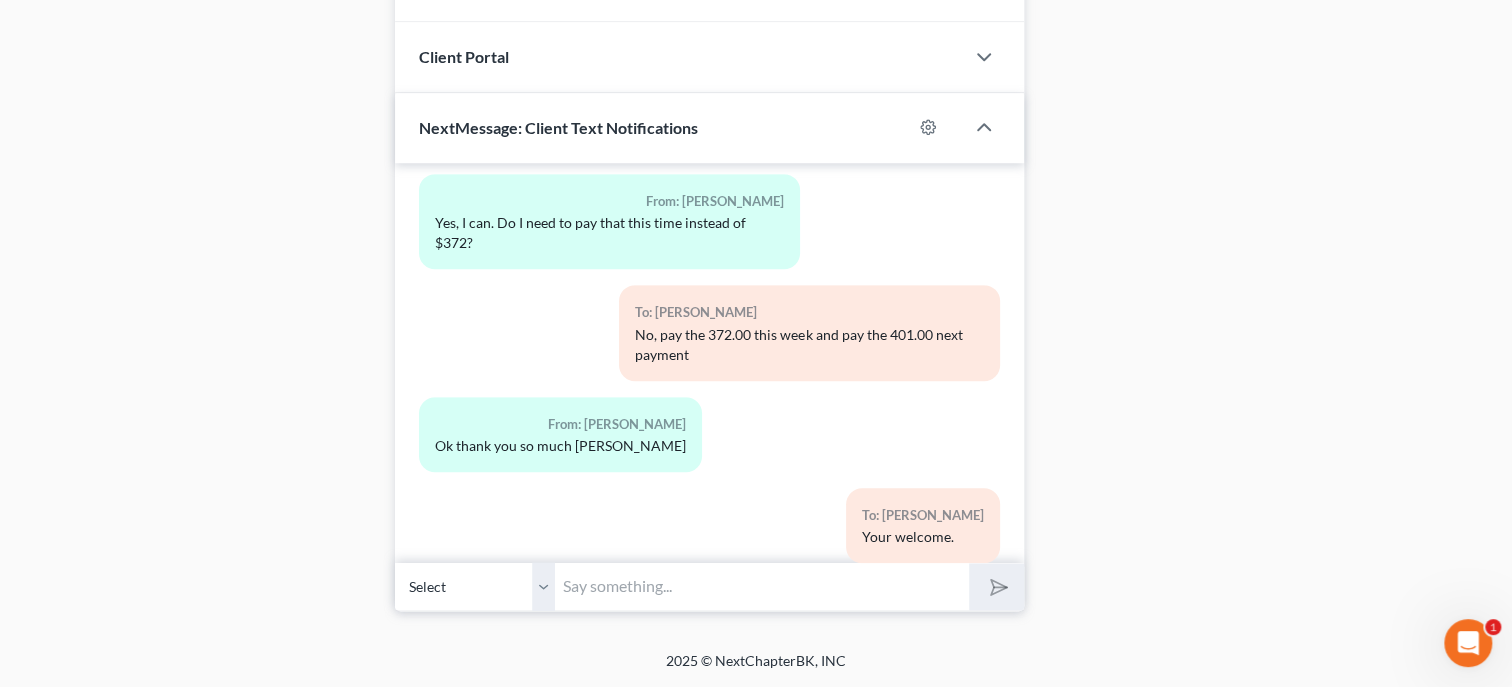 scroll, scrollTop: 792, scrollLeft: 0, axis: vertical 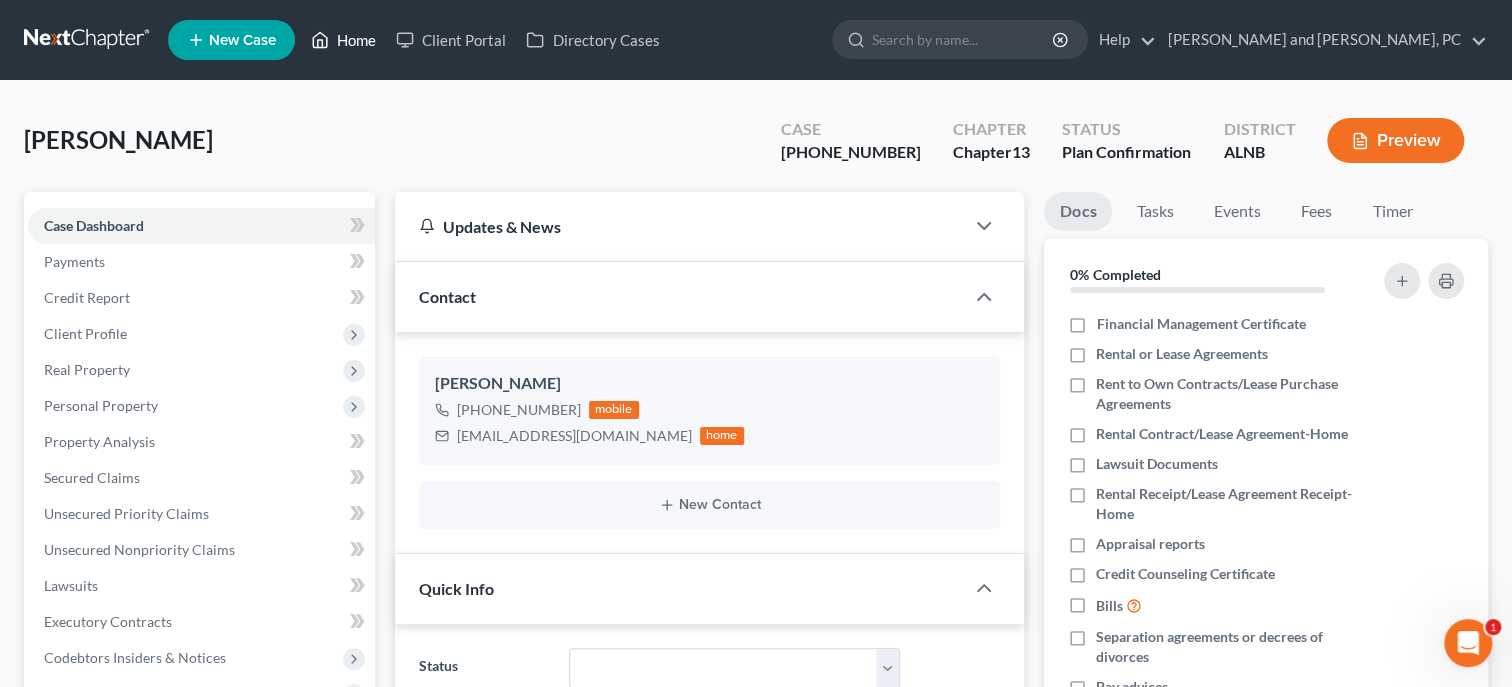 click on "Home" at bounding box center [343, 40] 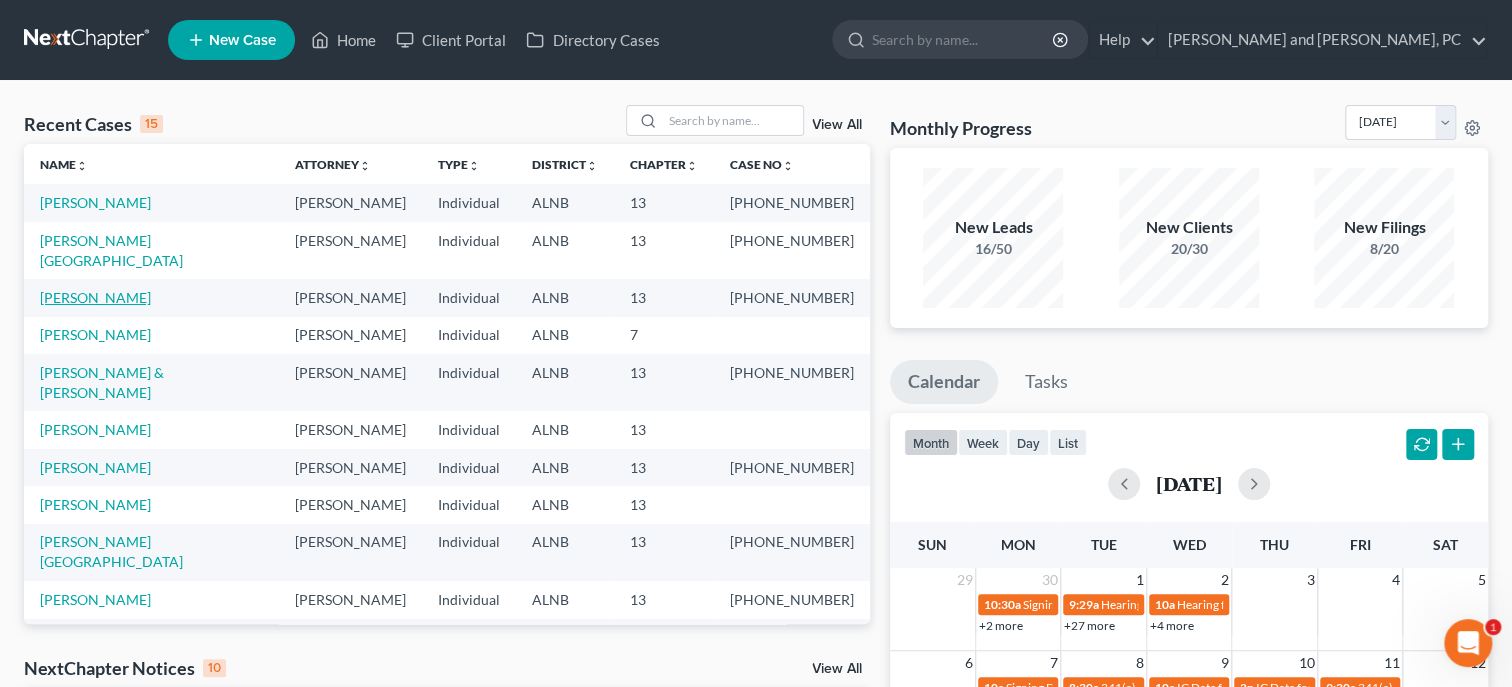 click on "[PERSON_NAME]" at bounding box center (95, 297) 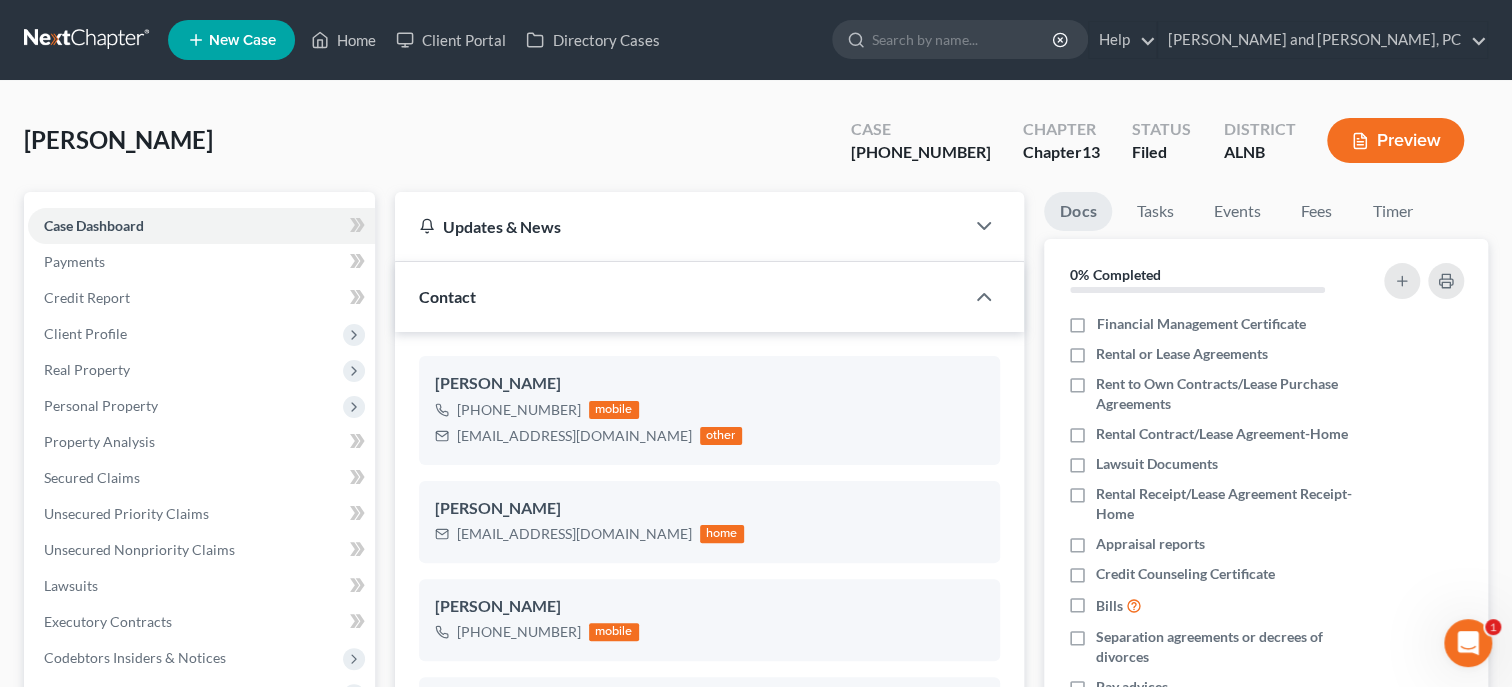 scroll, scrollTop: 87, scrollLeft: 0, axis: vertical 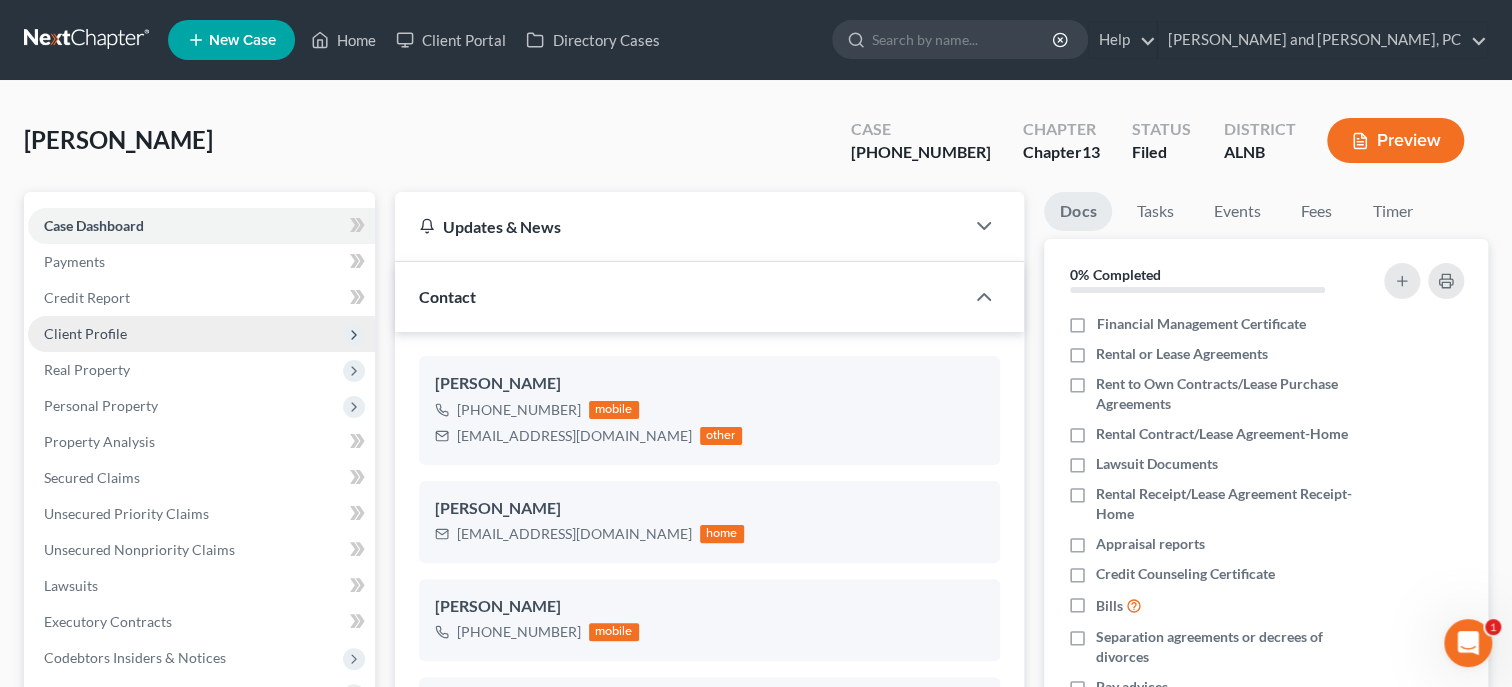 click on "Client Profile" at bounding box center [201, 334] 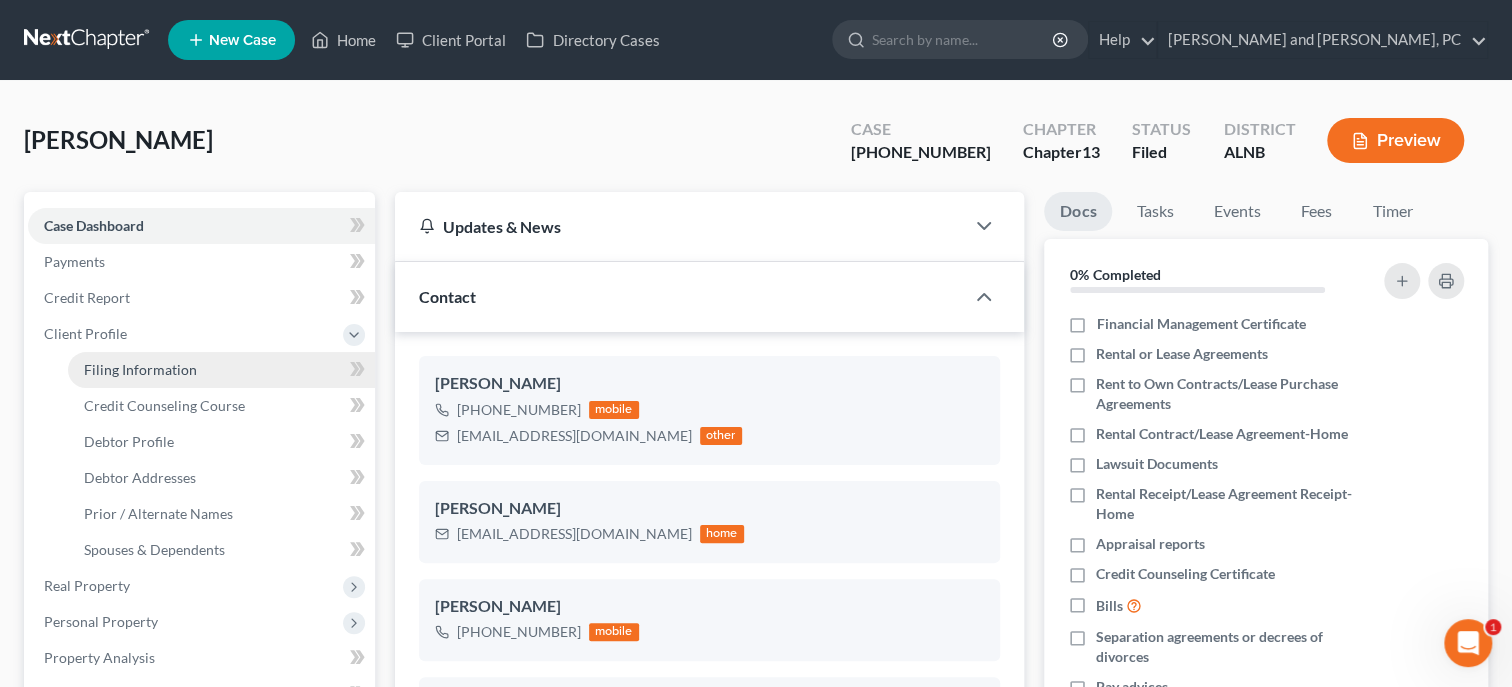 click on "Filing Information" at bounding box center (221, 370) 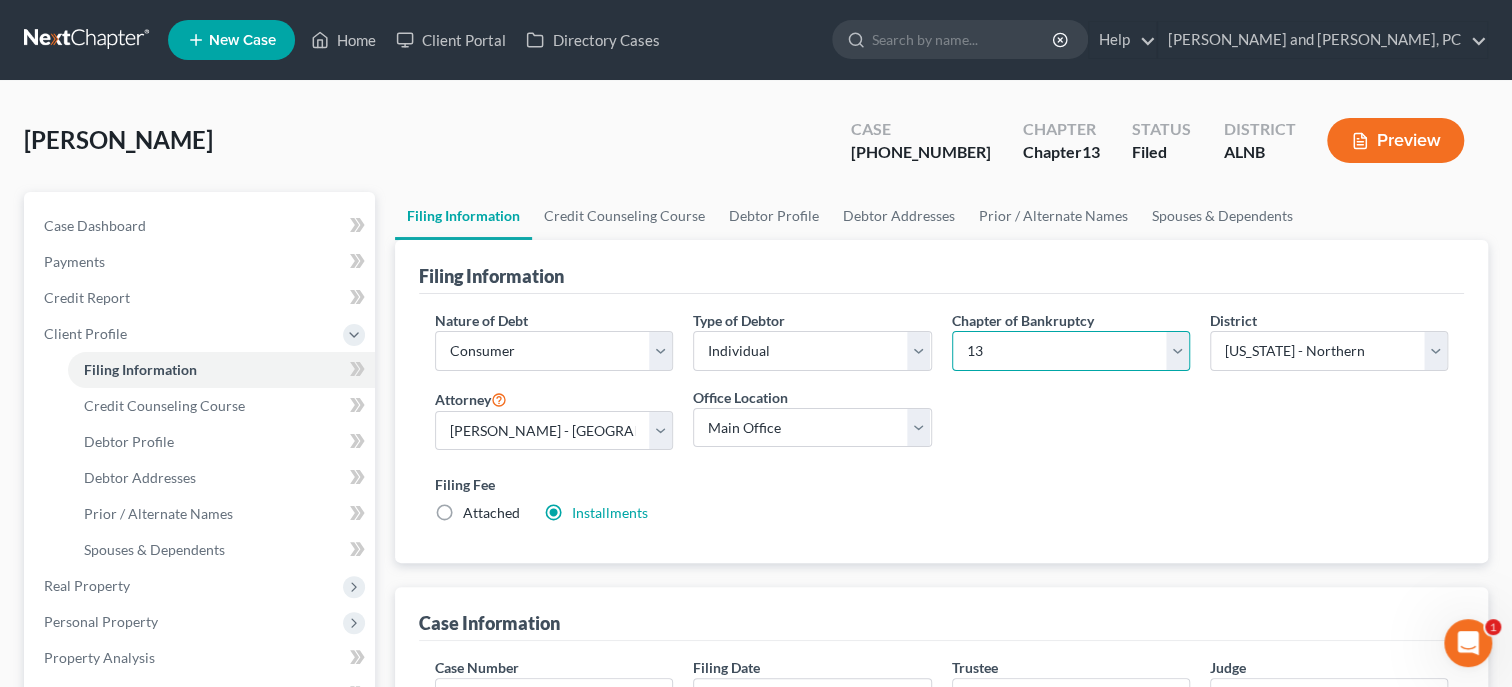 select on "0" 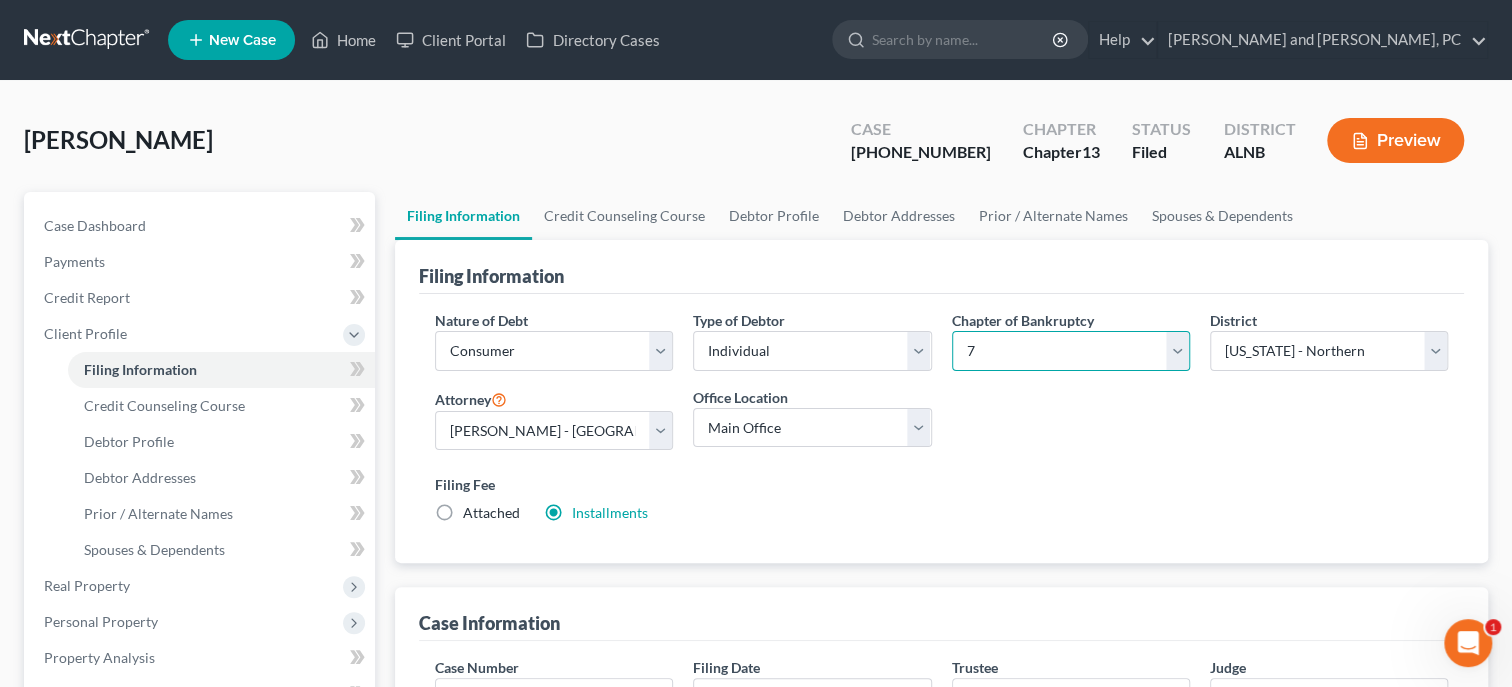 click on "7" at bounding box center [0, 0] 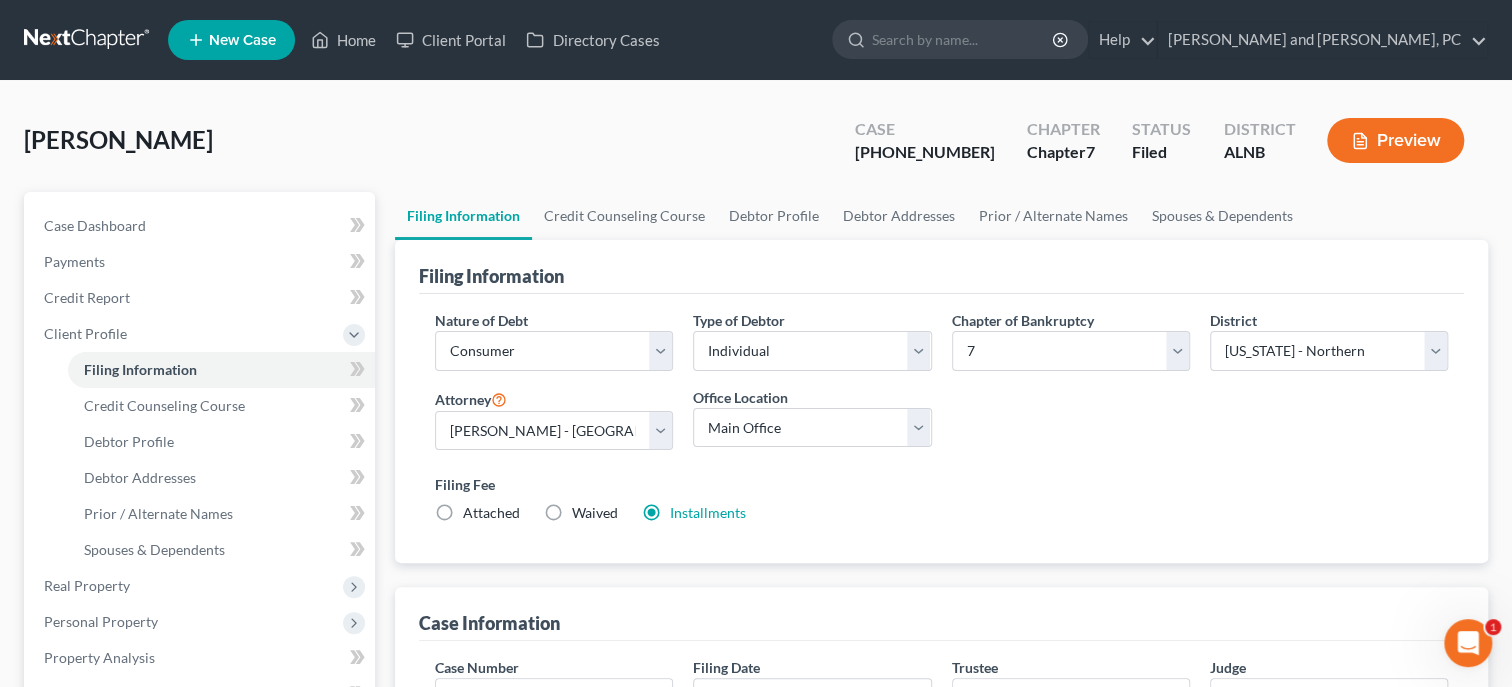 click on "Nature of Debt Select Business Consumer Other Nature of Business Select Clearing Bank Commodity Broker Health Care Business Other Railroad Single Asset Real Estate As Defined In 11 USC § 101(51B) Stockbroker Type of Debtor Select Individual Joint Chapter of Bankruptcy Select 7 11 12 13 District Select Alabama - Middle Alabama - Northern Alabama - Southern Alaska Arizona Arkansas - Eastern Arkansas - Western California - Central California - Eastern California - Northern California - Southern Colorado Connecticut Delaware District of Columbia Florida - Middle Florida - Northern Florida - Southern Georgia - Middle Georgia - Northern Georgia - Southern Guam Hawaii Idaho Illinois - Central Illinois - Northern Illinois - Southern Indiana - Northern Indiana - Southern Iowa - Northern Iowa - Southern Kansas Kentucky - Eastern Kentucky - Western Louisiana - Eastern Louisiana - Middle Louisiana - Western Maine Maryland Massachusetts Michigan - Eastern Michigan - Western Minnesota Mississippi - Northern Montana Nevada" at bounding box center (941, 425) 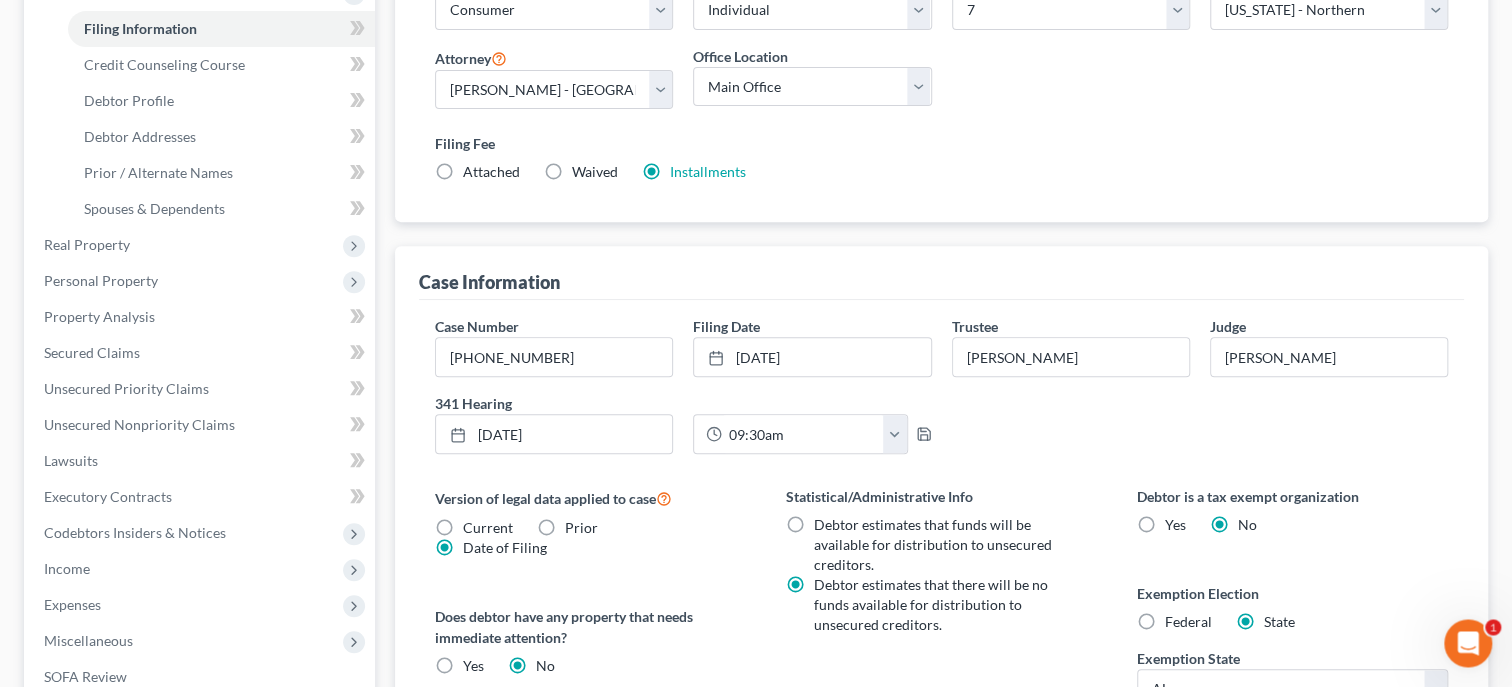 scroll, scrollTop: 688, scrollLeft: 0, axis: vertical 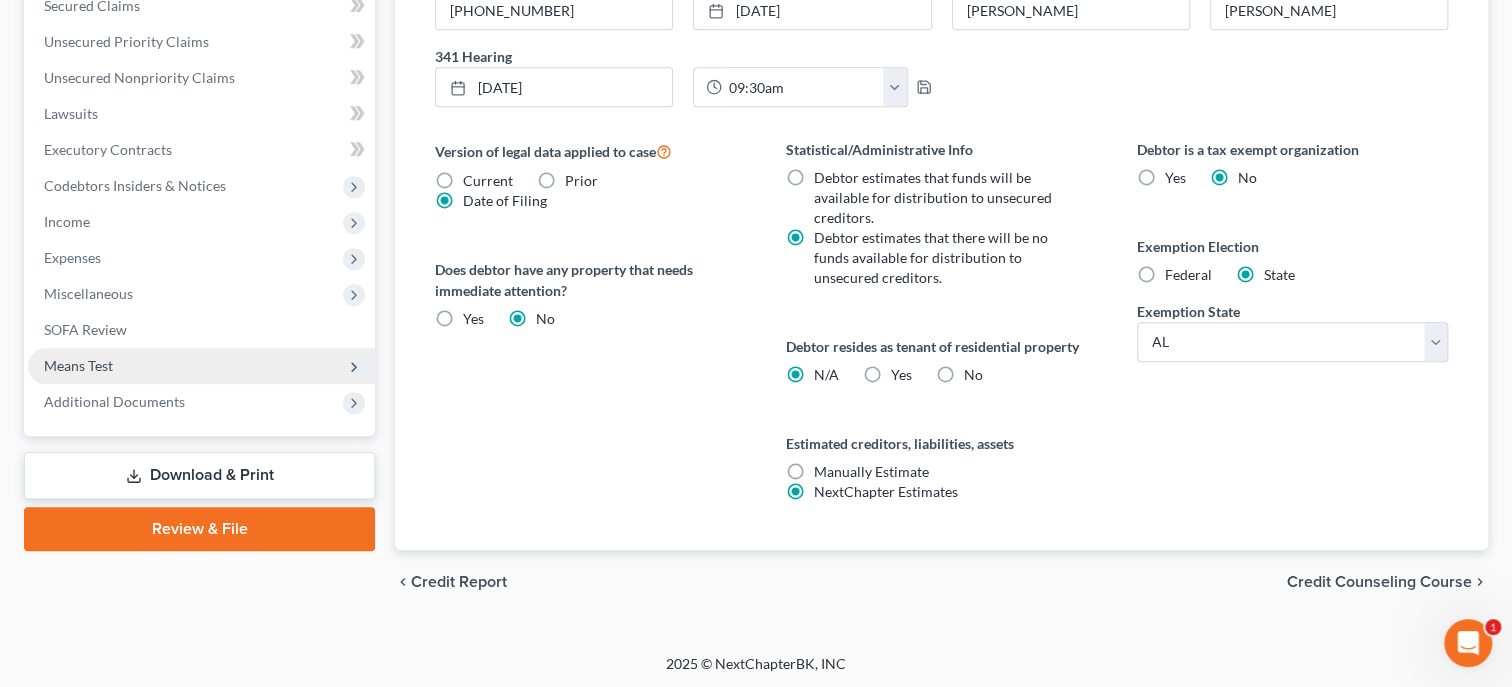 click on "Means Test" at bounding box center [201, 366] 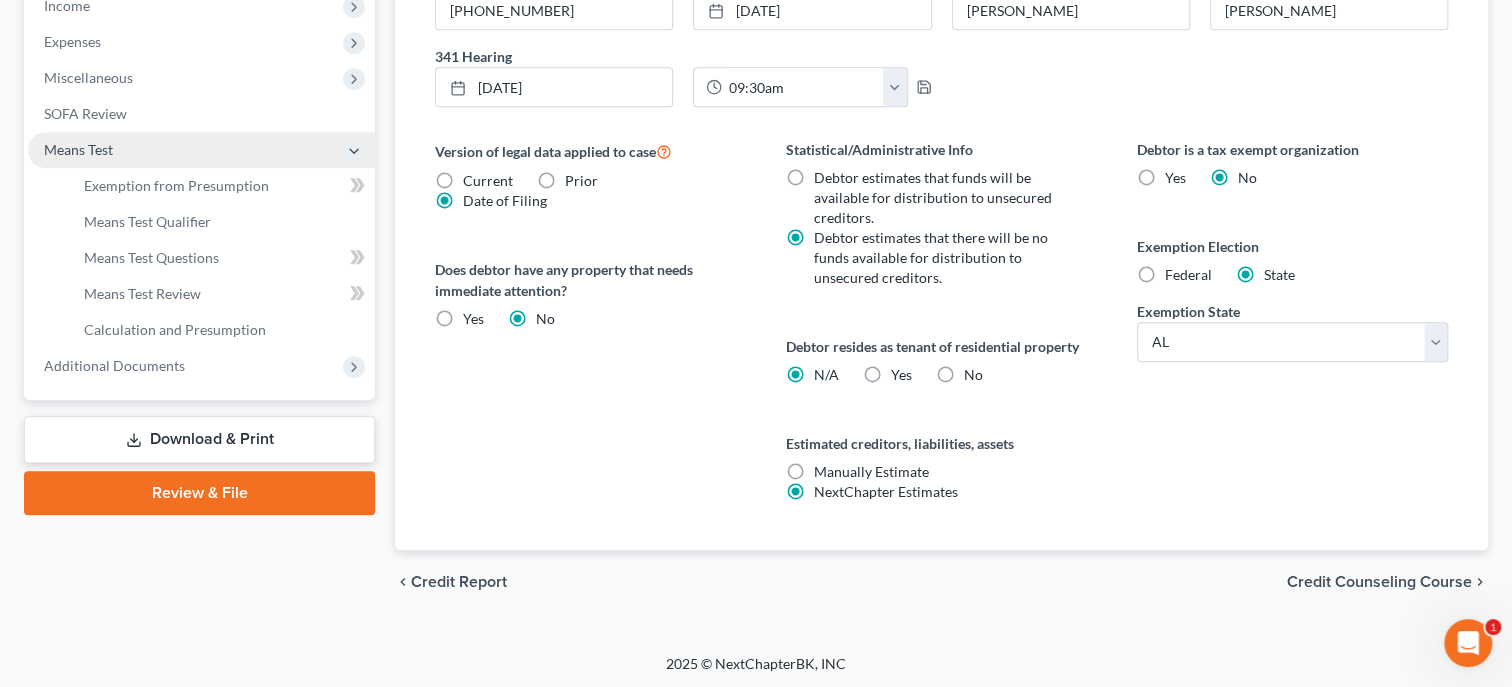 scroll, scrollTop: 472, scrollLeft: 0, axis: vertical 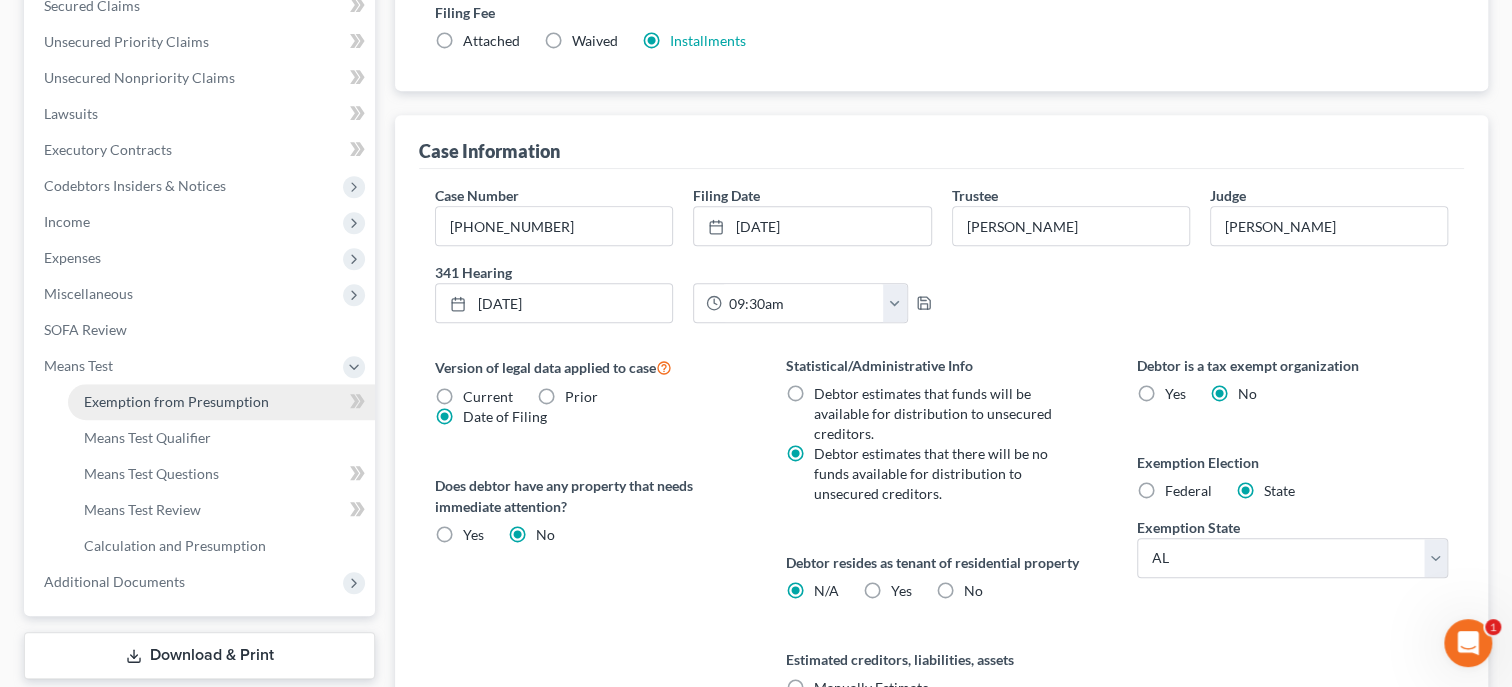 click on "Exemption from Presumption" at bounding box center (176, 401) 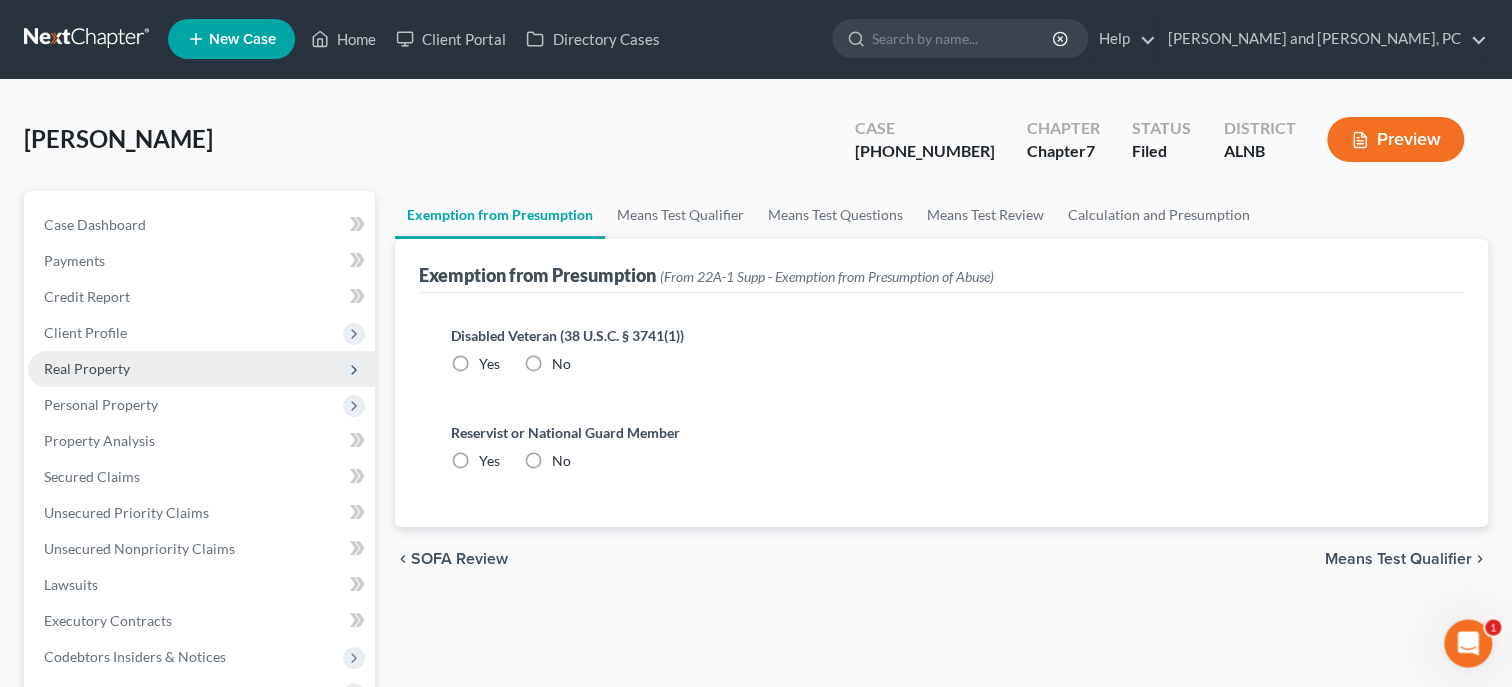 scroll, scrollTop: 0, scrollLeft: 0, axis: both 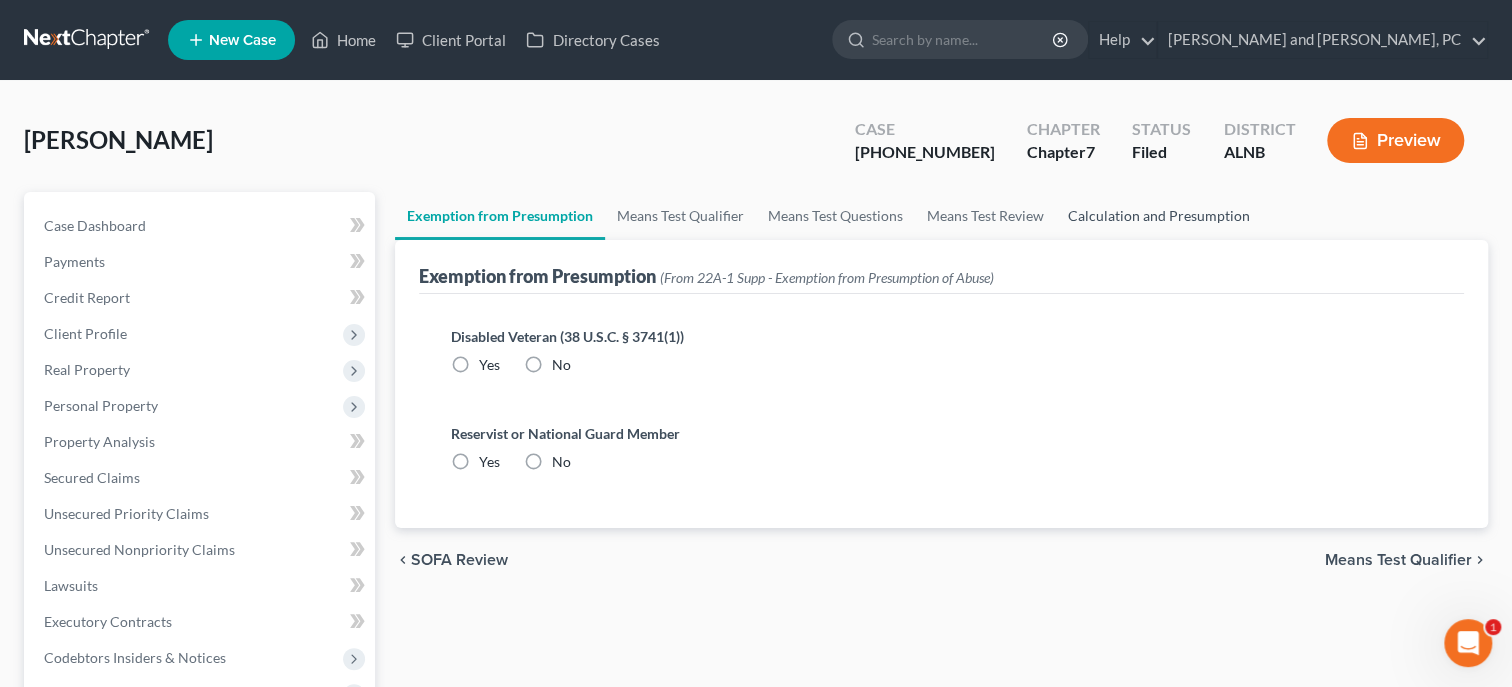 click on "Calculation and Presumption" at bounding box center [1159, 216] 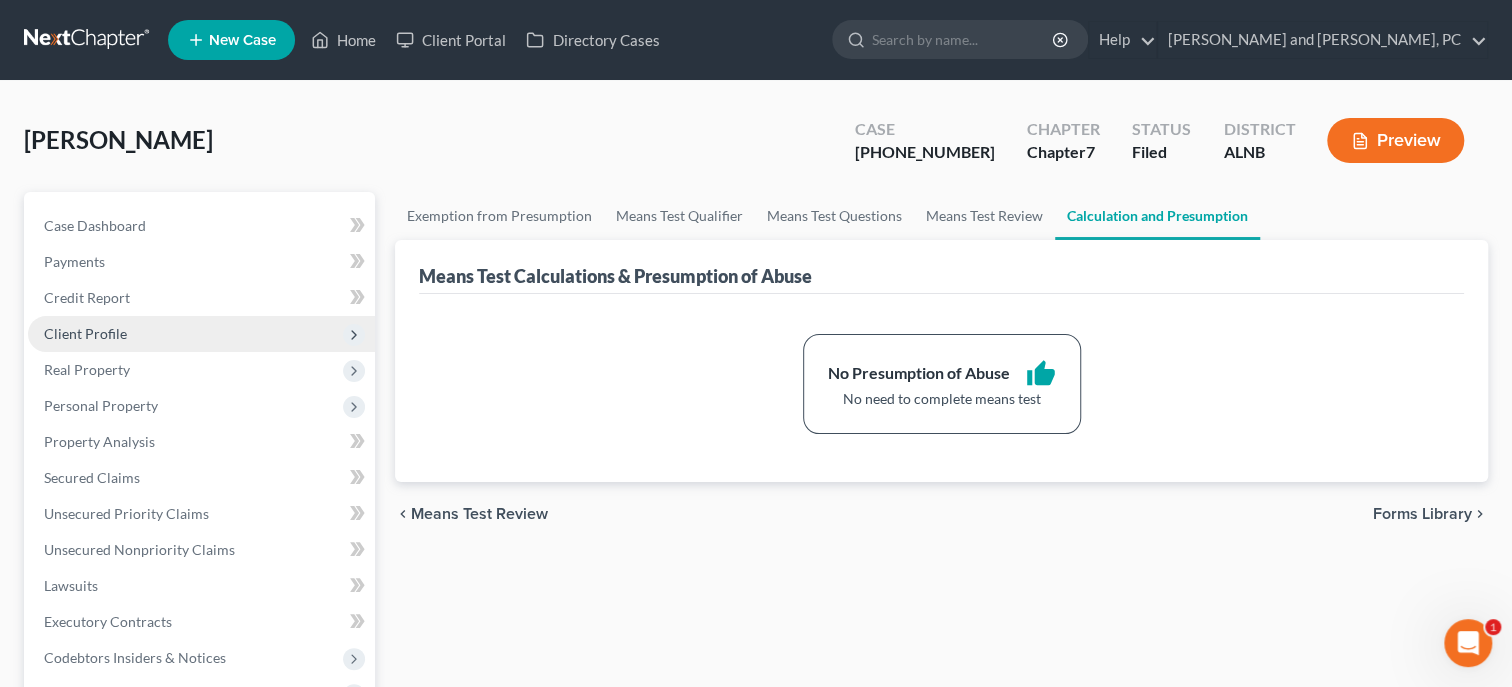 click on "Client Profile" at bounding box center (85, 333) 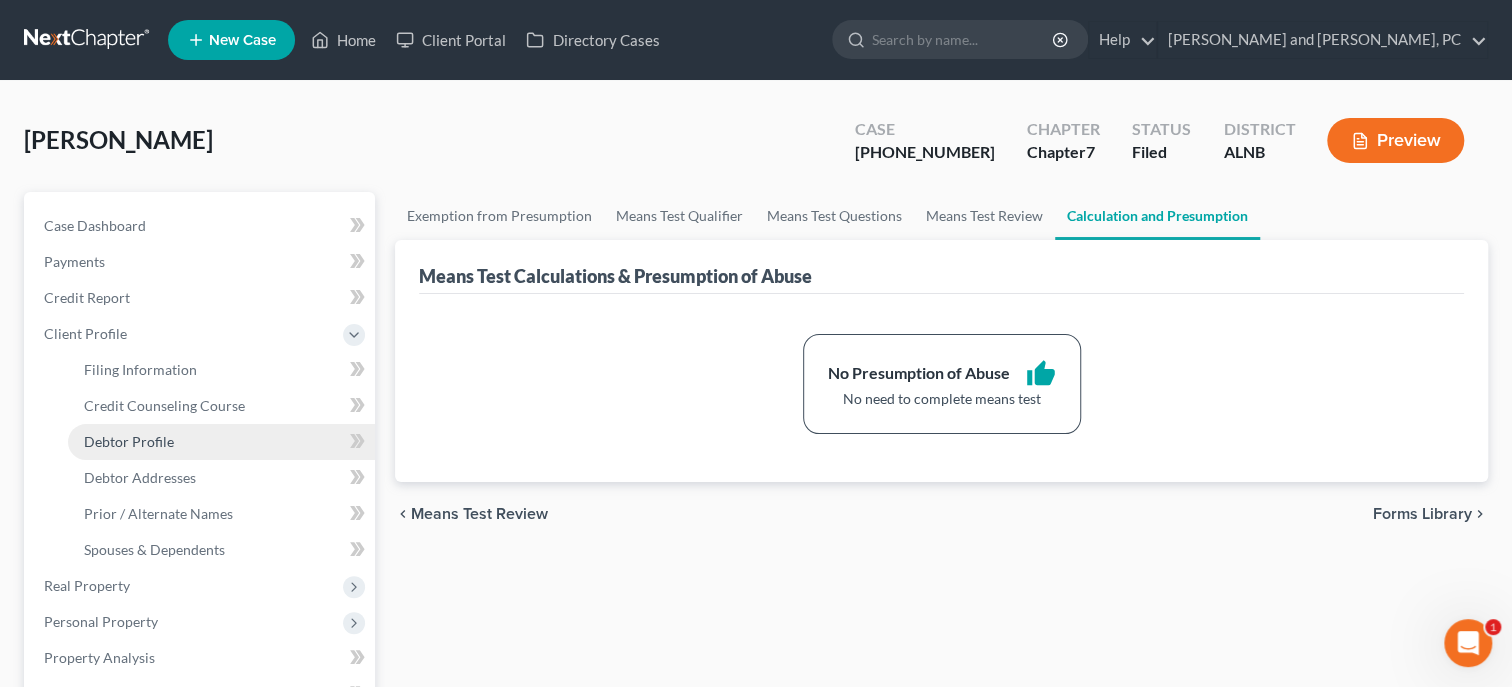 click on "Debtor Profile" at bounding box center (221, 442) 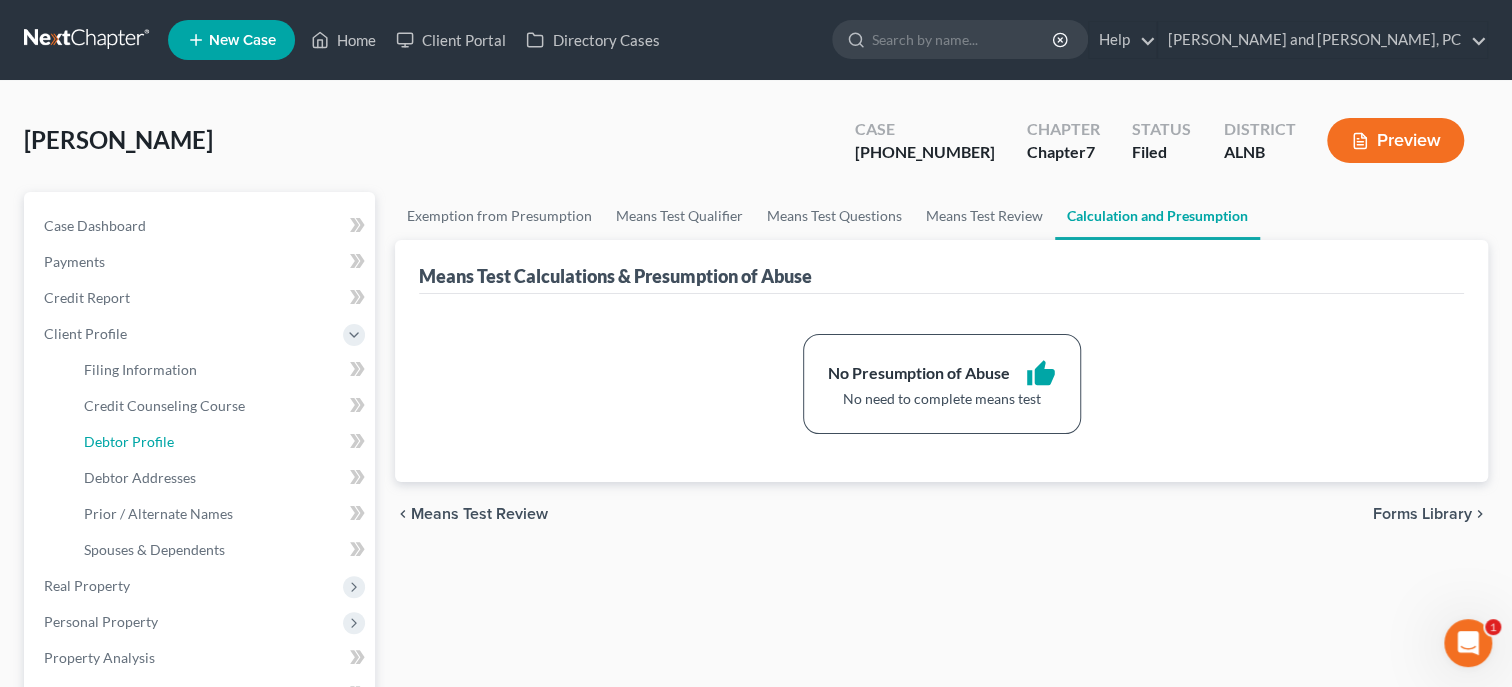 select on "0" 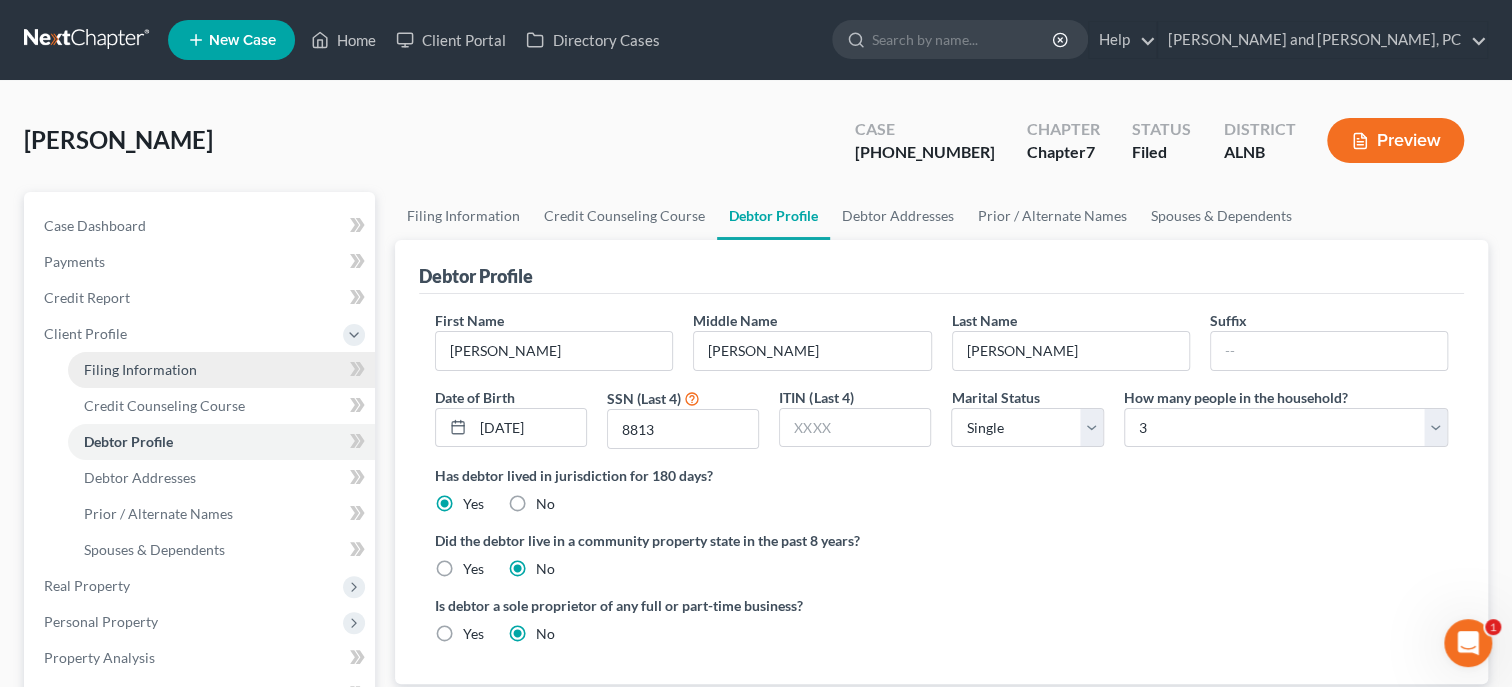 click on "Filing Information" at bounding box center (221, 370) 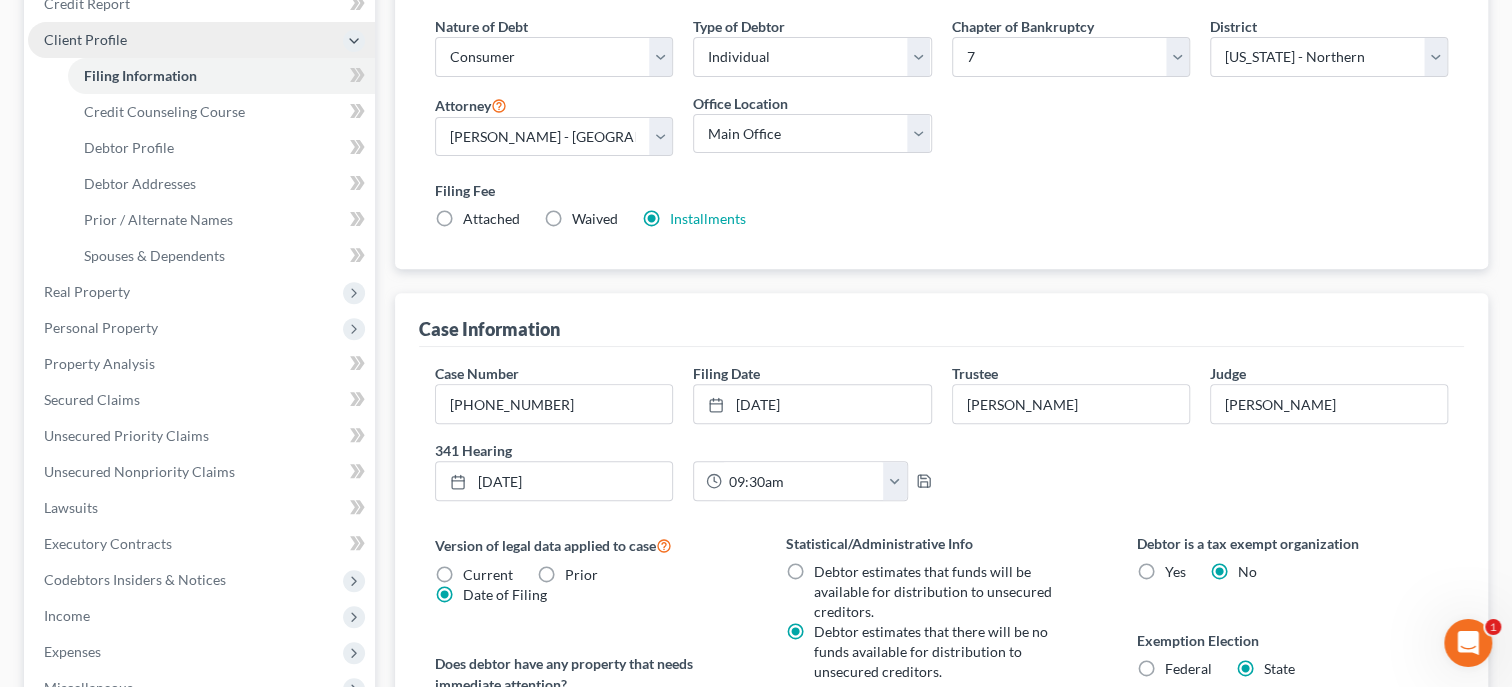 scroll, scrollTop: 308, scrollLeft: 0, axis: vertical 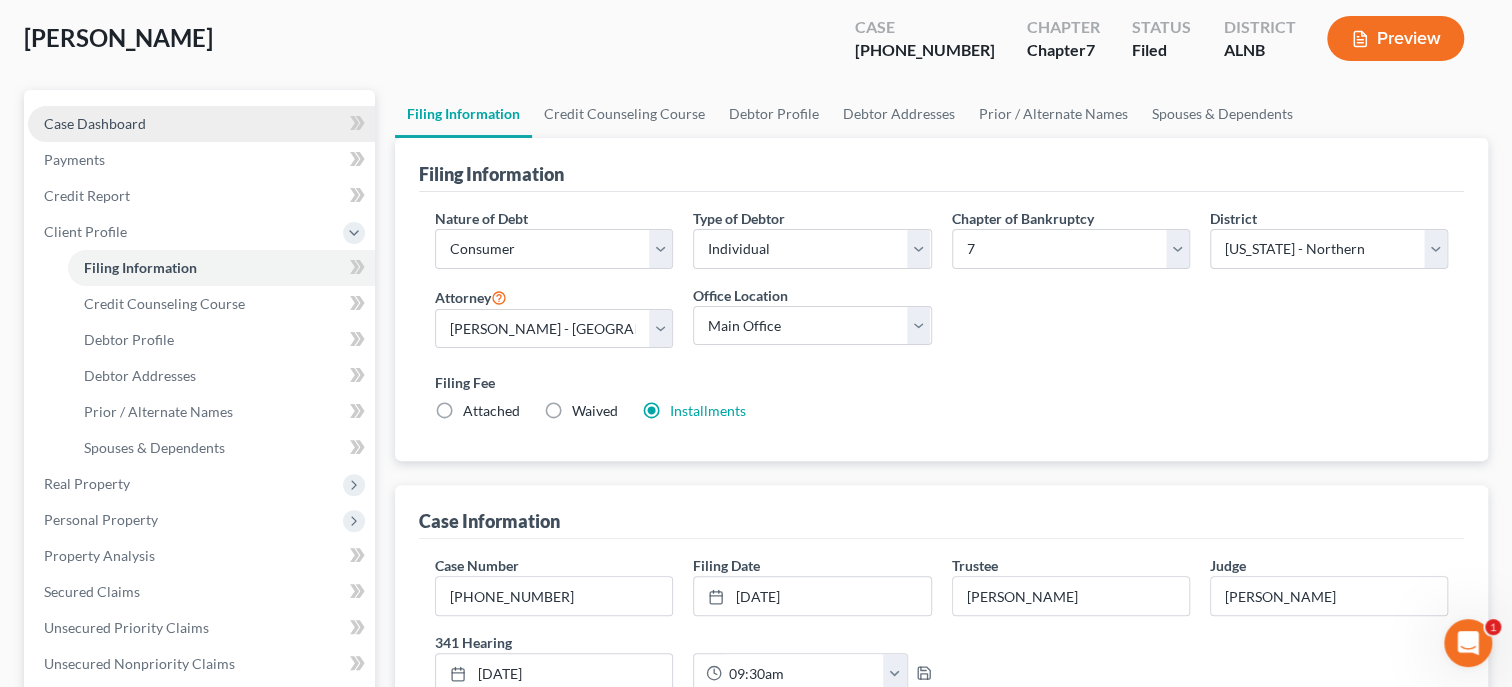 click on "Case Dashboard" at bounding box center [95, 123] 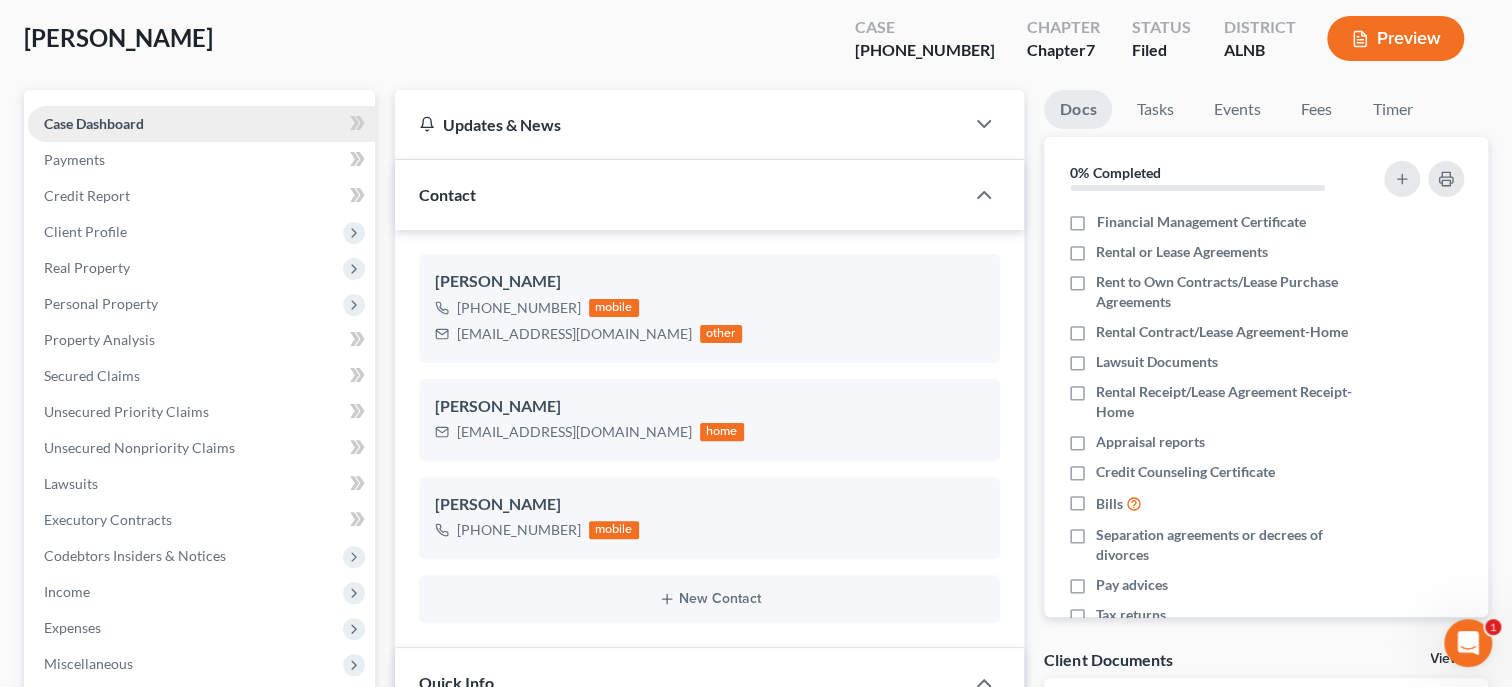scroll, scrollTop: 0, scrollLeft: 0, axis: both 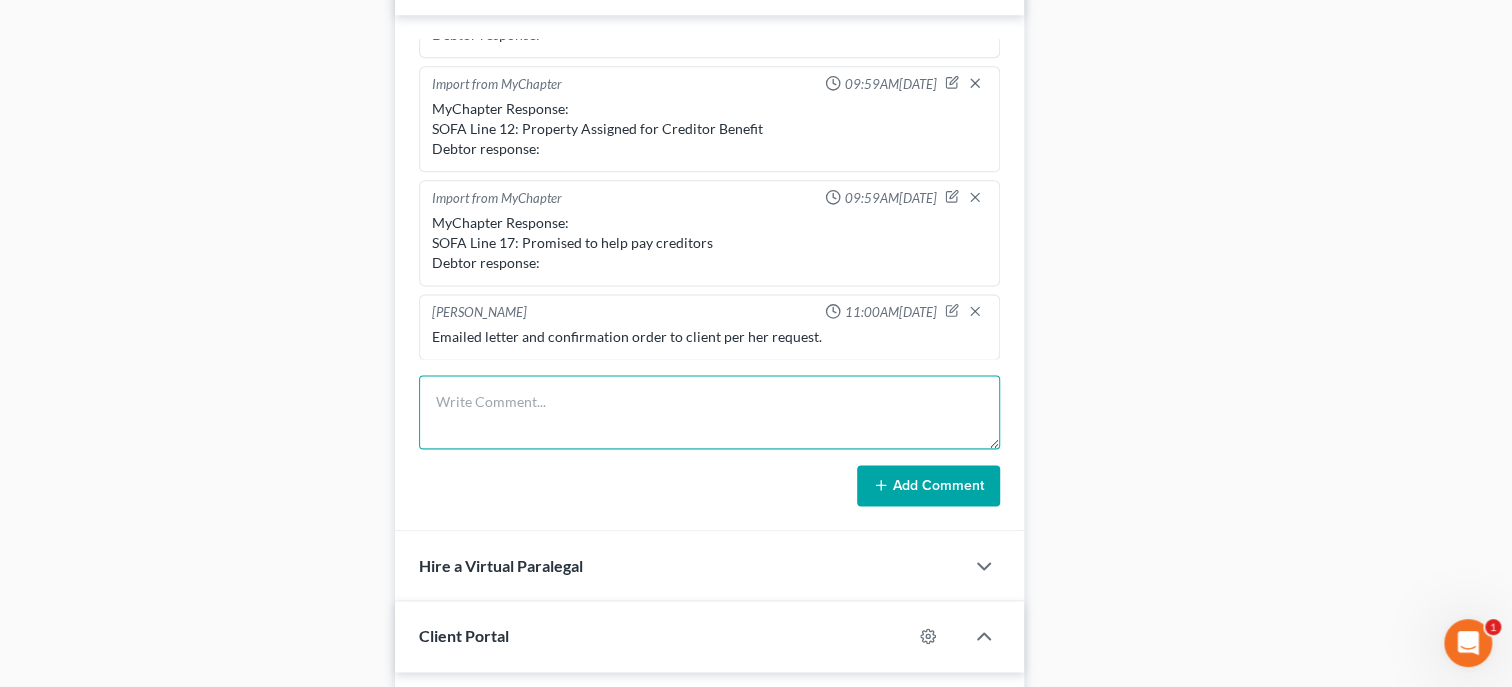 click at bounding box center (709, 412) 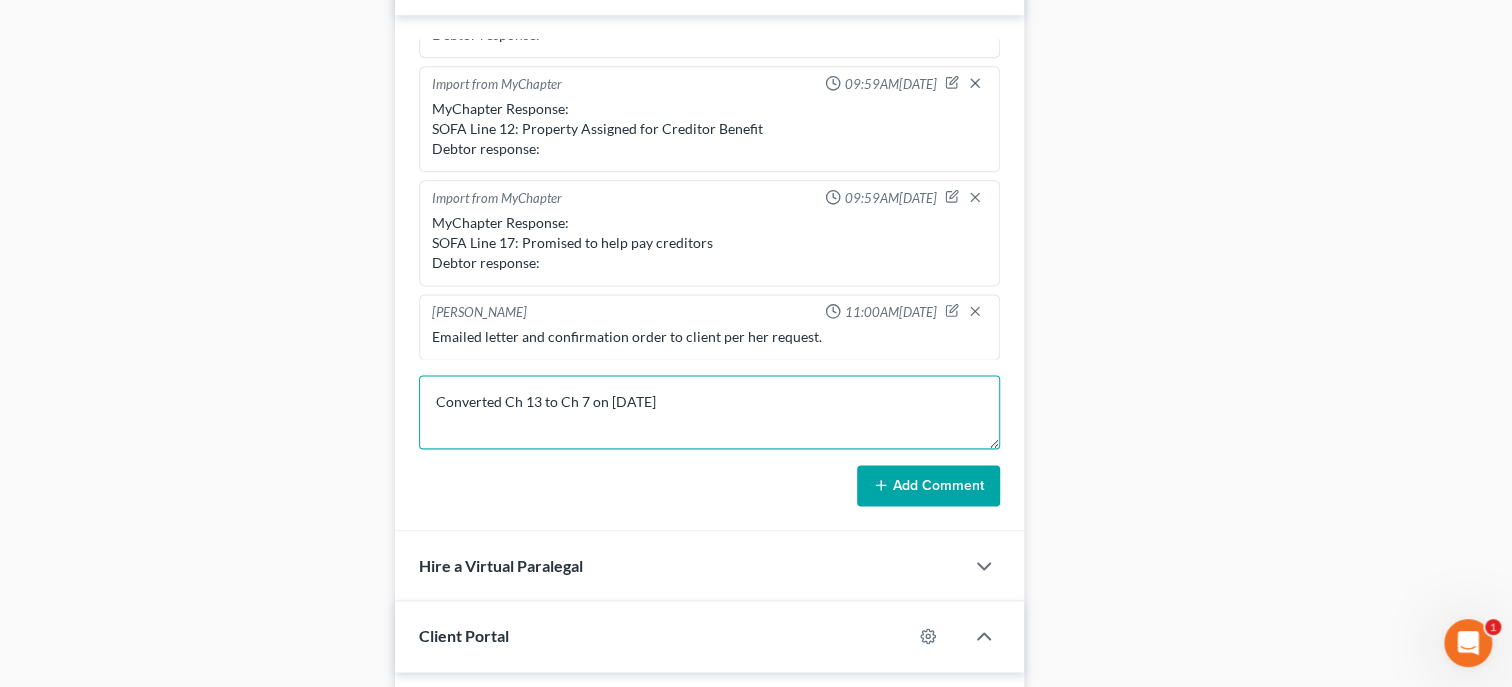 type on "Converted Ch 13 to Ch 7 on [DATE]" 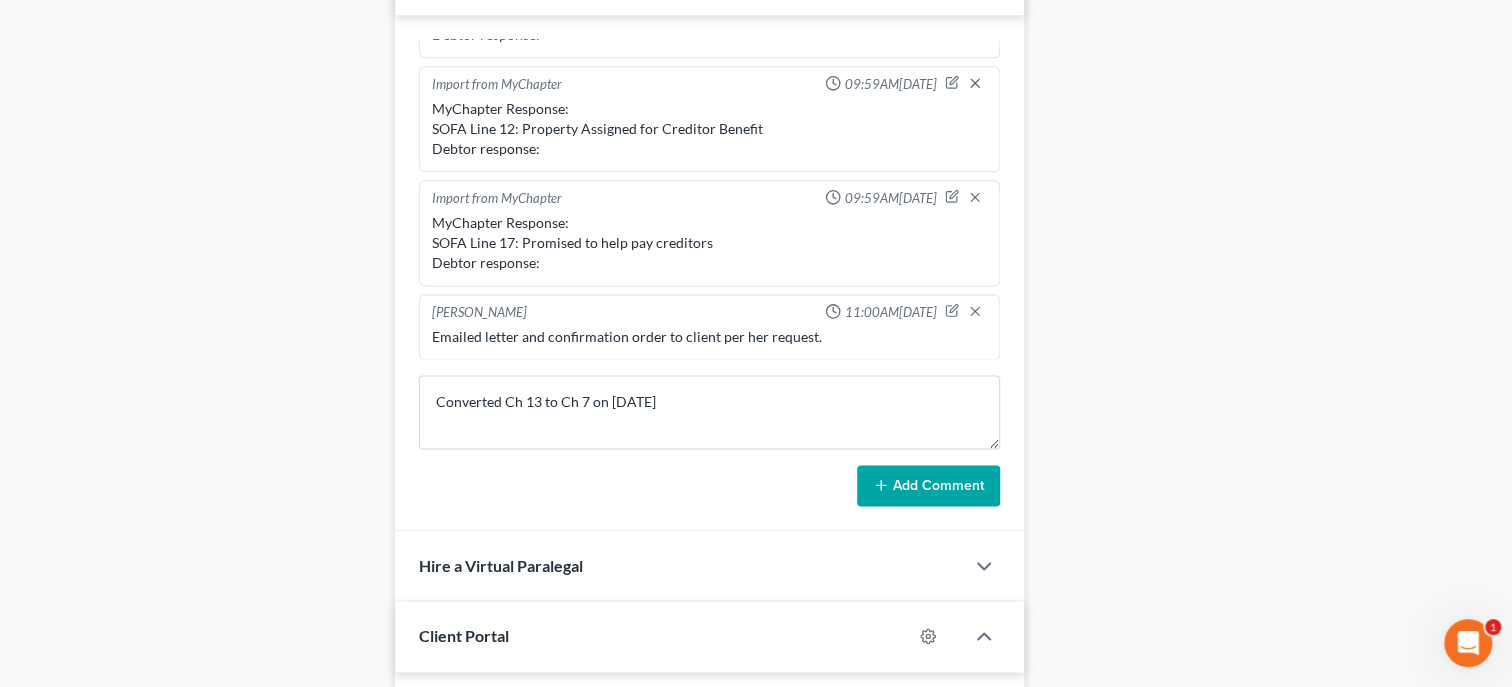 click on "Add Comment" at bounding box center (928, 486) 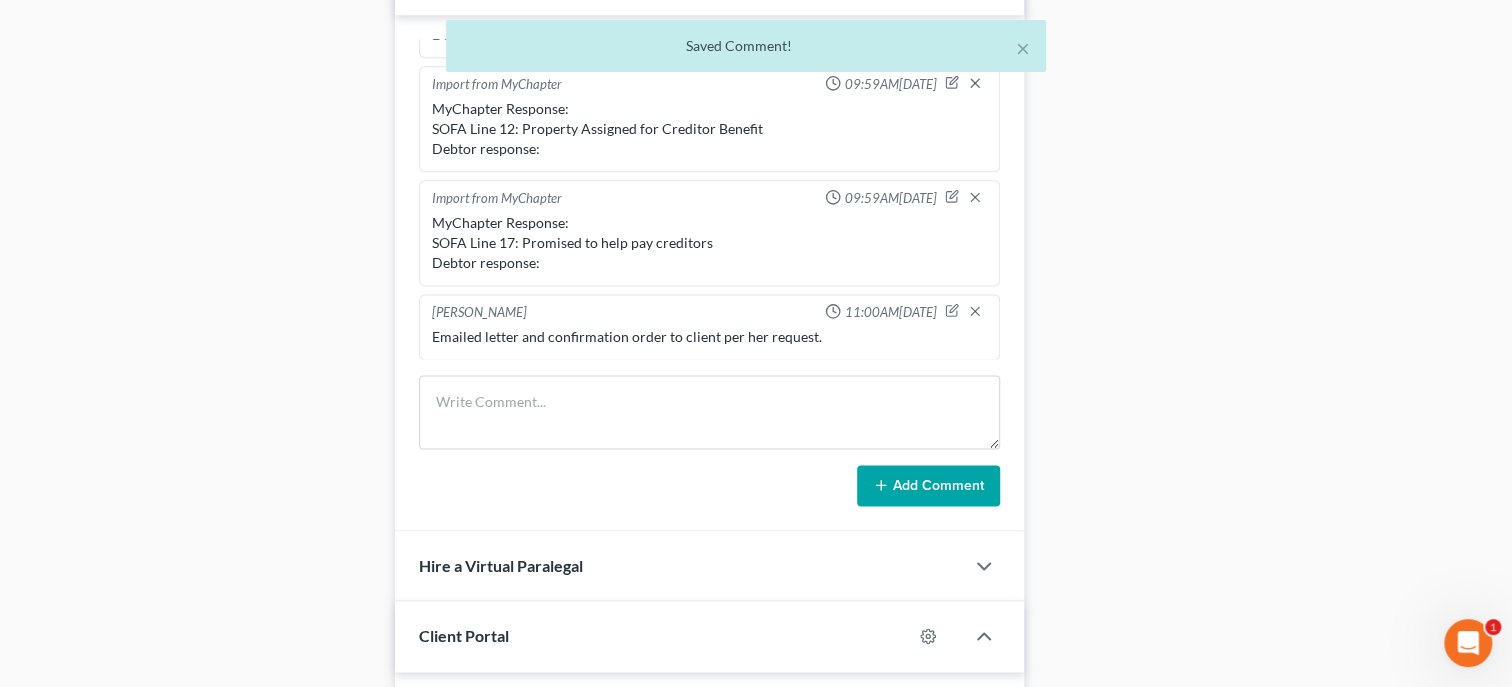 scroll, scrollTop: 160, scrollLeft: 0, axis: vertical 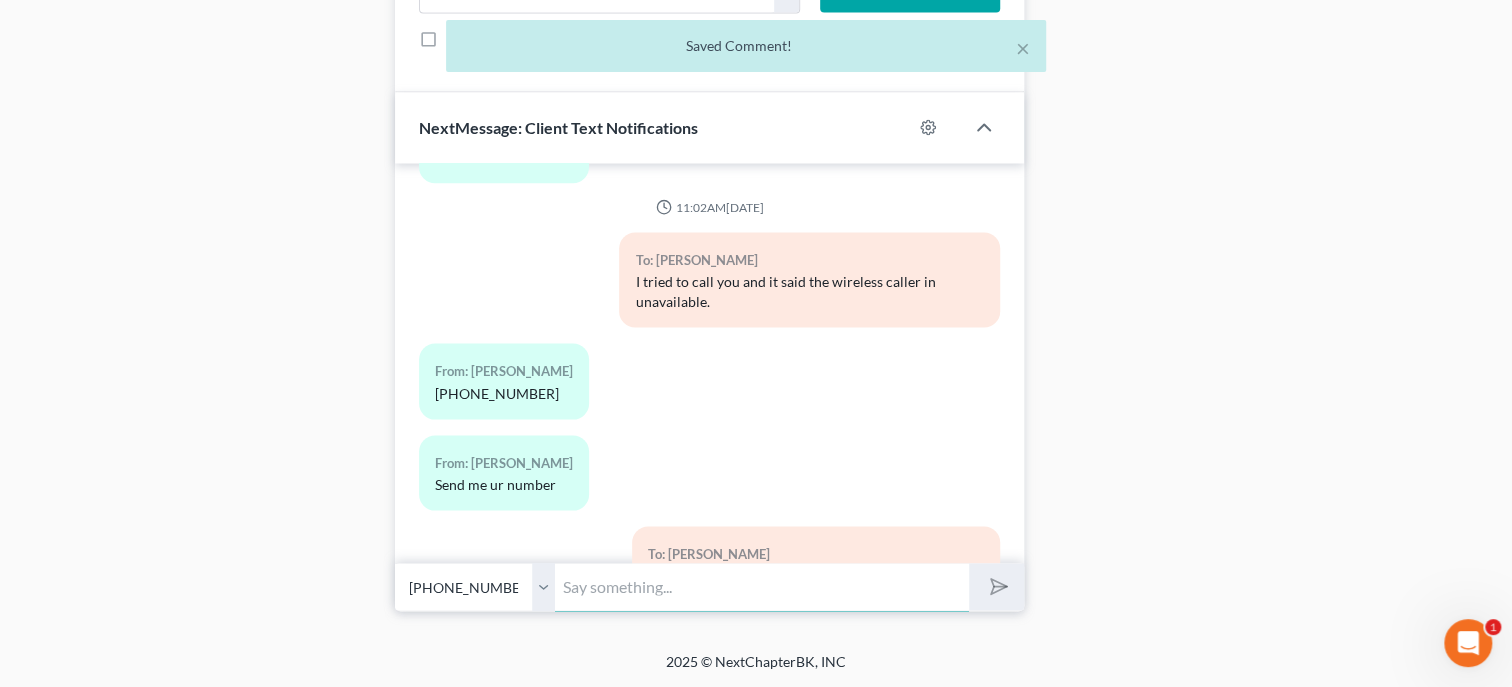 click at bounding box center (762, 586) 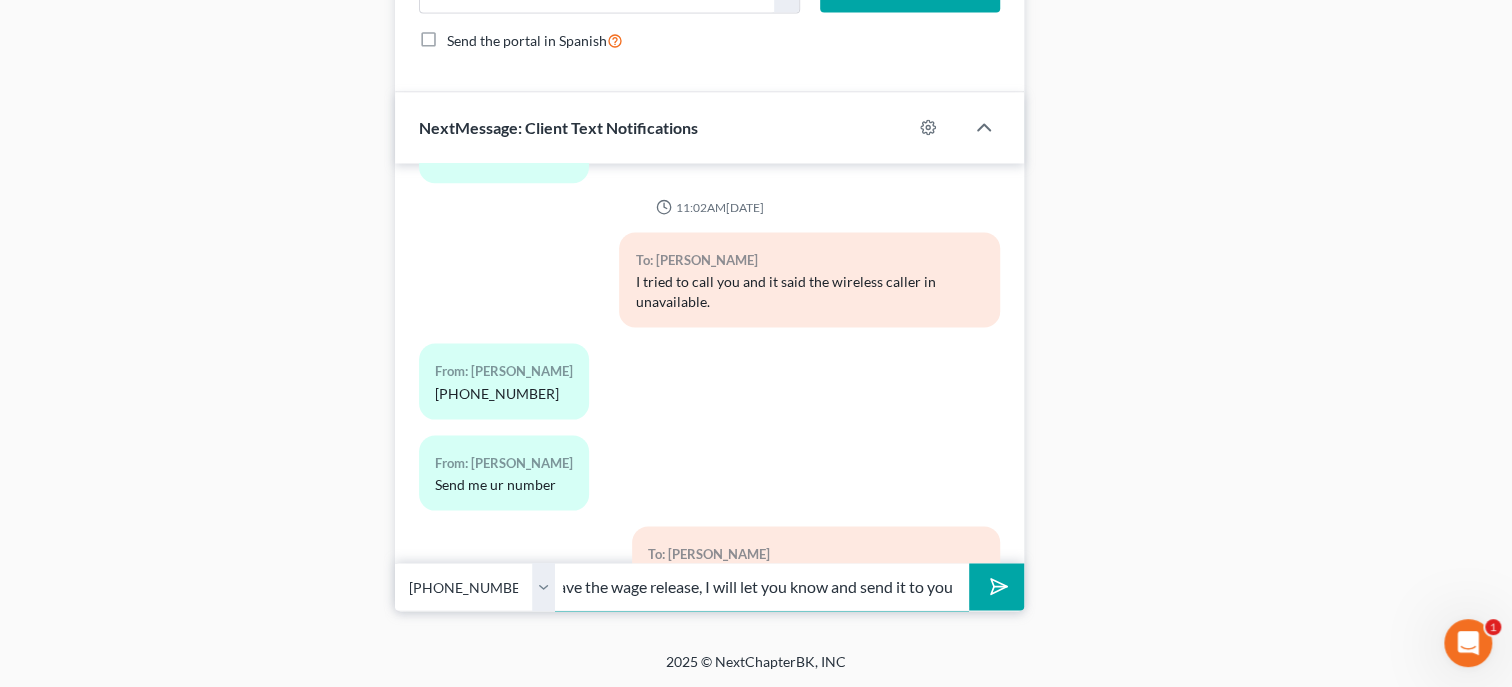 scroll, scrollTop: 0, scrollLeft: 385, axis: horizontal 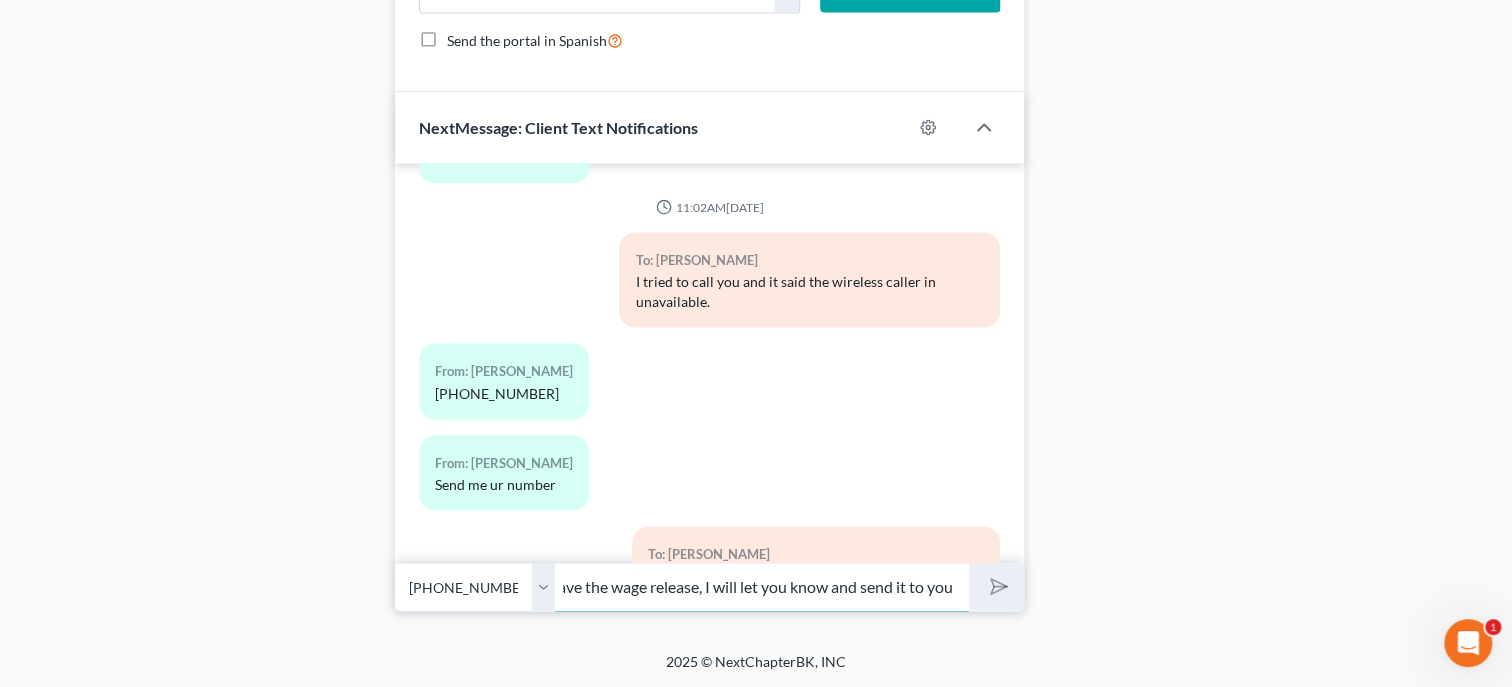 type 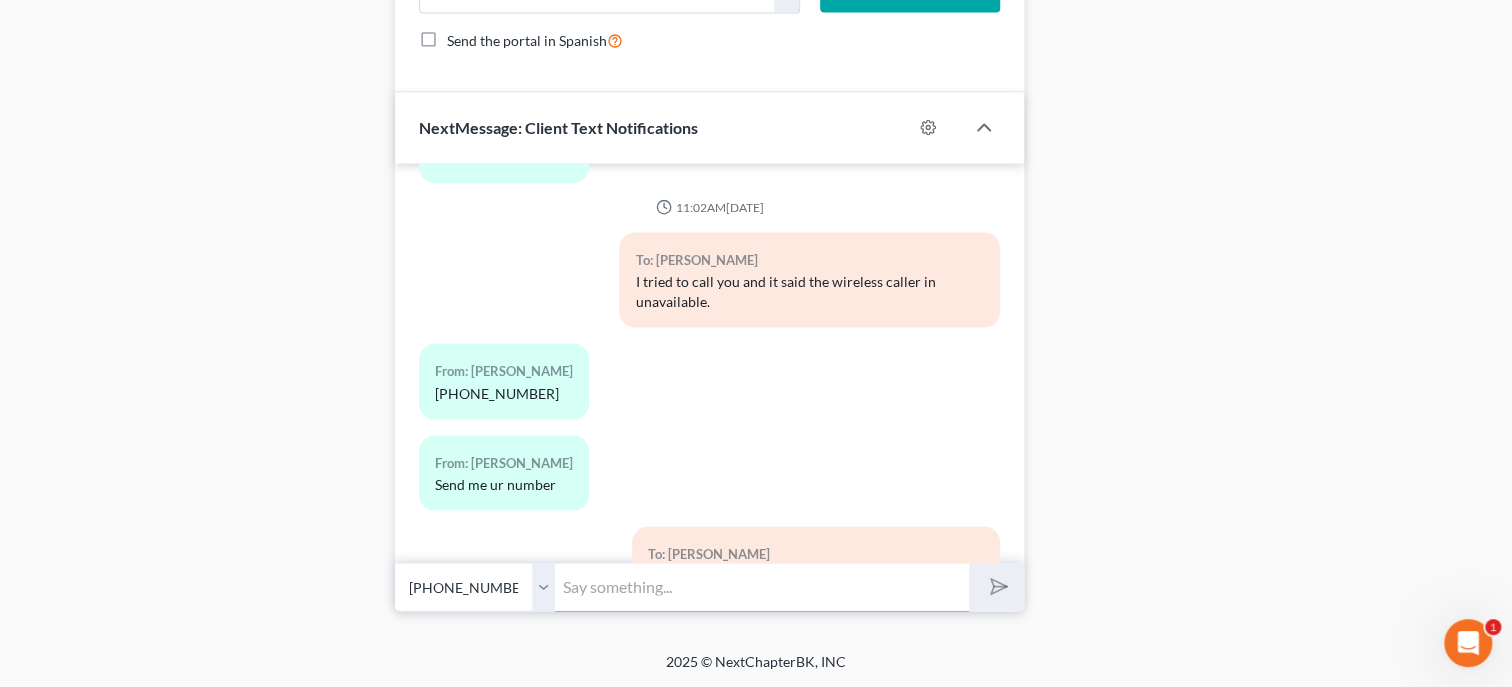 scroll, scrollTop: 0, scrollLeft: 0, axis: both 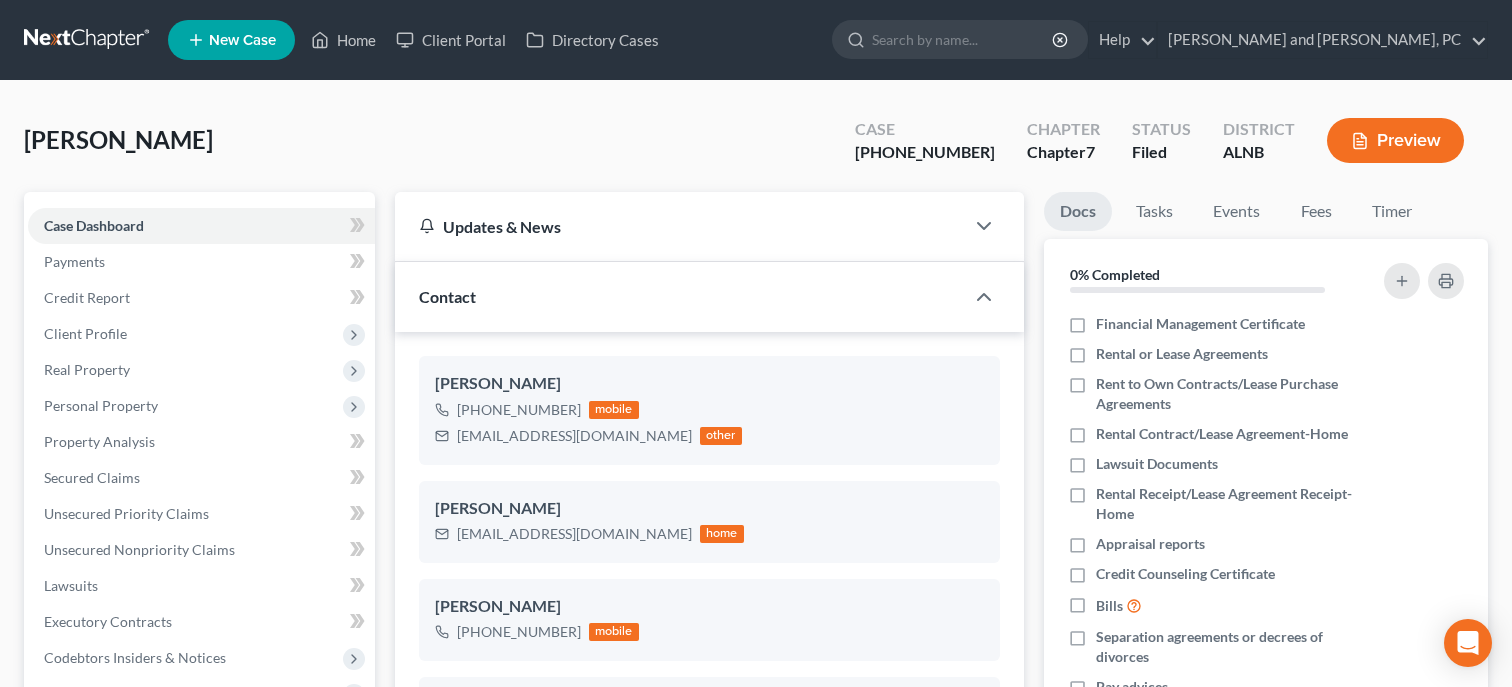 select on "6" 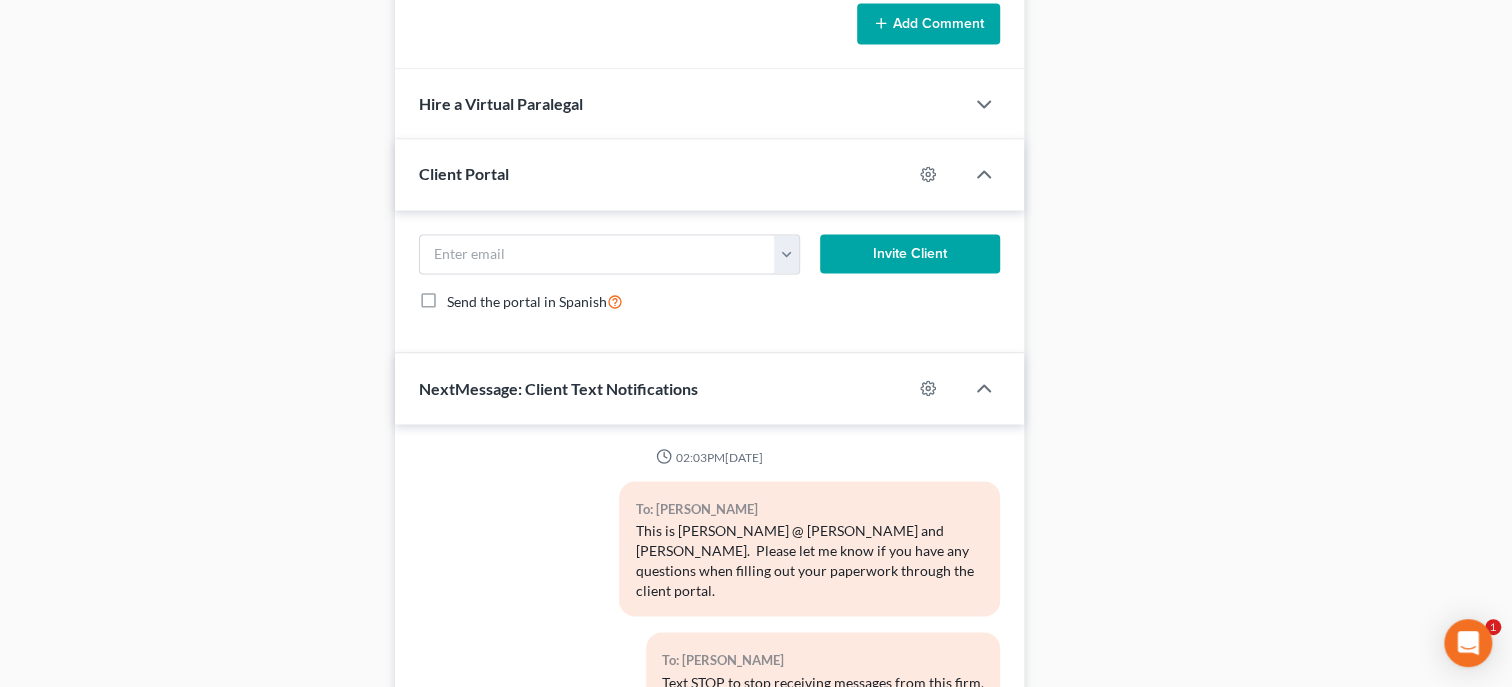 scroll, scrollTop: 2074, scrollLeft: 0, axis: vertical 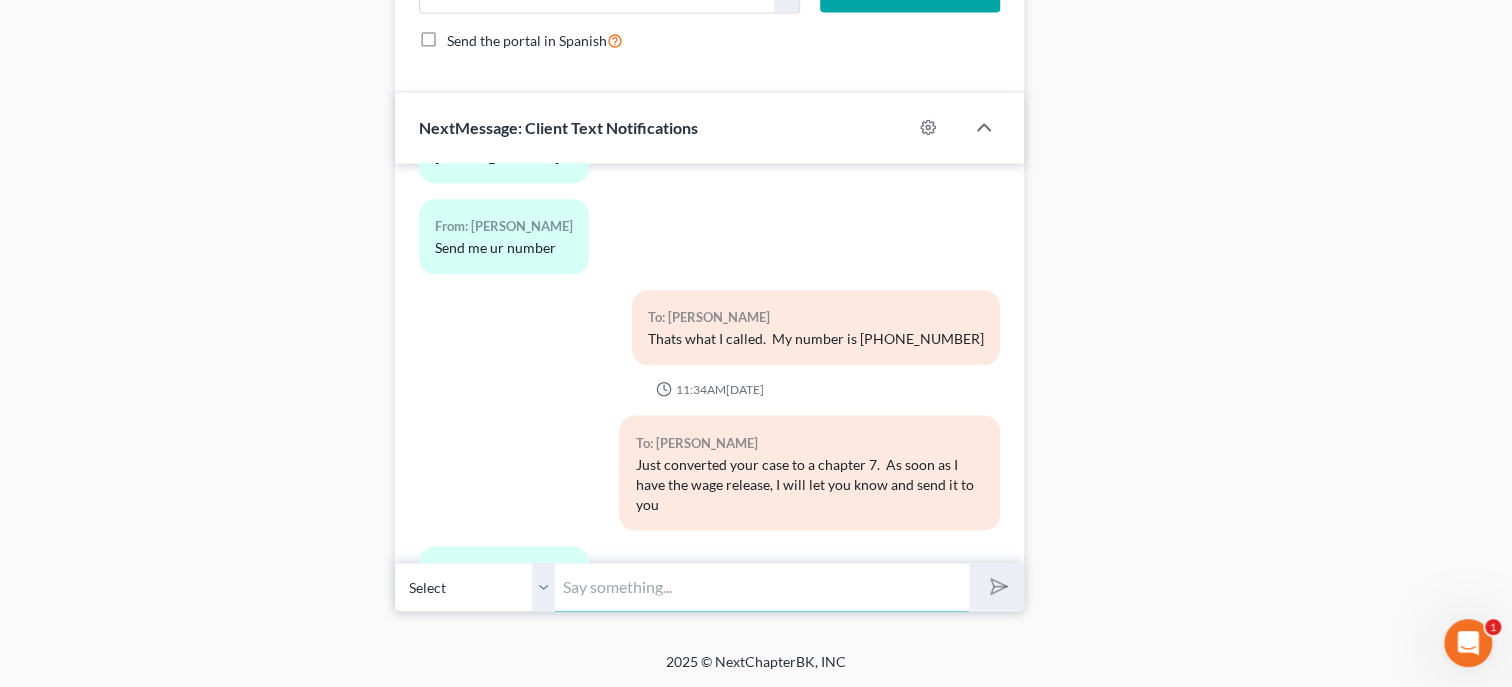 click at bounding box center (762, 586) 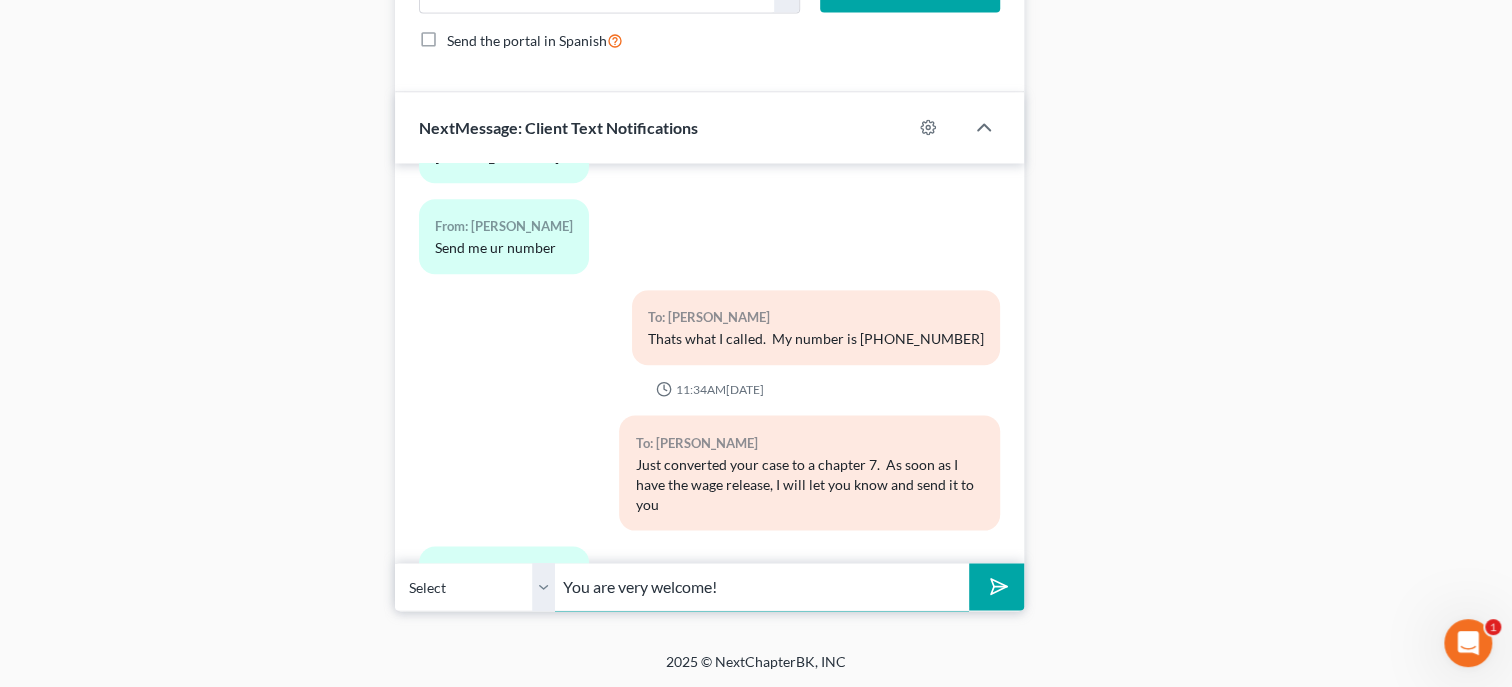 type on "You are very welcome!" 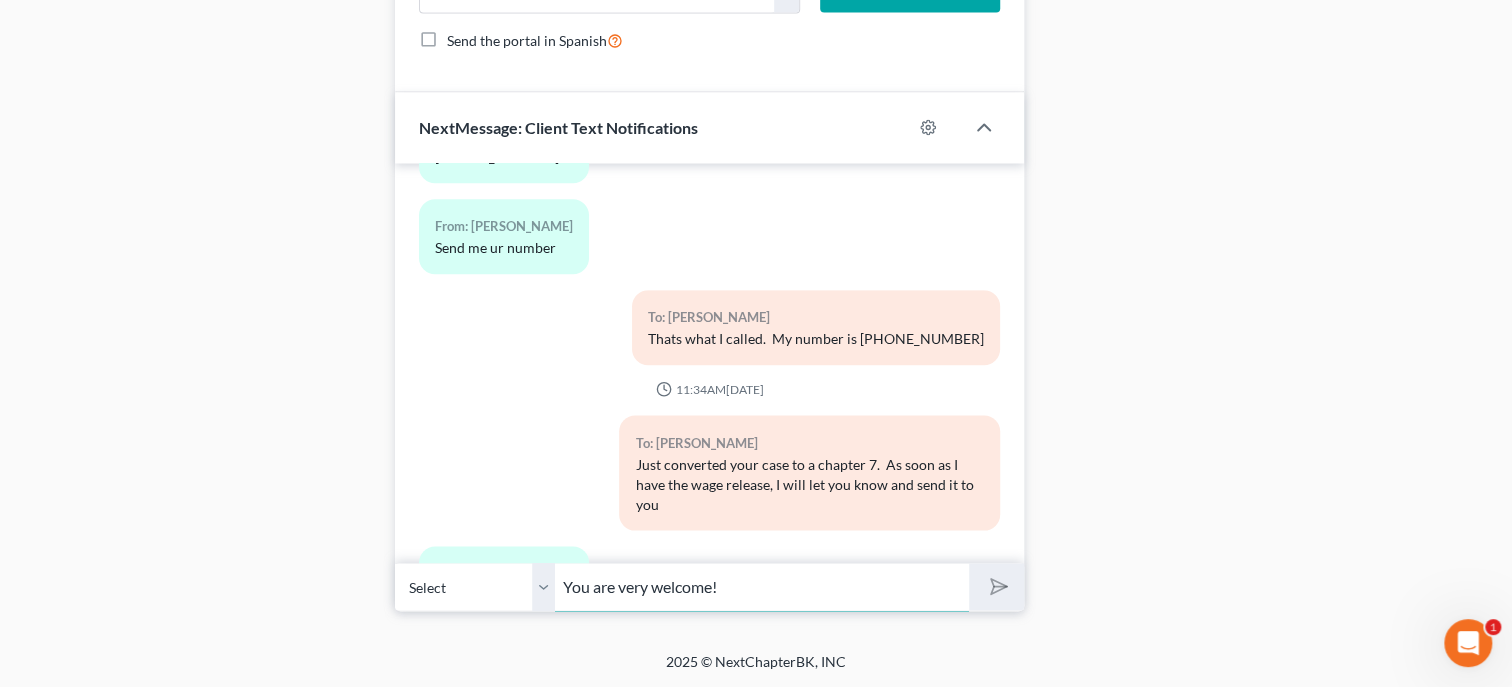 type 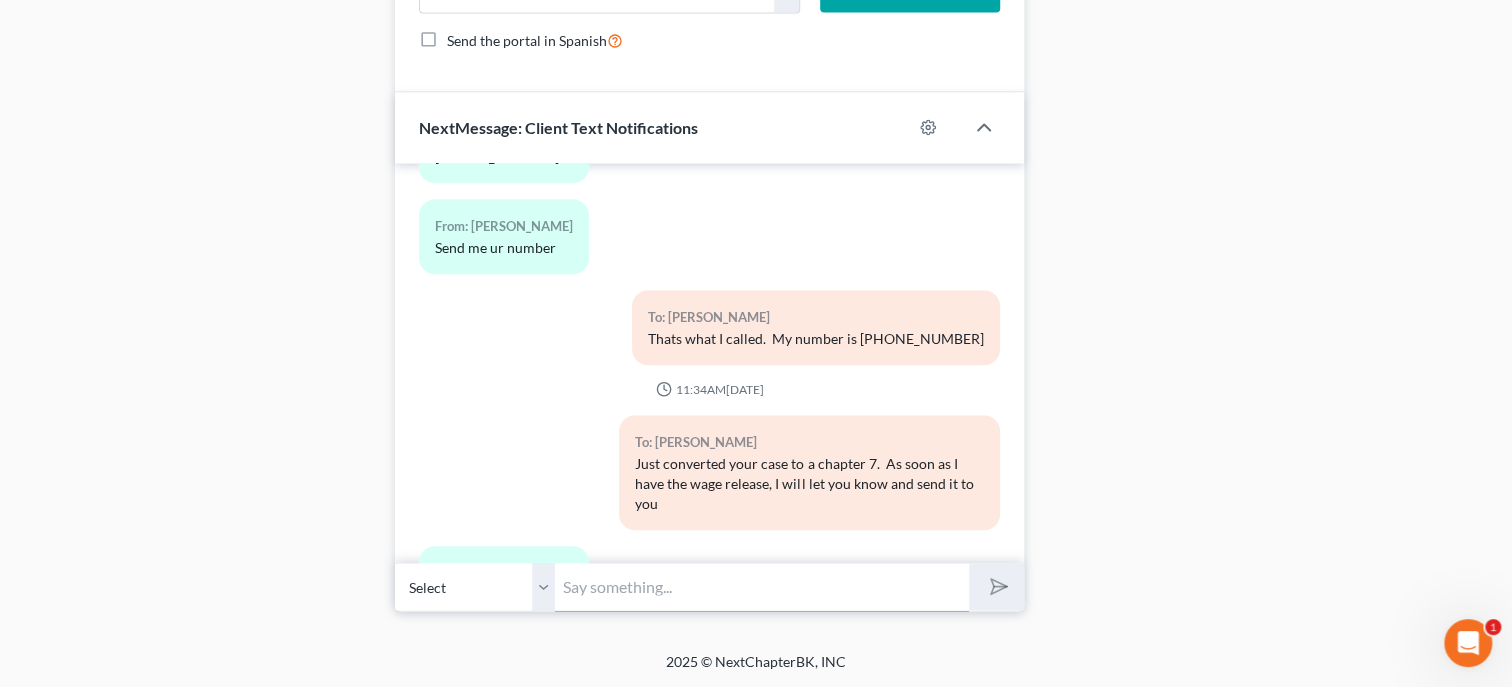 scroll, scrollTop: 9561, scrollLeft: 0, axis: vertical 